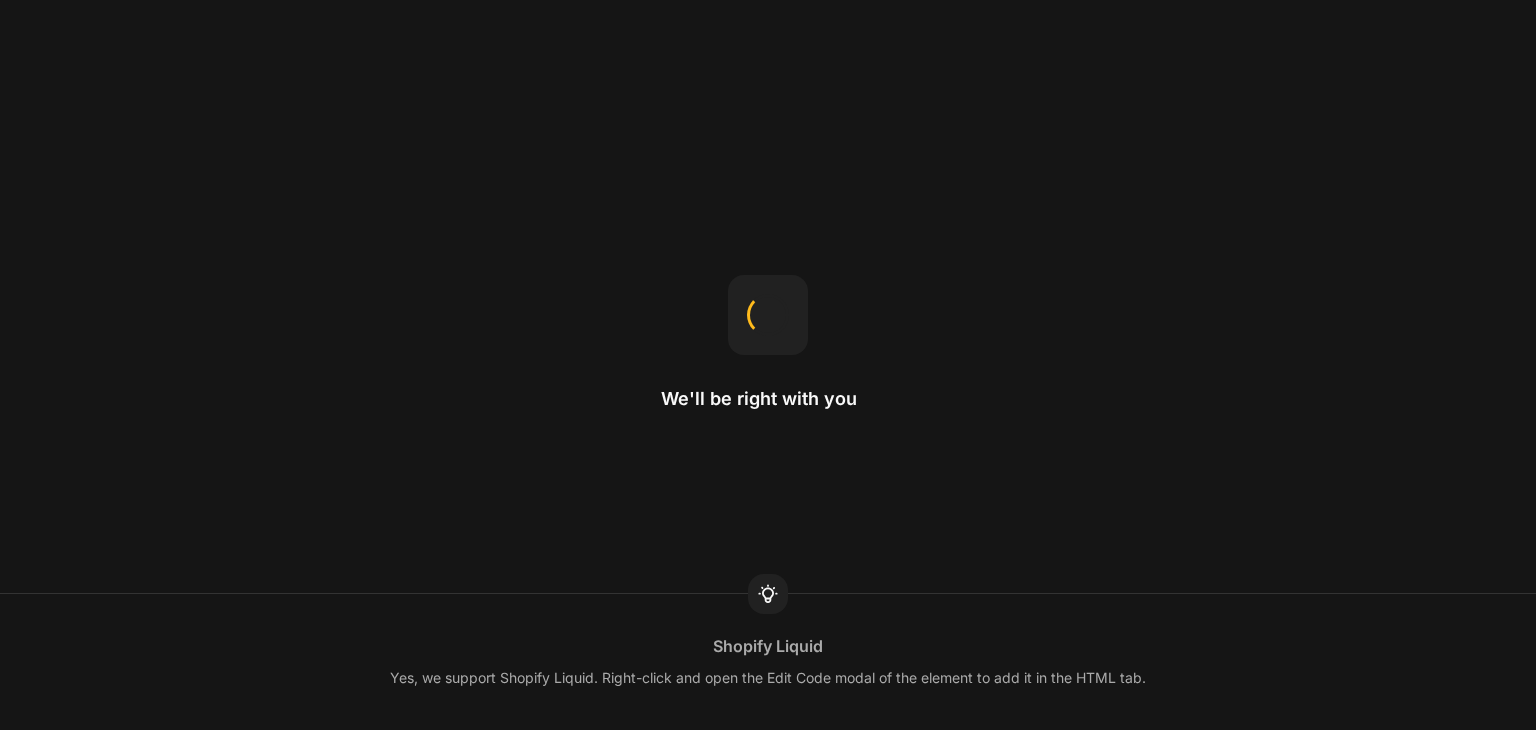 scroll, scrollTop: 0, scrollLeft: 0, axis: both 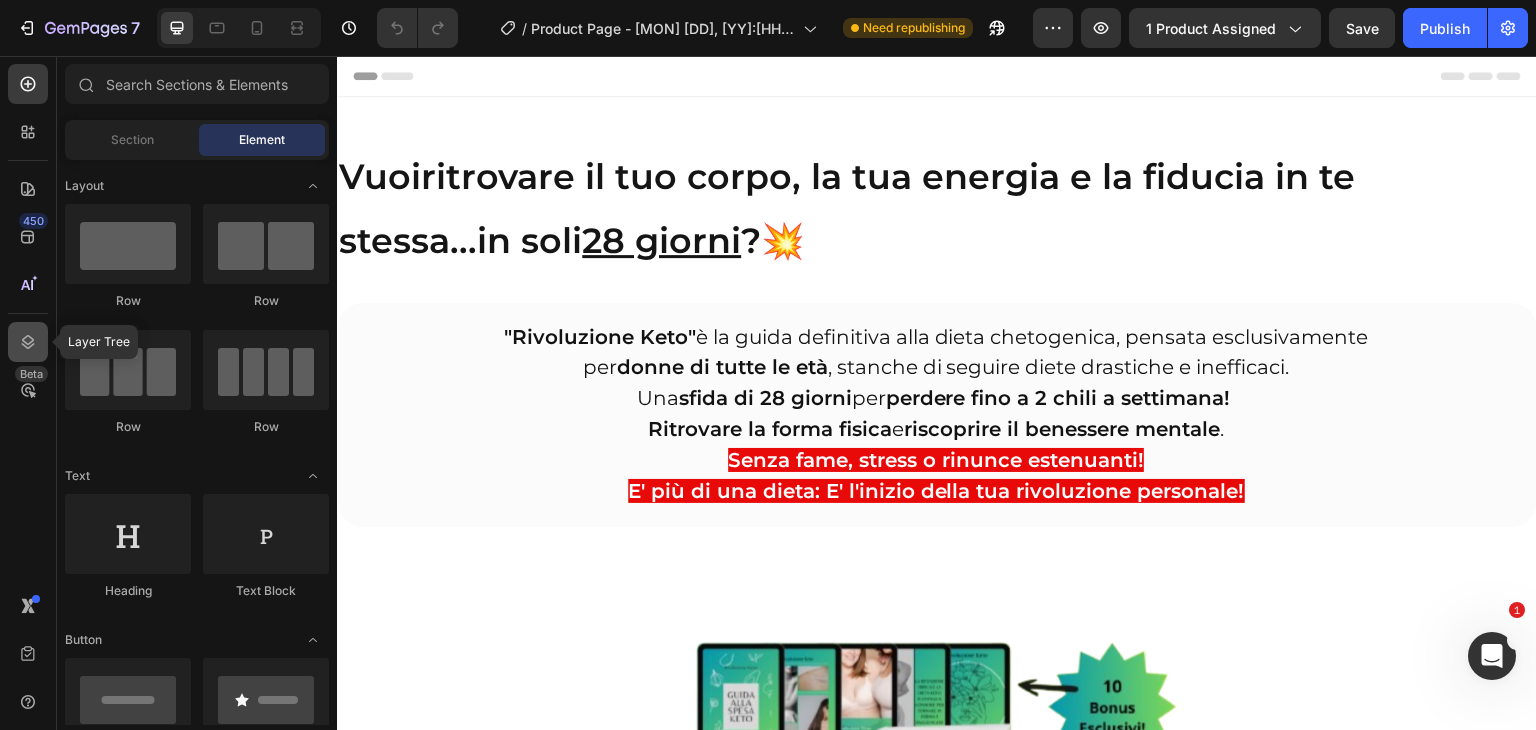 click 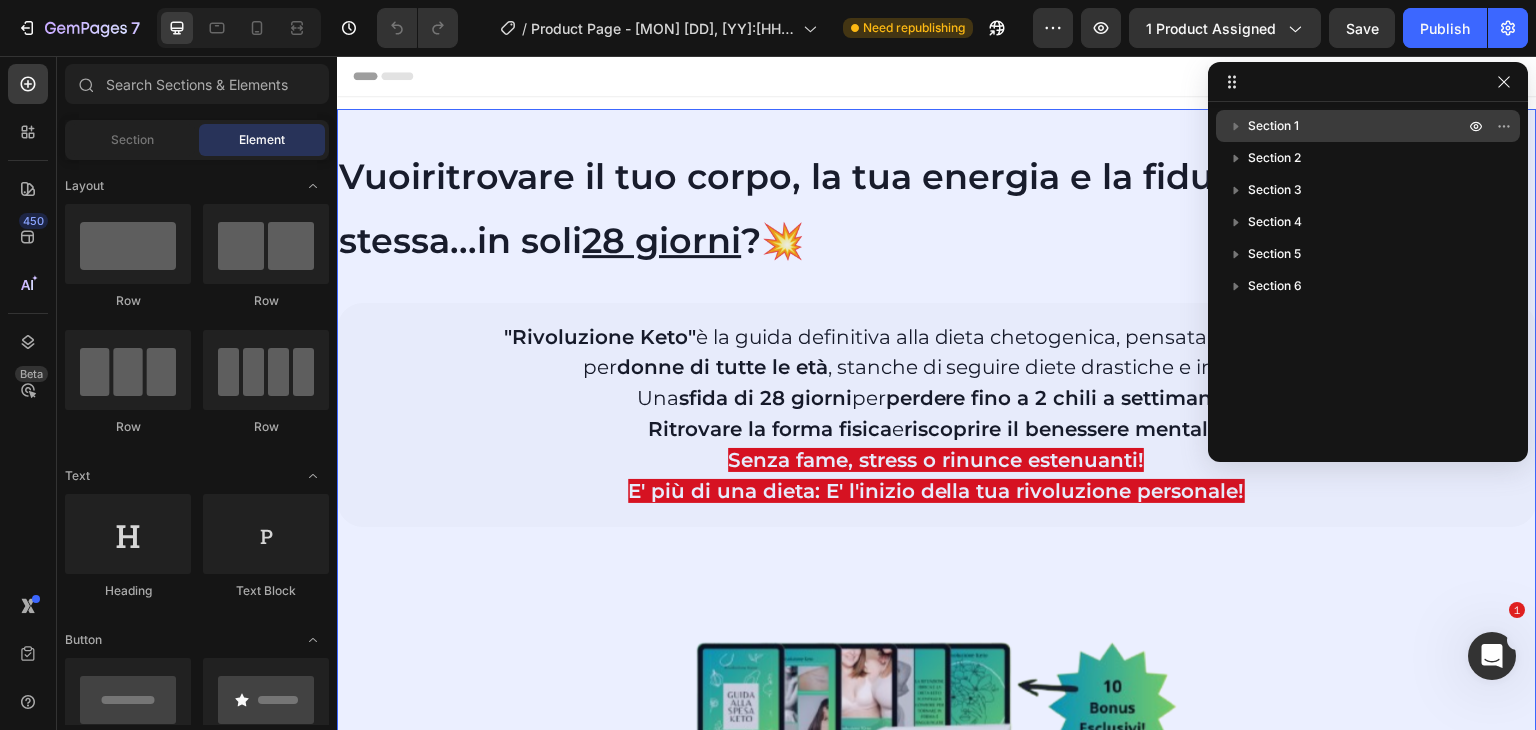 click on "Section 1" at bounding box center [1273, 126] 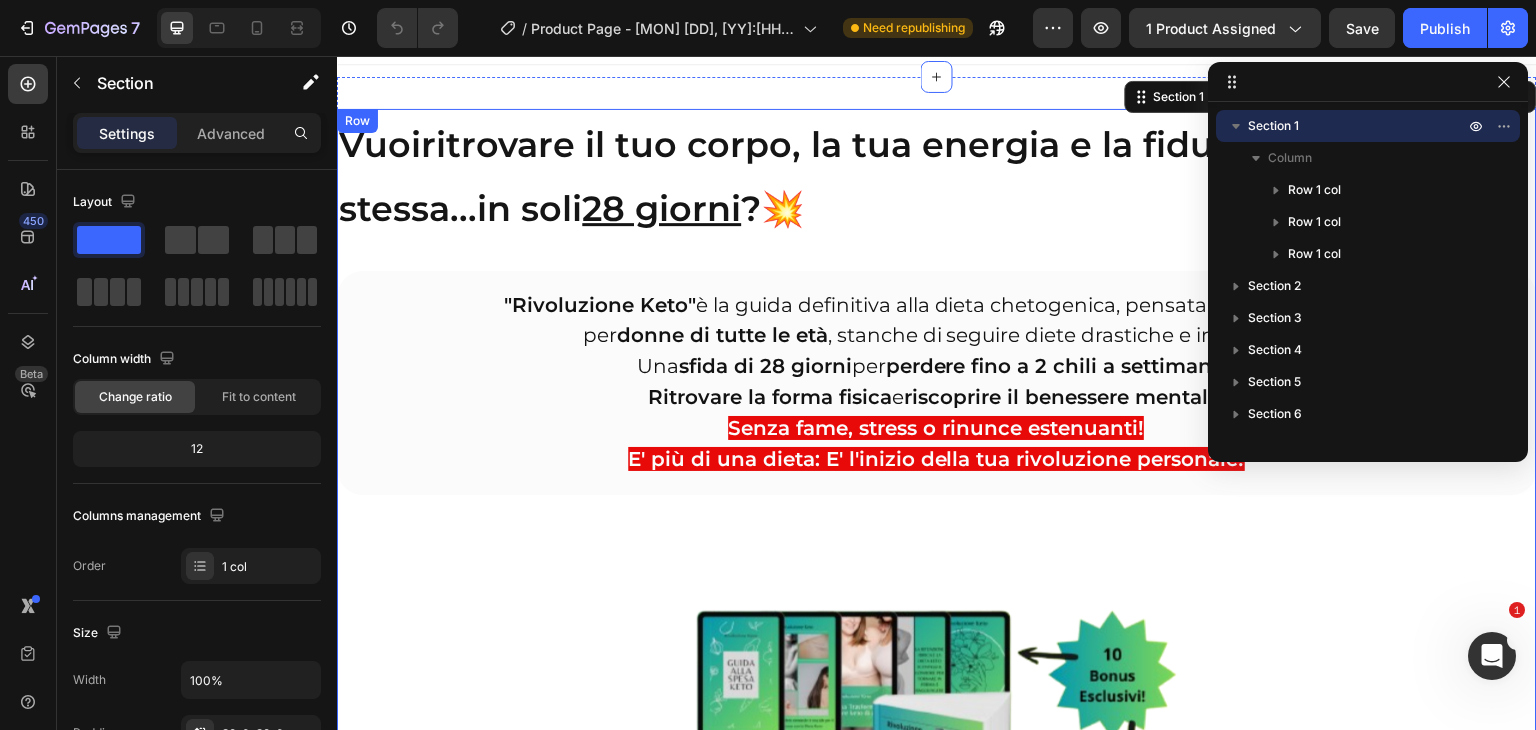 scroll, scrollTop: 23, scrollLeft: 0, axis: vertical 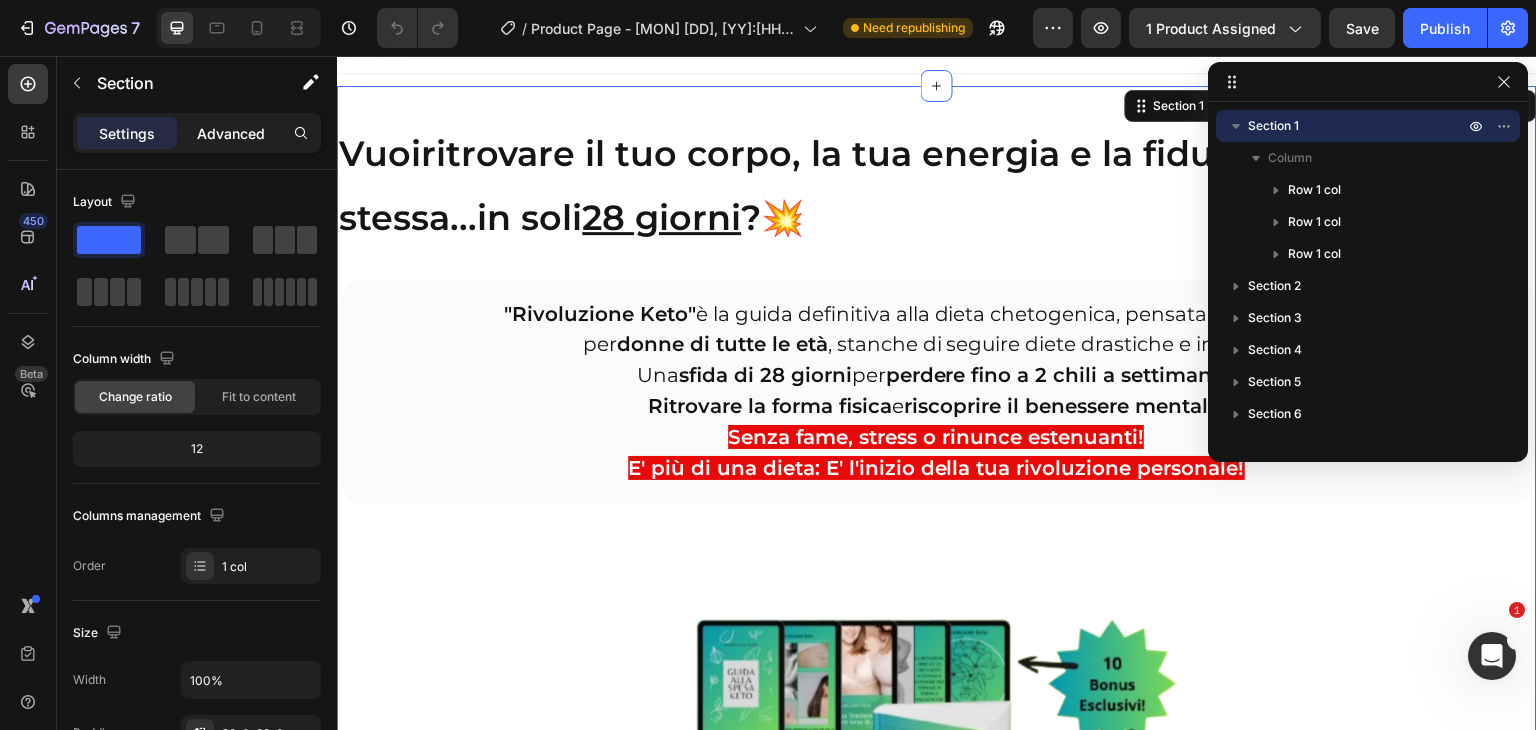 click on "Advanced" at bounding box center (231, 133) 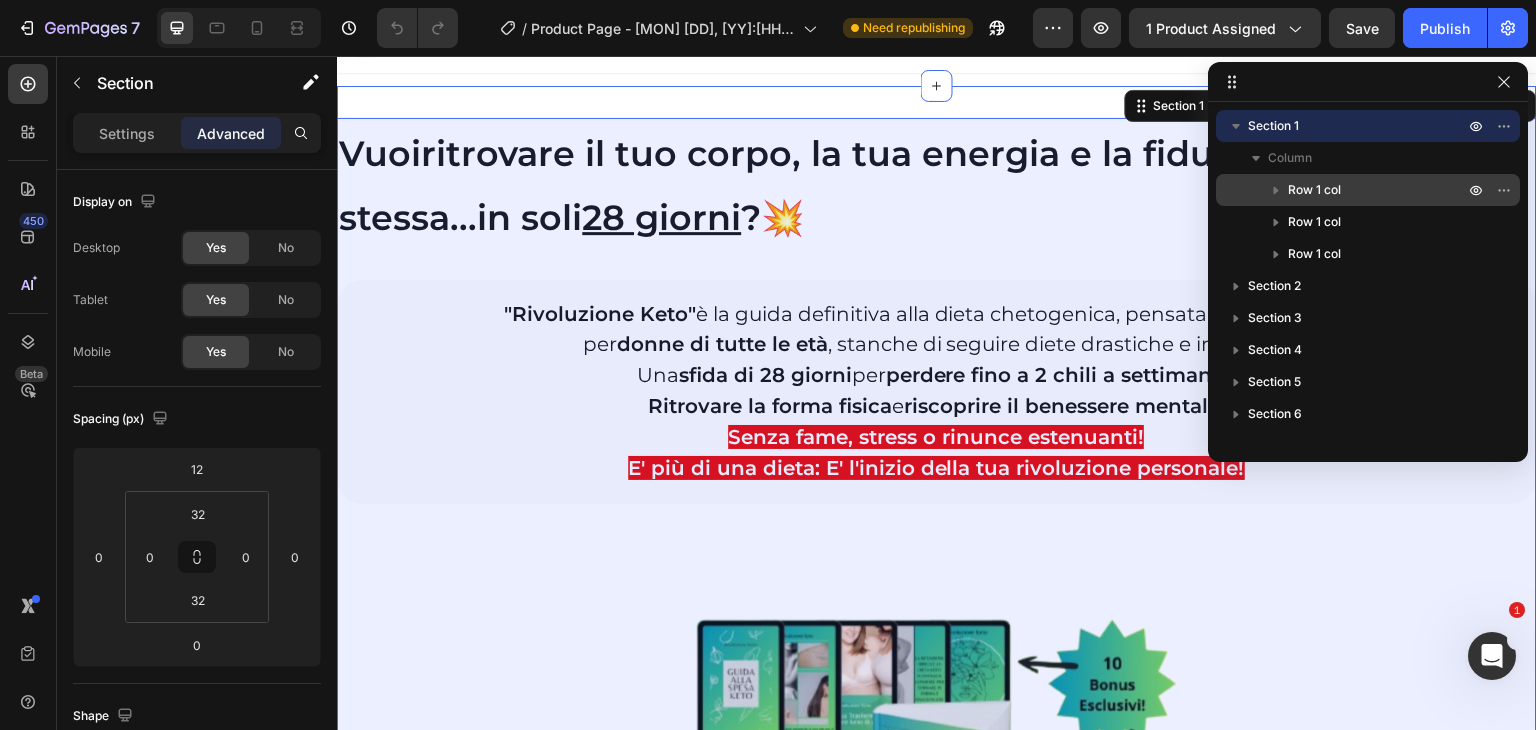 click on "Row 1 col" at bounding box center (1314, 190) 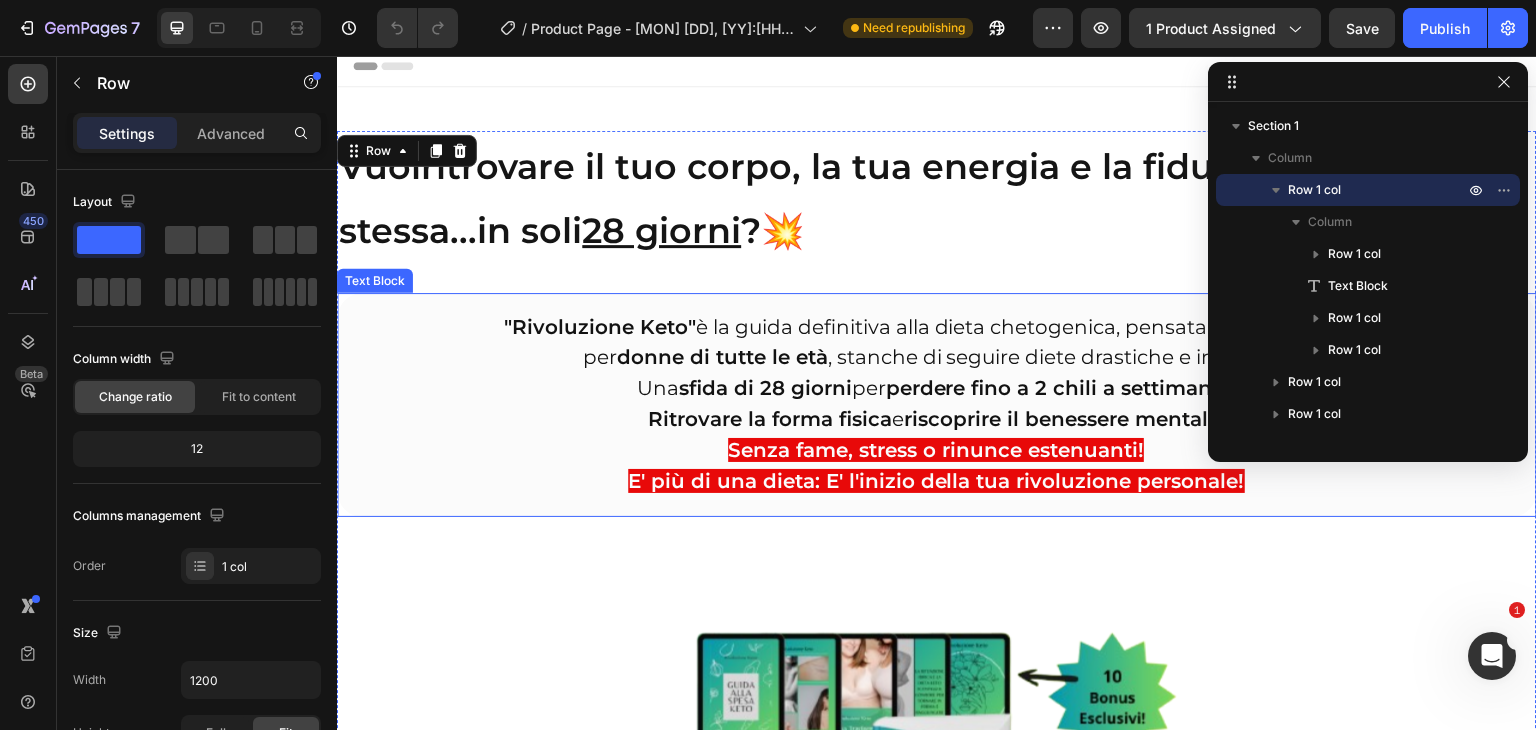 scroll, scrollTop: 0, scrollLeft: 0, axis: both 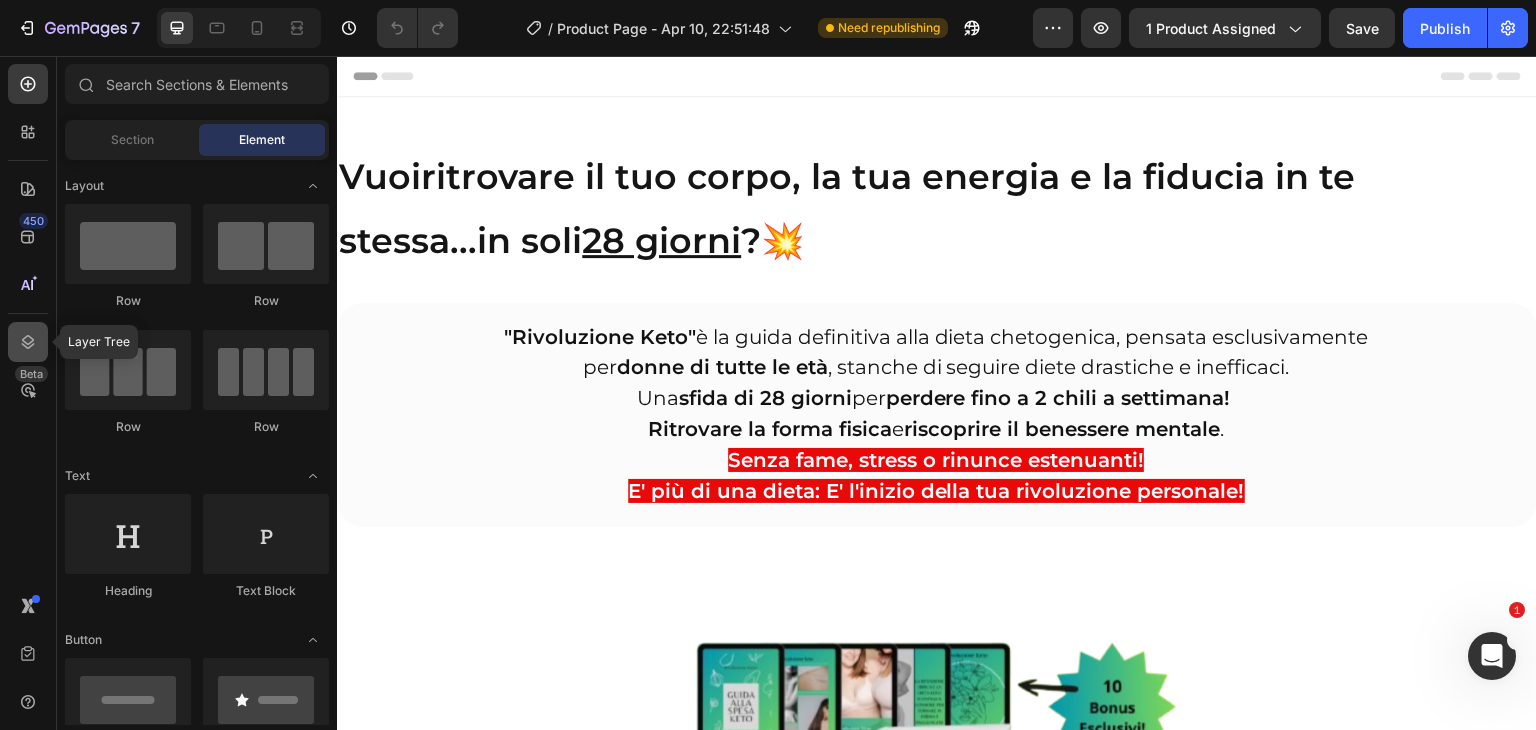 click 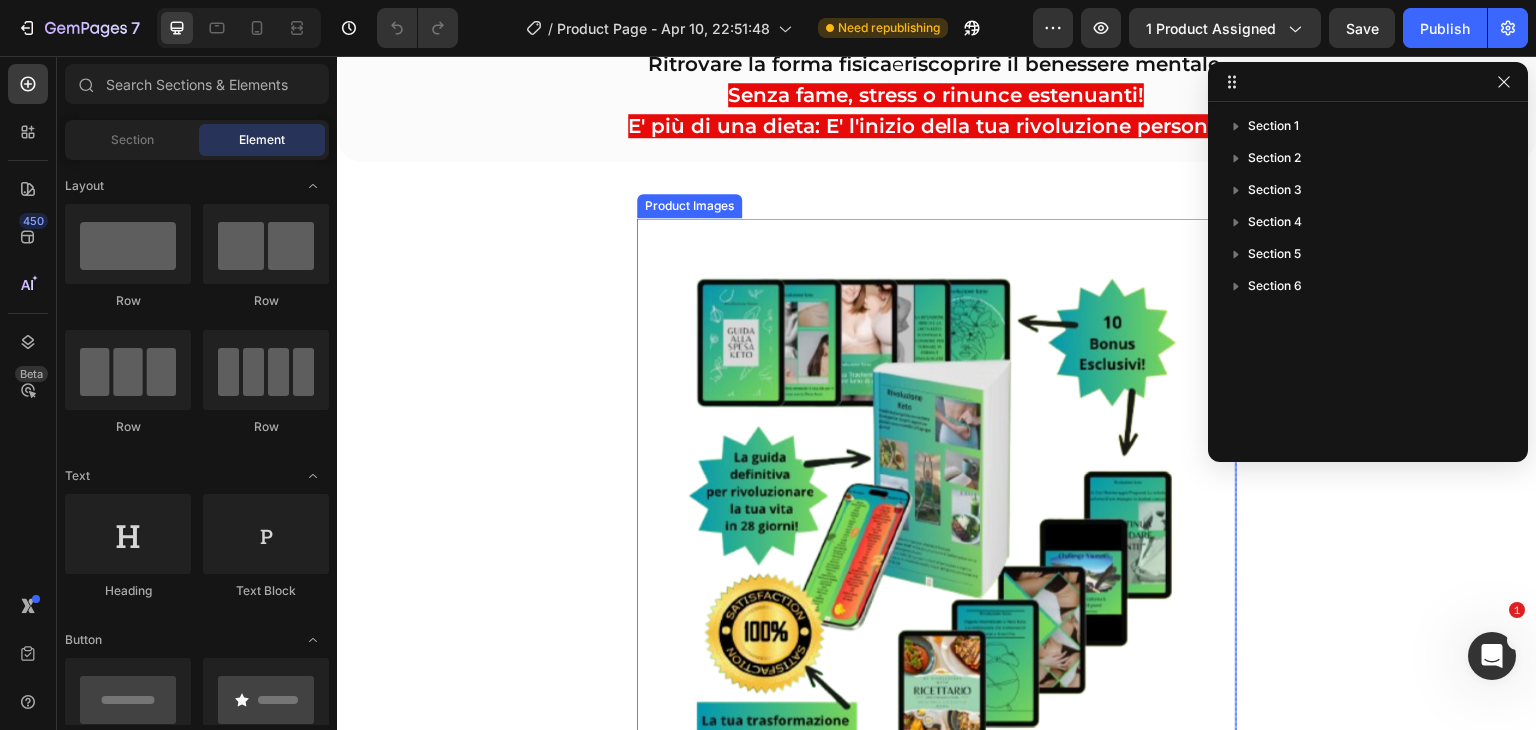 scroll, scrollTop: 307, scrollLeft: 0, axis: vertical 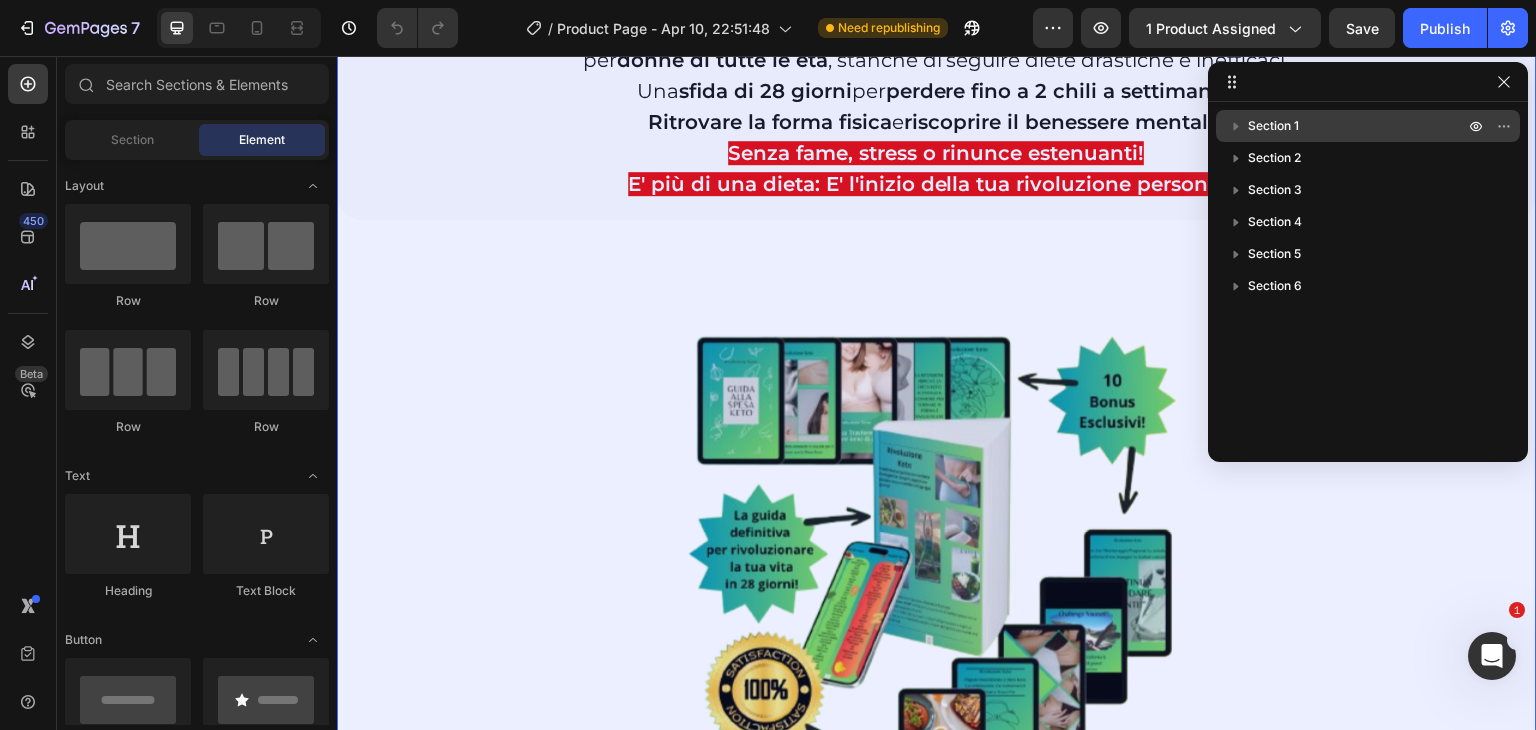 click on "Section 1" at bounding box center [1273, 126] 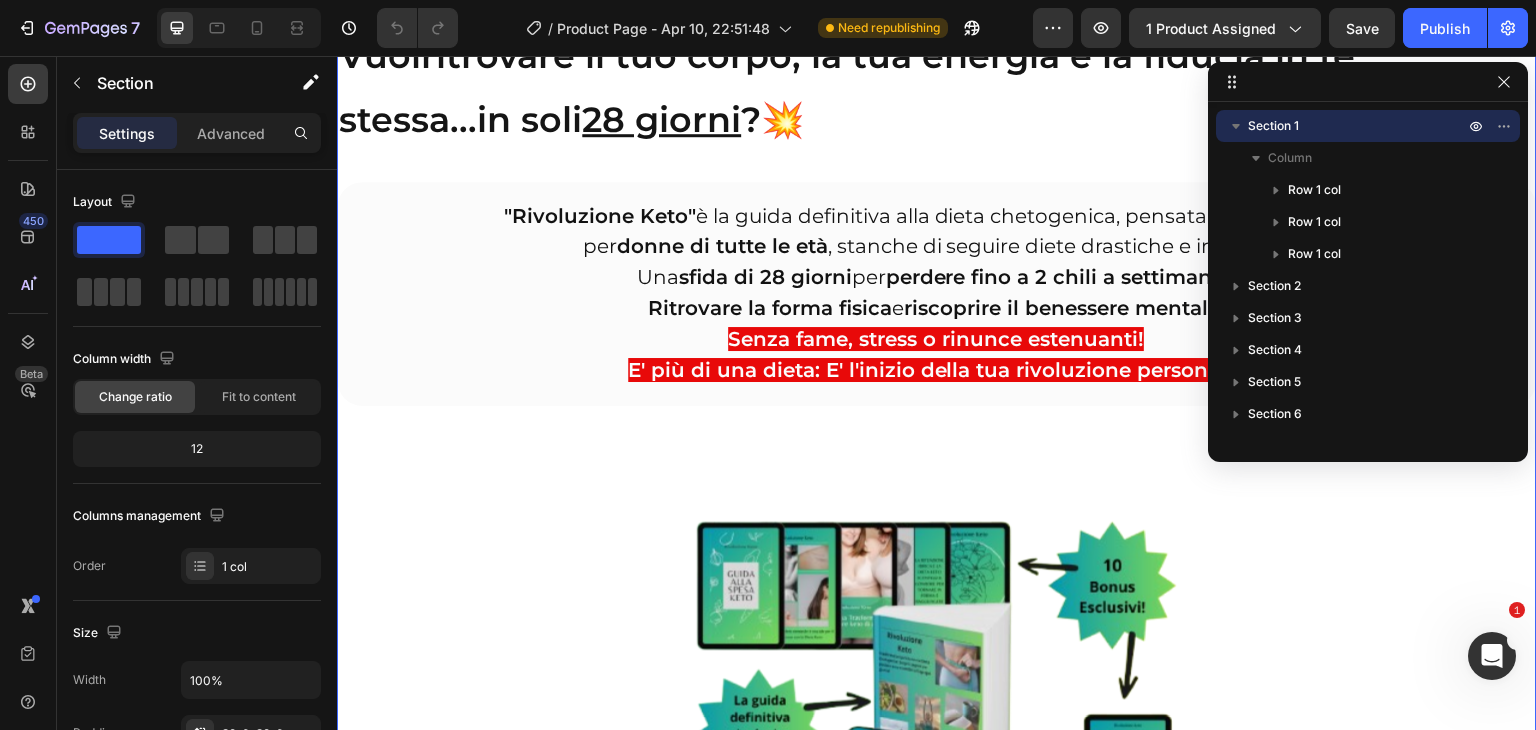 scroll, scrollTop: 0, scrollLeft: 0, axis: both 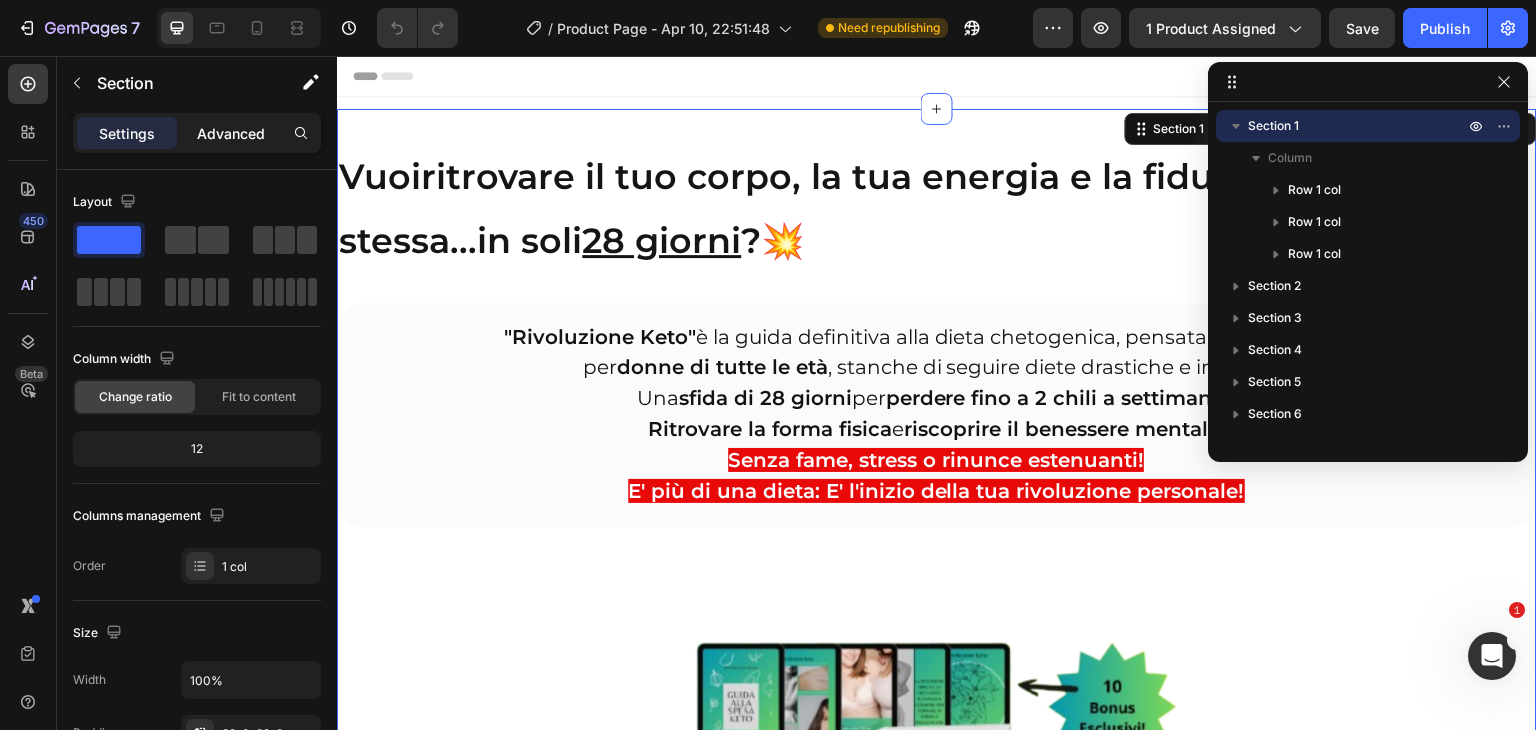 click on "Advanced" at bounding box center [231, 133] 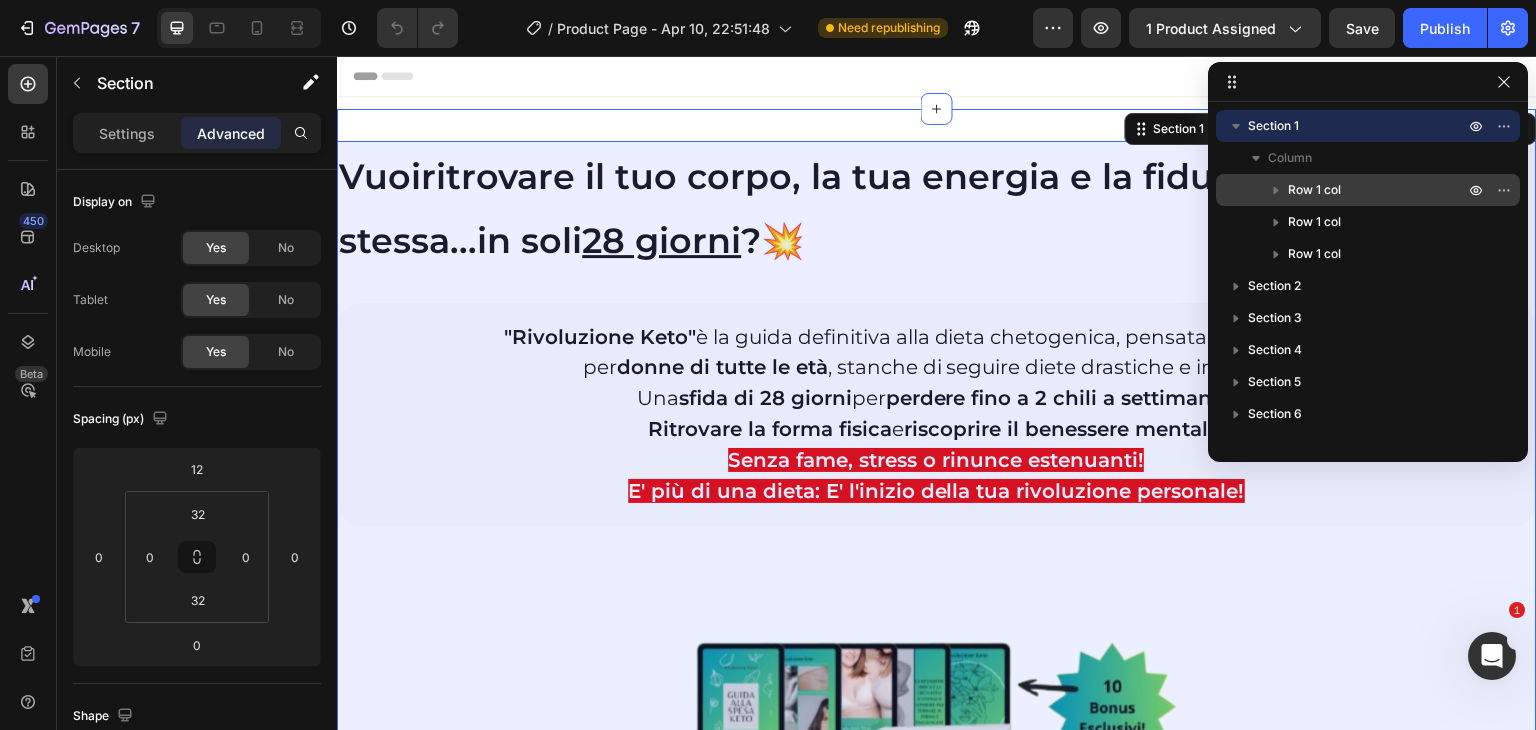 click on "Row 1 col" at bounding box center (1314, 190) 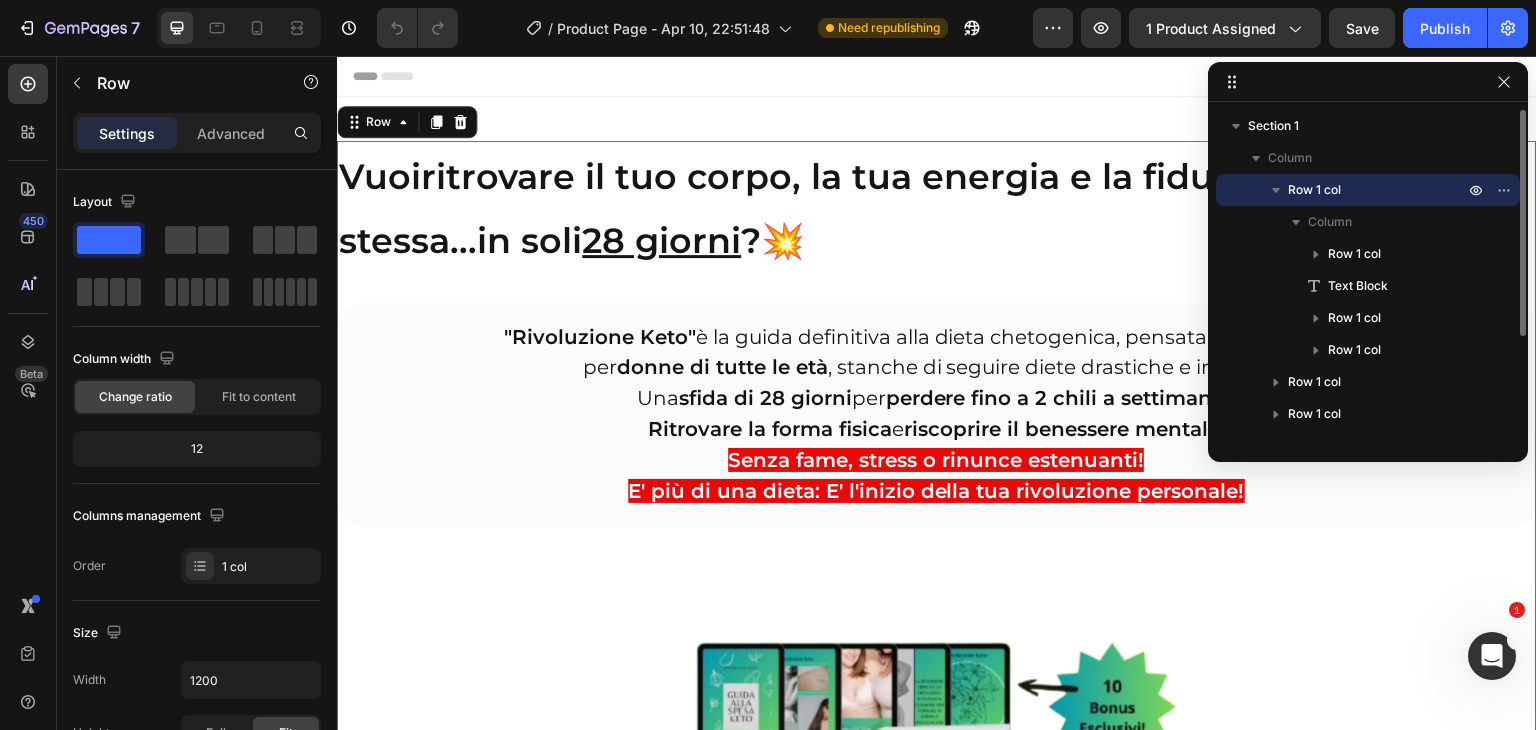 scroll, scrollTop: 15, scrollLeft: 0, axis: vertical 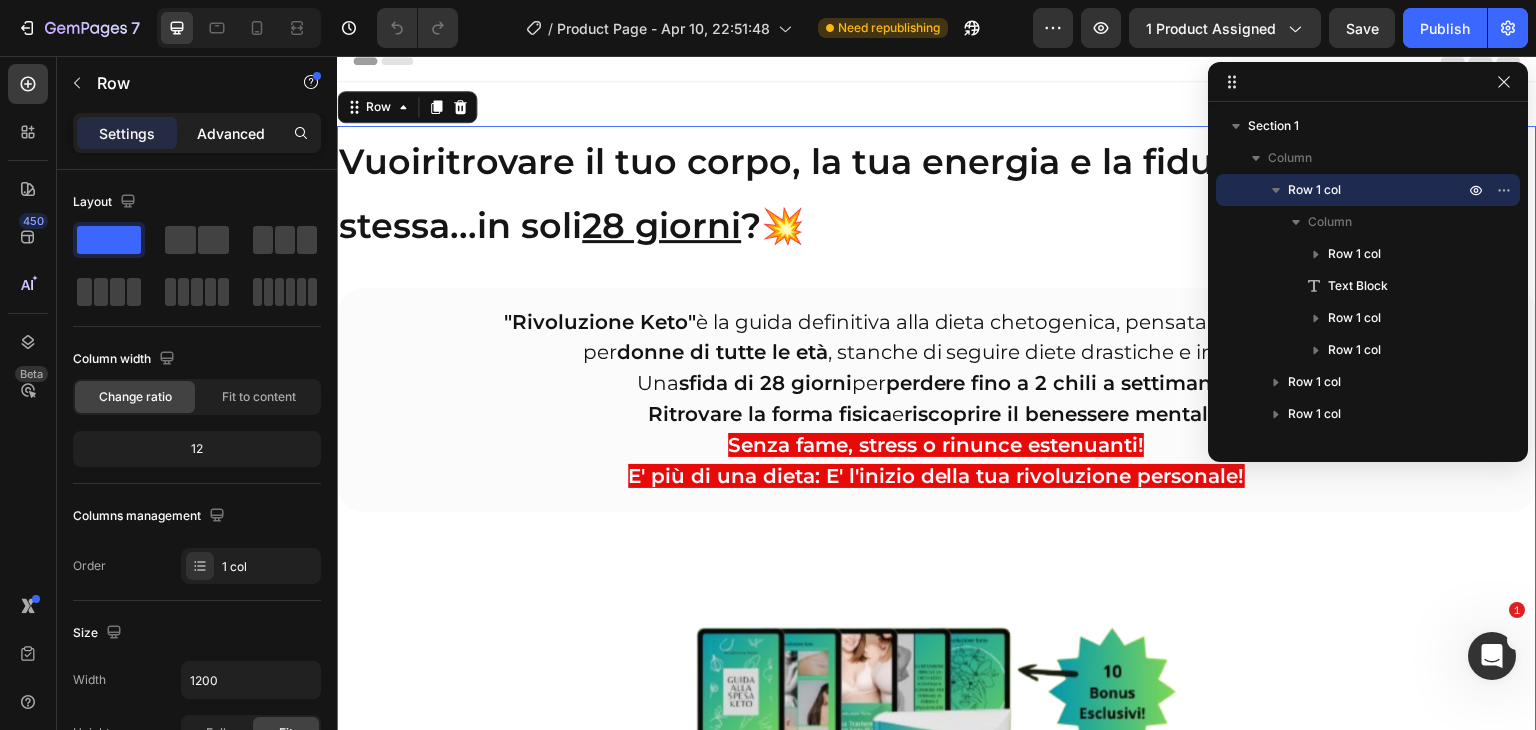 click on "Advanced" at bounding box center (231, 133) 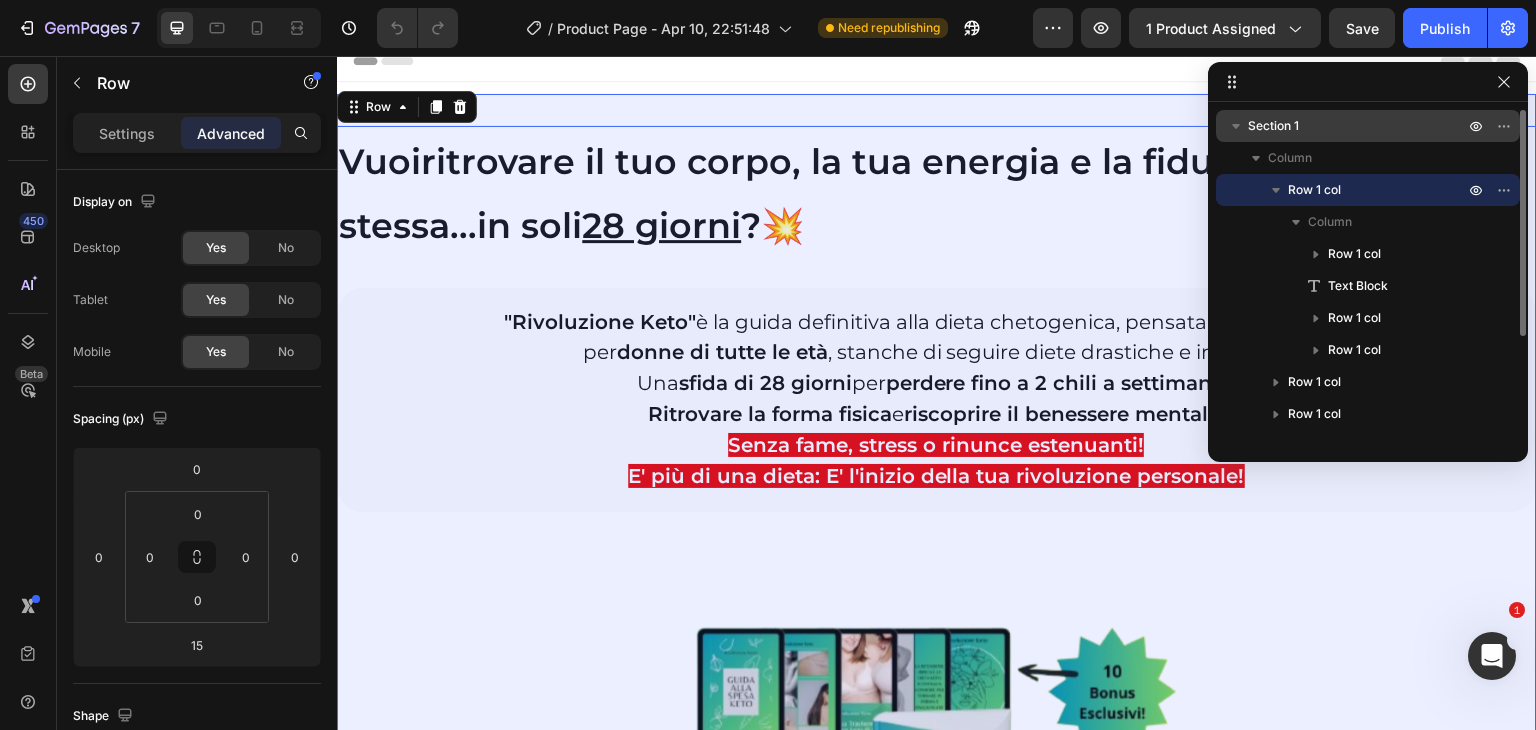 click on "Section 1" at bounding box center [1273, 126] 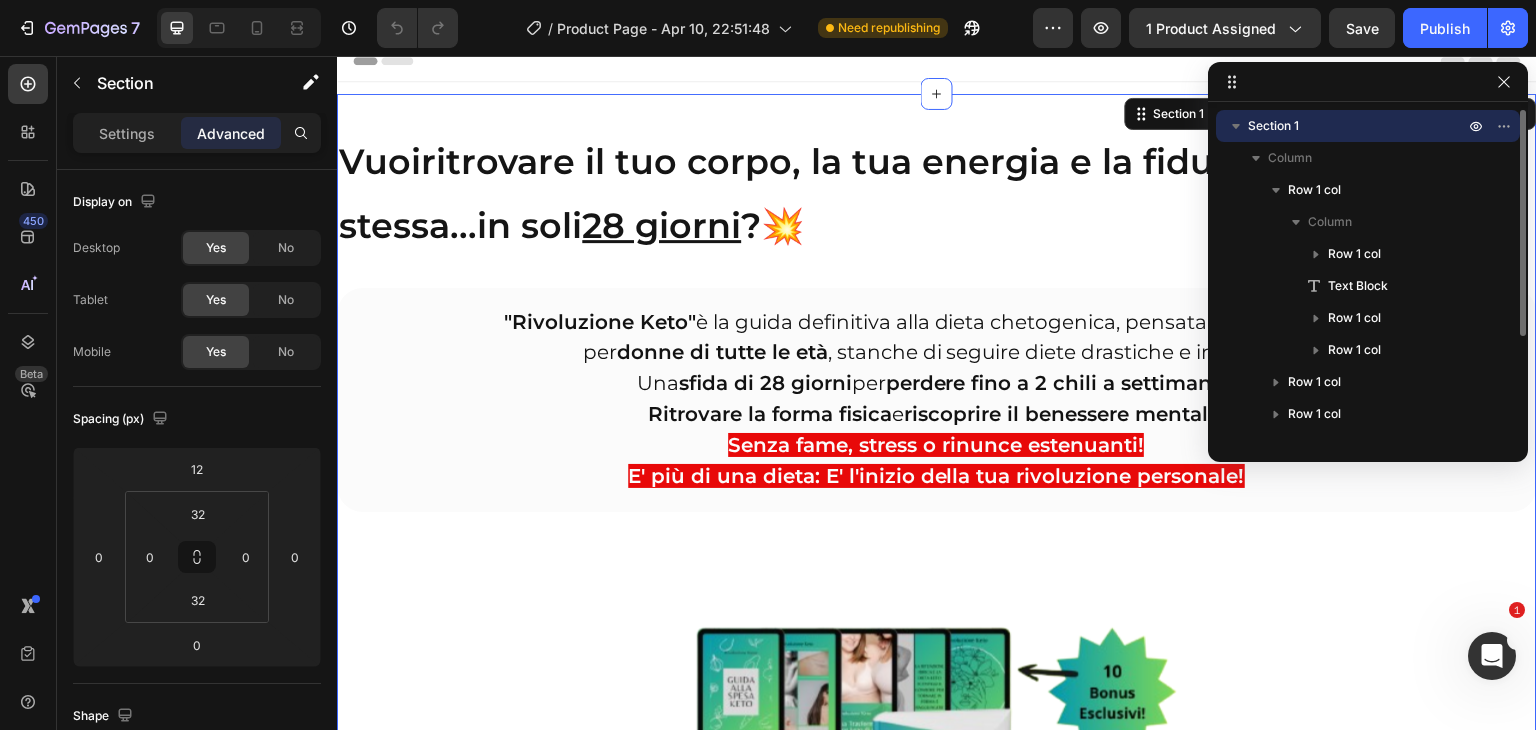 scroll, scrollTop: 0, scrollLeft: 0, axis: both 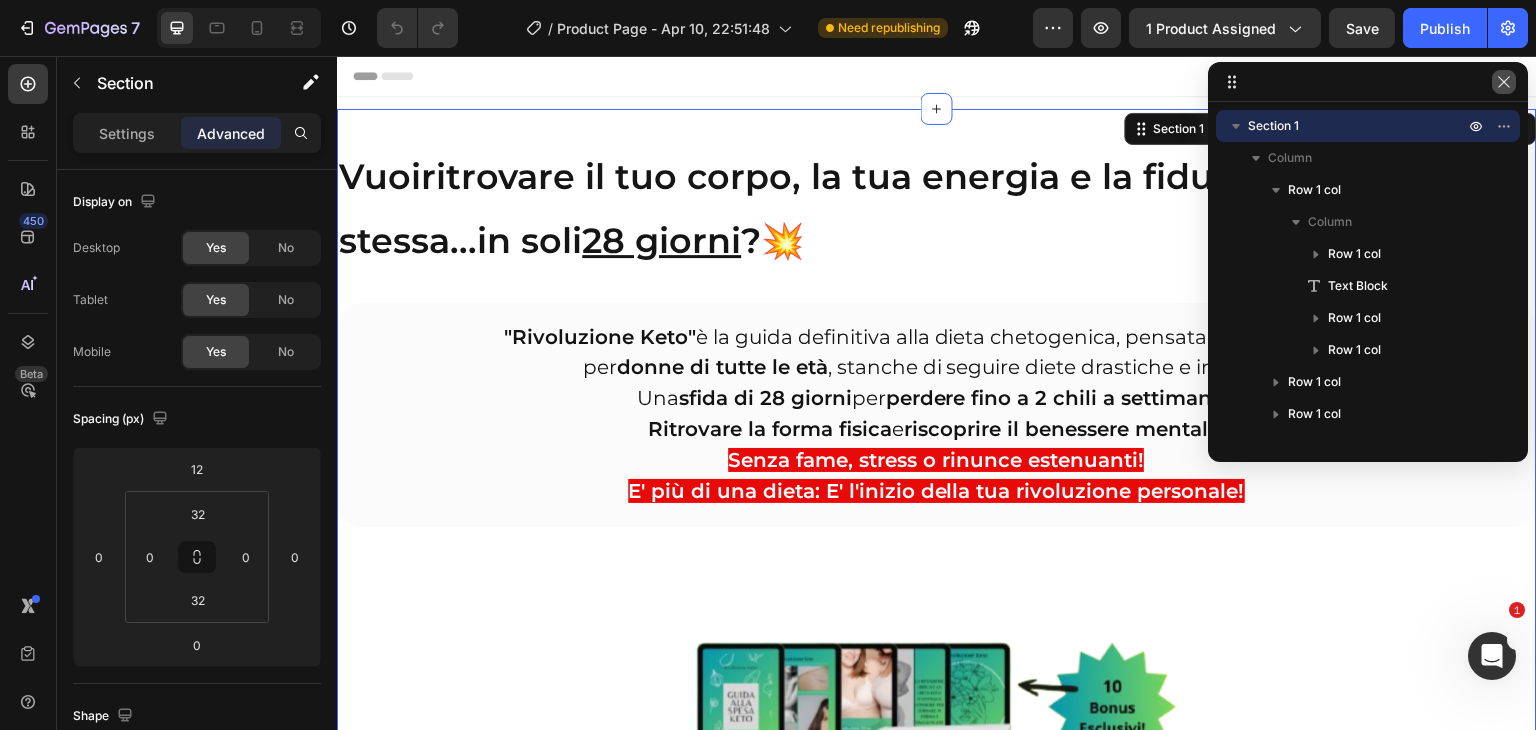 click 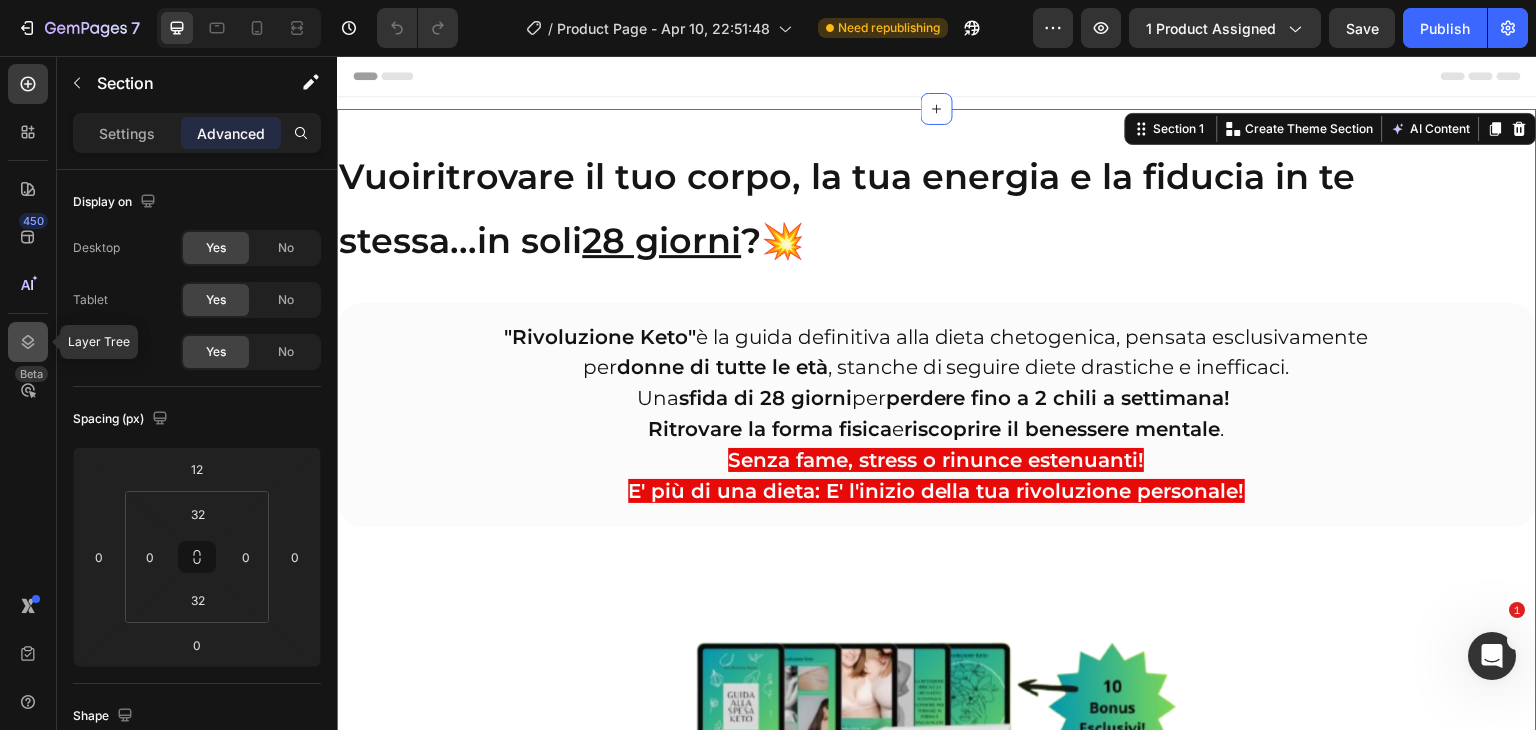 click 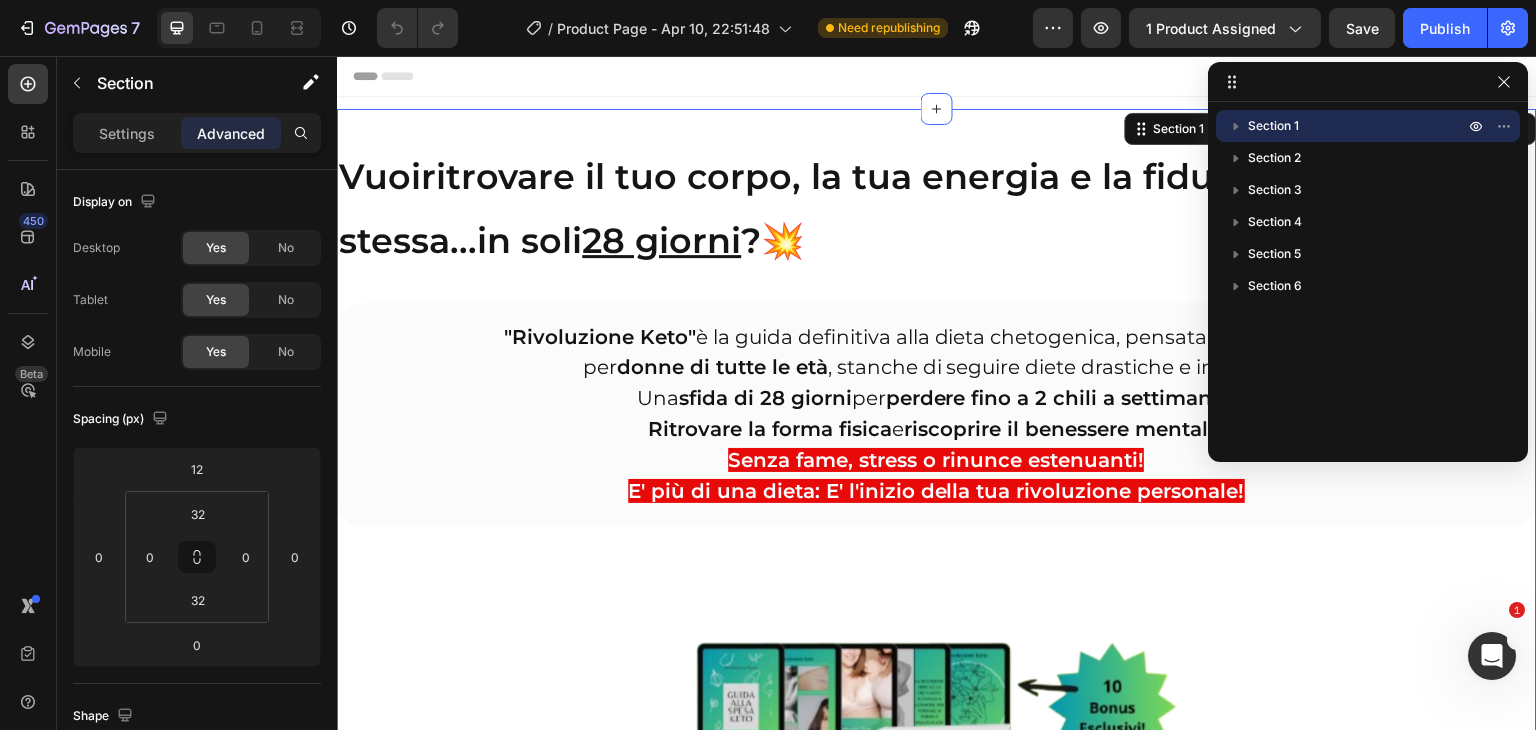 click on "Section 1" at bounding box center [1273, 126] 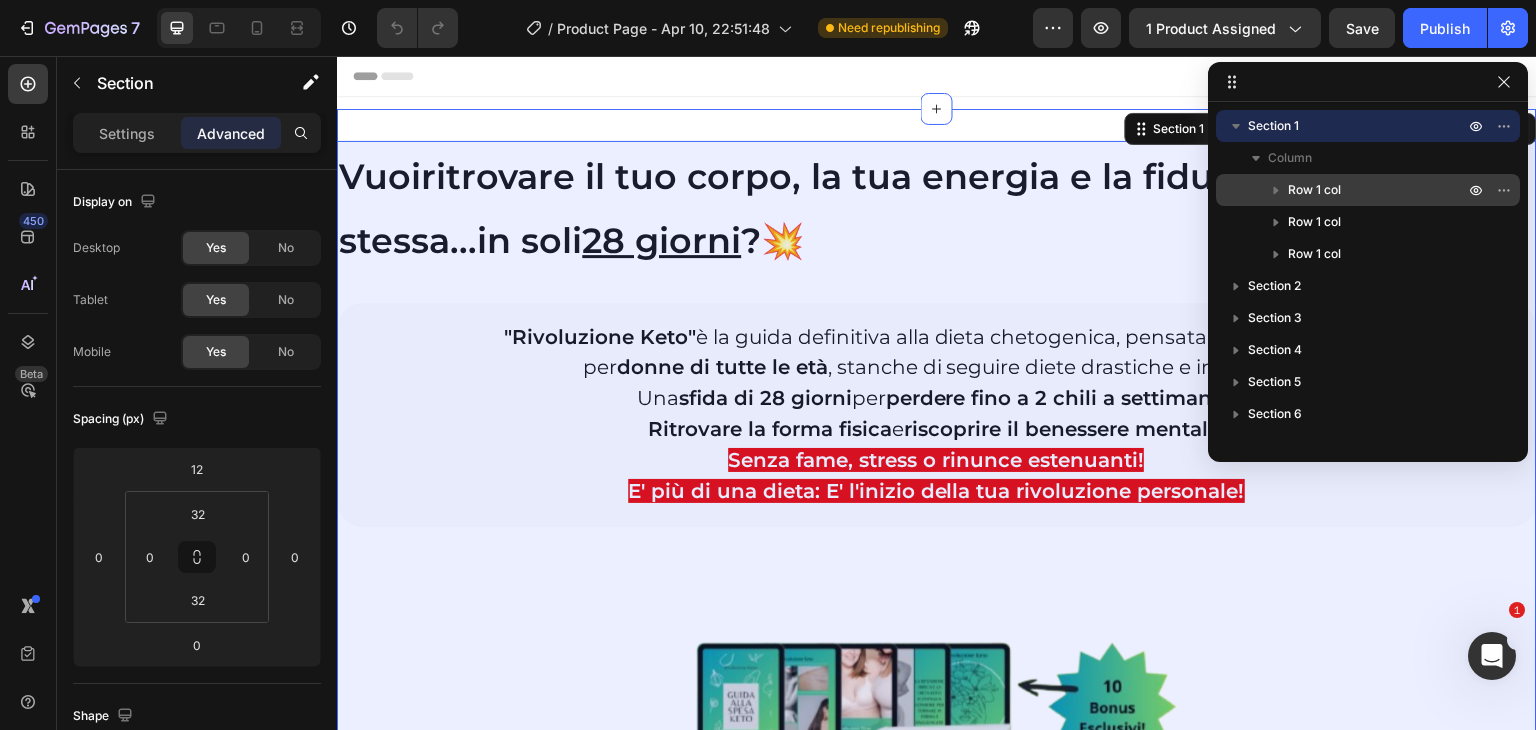 click on "Row 1 col" at bounding box center [1314, 190] 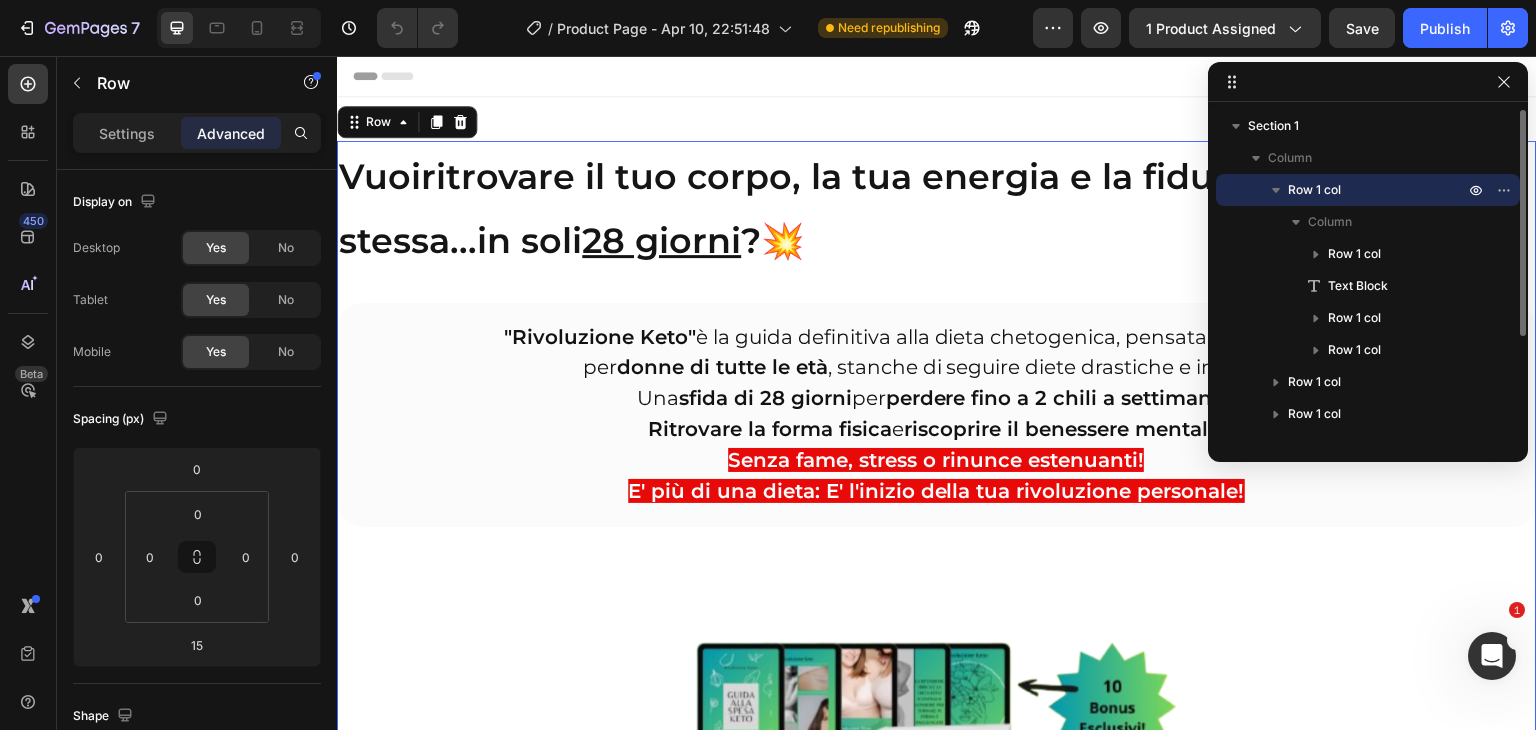 scroll, scrollTop: 15, scrollLeft: 0, axis: vertical 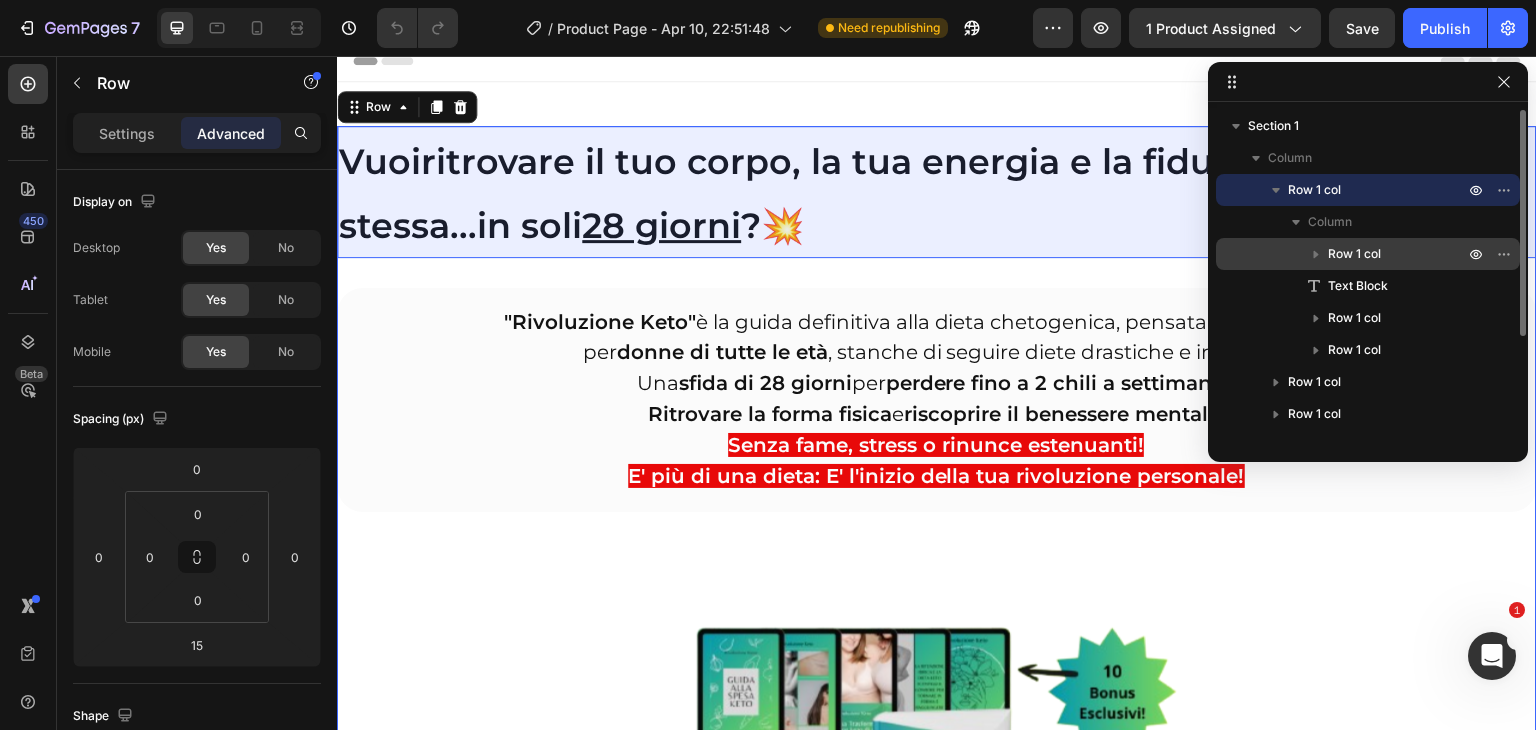 click on "Row 1 col" at bounding box center (1354, 254) 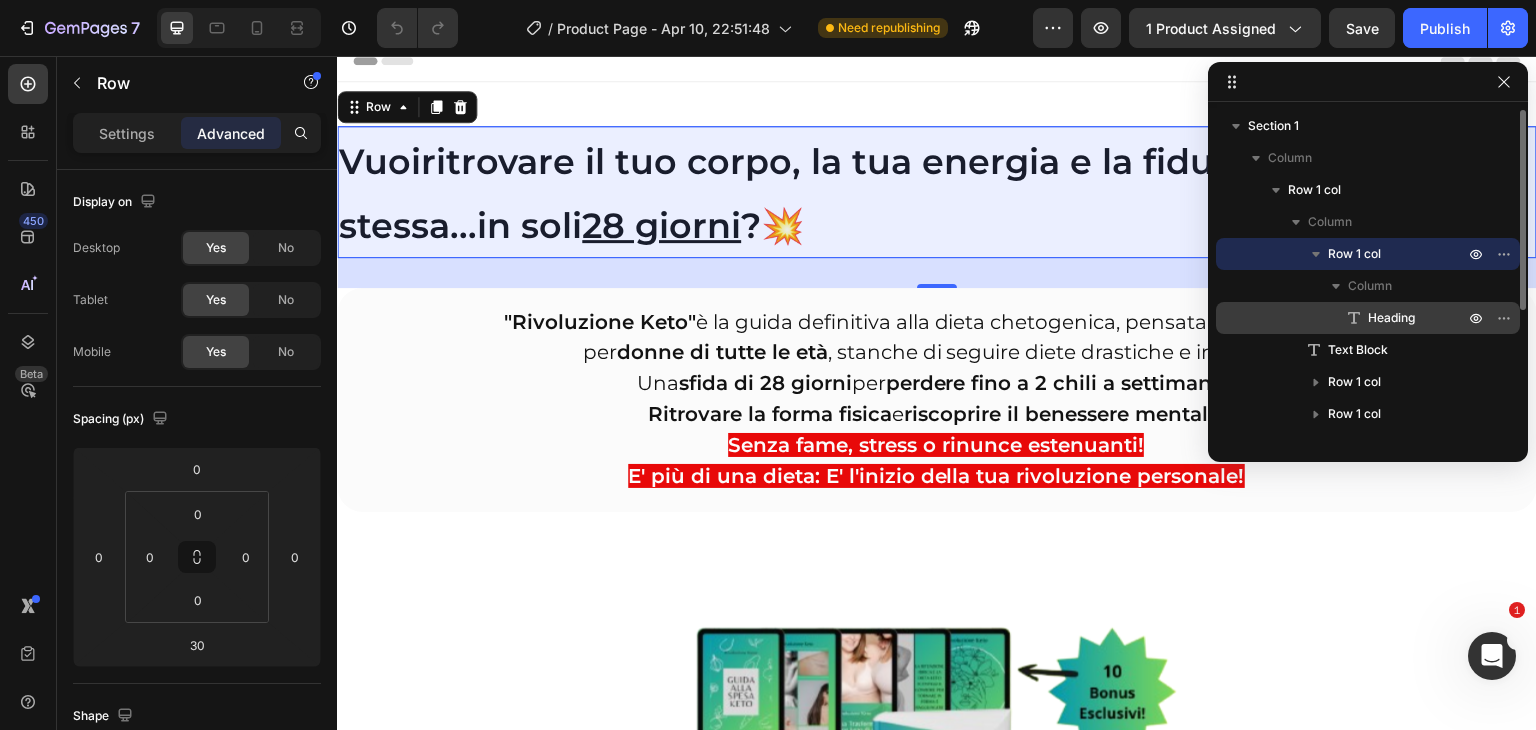 click on "Heading" at bounding box center (1391, 318) 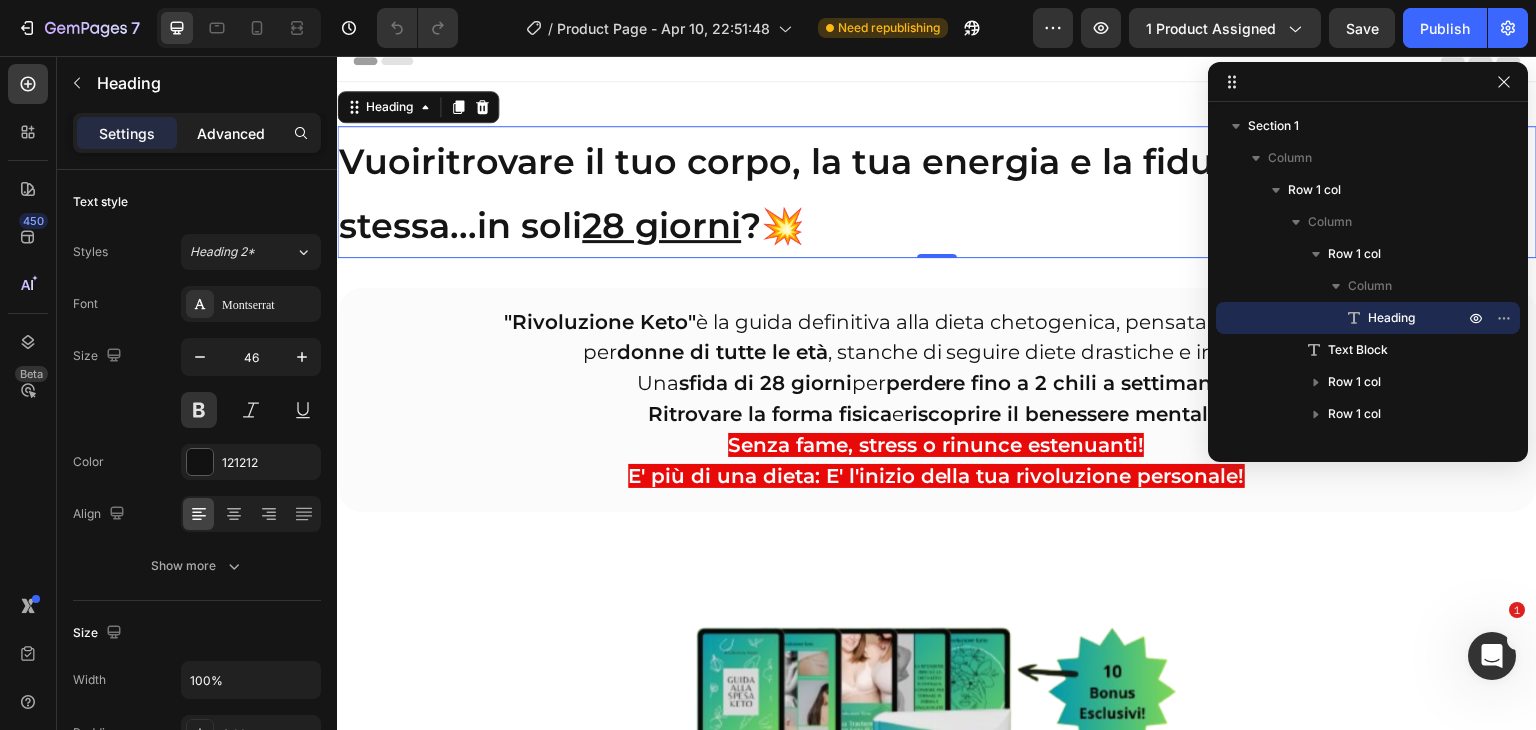 click on "Advanced" at bounding box center [231, 133] 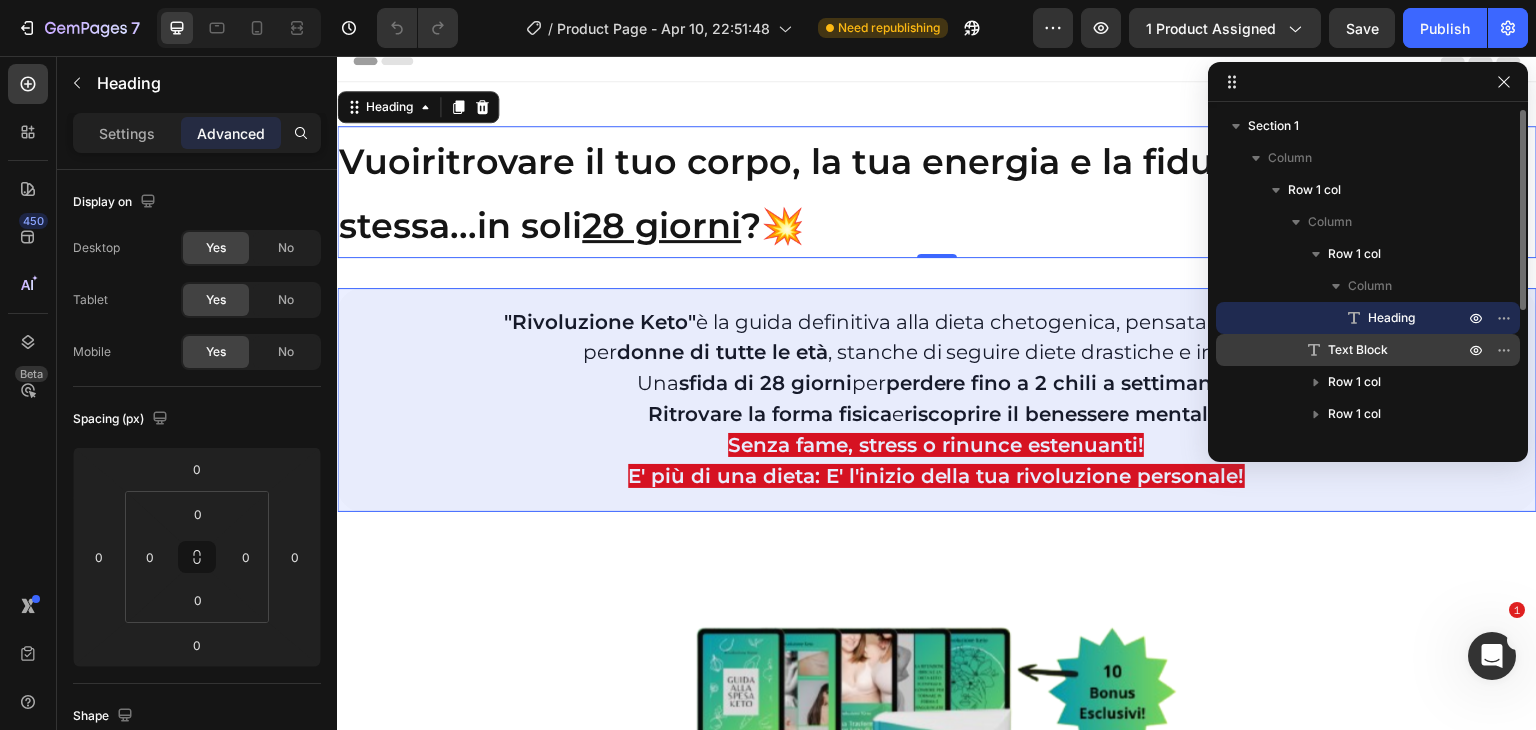 click on "Text Block" at bounding box center (1358, 350) 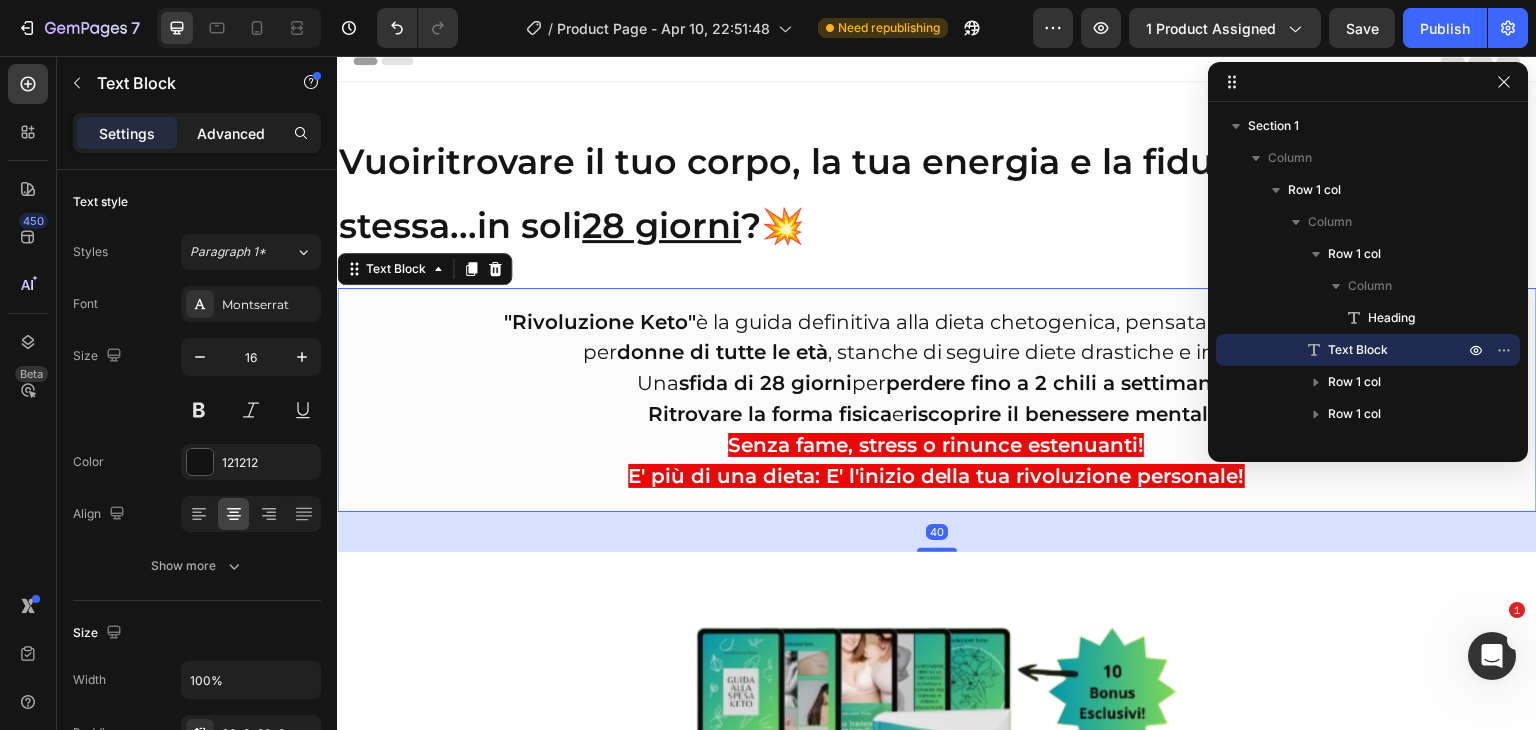 click on "Advanced" at bounding box center [231, 133] 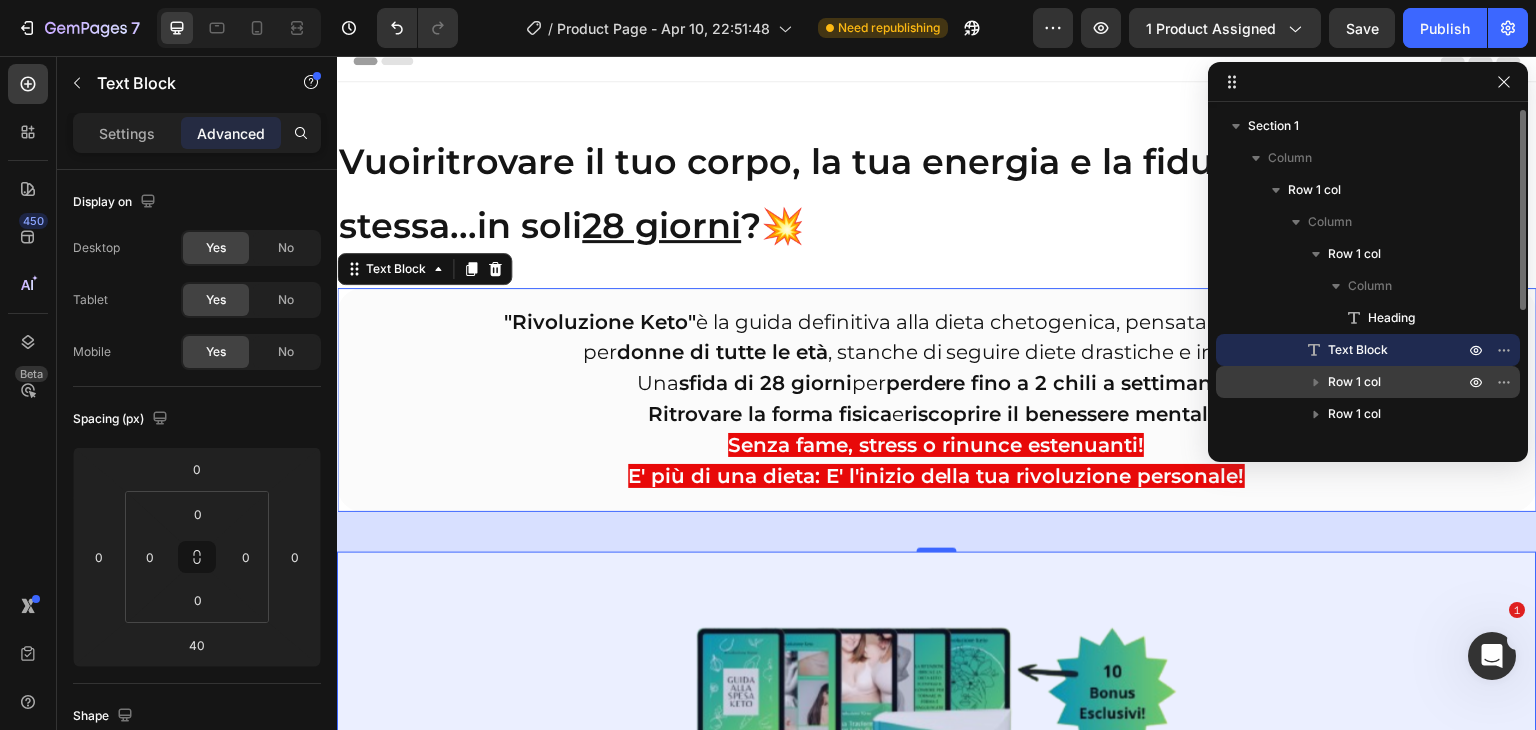 click on "Row 1 col" at bounding box center (1354, 382) 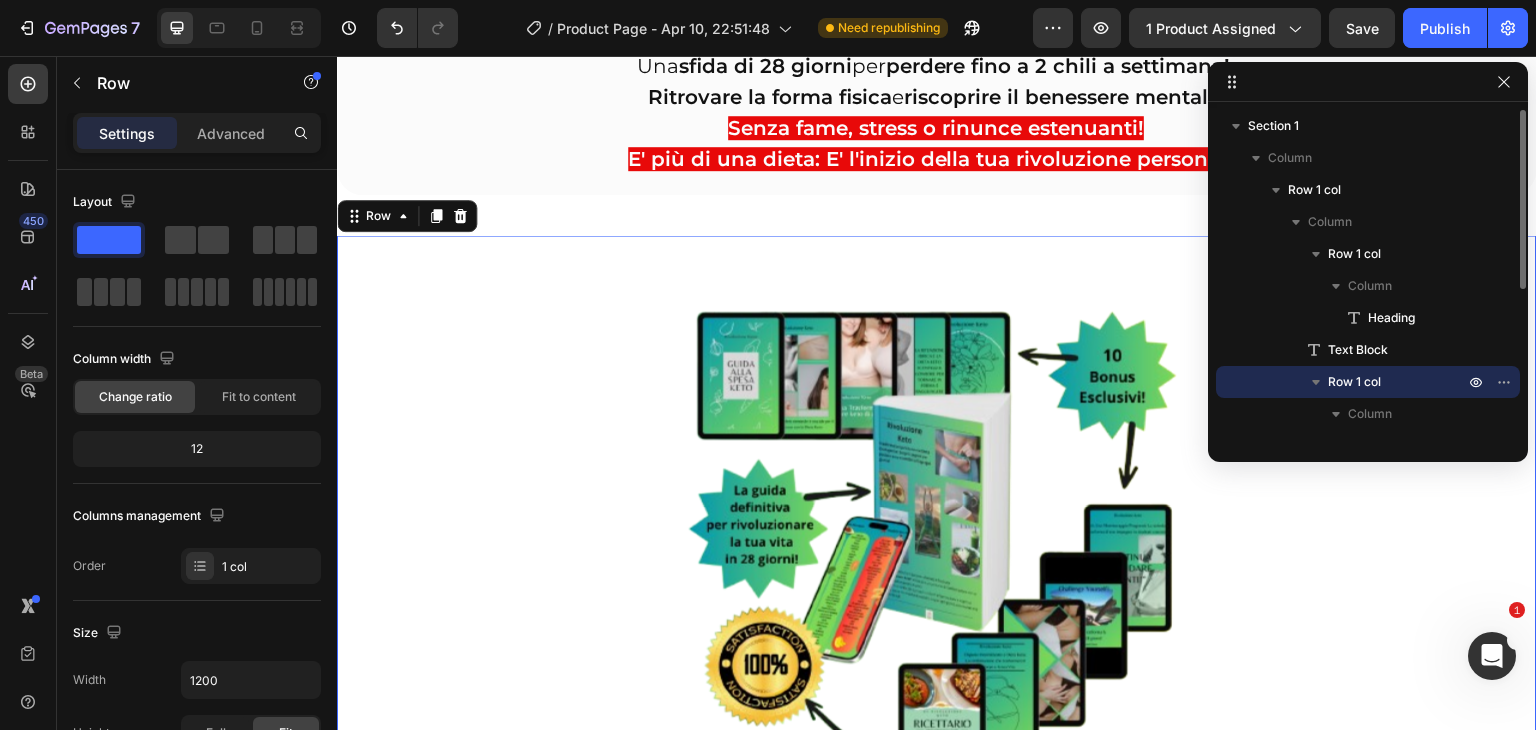 scroll, scrollTop: 439, scrollLeft: 0, axis: vertical 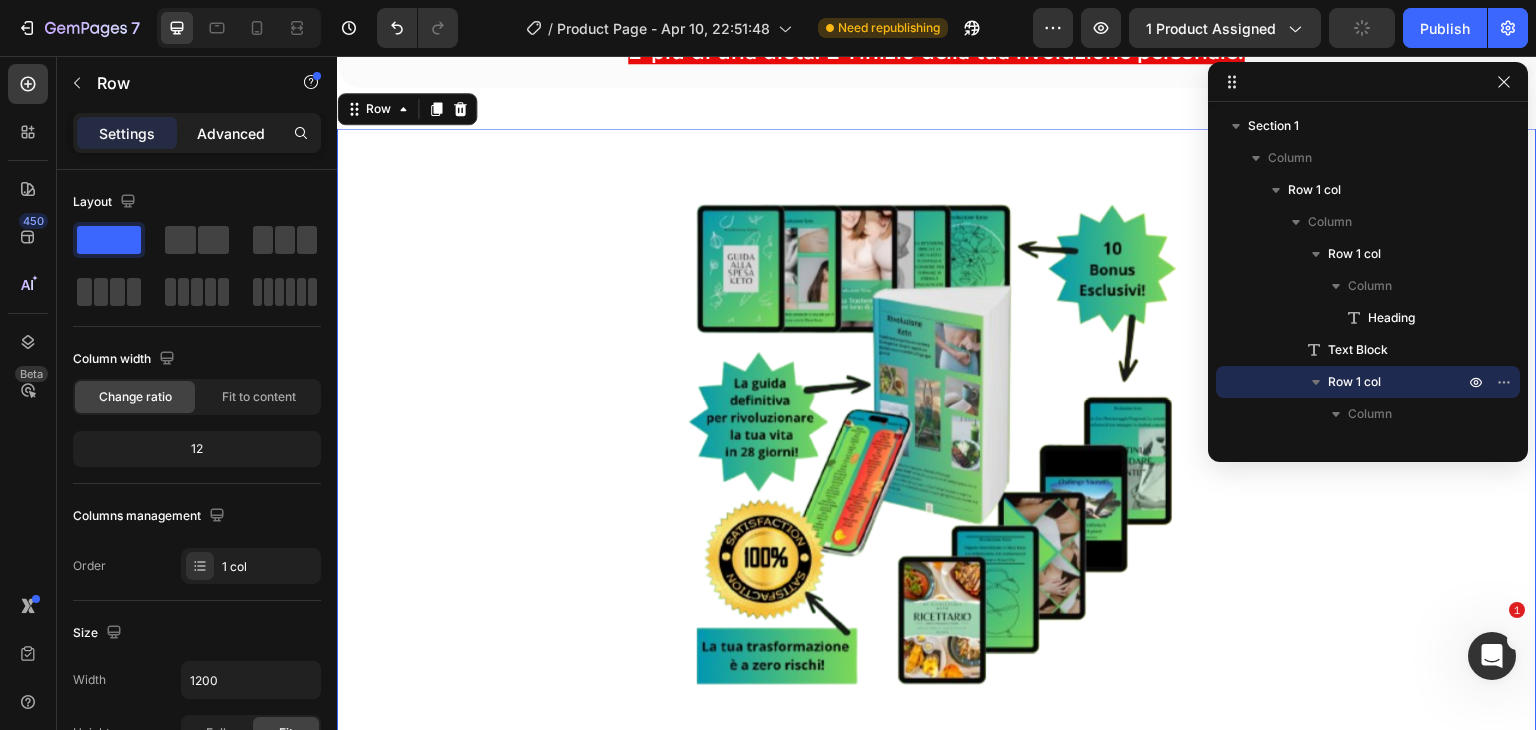 click on "Advanced" at bounding box center [231, 133] 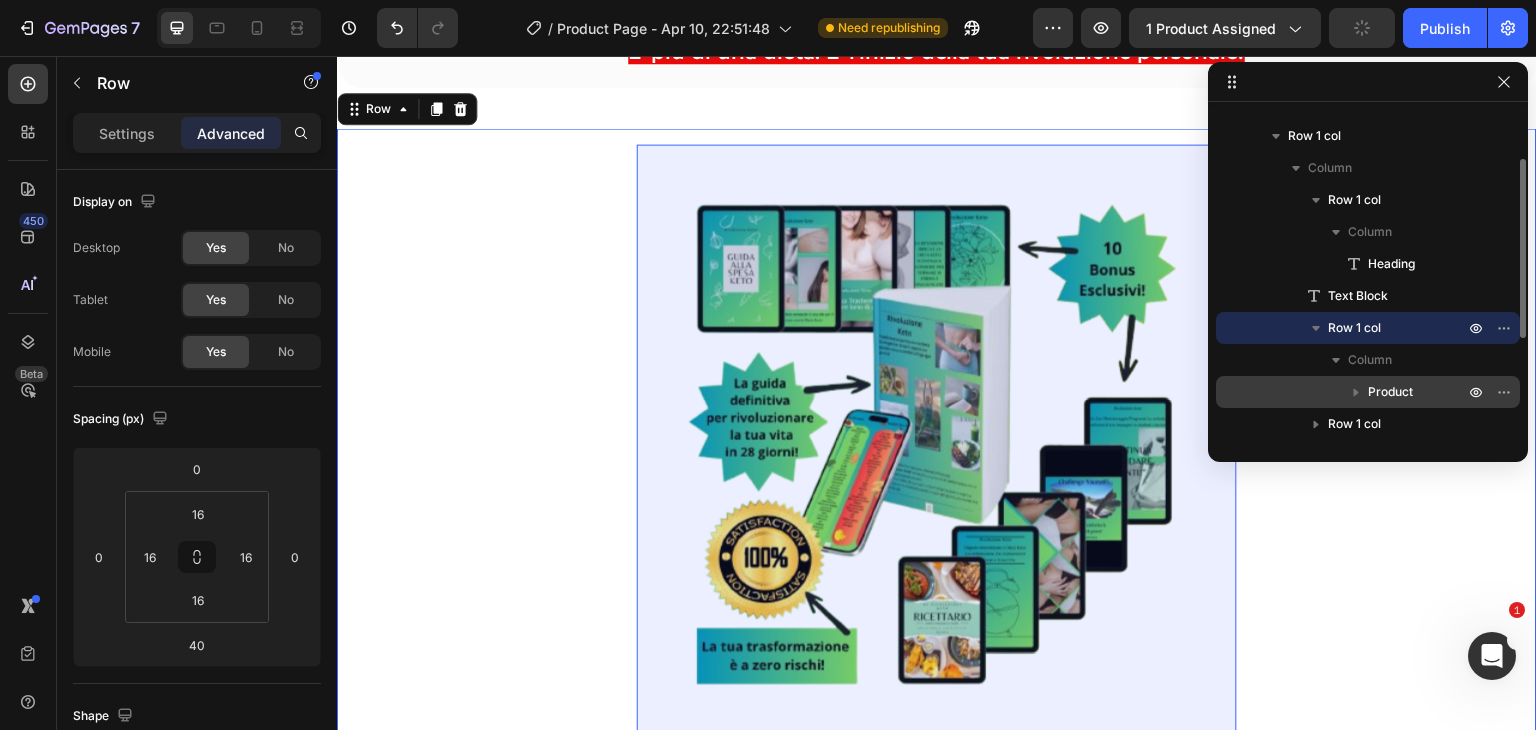 scroll, scrollTop: 67, scrollLeft: 0, axis: vertical 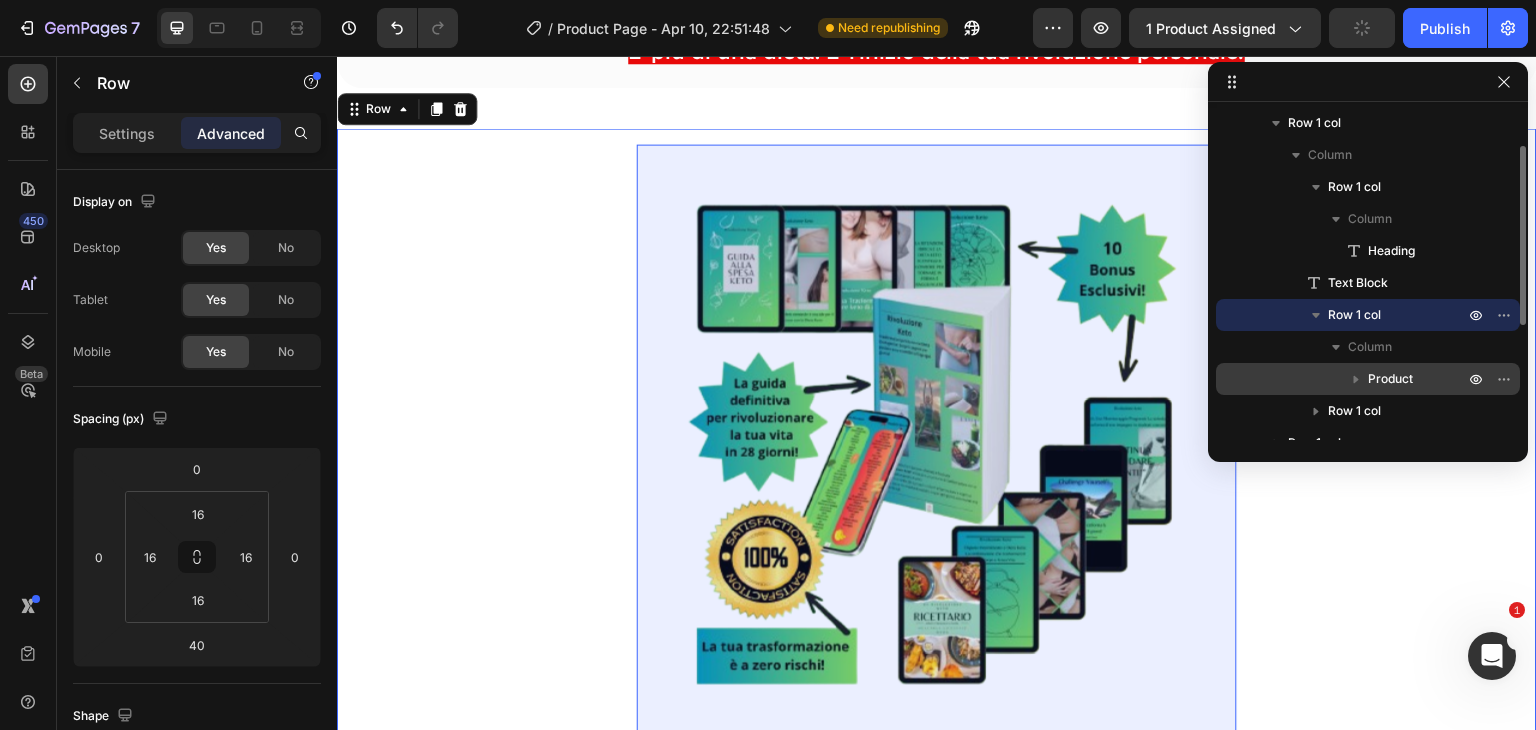 click on "Product" at bounding box center (1390, 379) 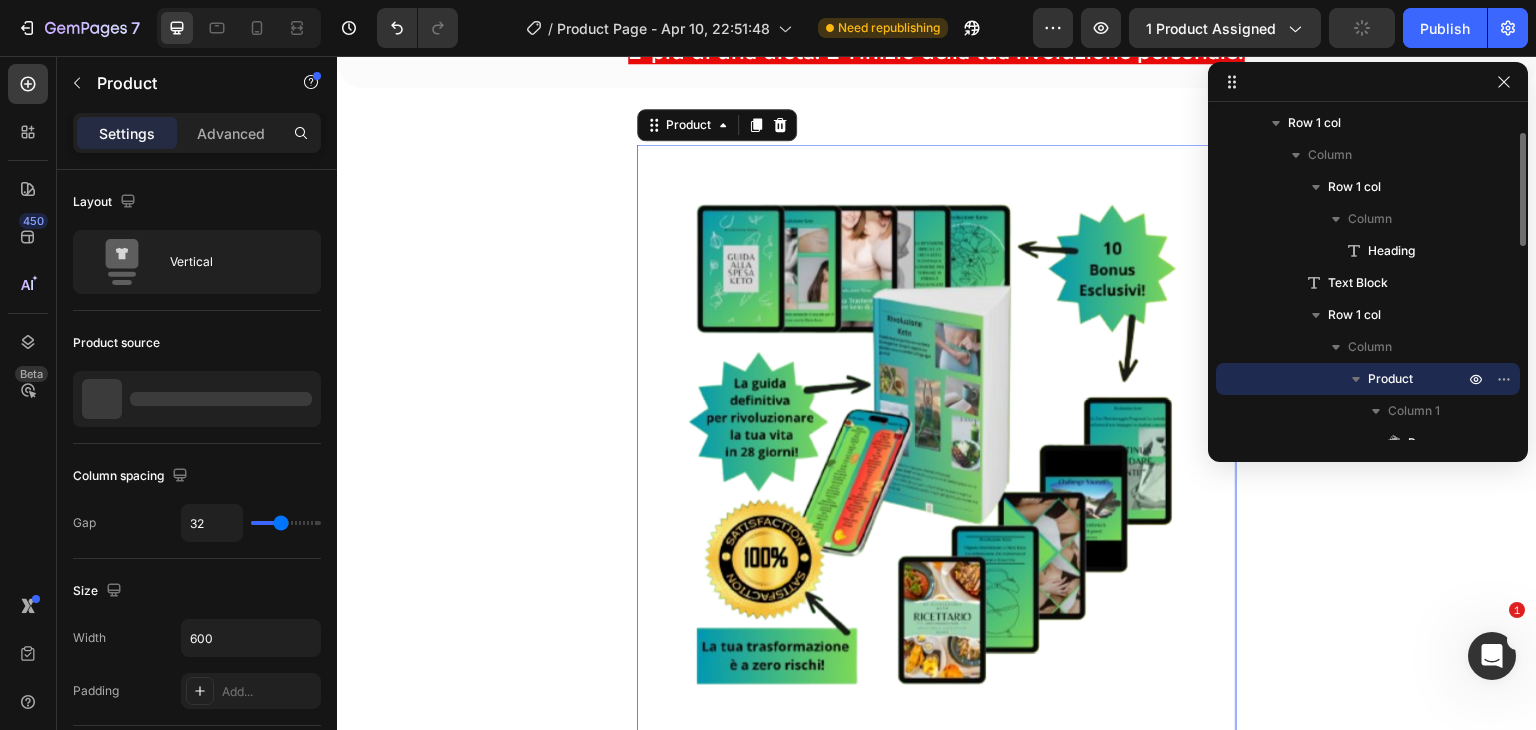 scroll, scrollTop: 455, scrollLeft: 0, axis: vertical 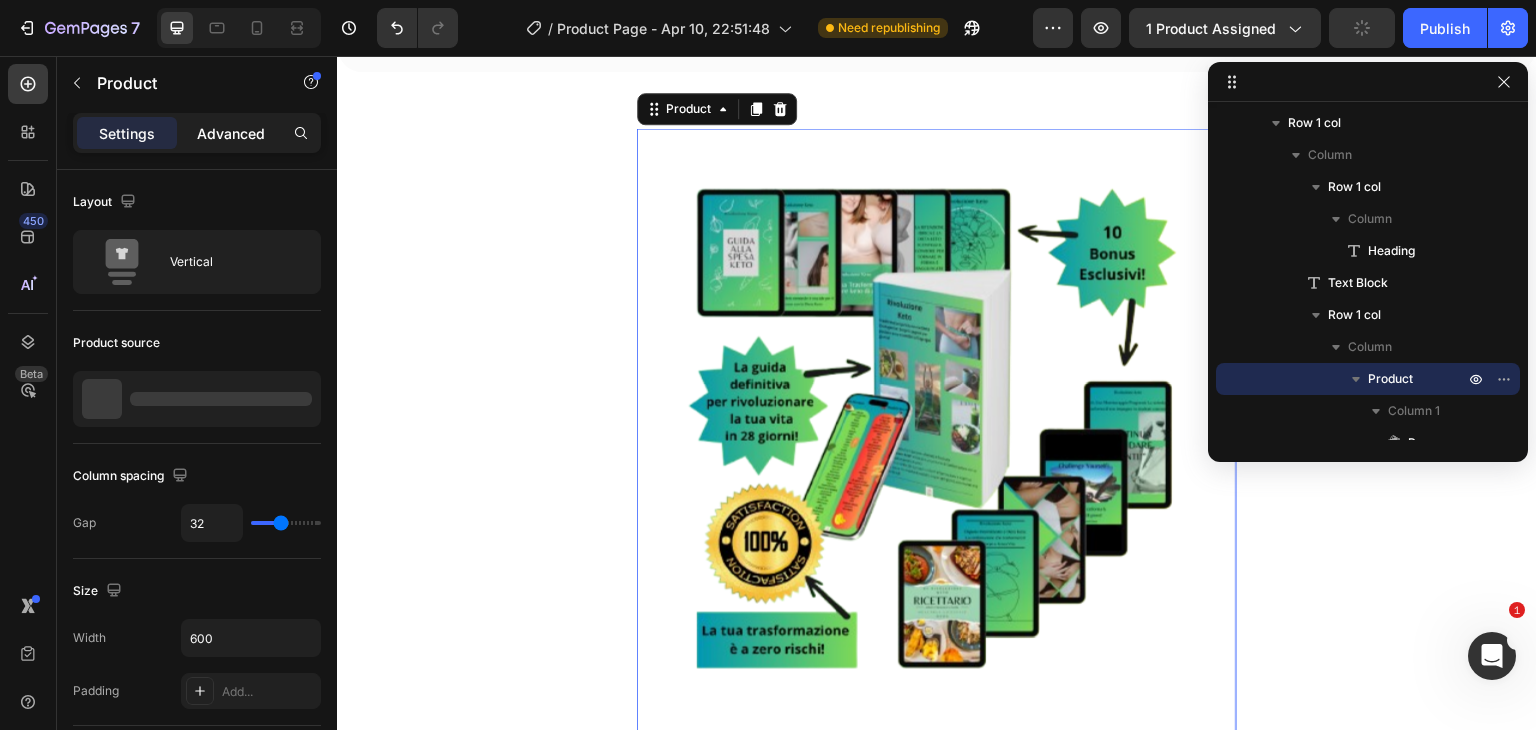 click on "Advanced" at bounding box center [231, 133] 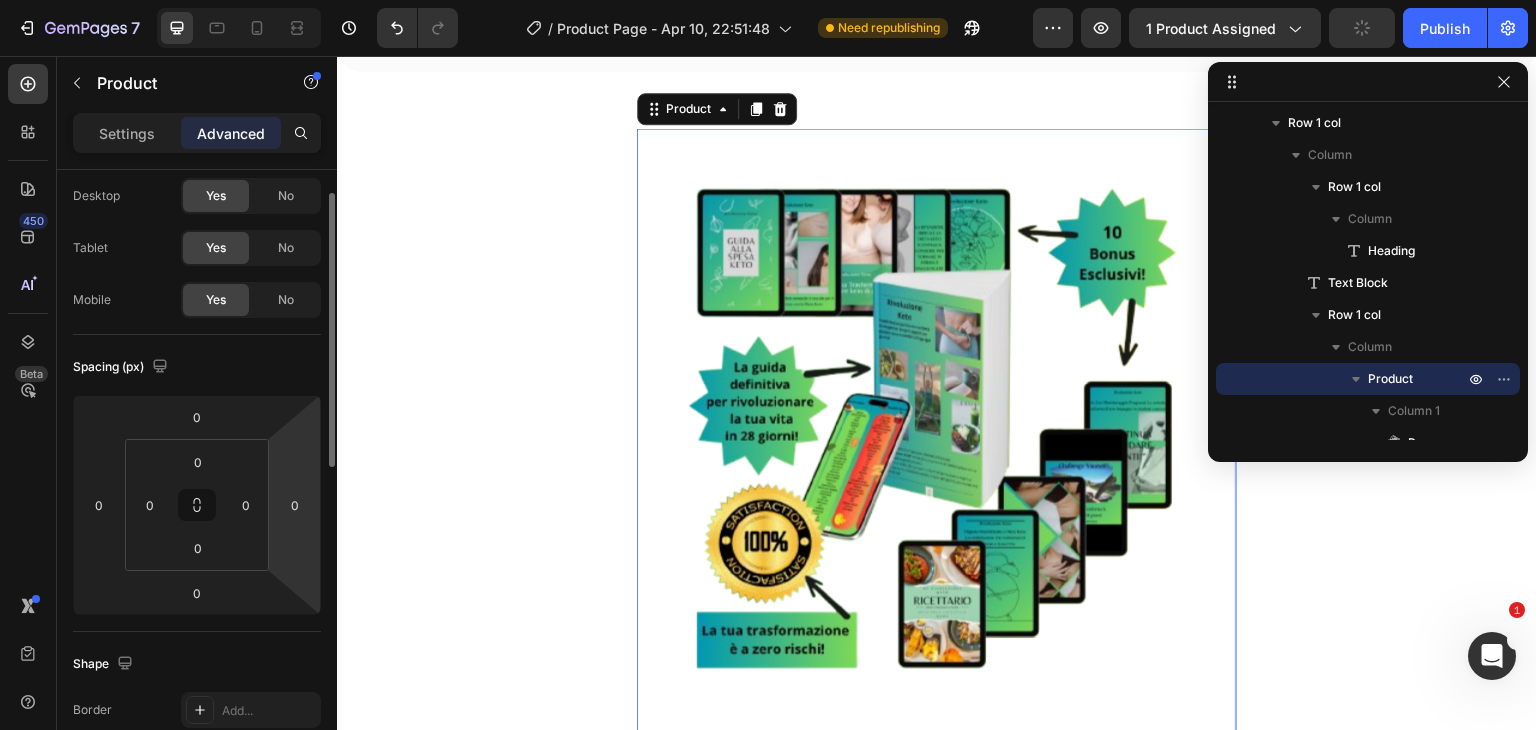 scroll, scrollTop: 67, scrollLeft: 0, axis: vertical 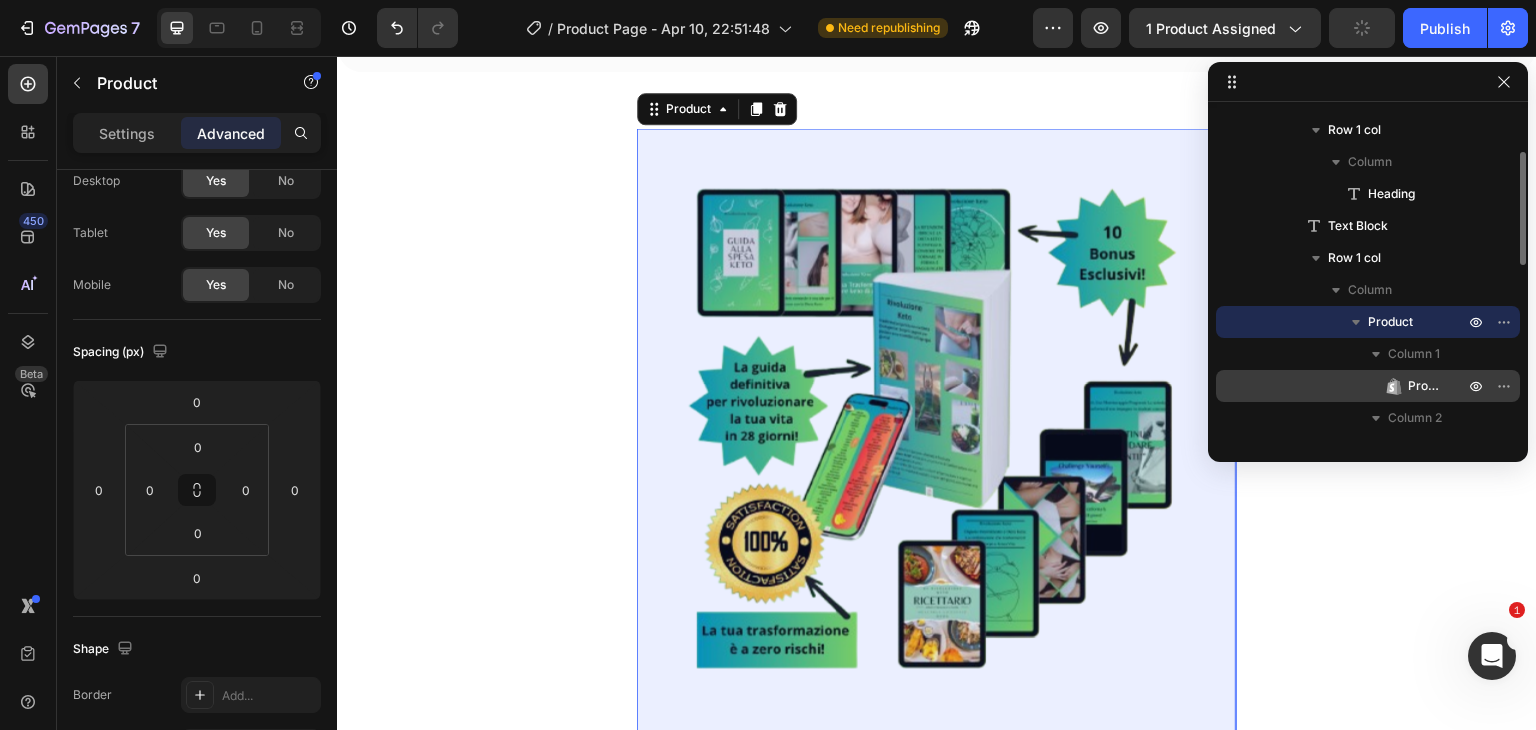 click on "Product Images" at bounding box center [1426, 386] 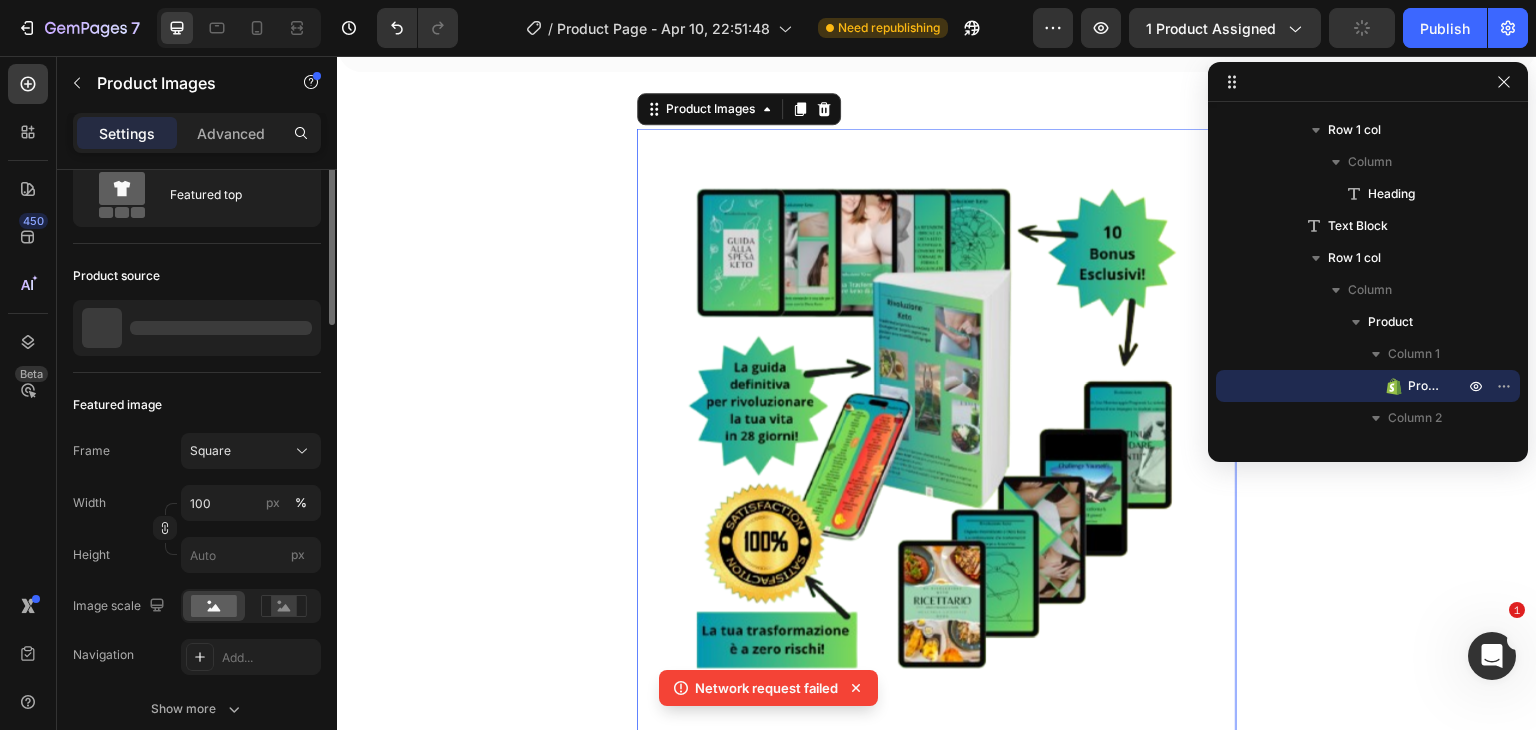 scroll, scrollTop: 0, scrollLeft: 0, axis: both 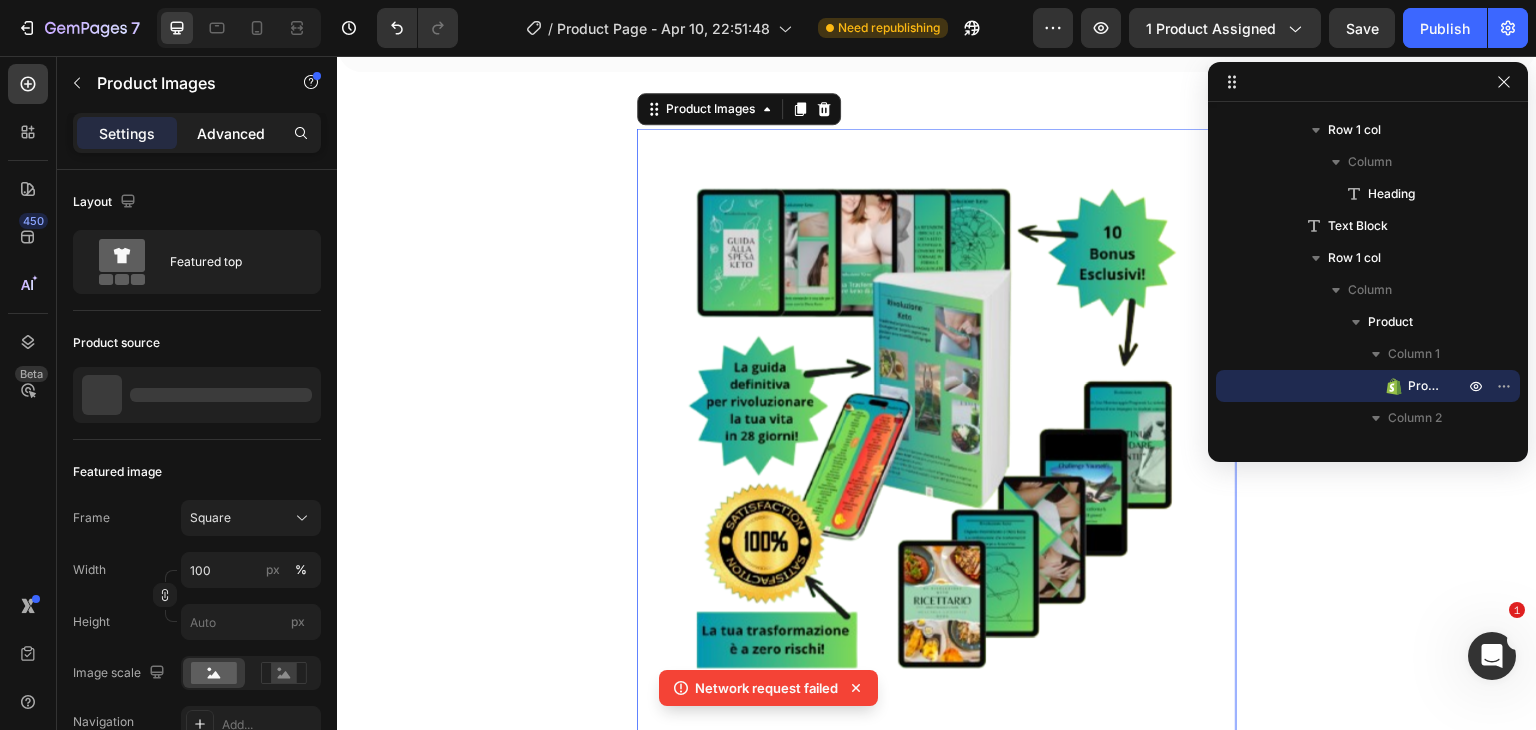 click on "Advanced" at bounding box center (231, 133) 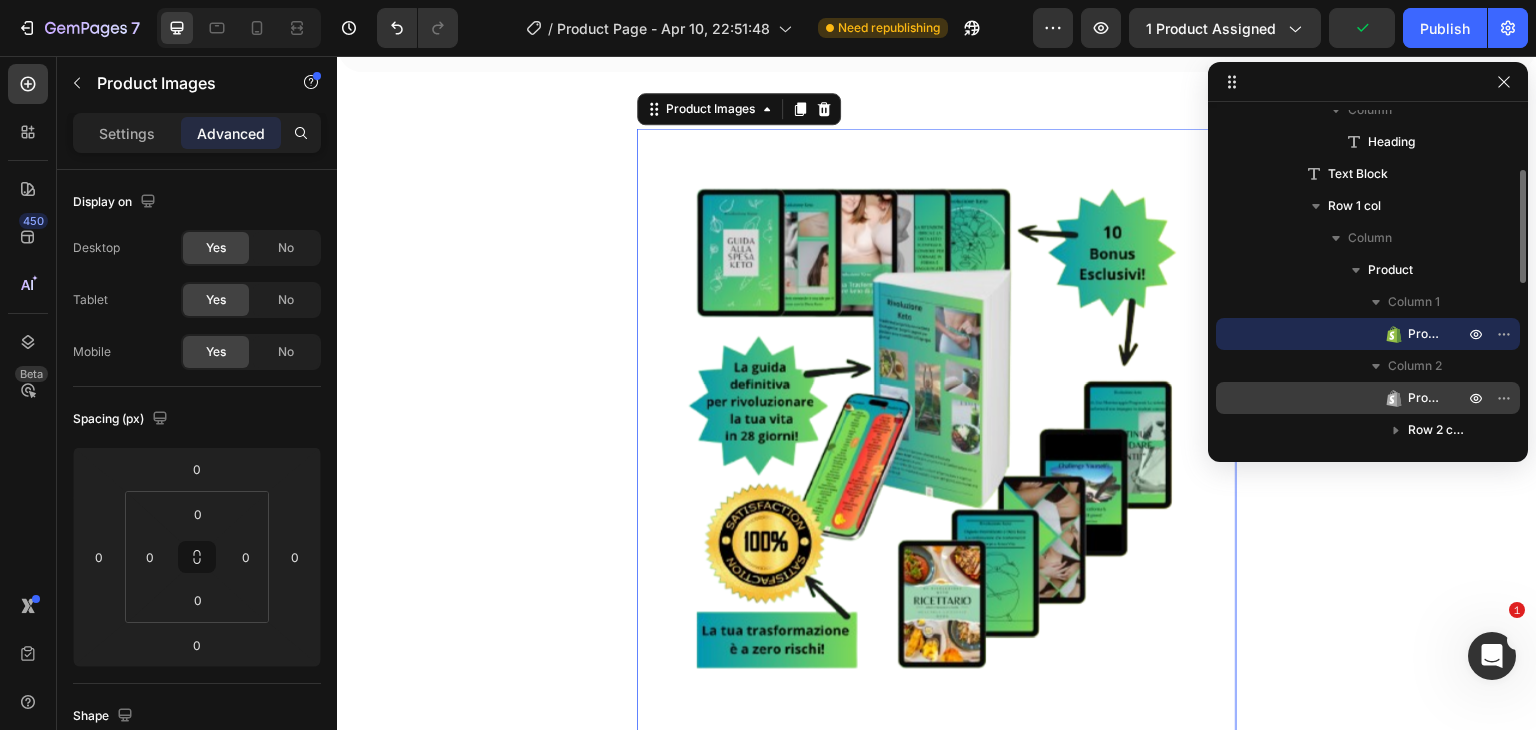 scroll, scrollTop: 191, scrollLeft: 0, axis: vertical 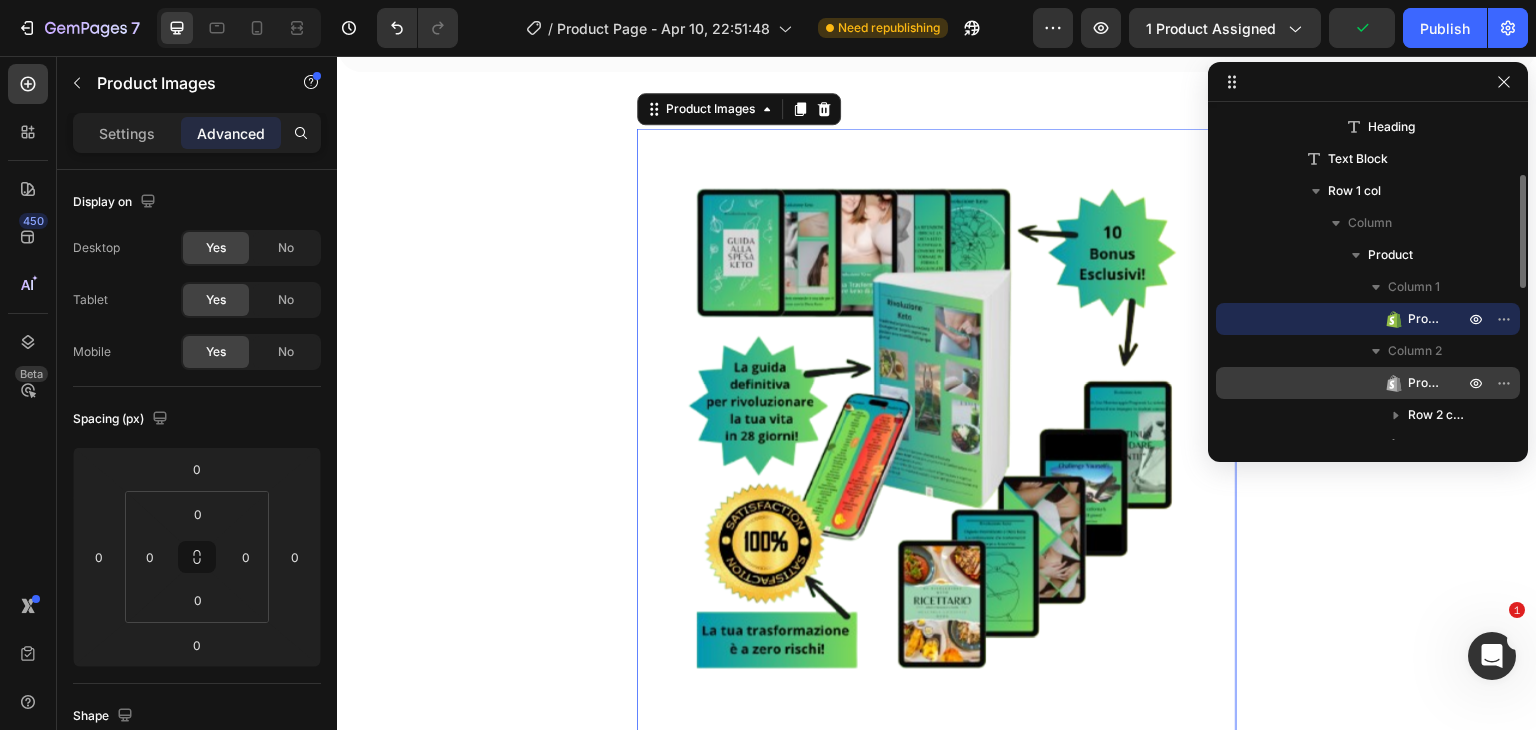 click on "Product Title" at bounding box center [1414, 383] 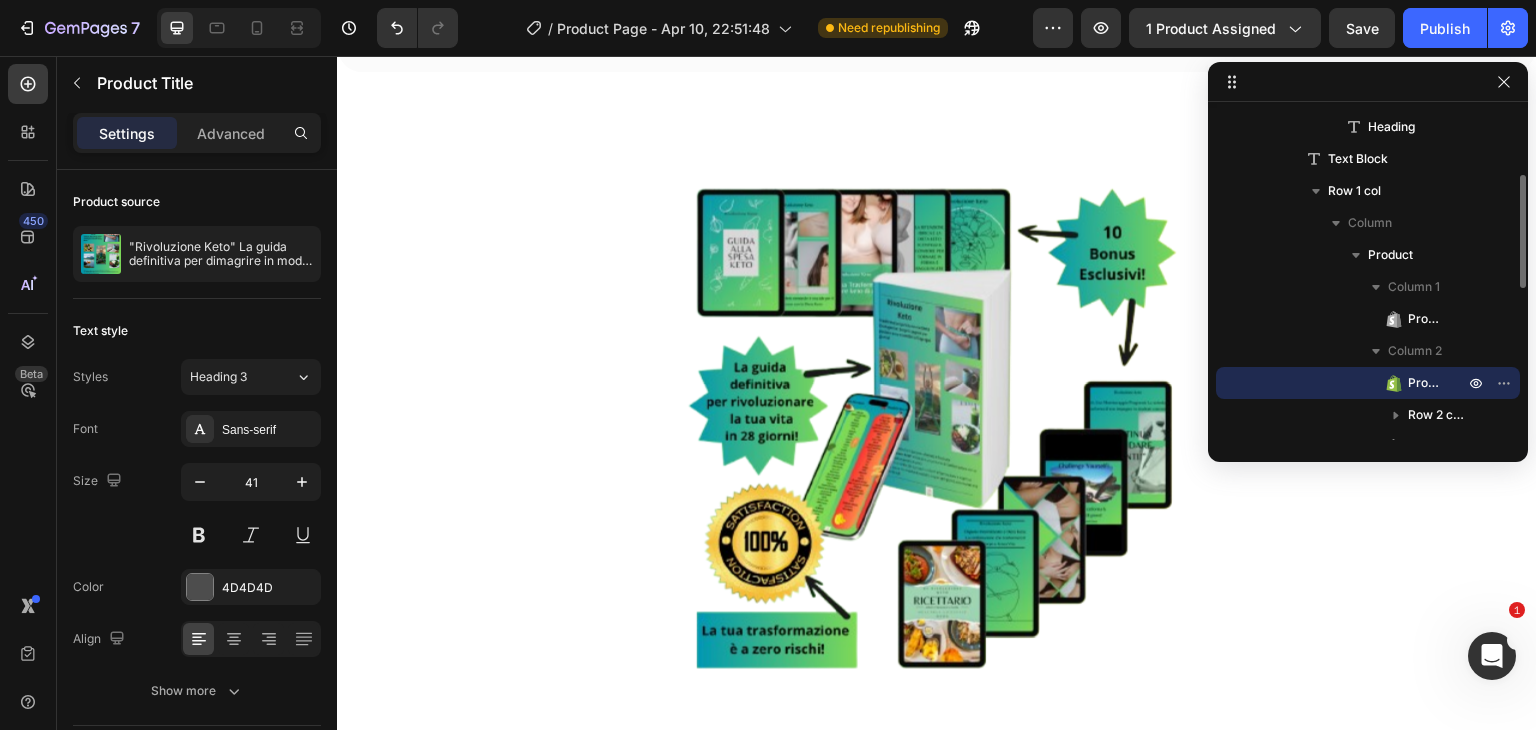 scroll, scrollTop: 1208, scrollLeft: 0, axis: vertical 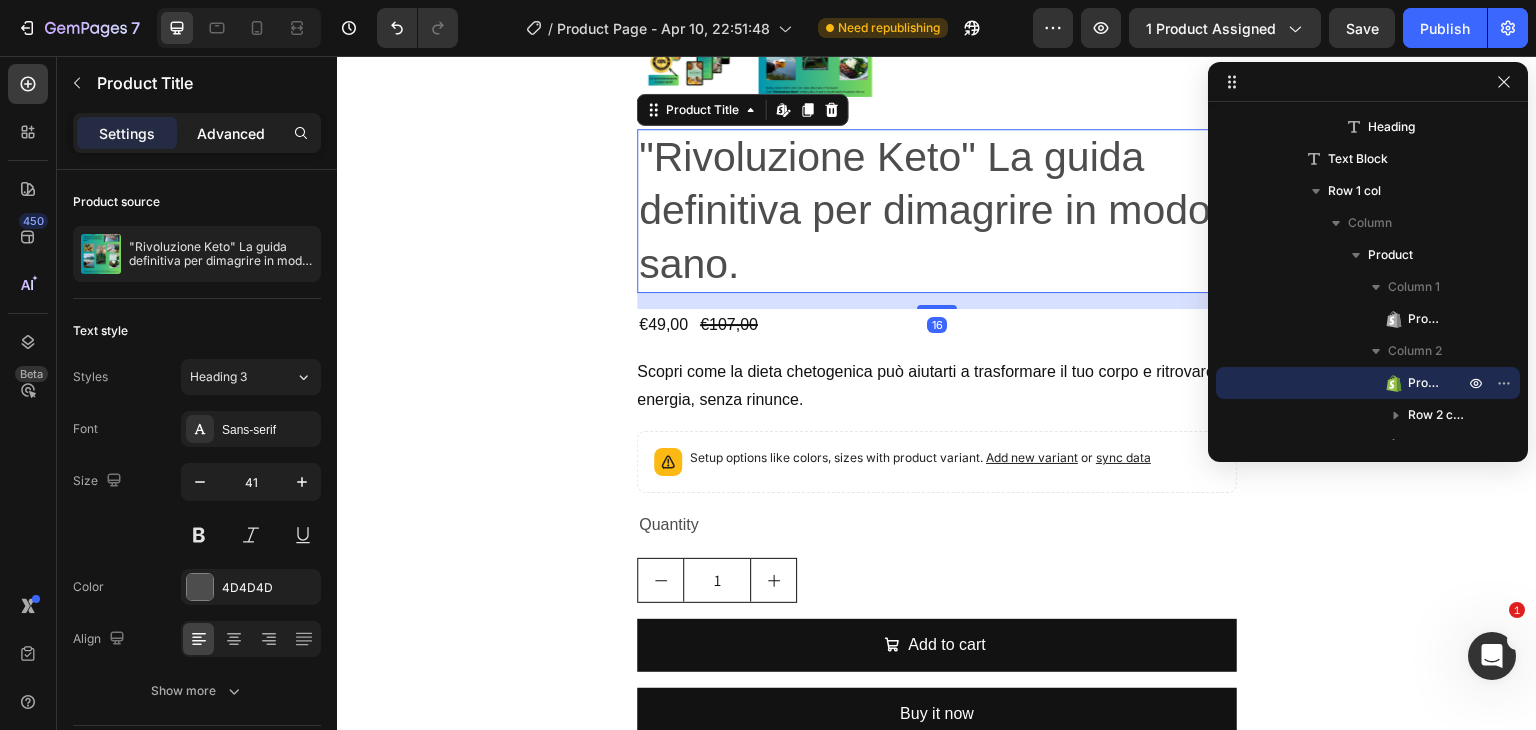 click on "Advanced" at bounding box center (231, 133) 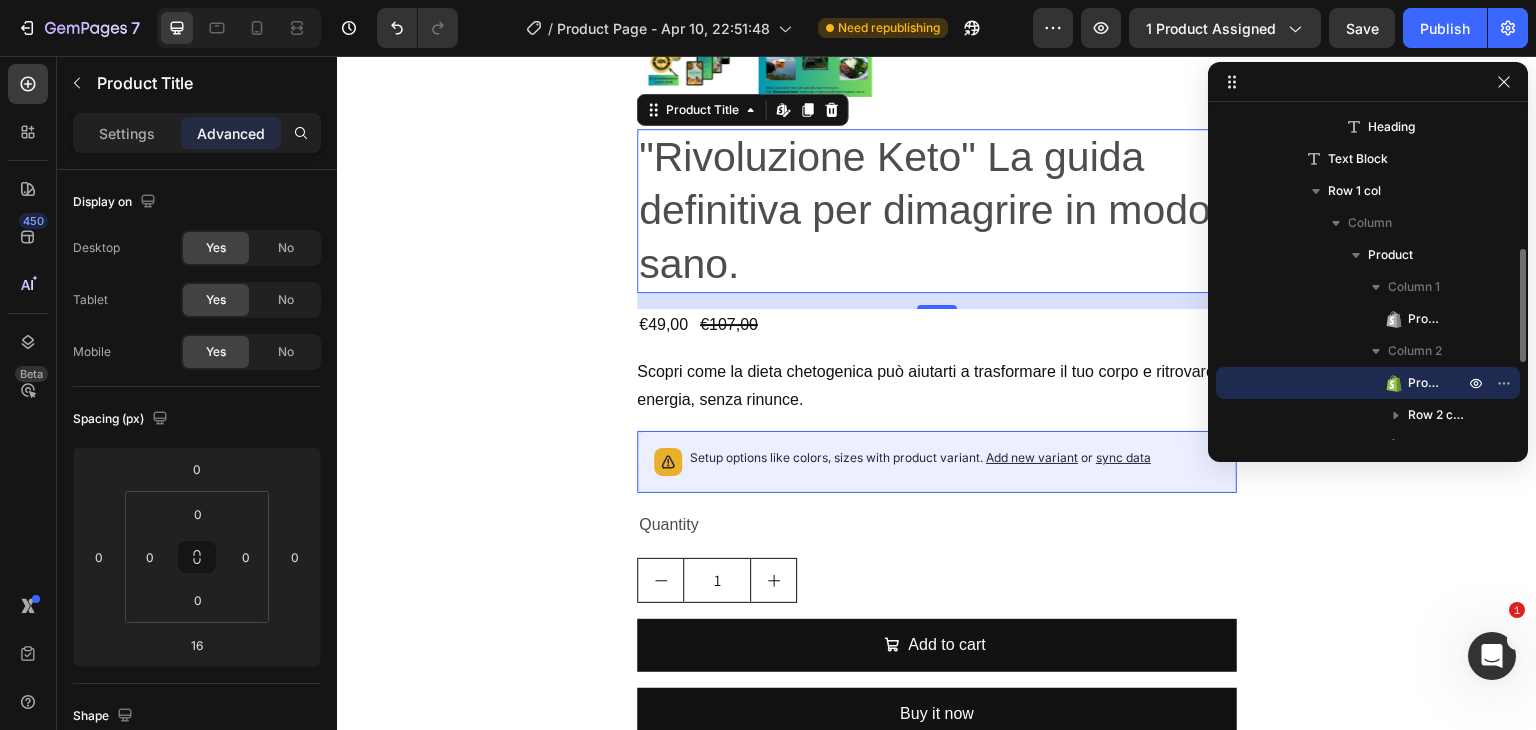 scroll, scrollTop: 246, scrollLeft: 0, axis: vertical 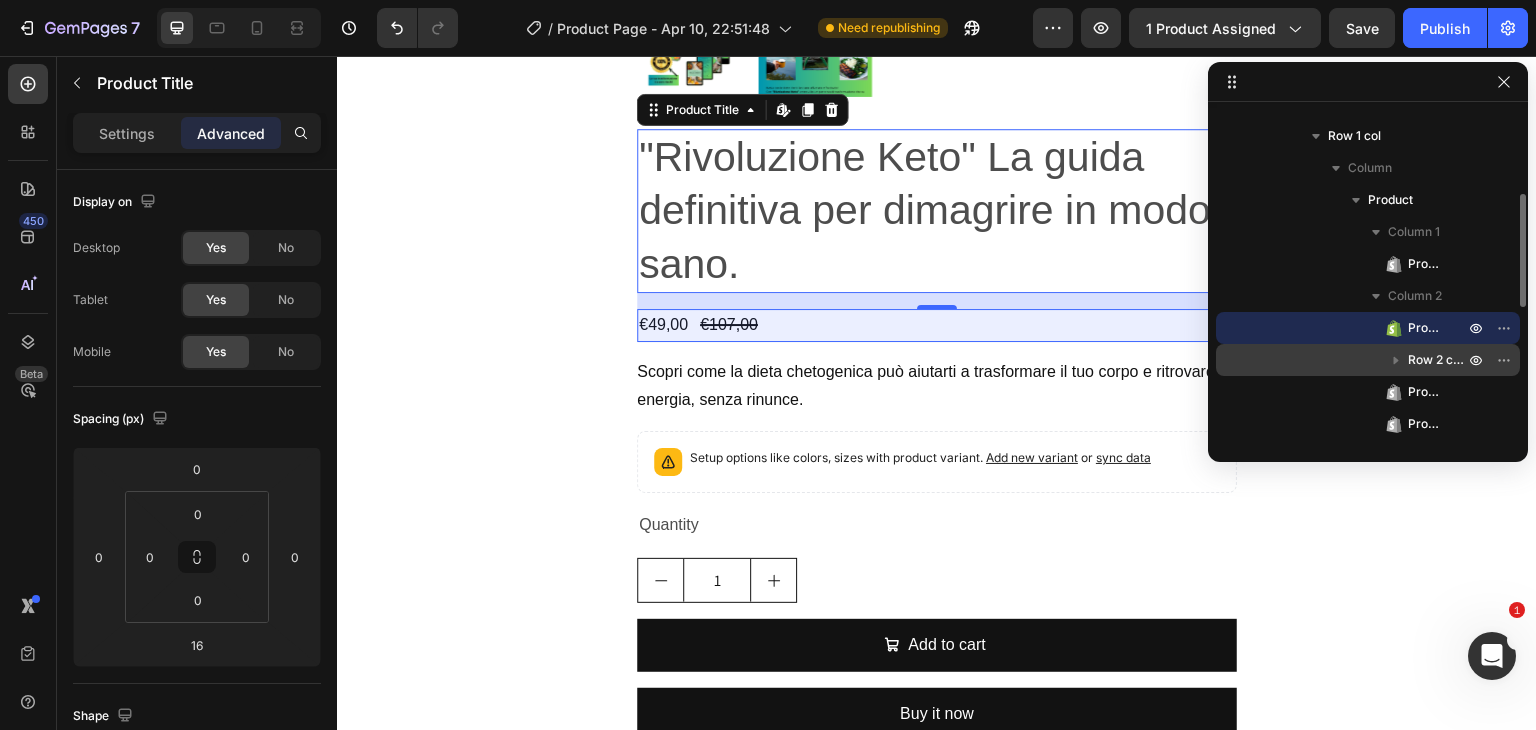click on "Row 2 cols" at bounding box center (1438, 360) 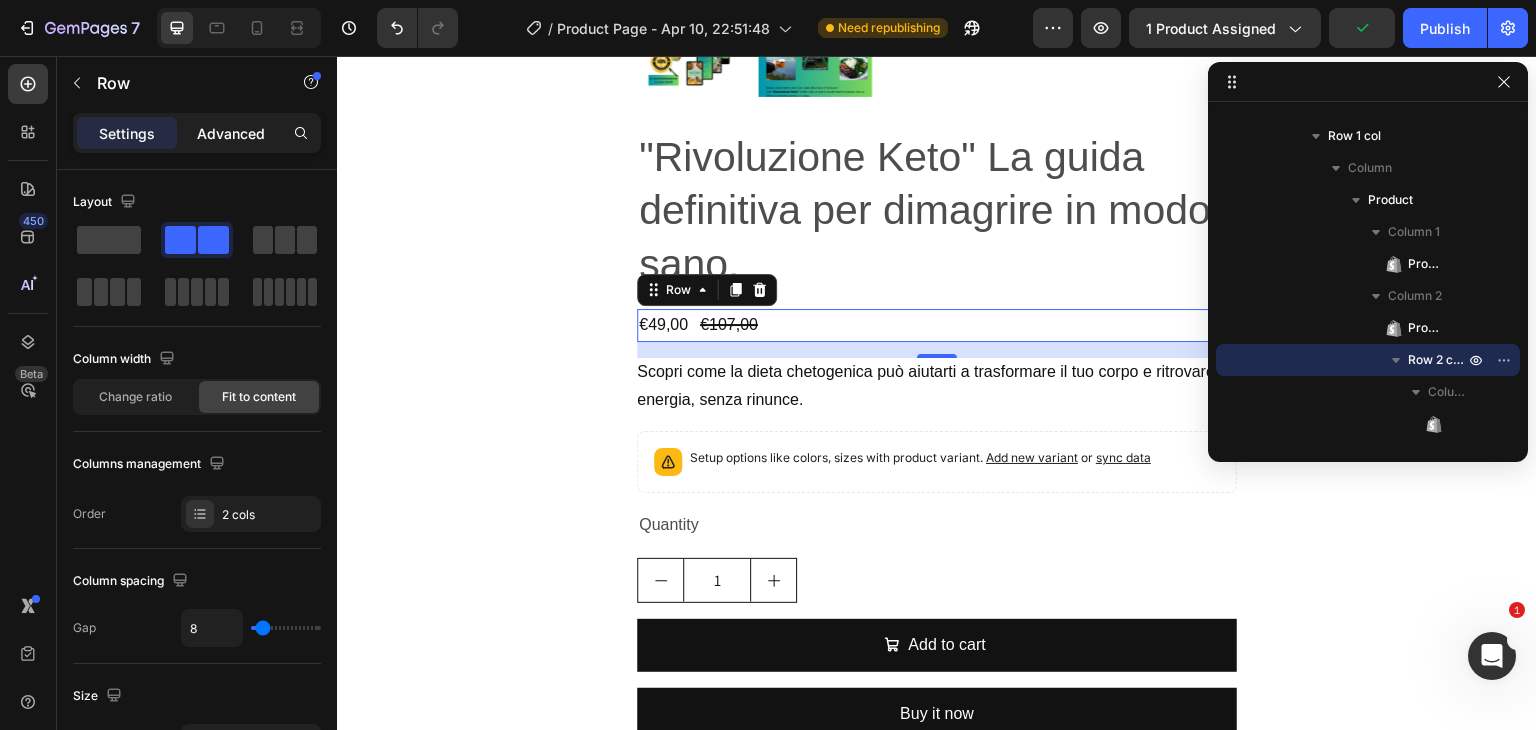 click on "Advanced" at bounding box center (231, 133) 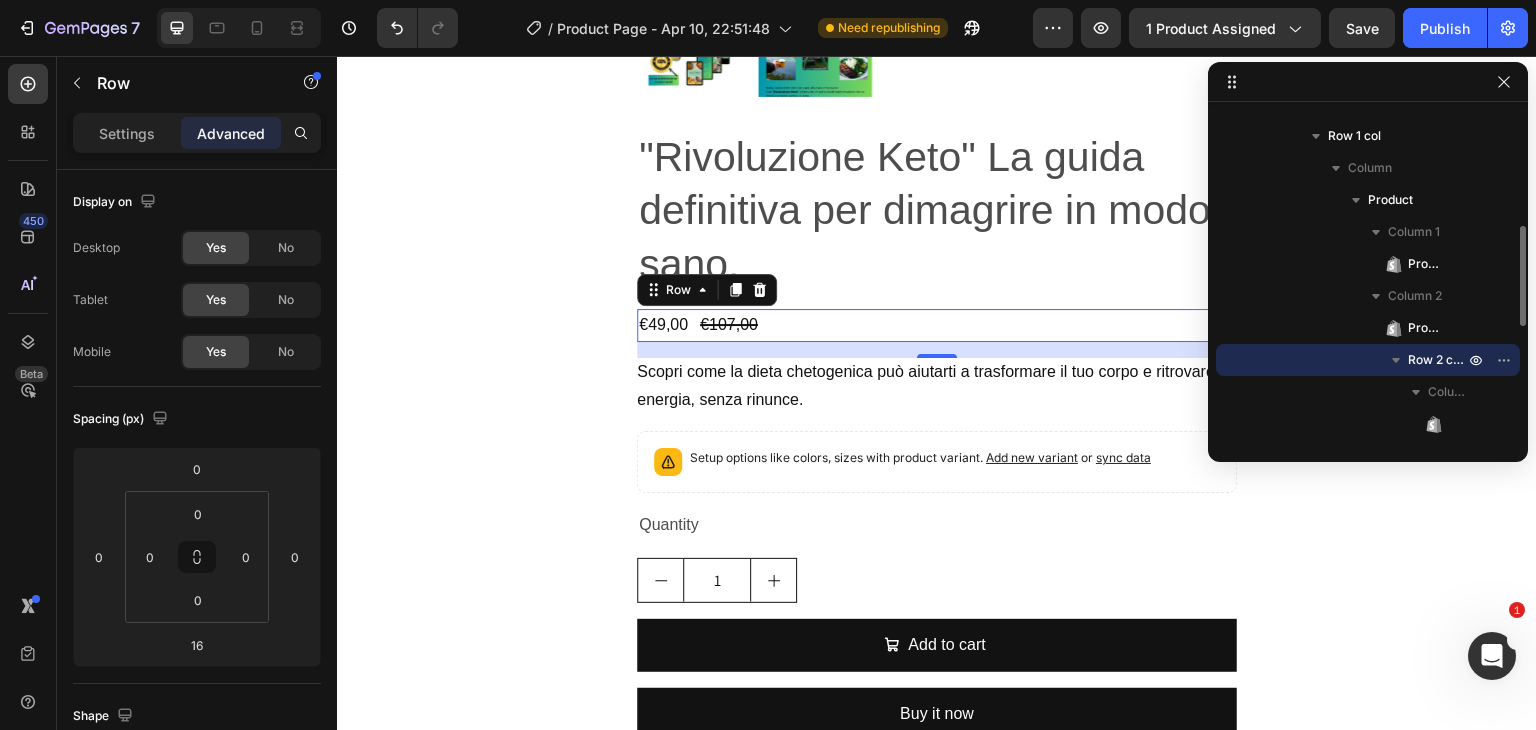 scroll, scrollTop: 311, scrollLeft: 0, axis: vertical 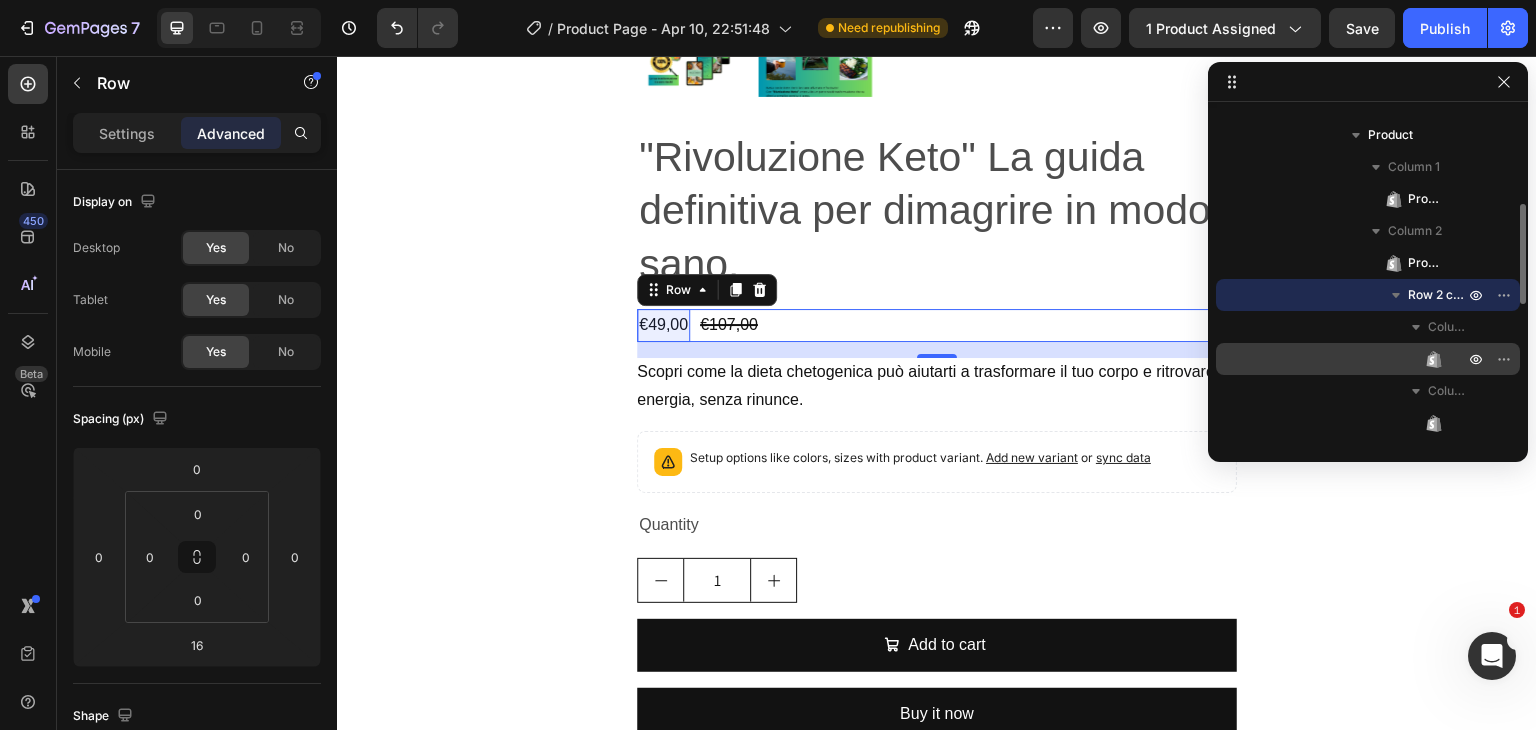 click 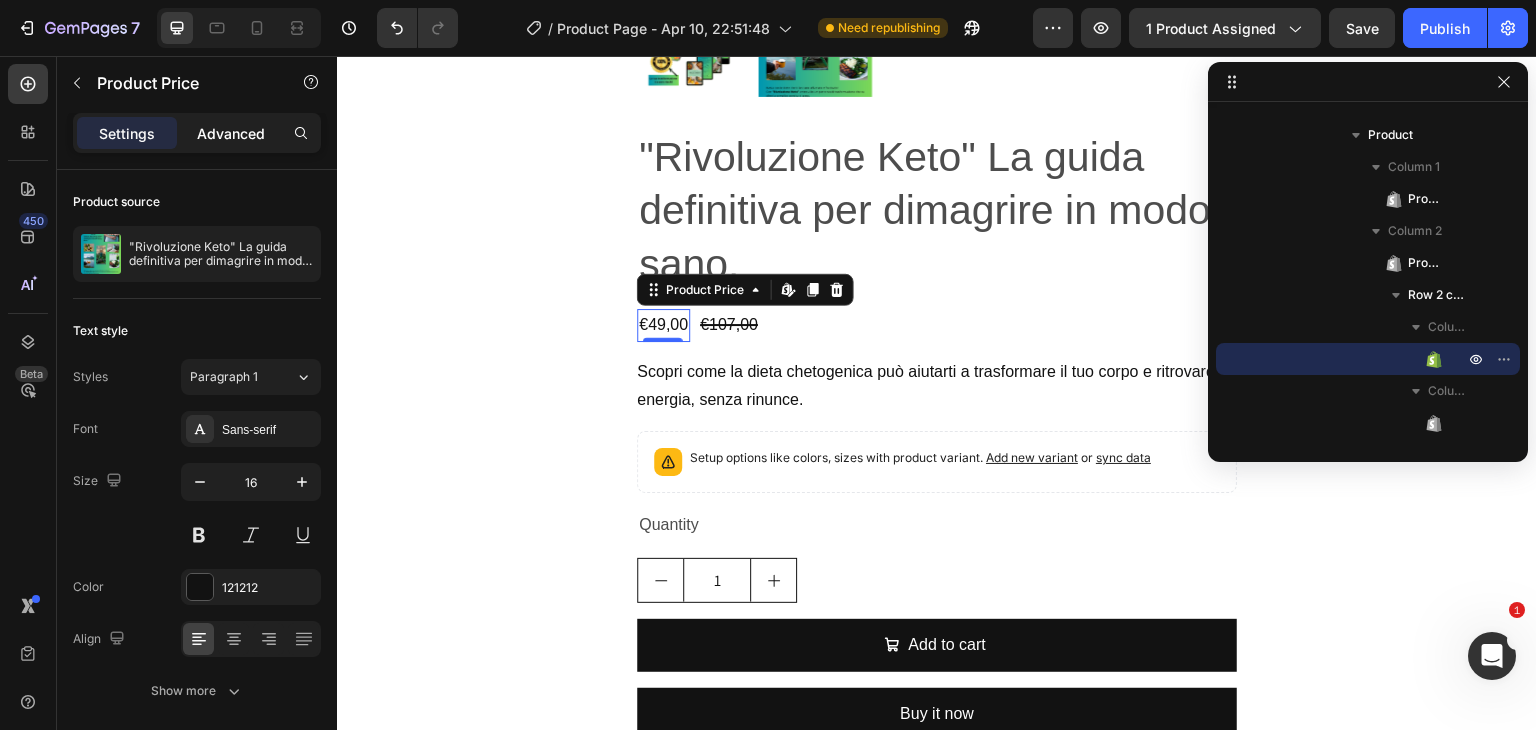 click on "Advanced" at bounding box center [231, 133] 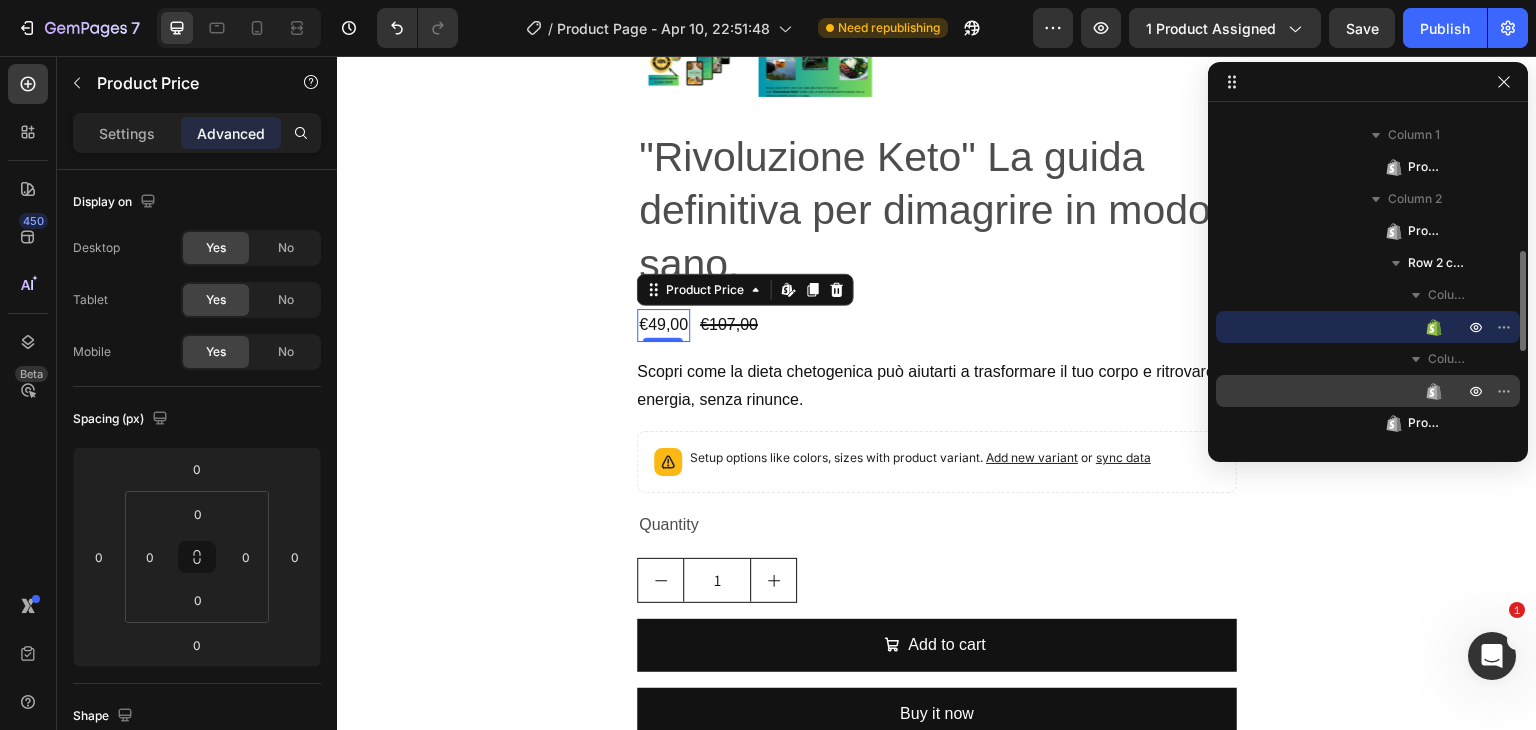 scroll, scrollTop: 395, scrollLeft: 0, axis: vertical 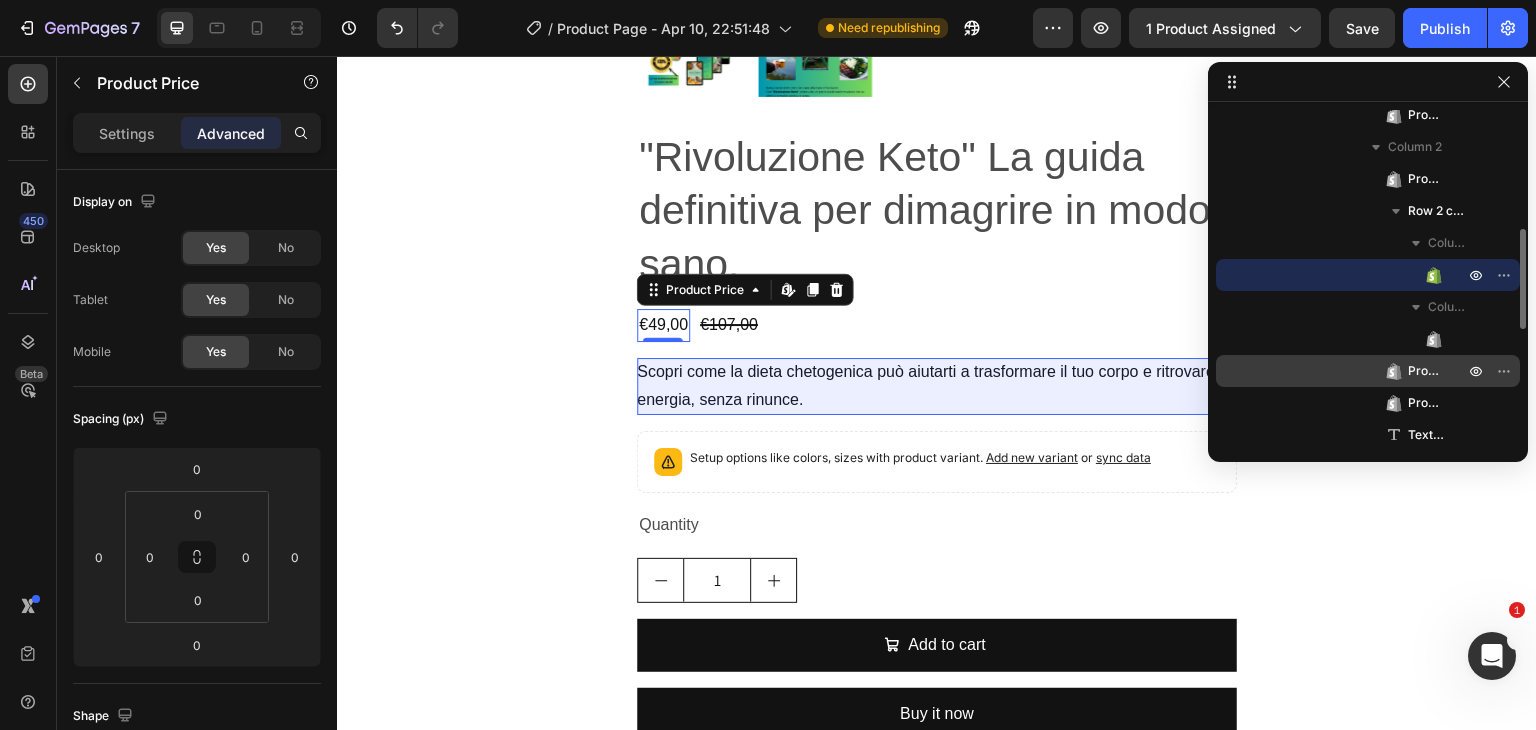 click on "Product Description" at bounding box center [1426, 371] 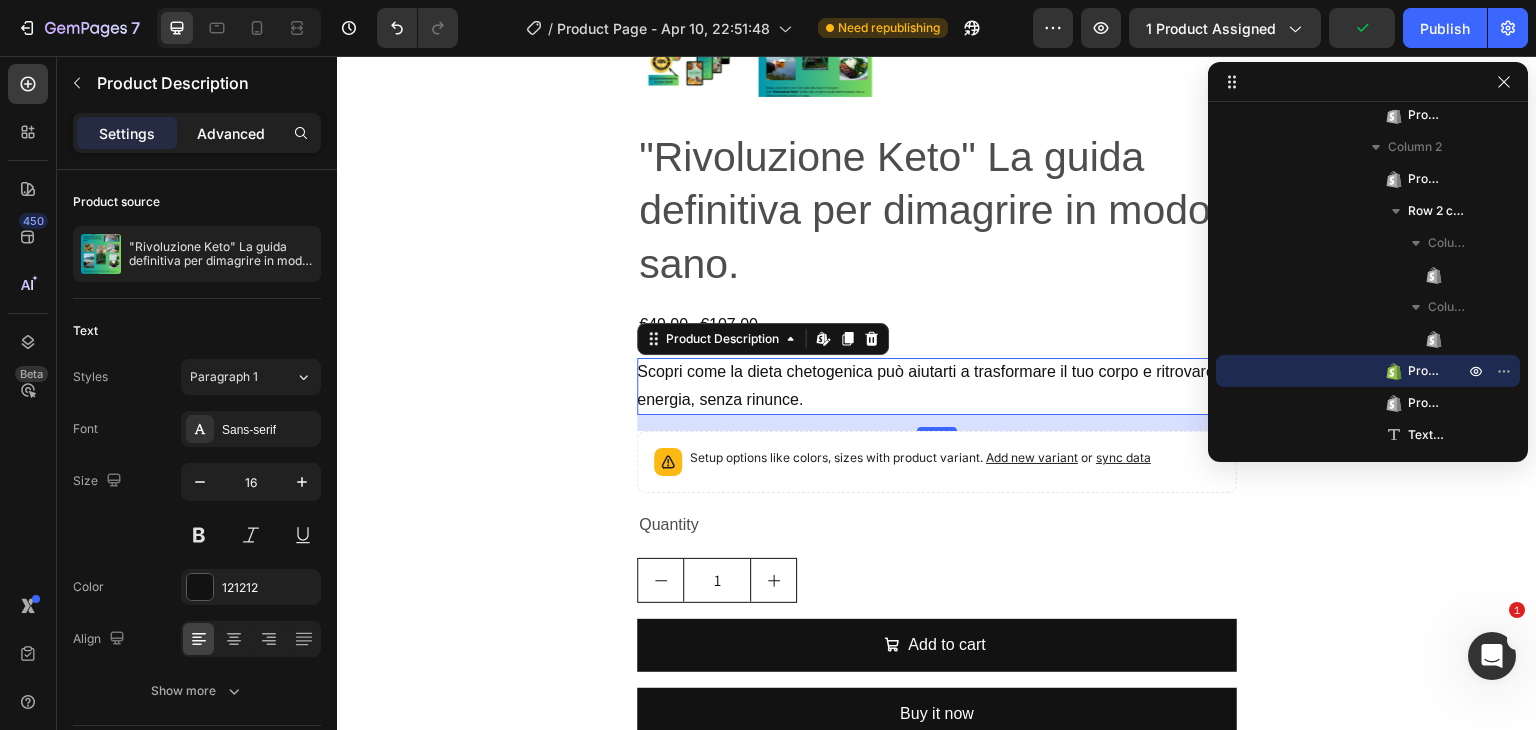 click on "Advanced" at bounding box center [231, 133] 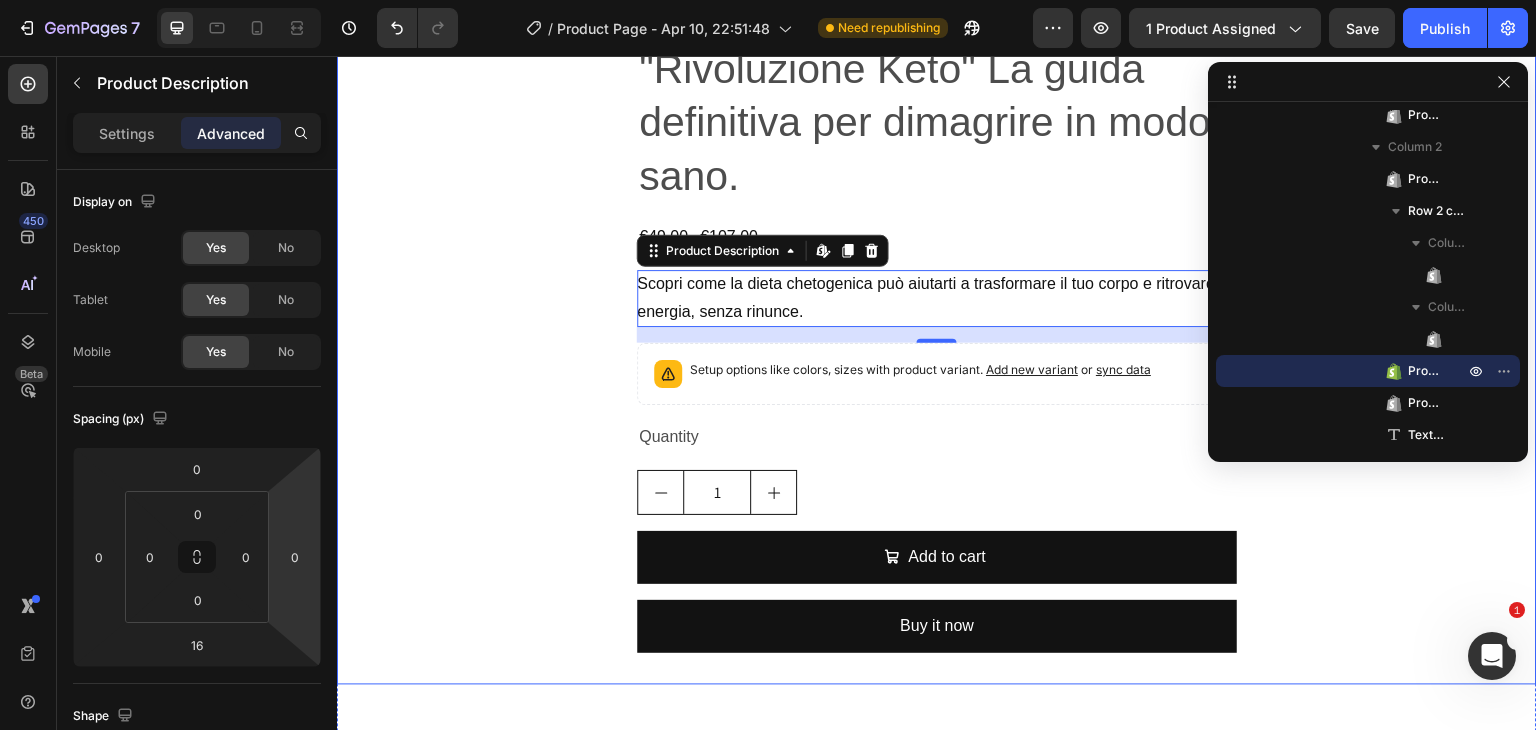 scroll, scrollTop: 1297, scrollLeft: 0, axis: vertical 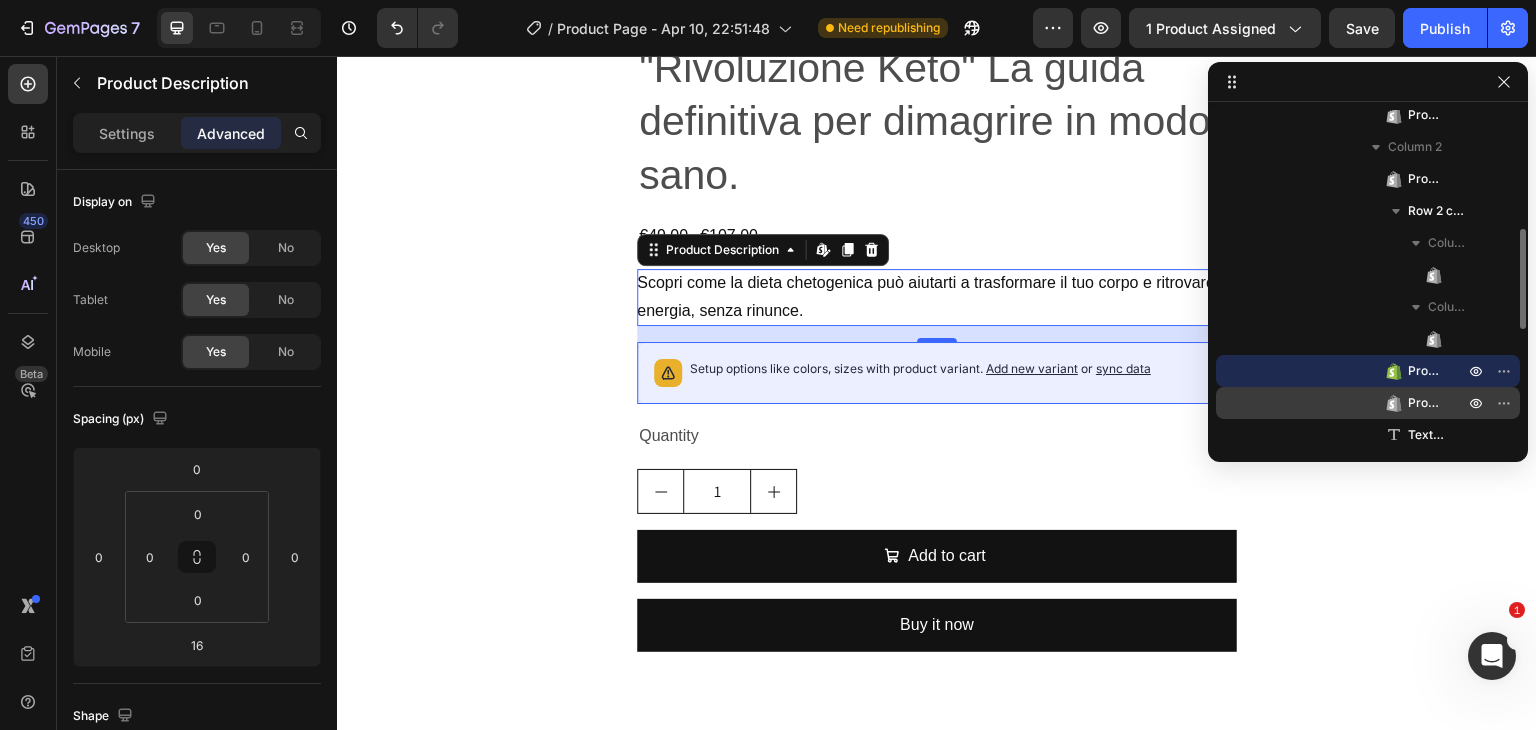 click on "Product Variants & Swatches" at bounding box center [1426, 403] 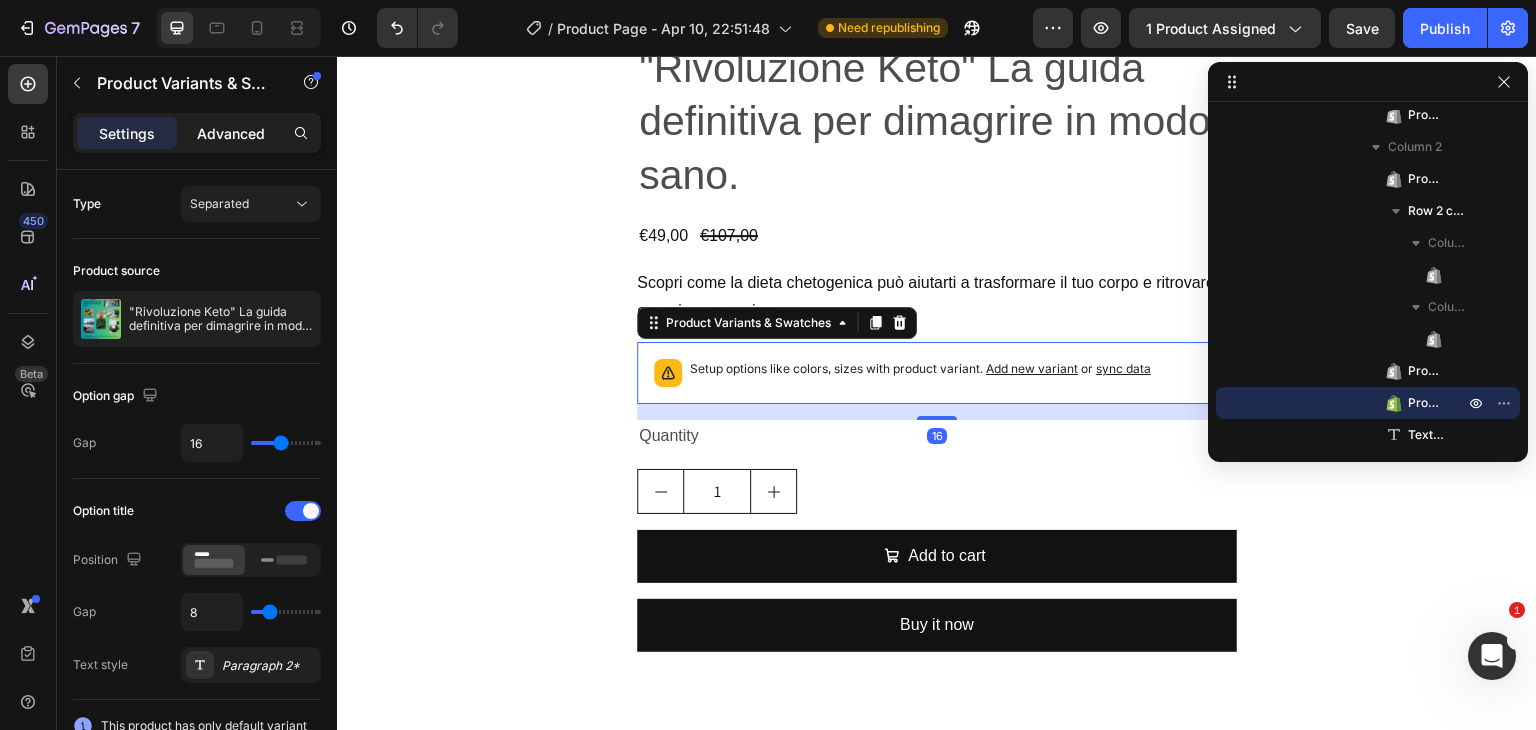 click on "Advanced" at bounding box center (231, 133) 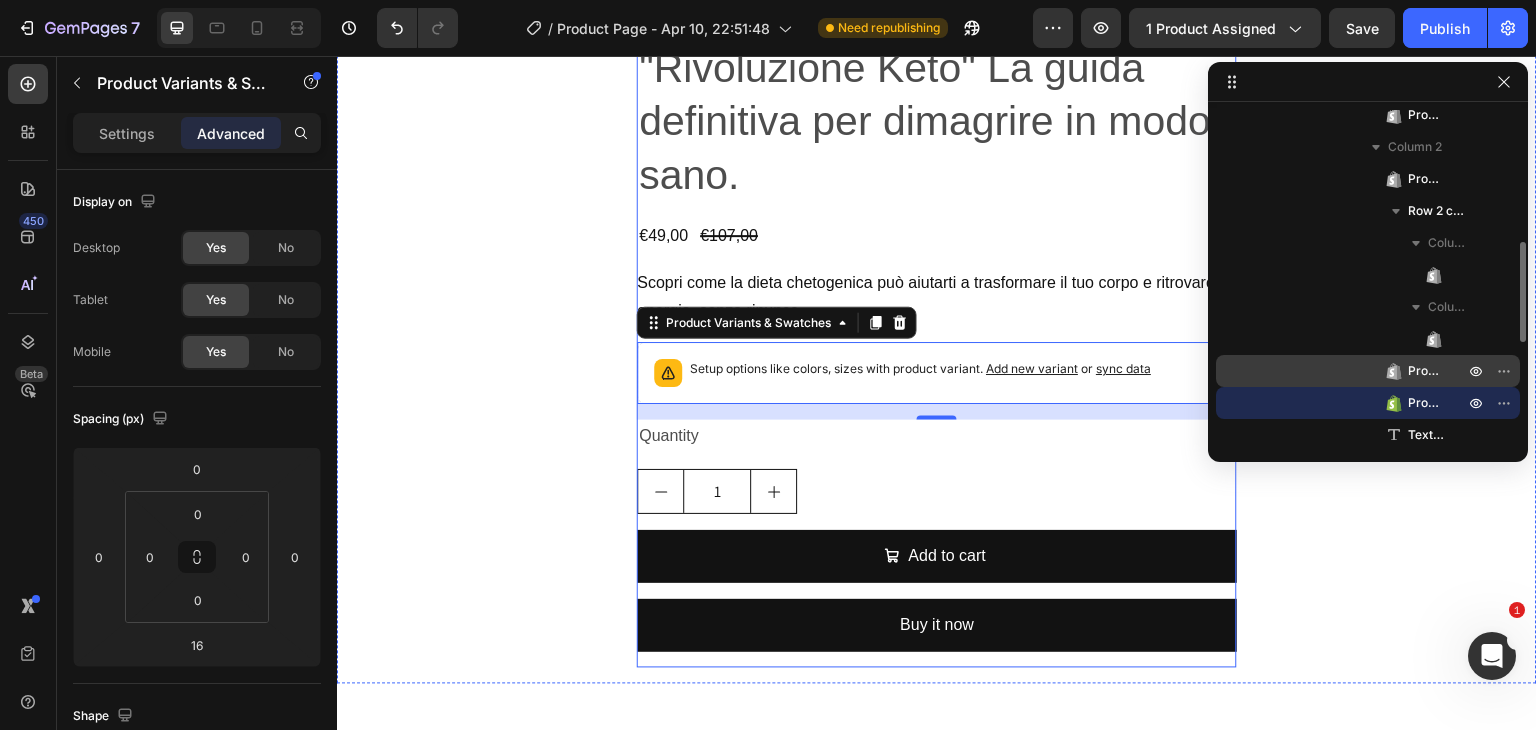 scroll, scrollTop: 405, scrollLeft: 0, axis: vertical 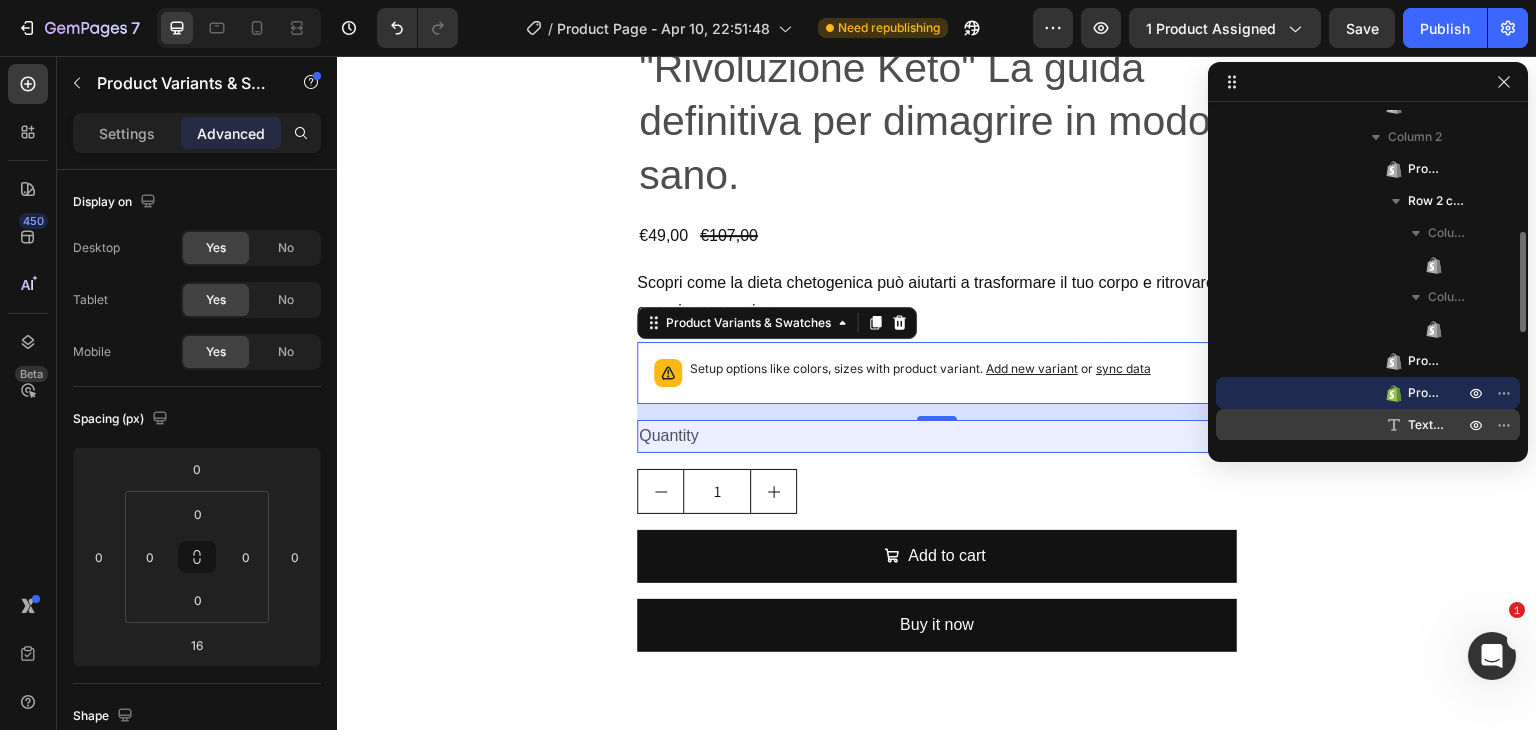 click on "Text Block" at bounding box center [1426, 425] 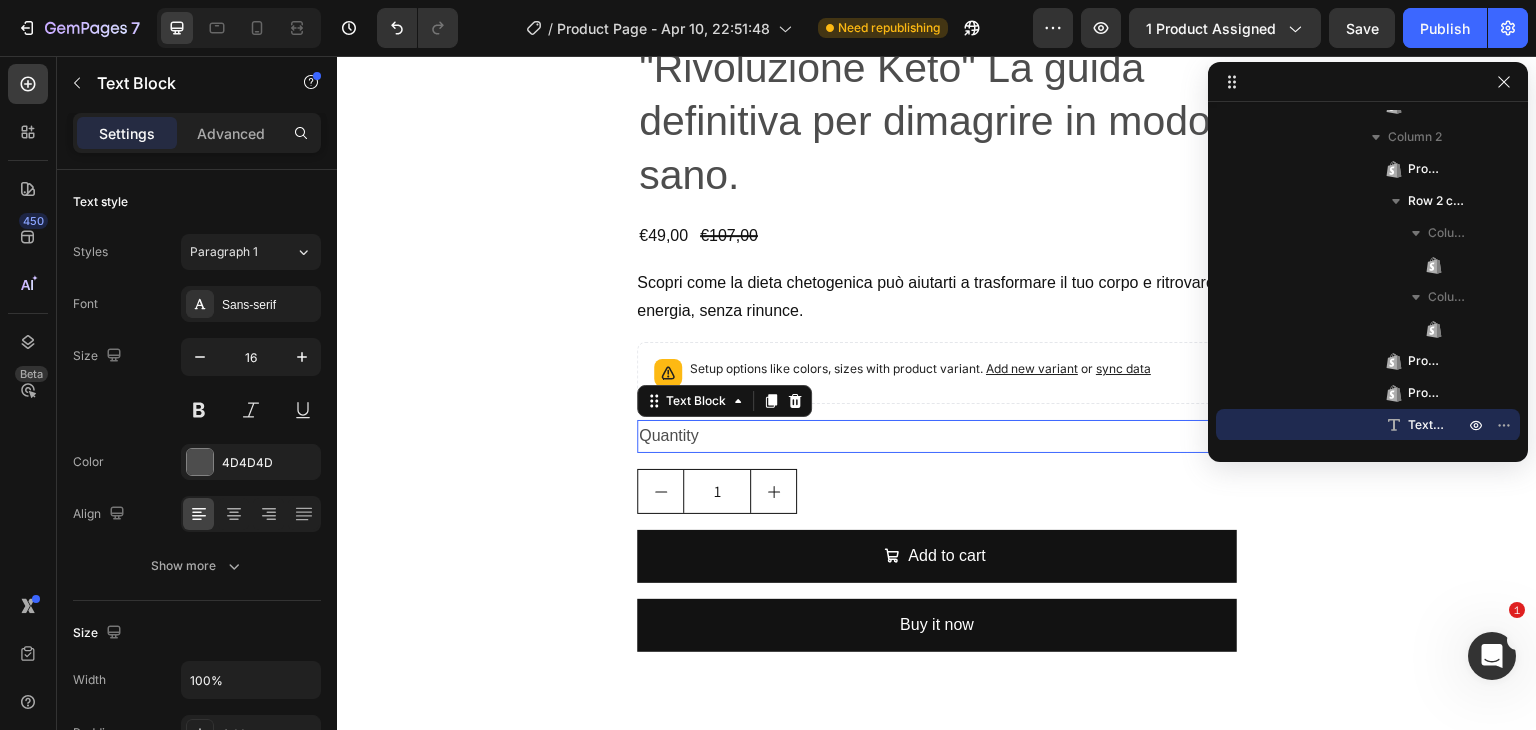 scroll, scrollTop: 570, scrollLeft: 0, axis: vertical 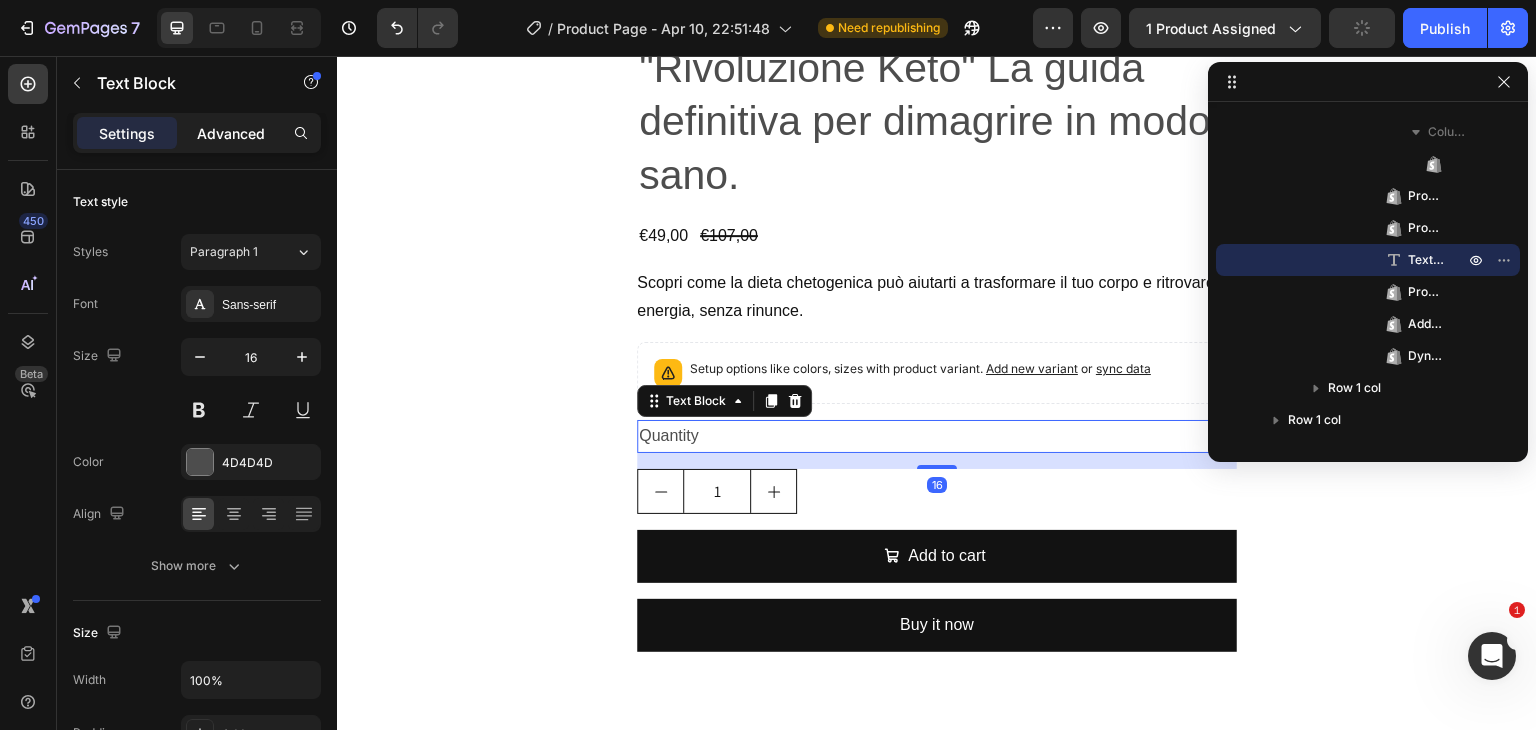 click on "Advanced" at bounding box center [231, 133] 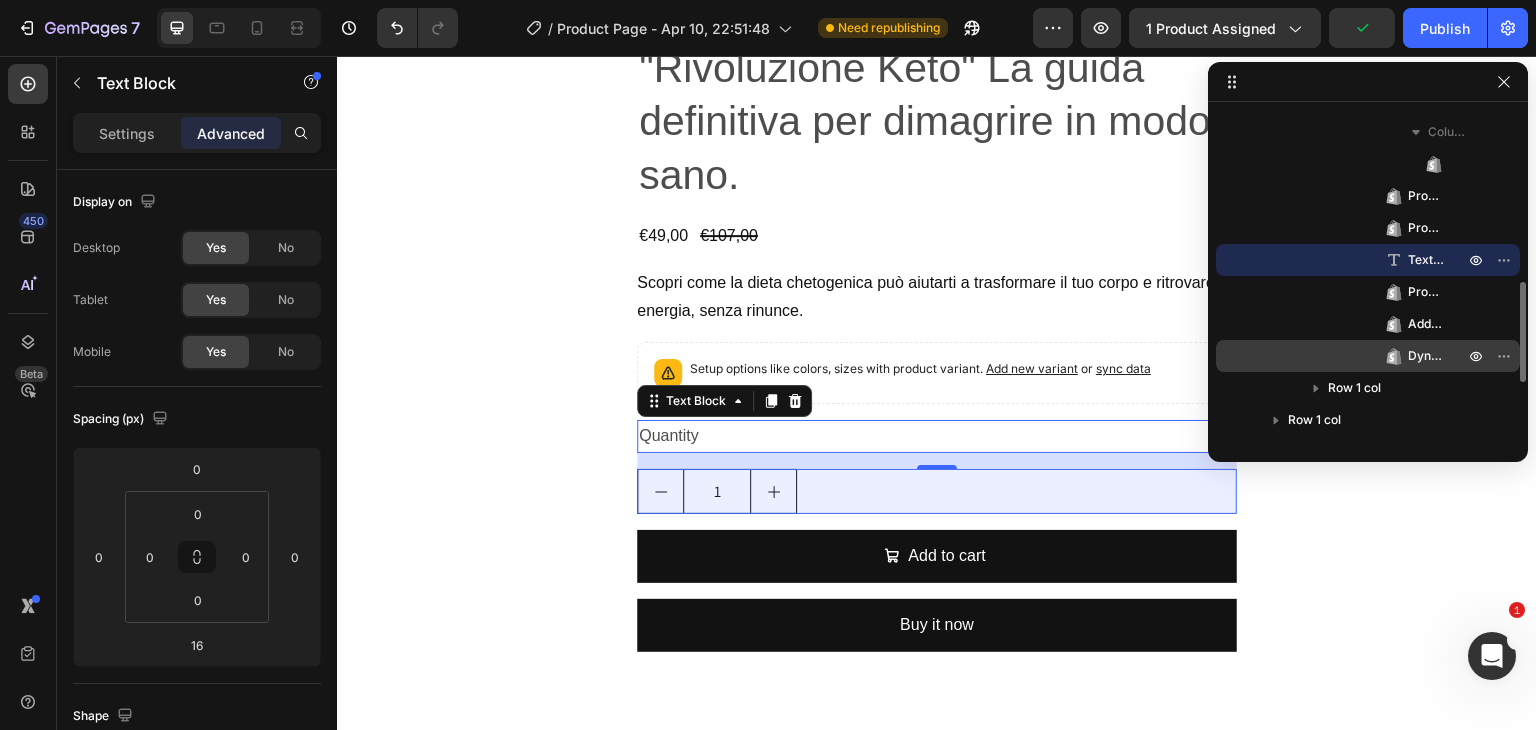 scroll, scrollTop: 591, scrollLeft: 0, axis: vertical 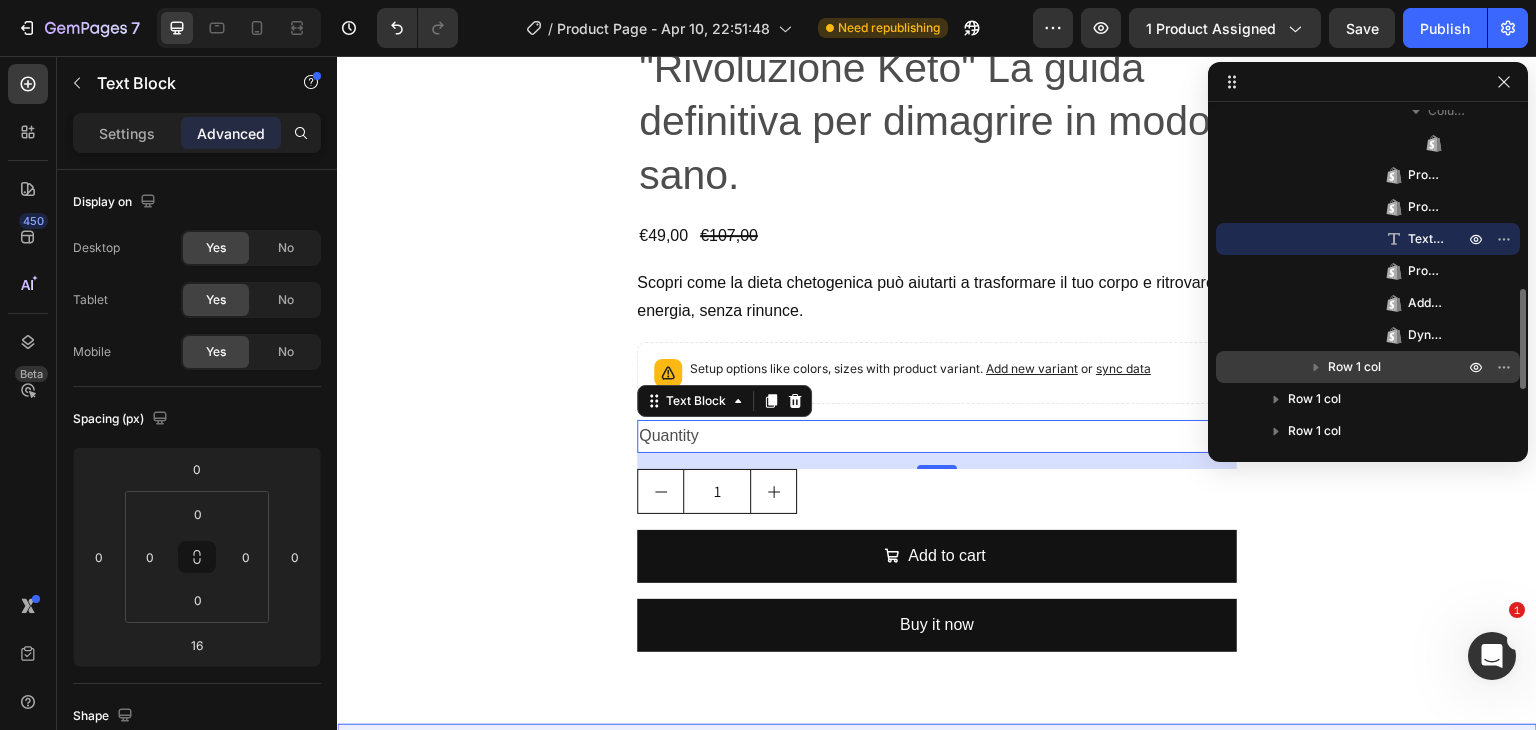click on "Row 1 col" at bounding box center (1398, 367) 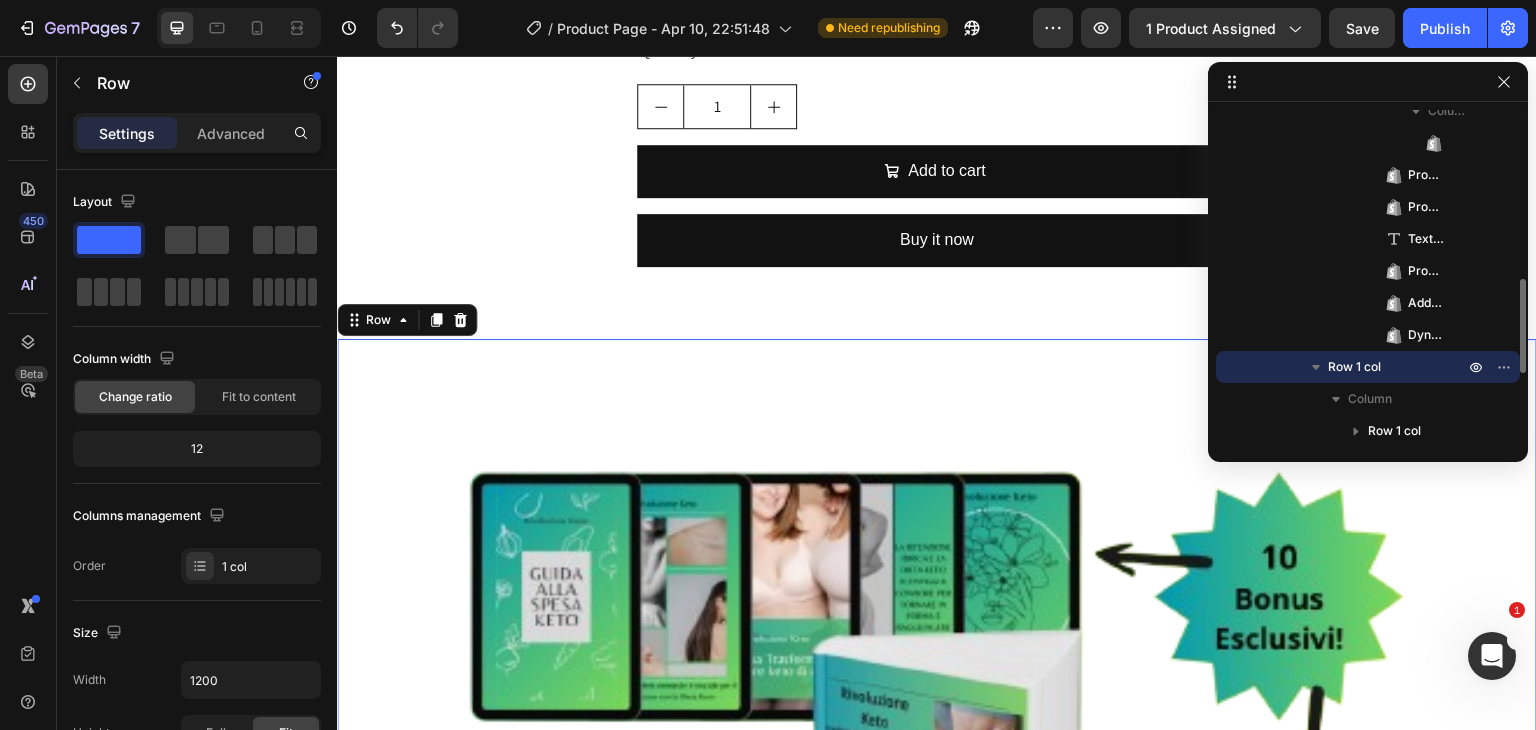 scroll, scrollTop: 1892, scrollLeft: 0, axis: vertical 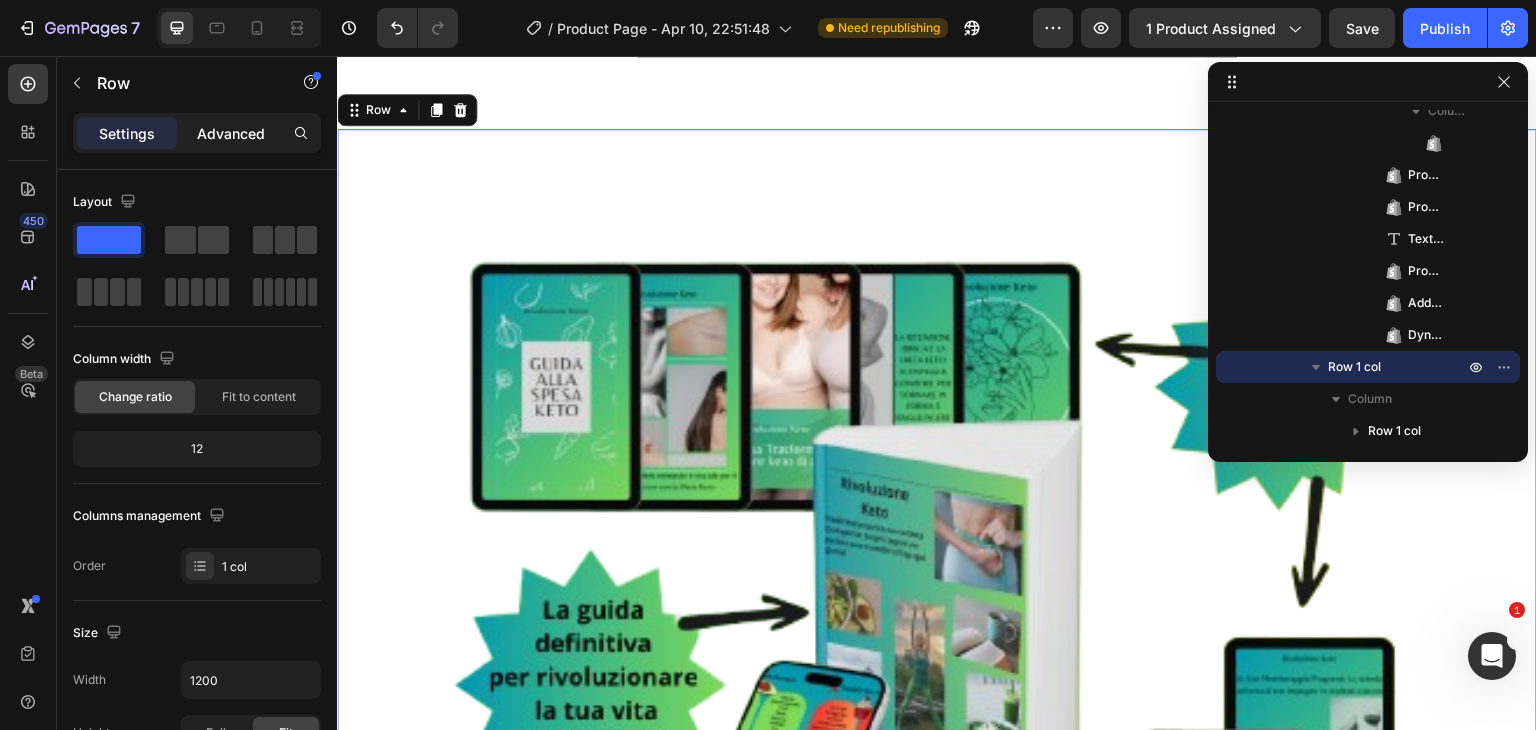 click on "Advanced" at bounding box center (231, 133) 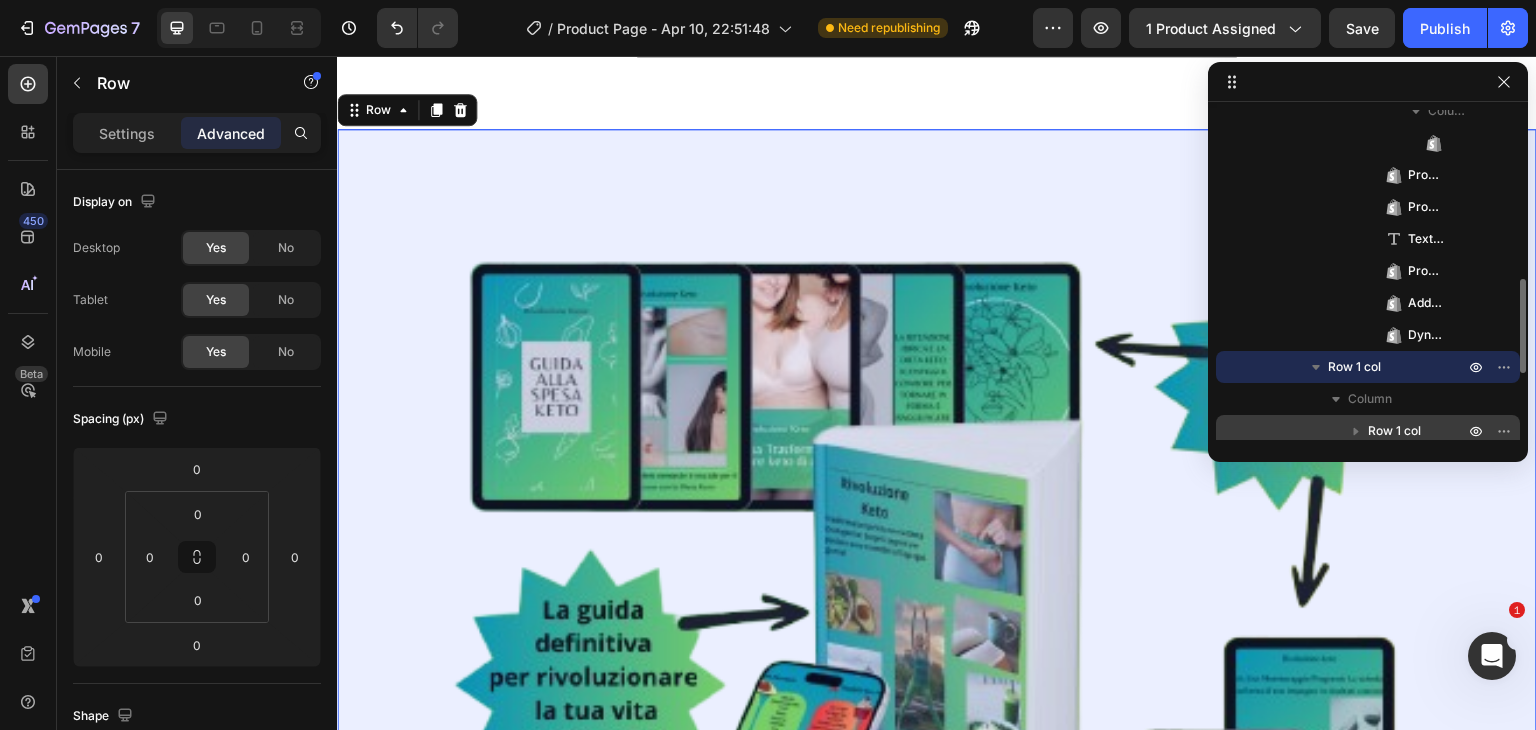 click on "Row 1 col" at bounding box center (1394, 431) 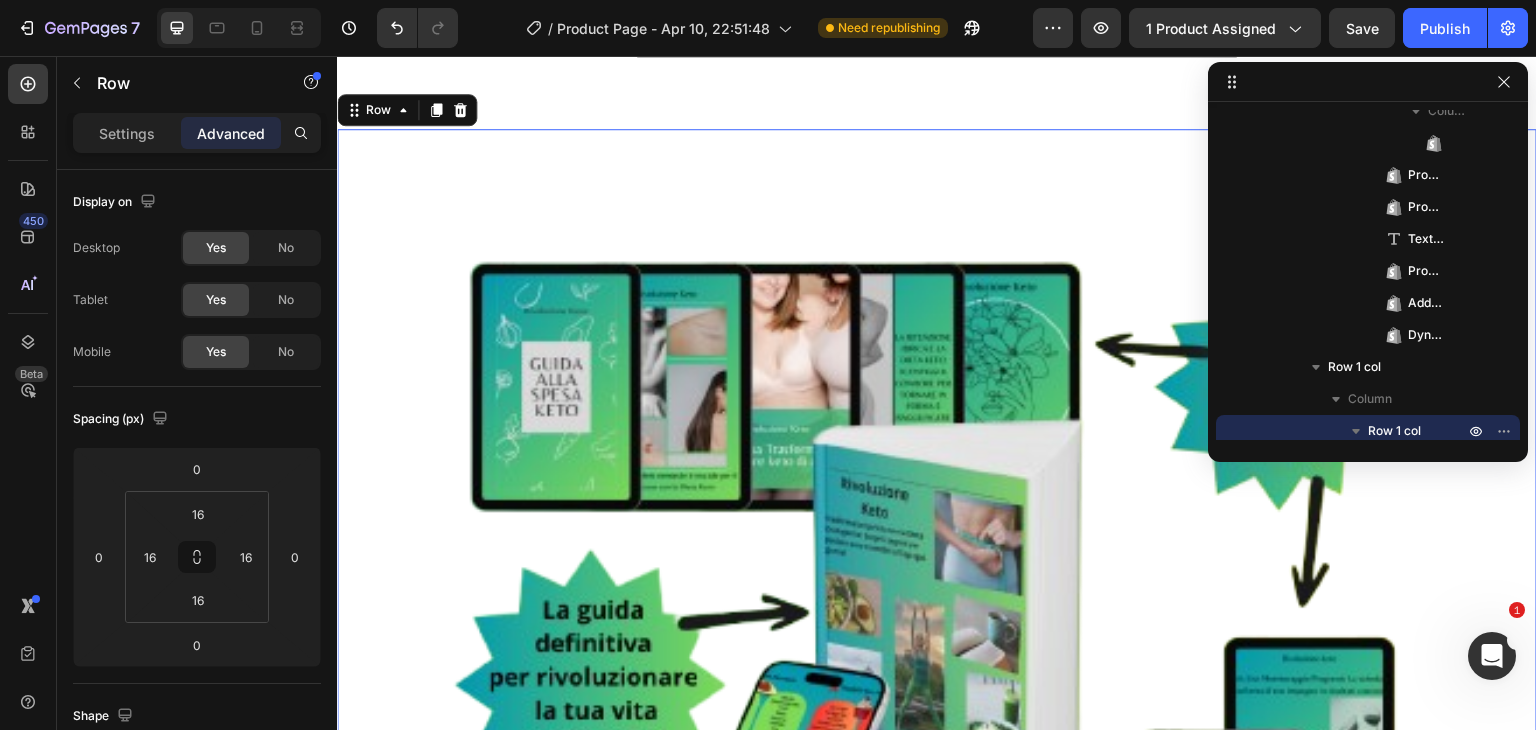 scroll, scrollTop: 762, scrollLeft: 0, axis: vertical 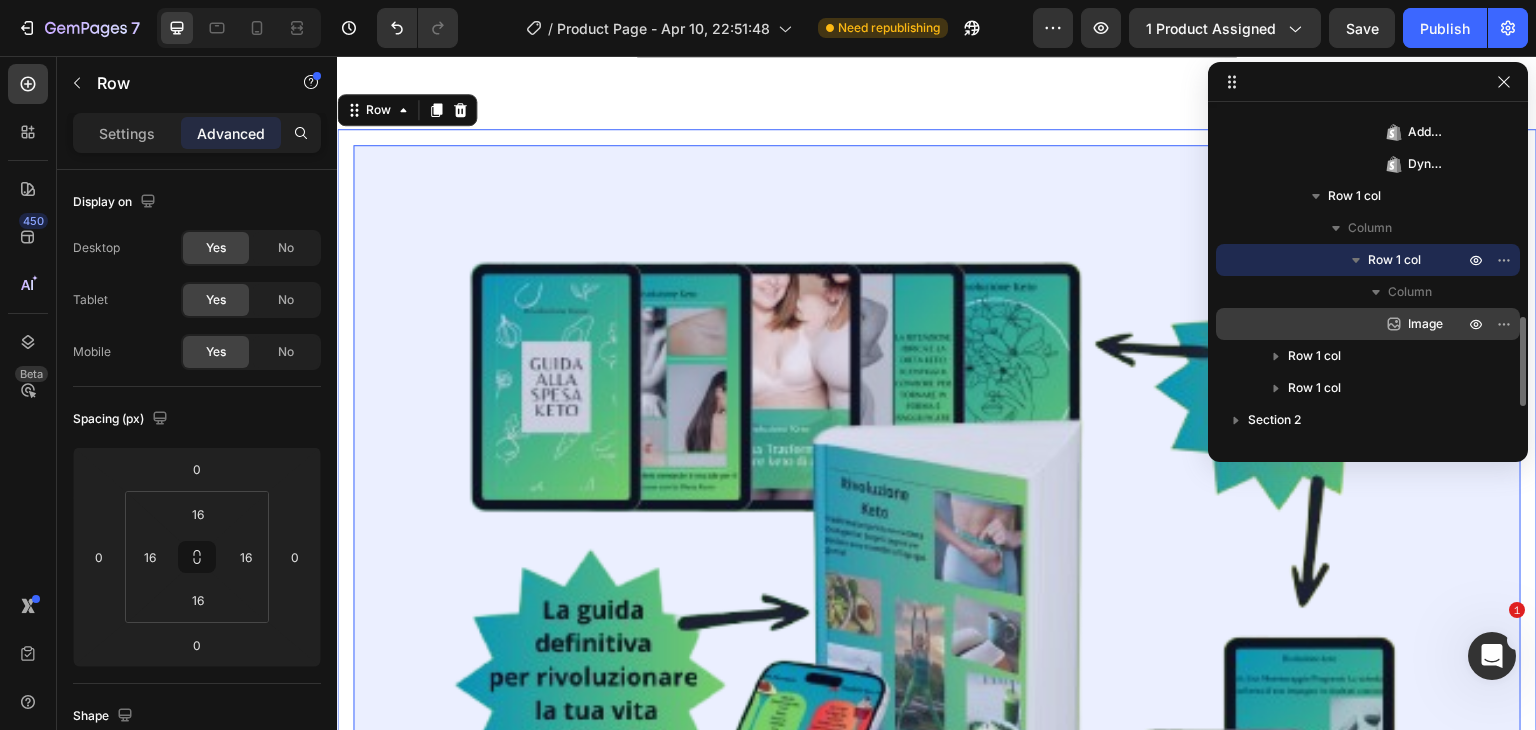 click 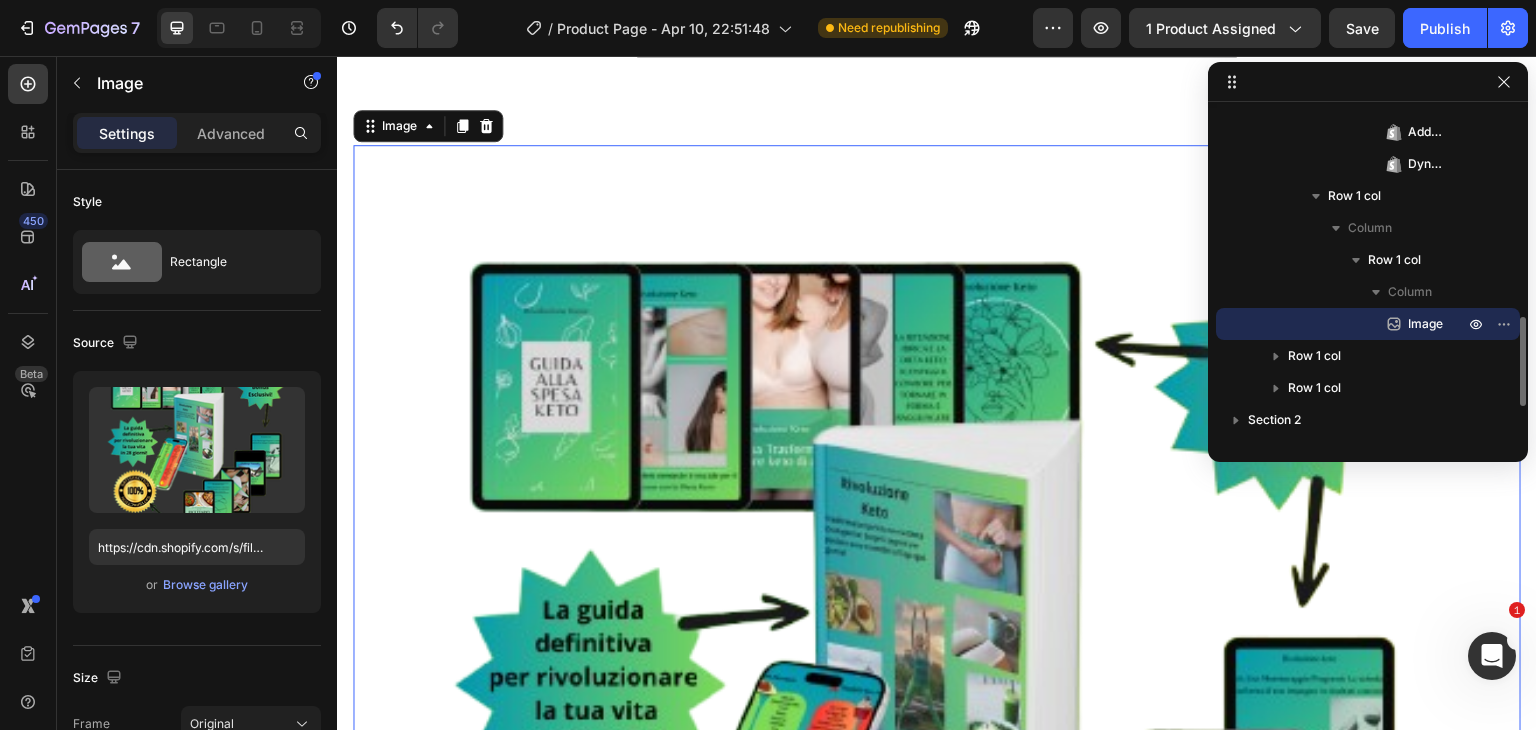 scroll, scrollTop: 1908, scrollLeft: 0, axis: vertical 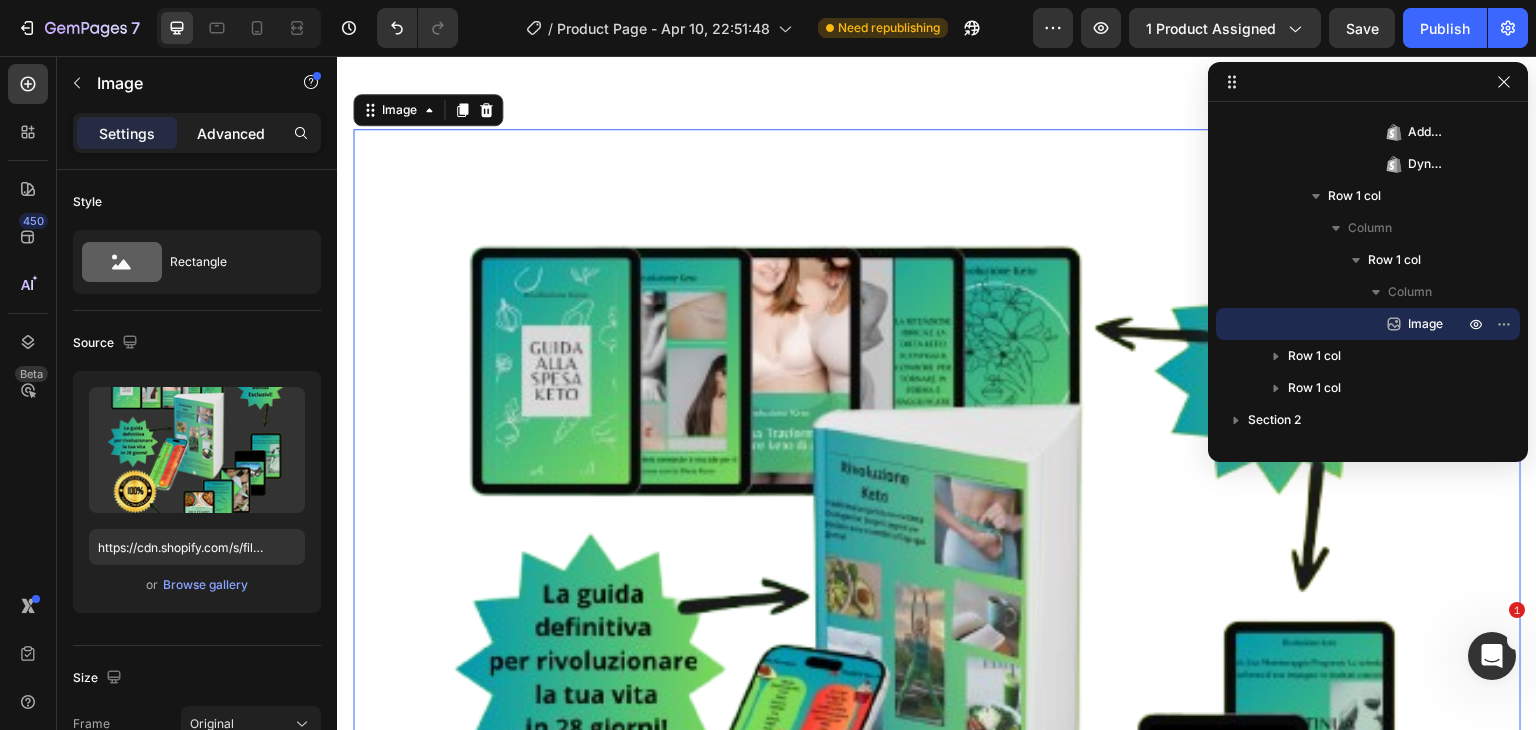 click on "Advanced" at bounding box center (231, 133) 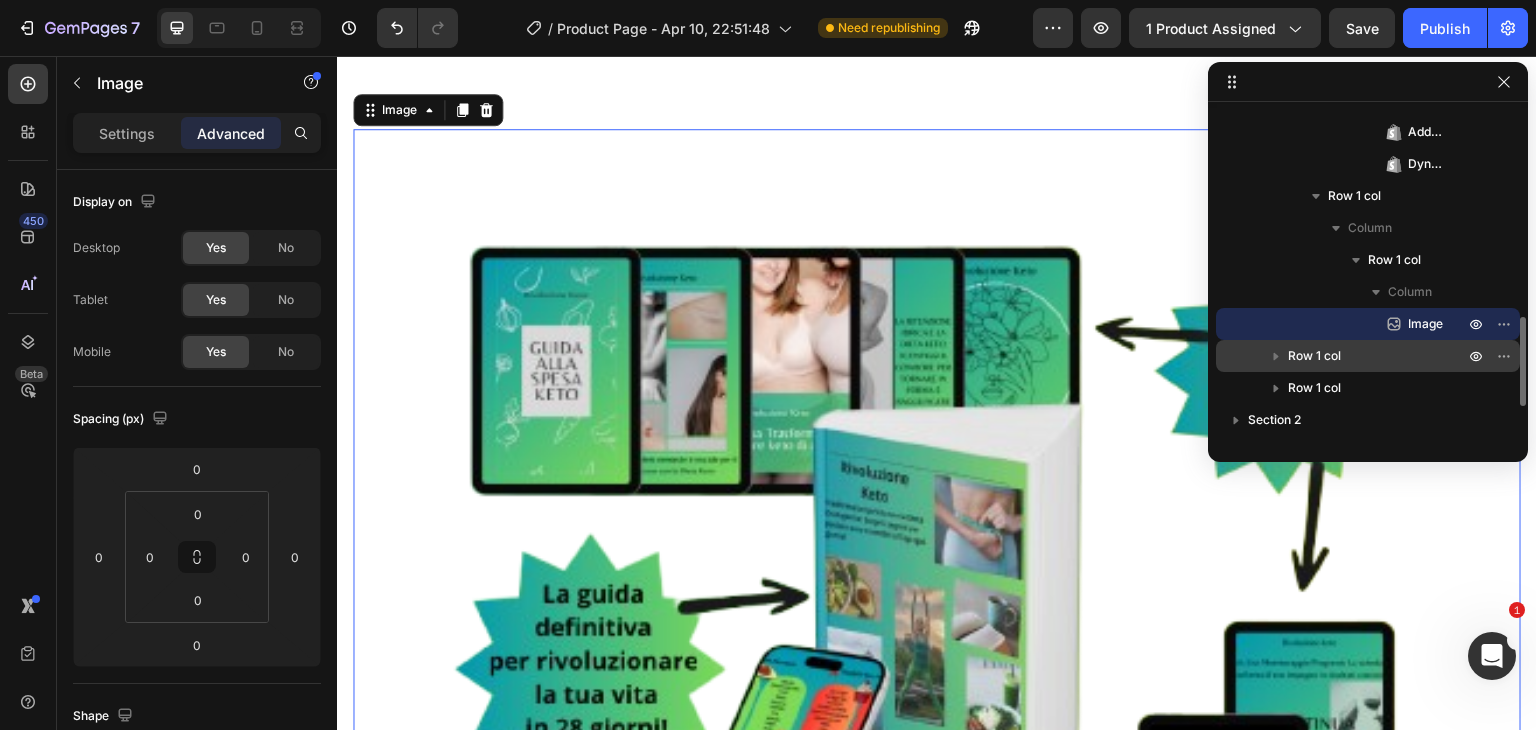 click on "Row 1 col" at bounding box center (1314, 356) 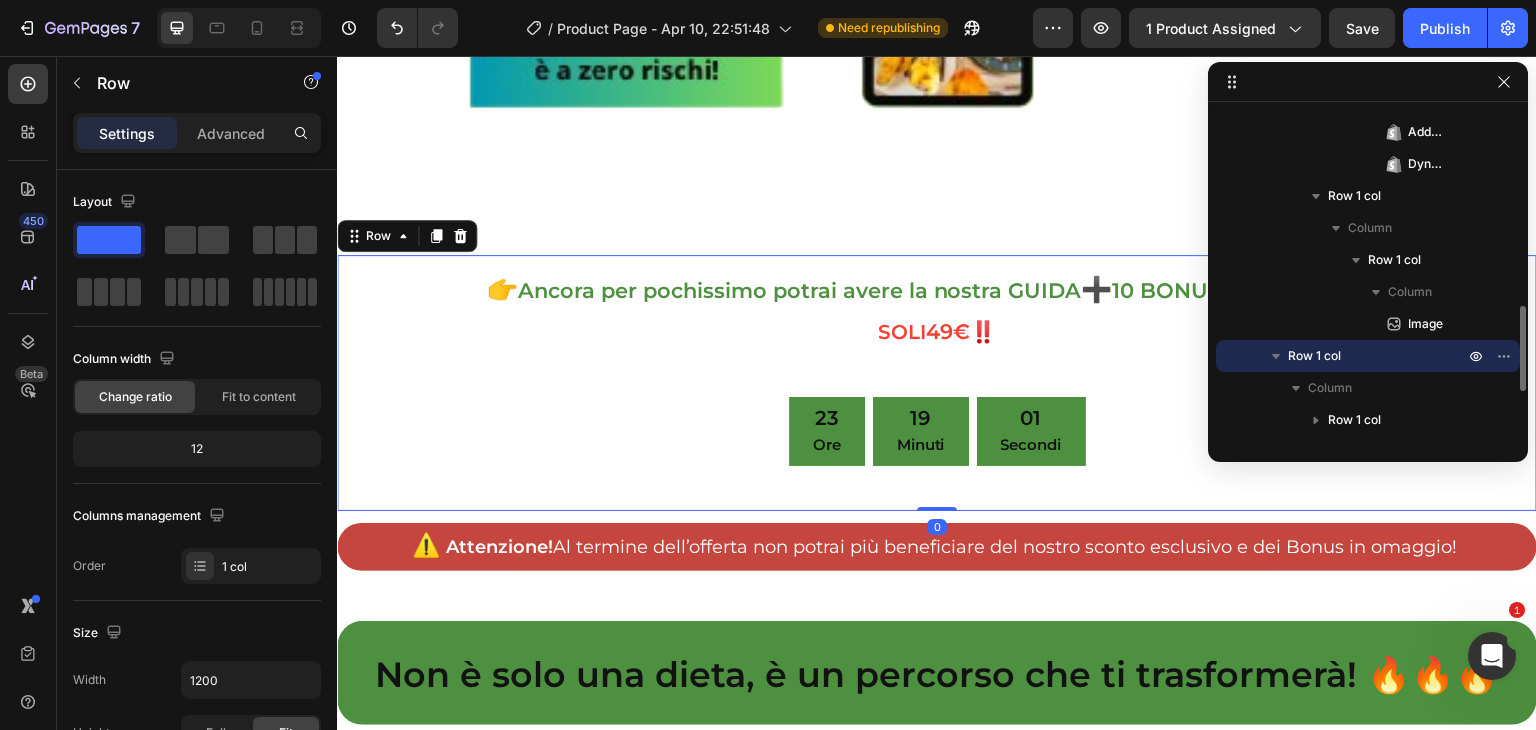 scroll, scrollTop: 3106, scrollLeft: 0, axis: vertical 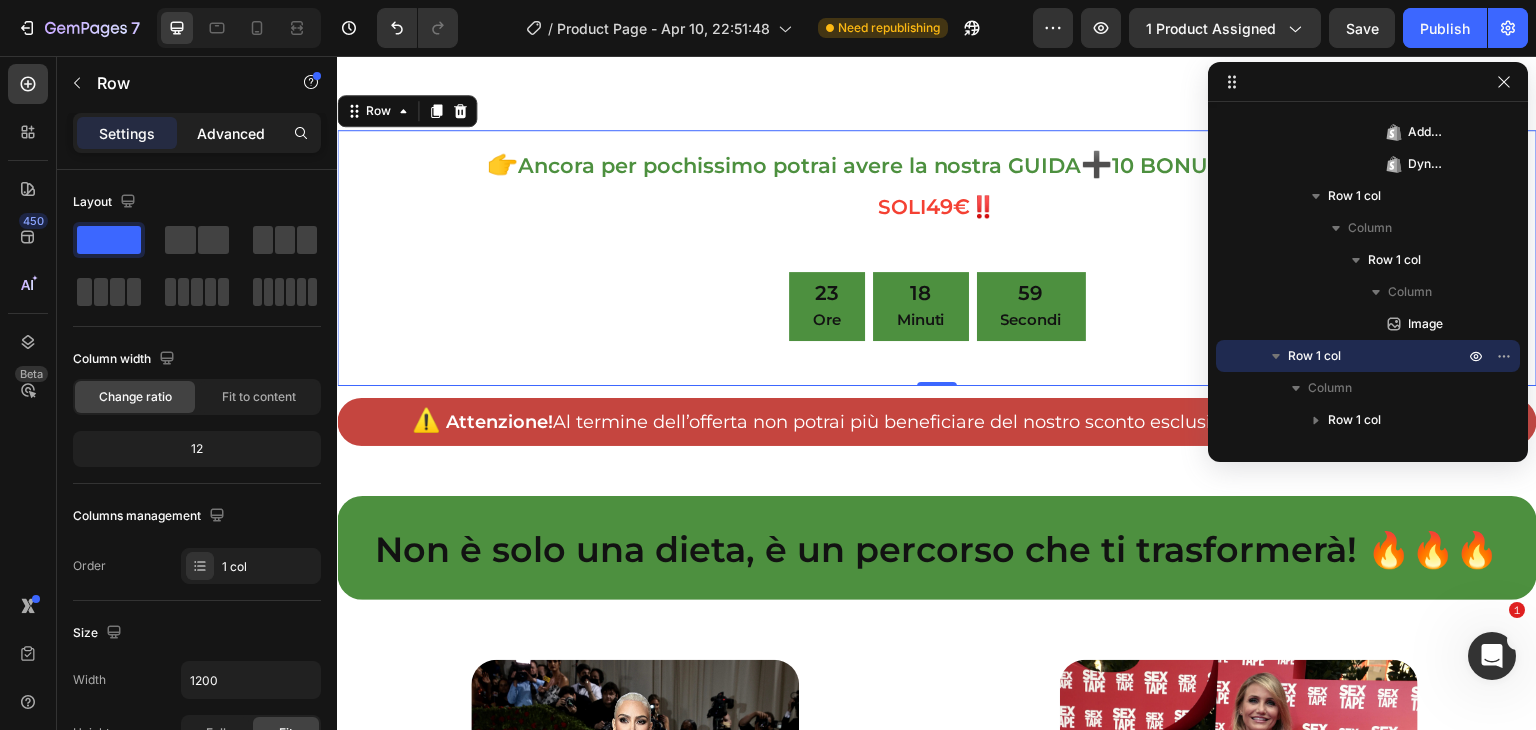 click on "Advanced" at bounding box center (231, 133) 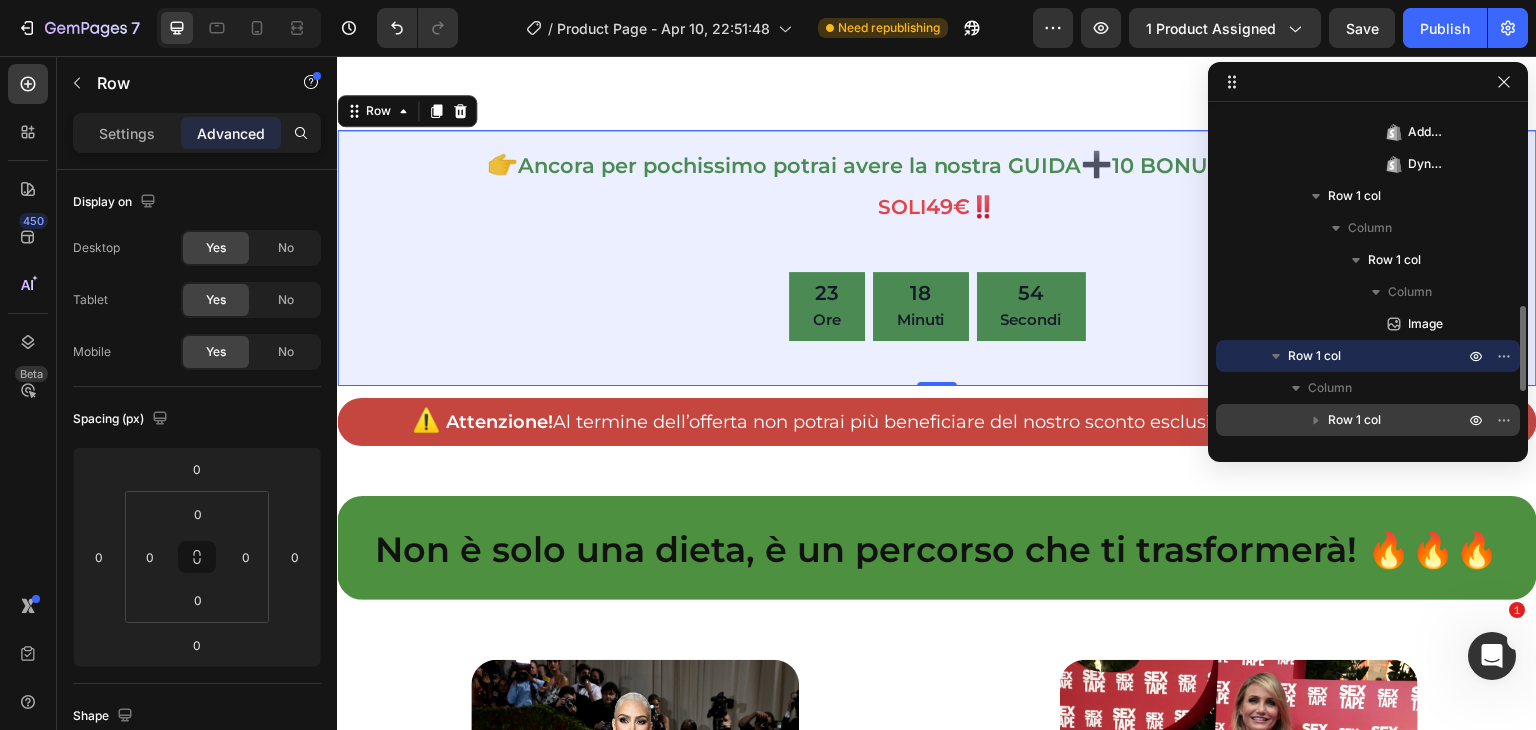 click on "Row 1 col" at bounding box center (1354, 420) 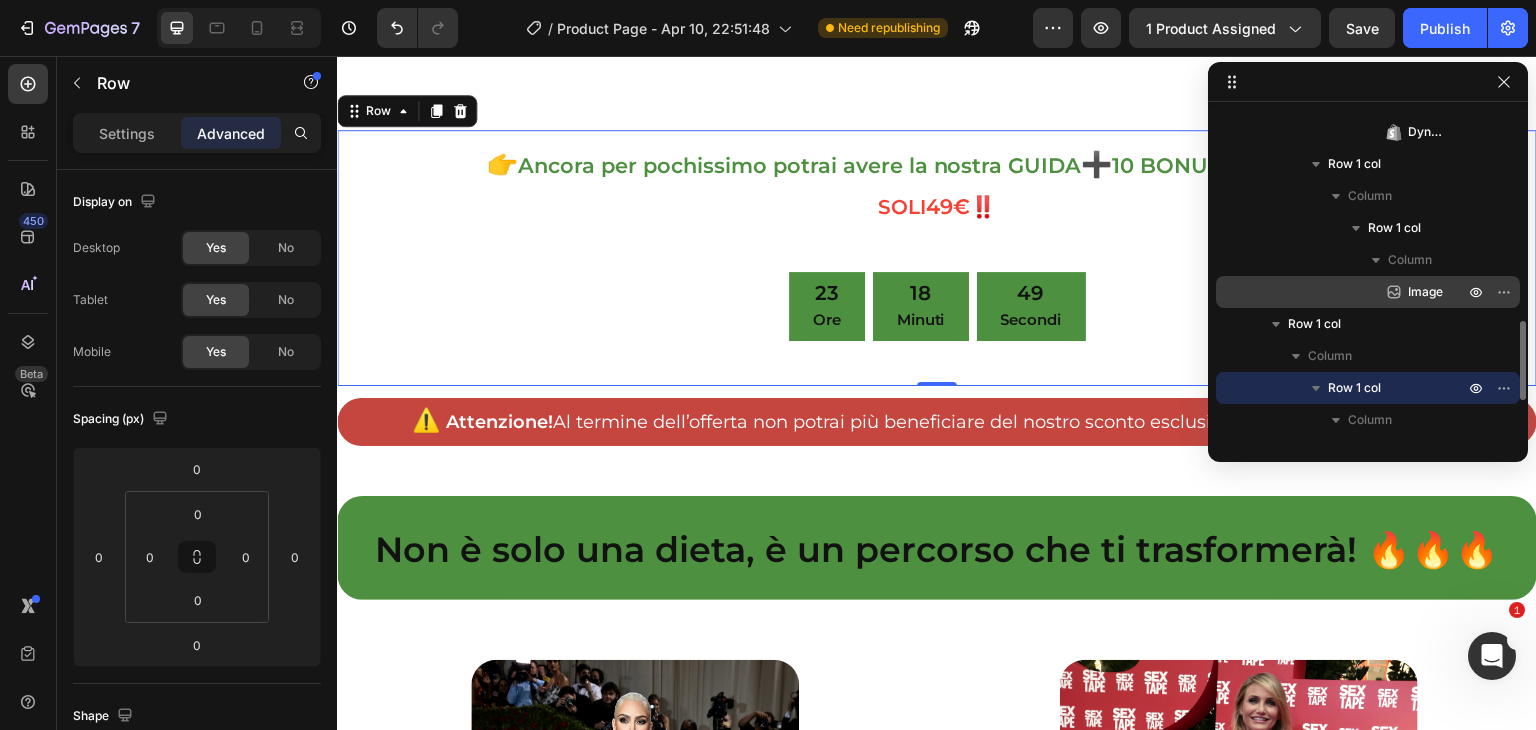 scroll, scrollTop: 843, scrollLeft: 0, axis: vertical 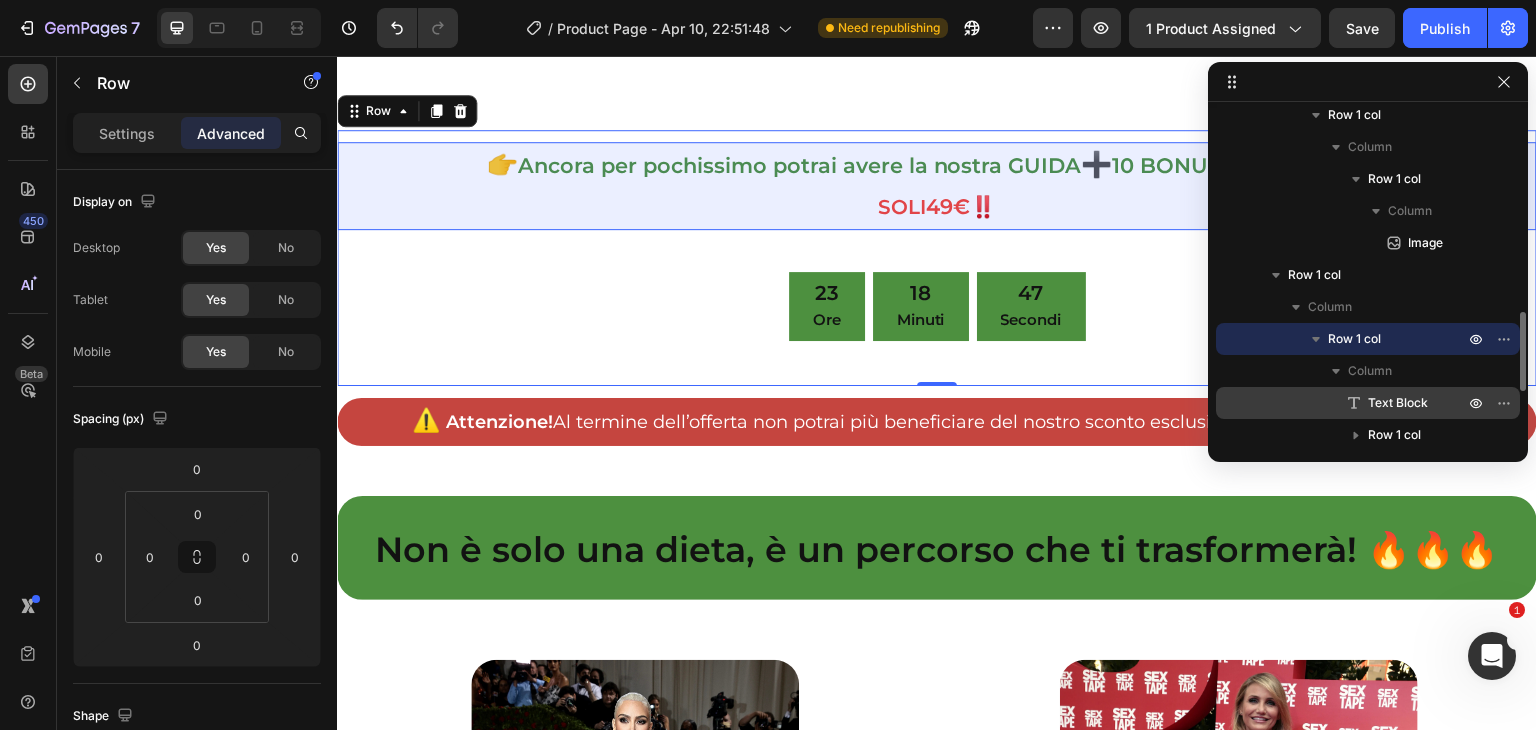 click on "Text Block" at bounding box center [1398, 403] 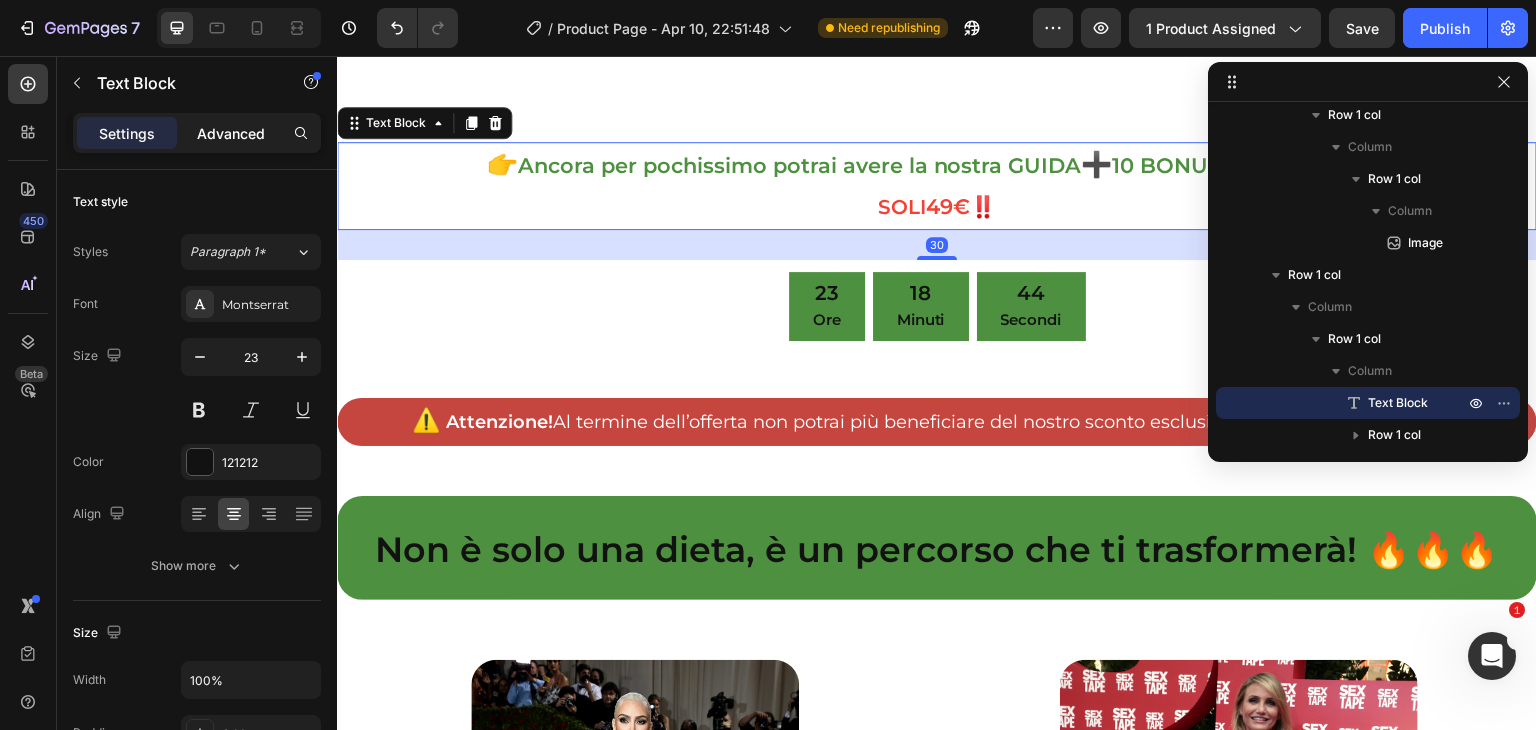 click on "Advanced" at bounding box center [231, 133] 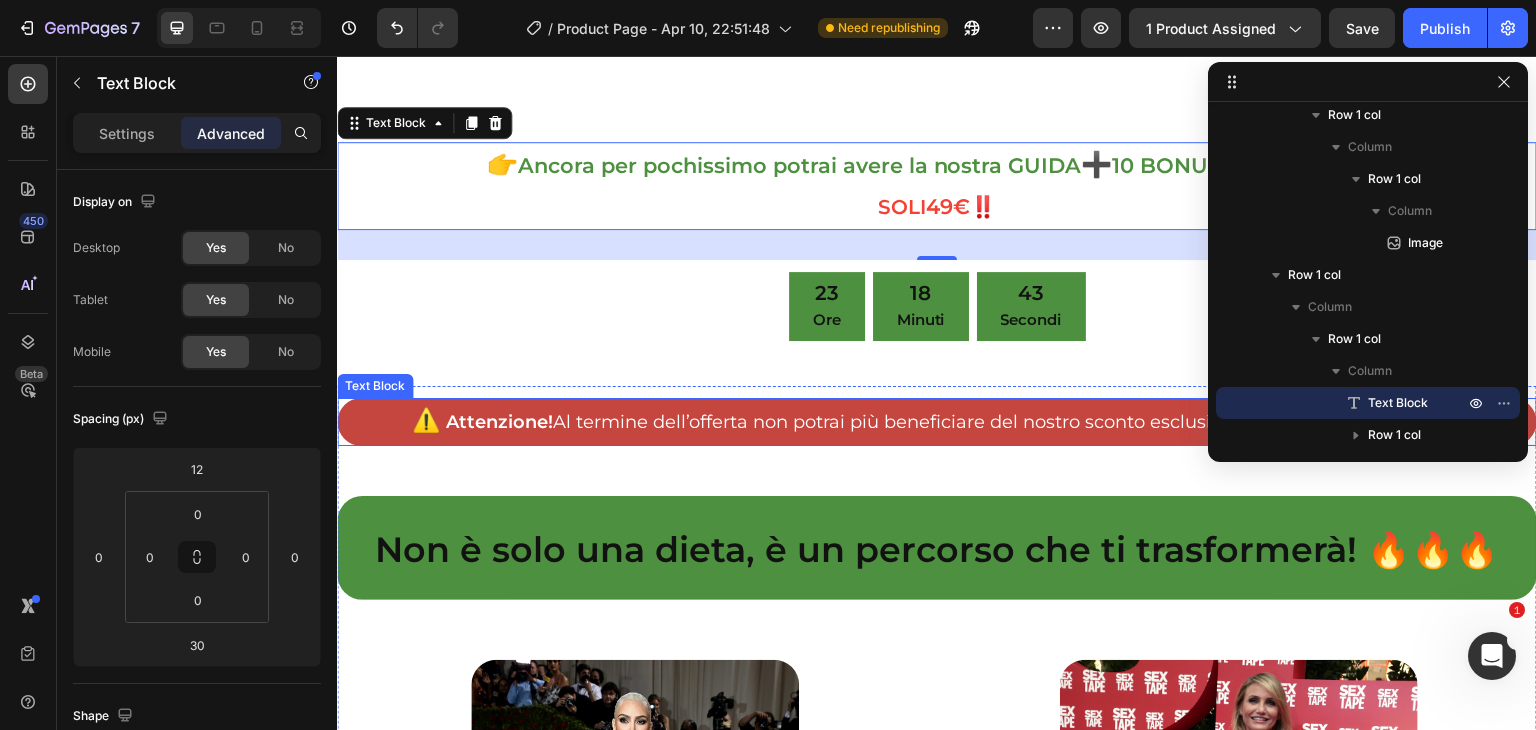 scroll, scrollTop: 3163, scrollLeft: 0, axis: vertical 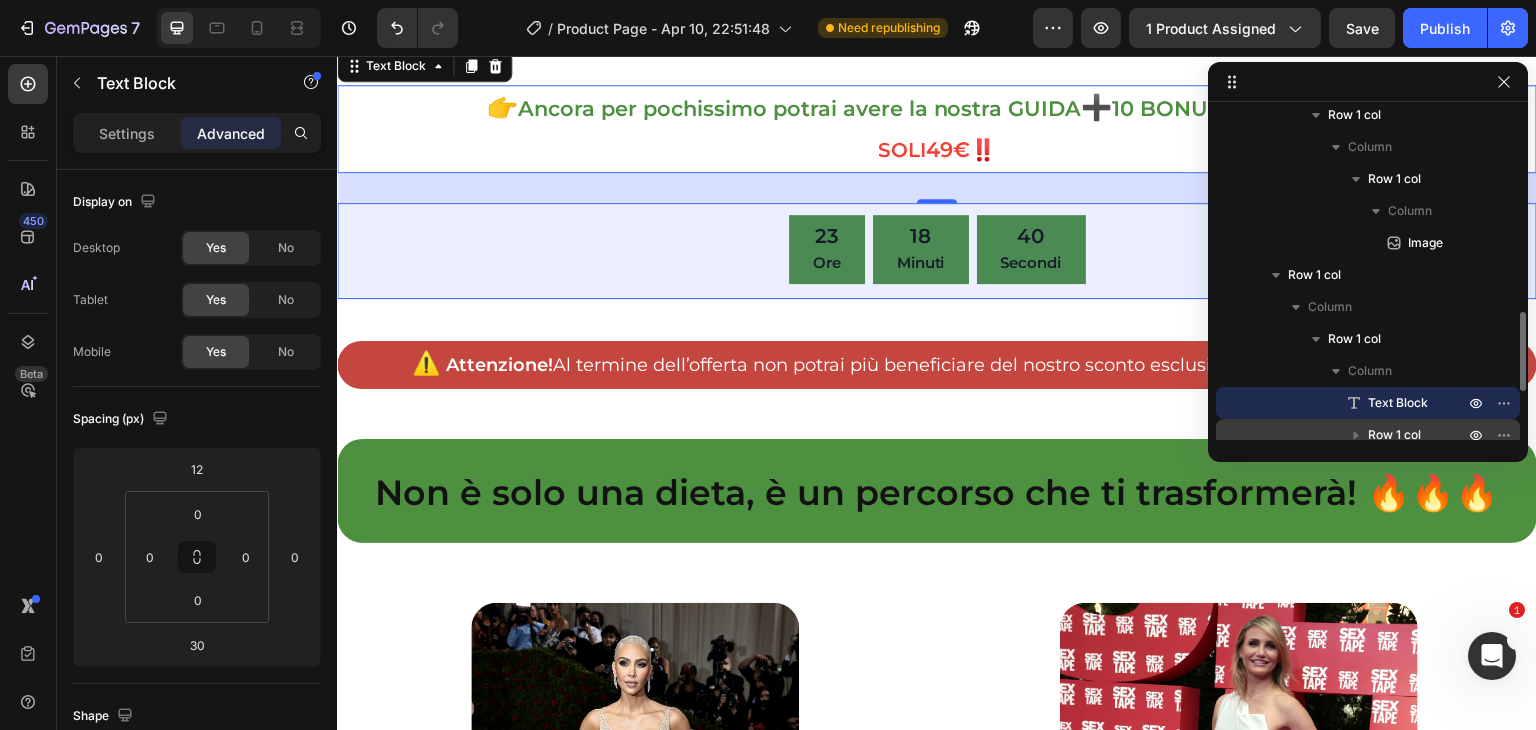 click on "Row 1 col" at bounding box center (1394, 435) 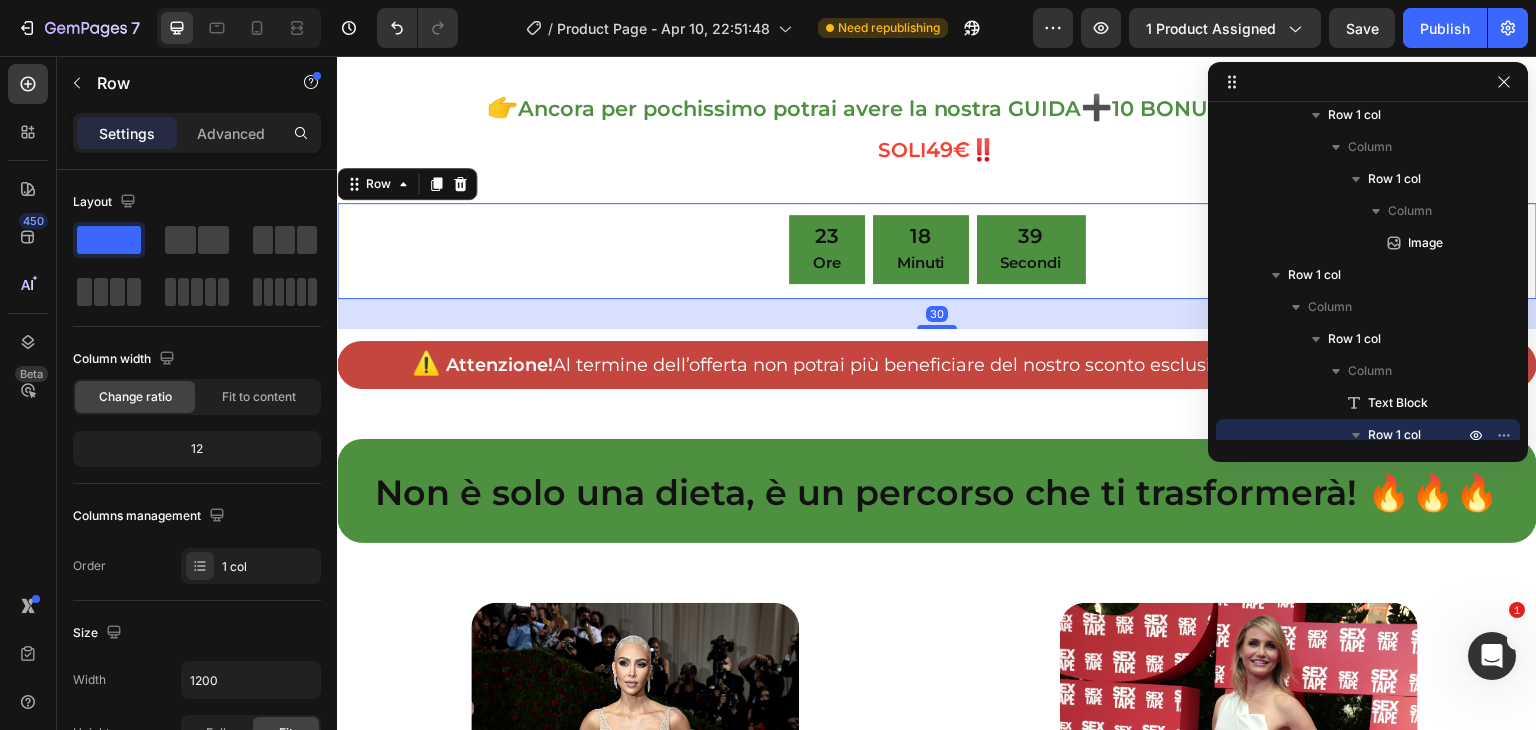 scroll, scrollTop: 1018, scrollLeft: 0, axis: vertical 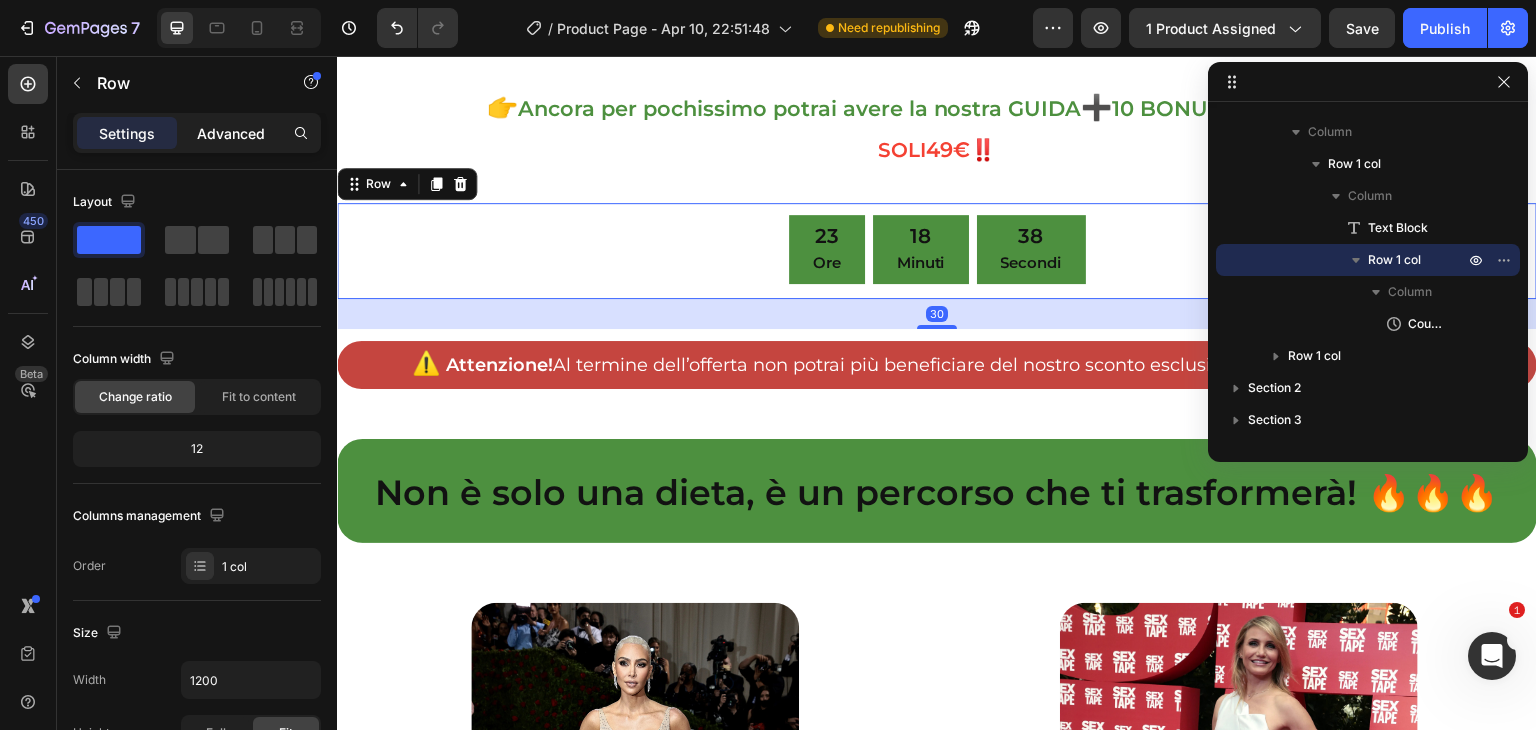 click on "Advanced" at bounding box center (231, 133) 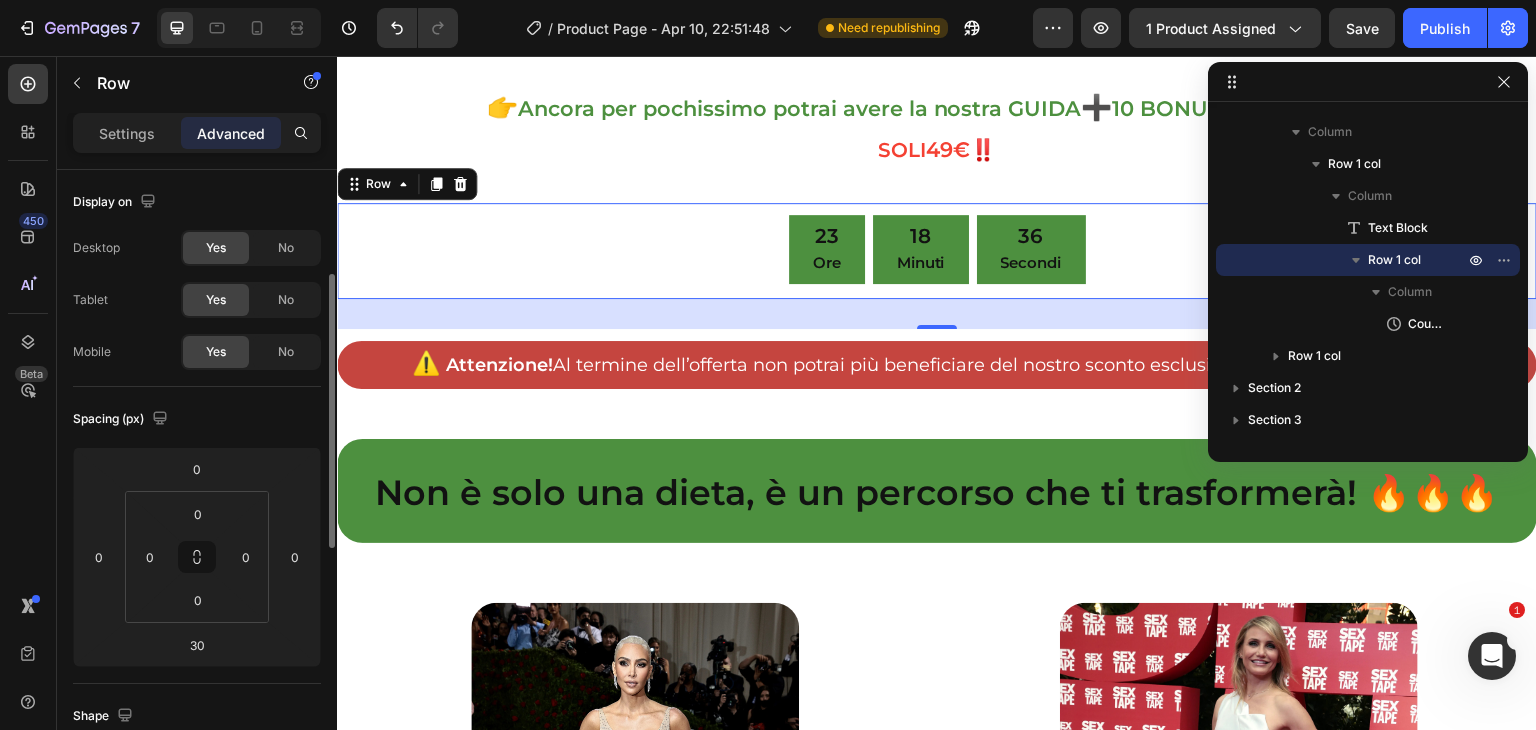 scroll, scrollTop: 72, scrollLeft: 0, axis: vertical 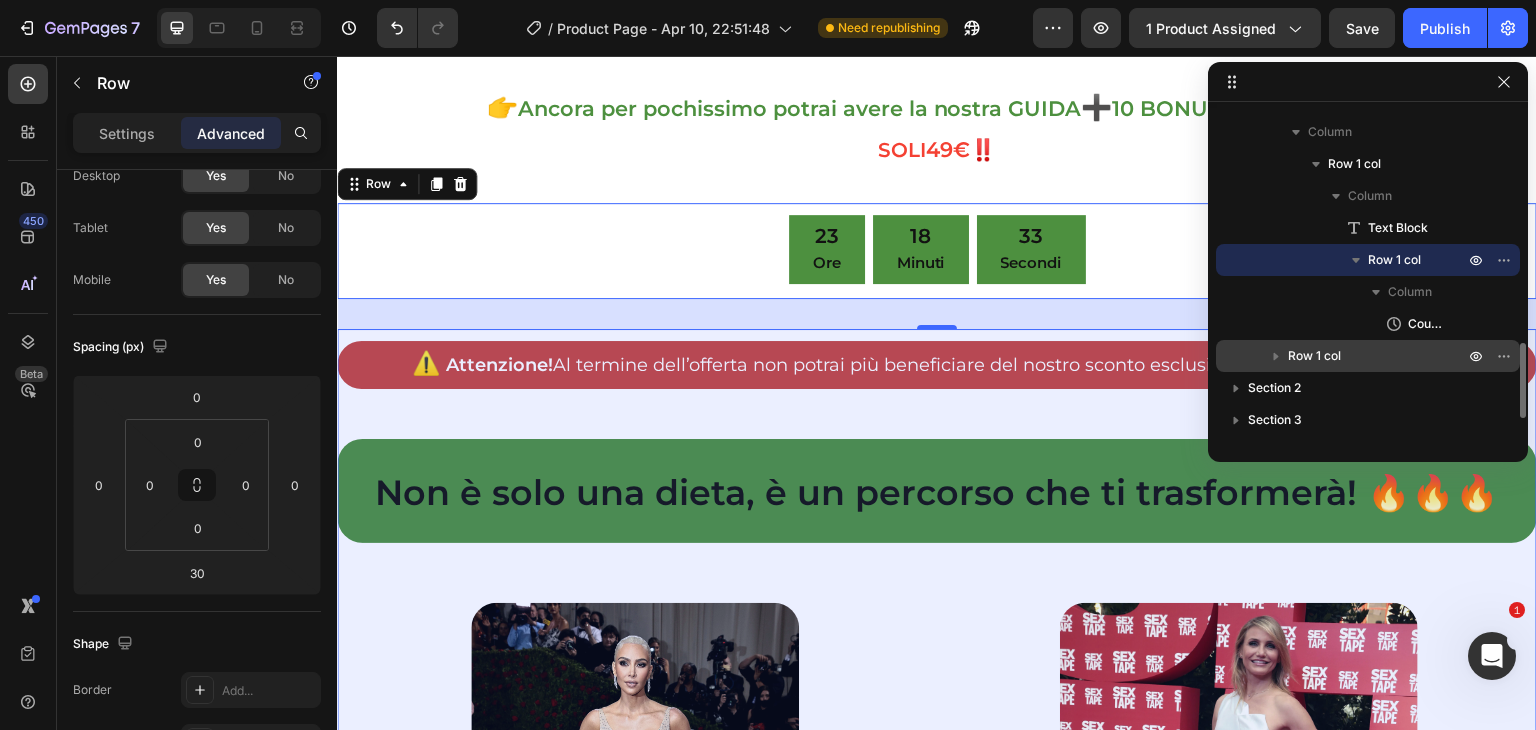 click on "Row 1 col" at bounding box center (1314, 356) 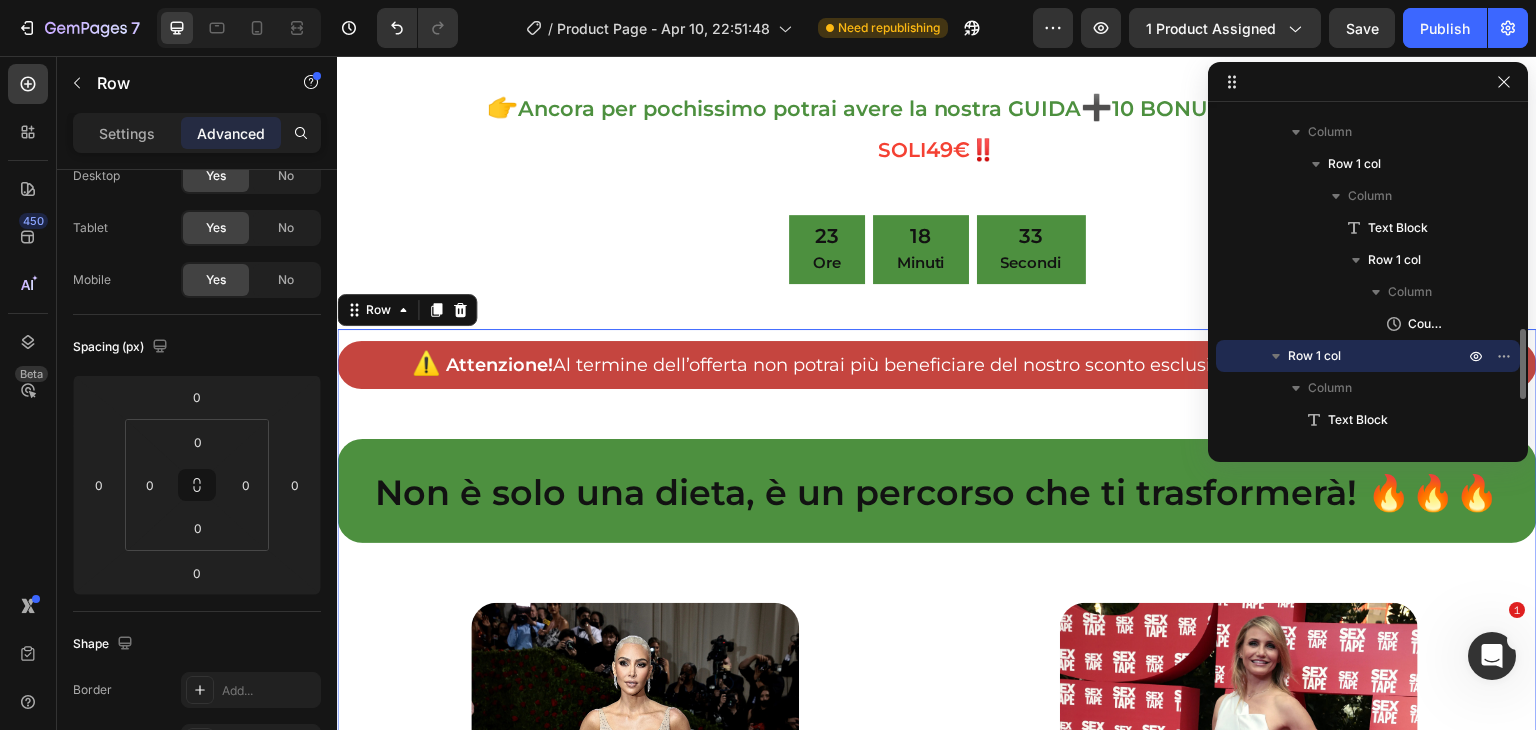 scroll, scrollTop: 72, scrollLeft: 0, axis: vertical 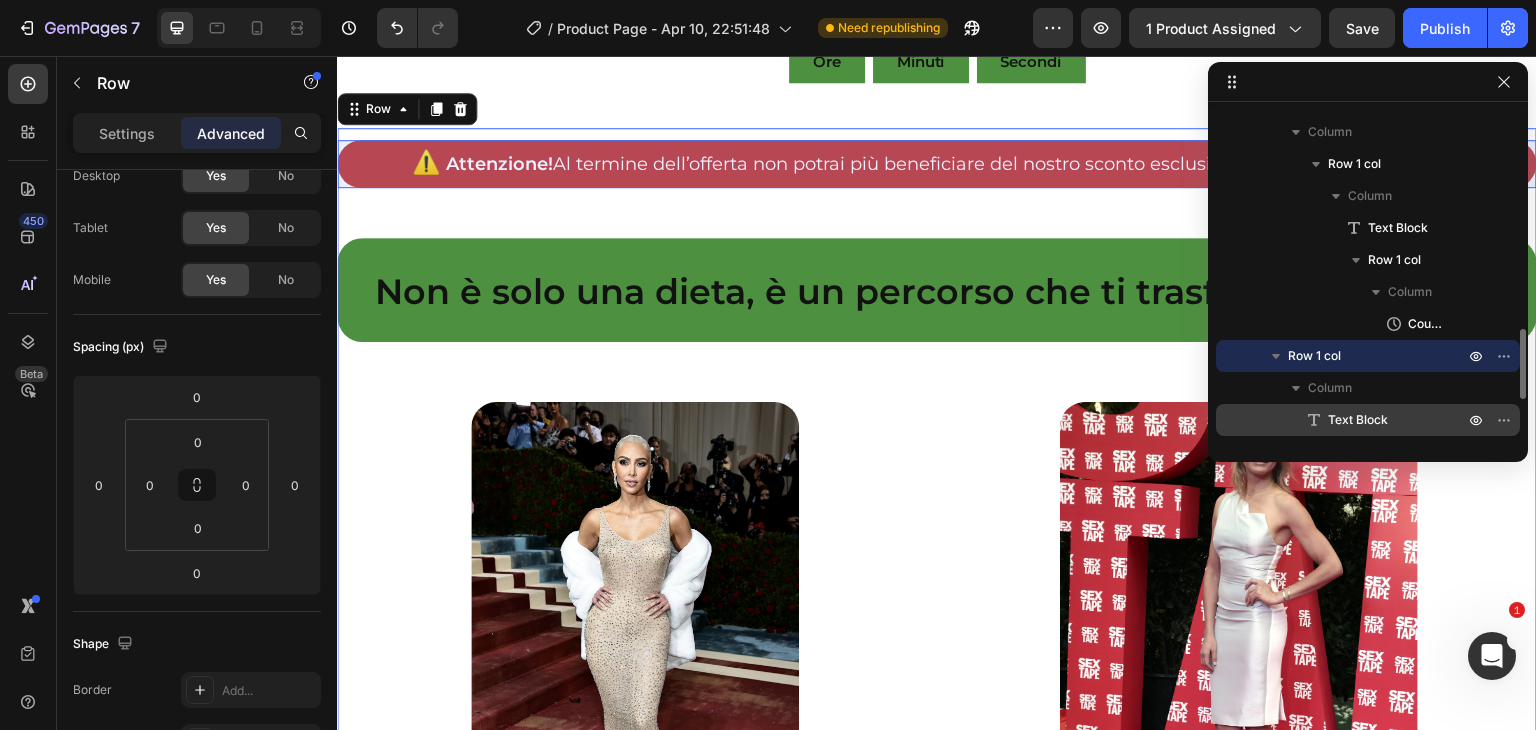 click on "Text Block" at bounding box center [1358, 420] 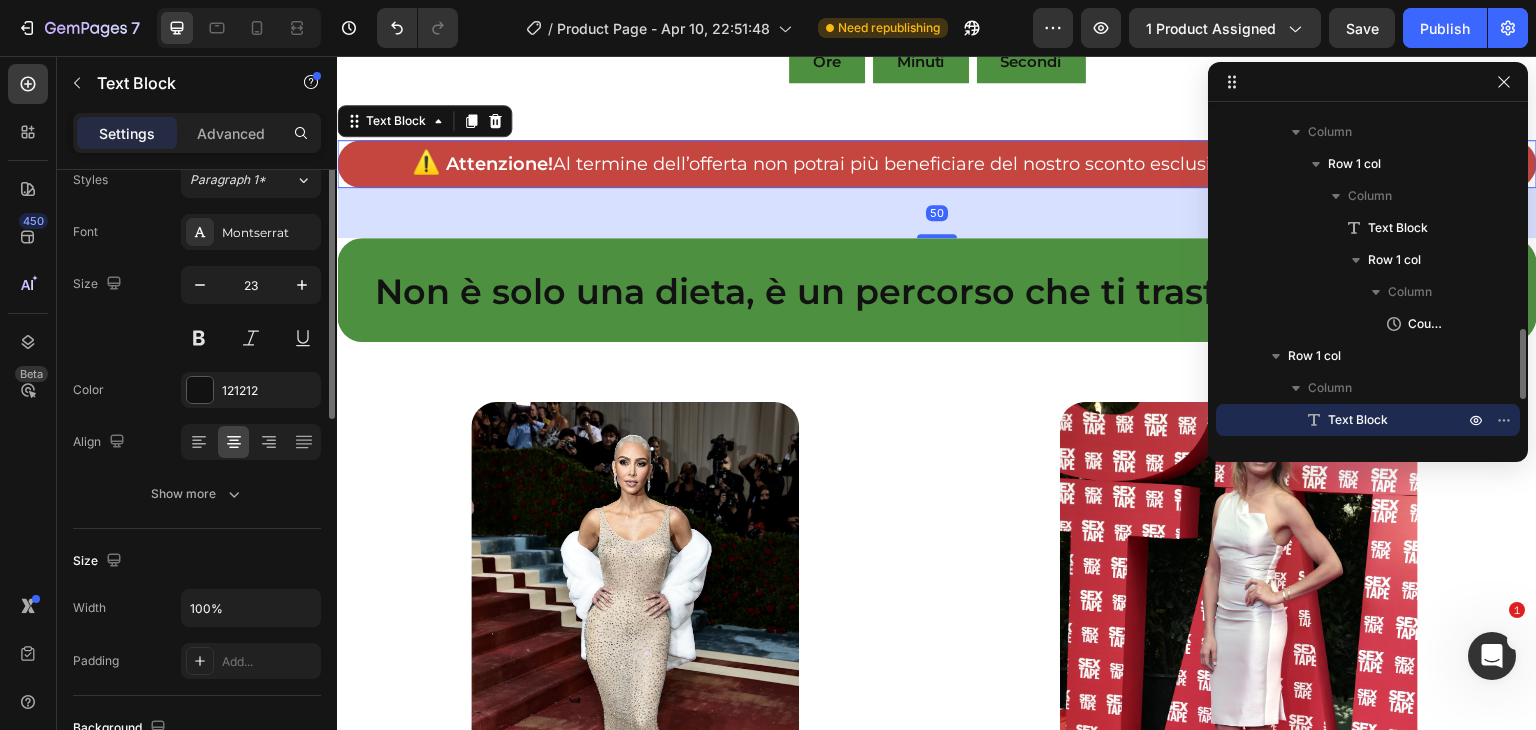 scroll, scrollTop: 0, scrollLeft: 0, axis: both 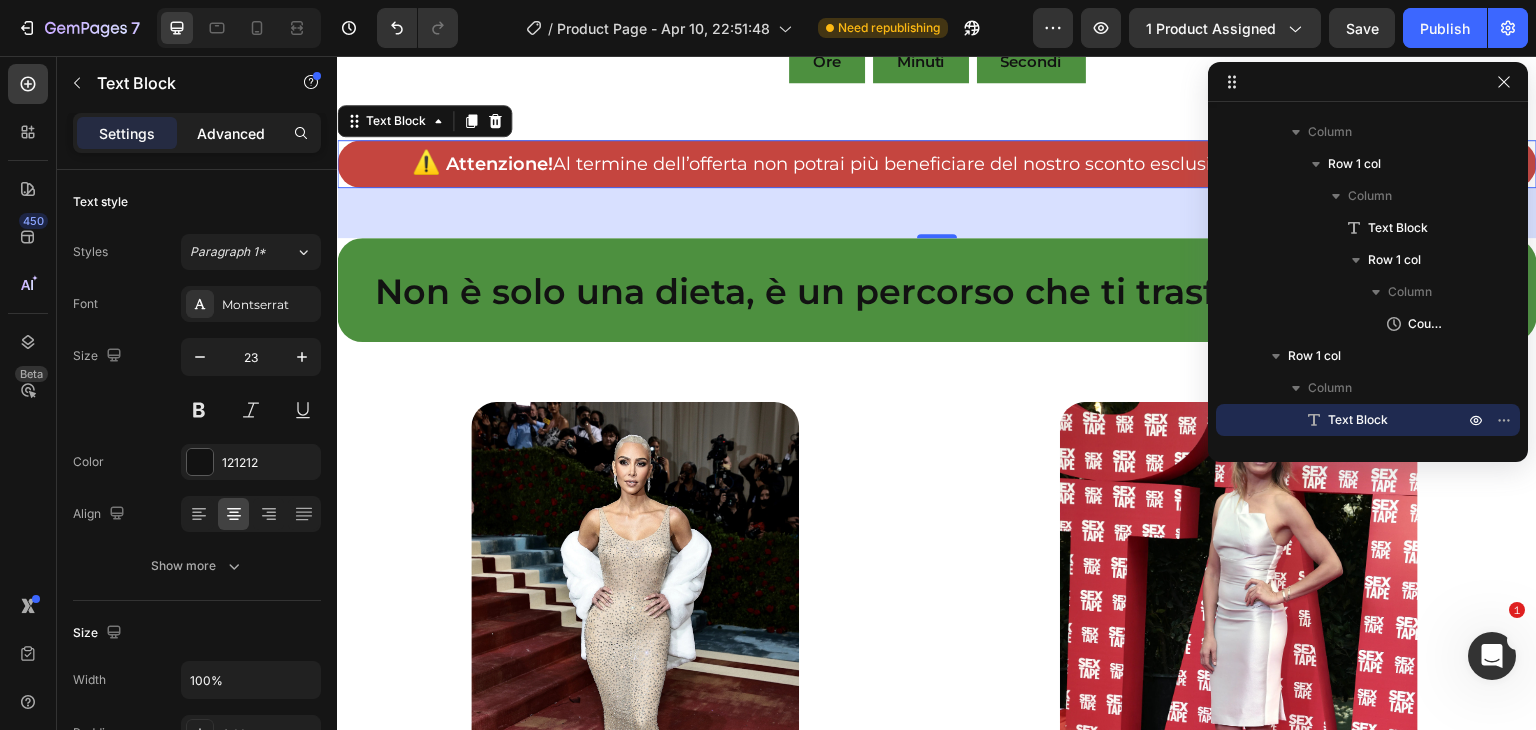 click on "Advanced" at bounding box center [231, 133] 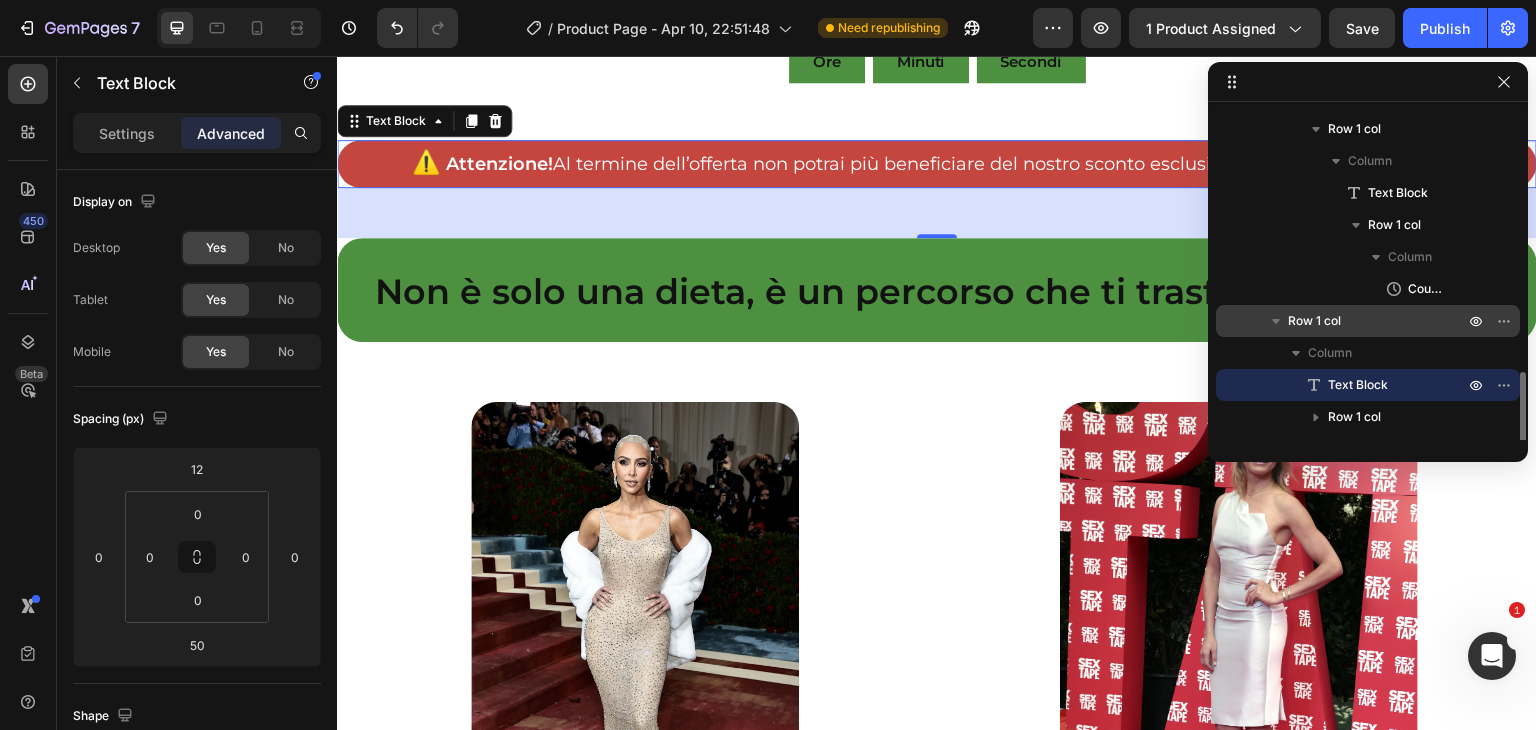 scroll, scrollTop: 1082, scrollLeft: 0, axis: vertical 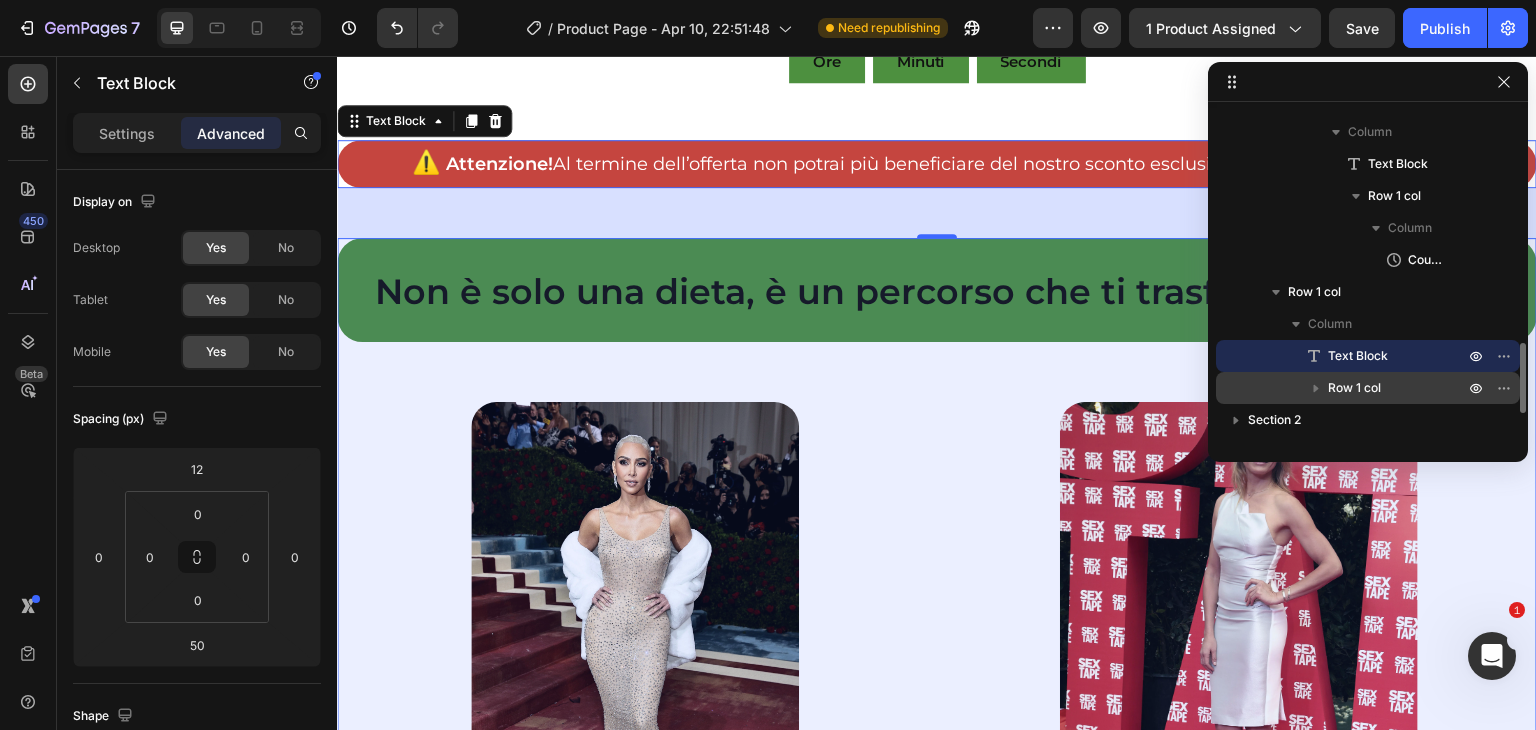 click on "Row 1 col" at bounding box center [1398, 388] 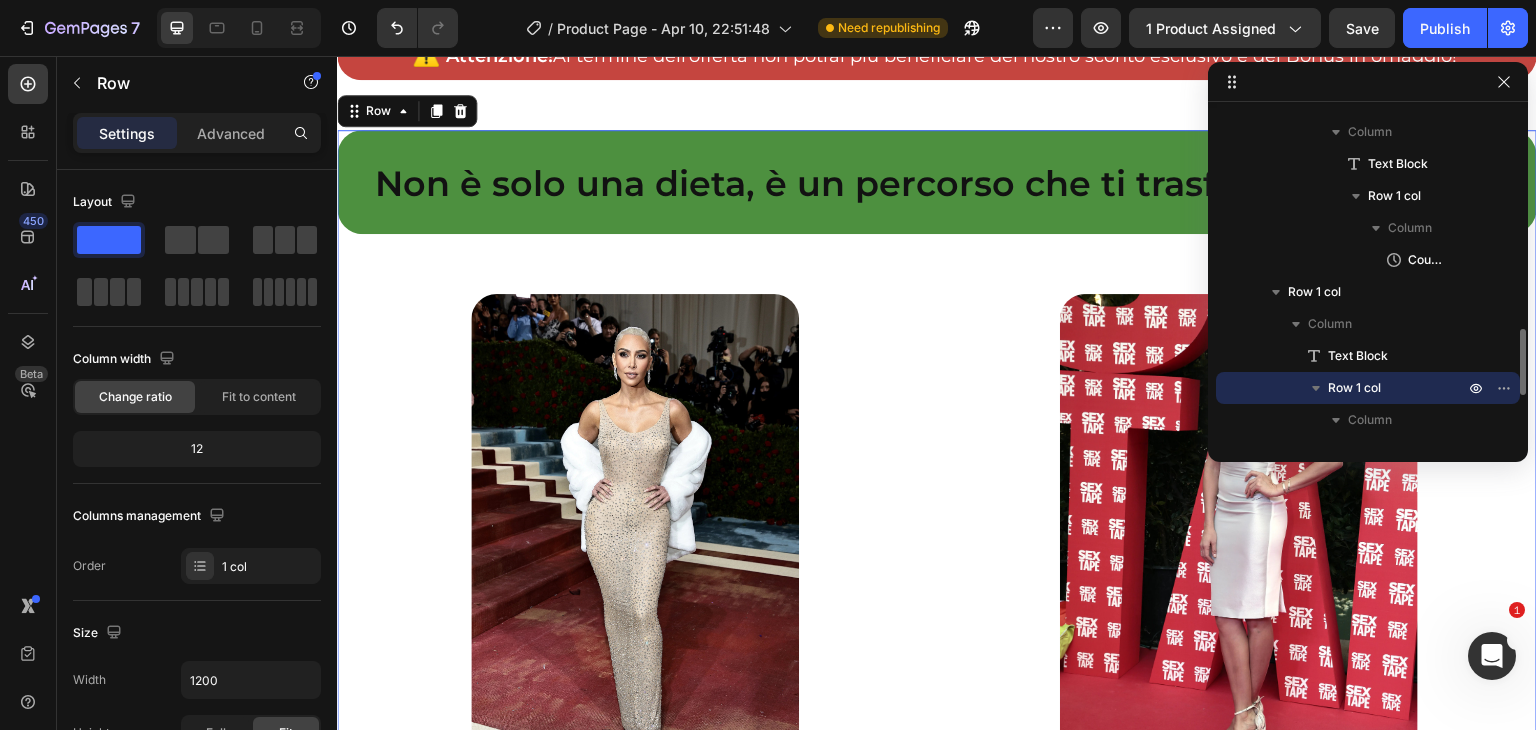 scroll, scrollTop: 3473, scrollLeft: 0, axis: vertical 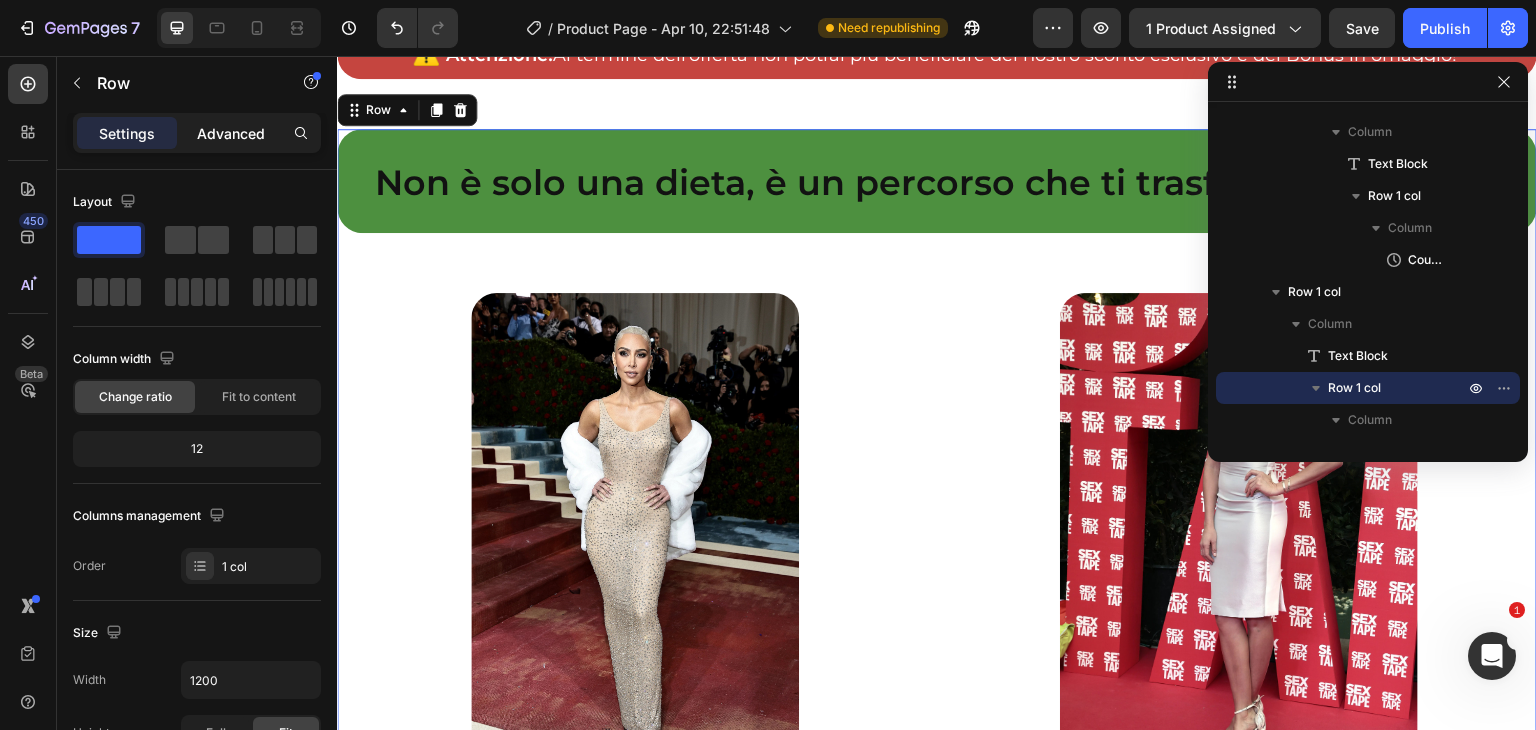 click on "Advanced" at bounding box center [231, 133] 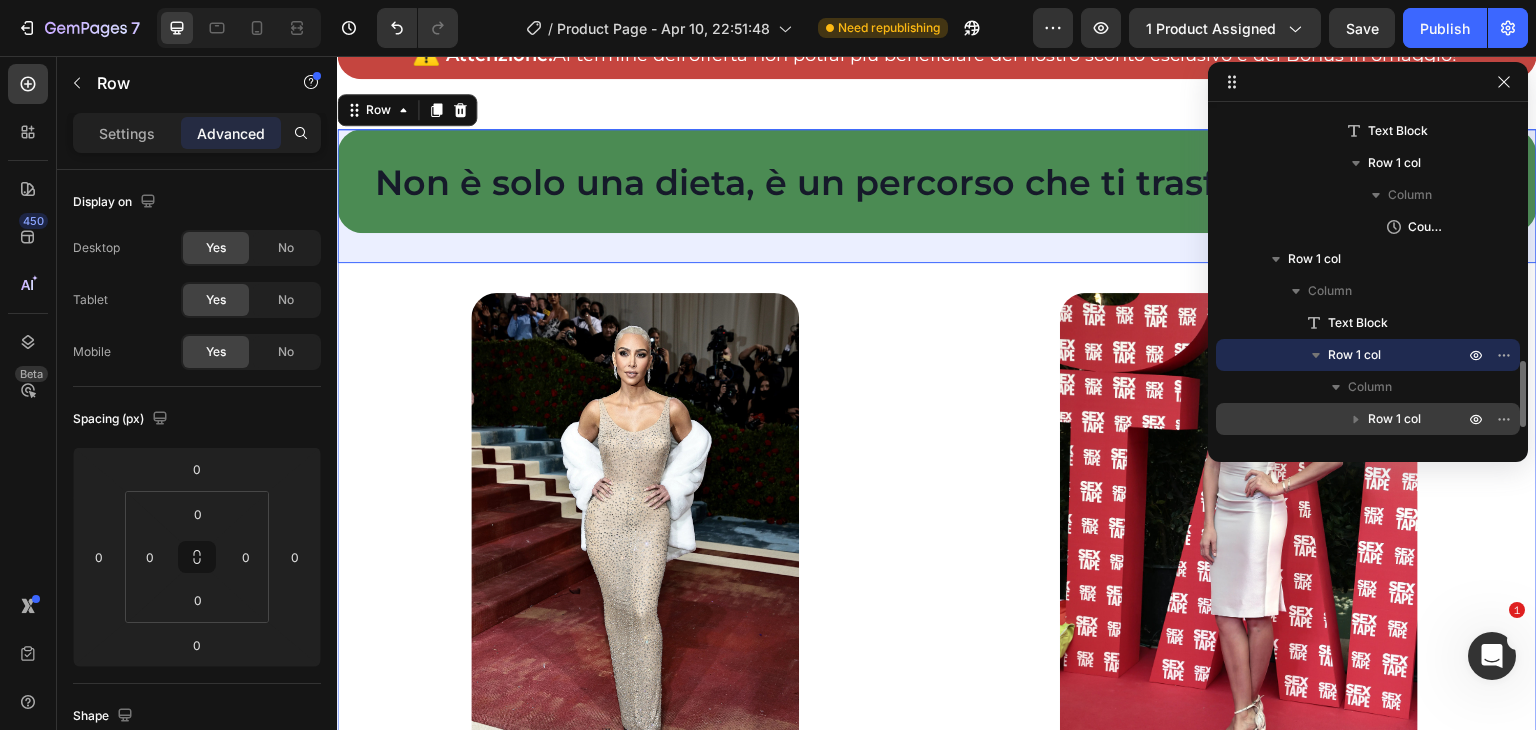 scroll, scrollTop: 1136, scrollLeft: 0, axis: vertical 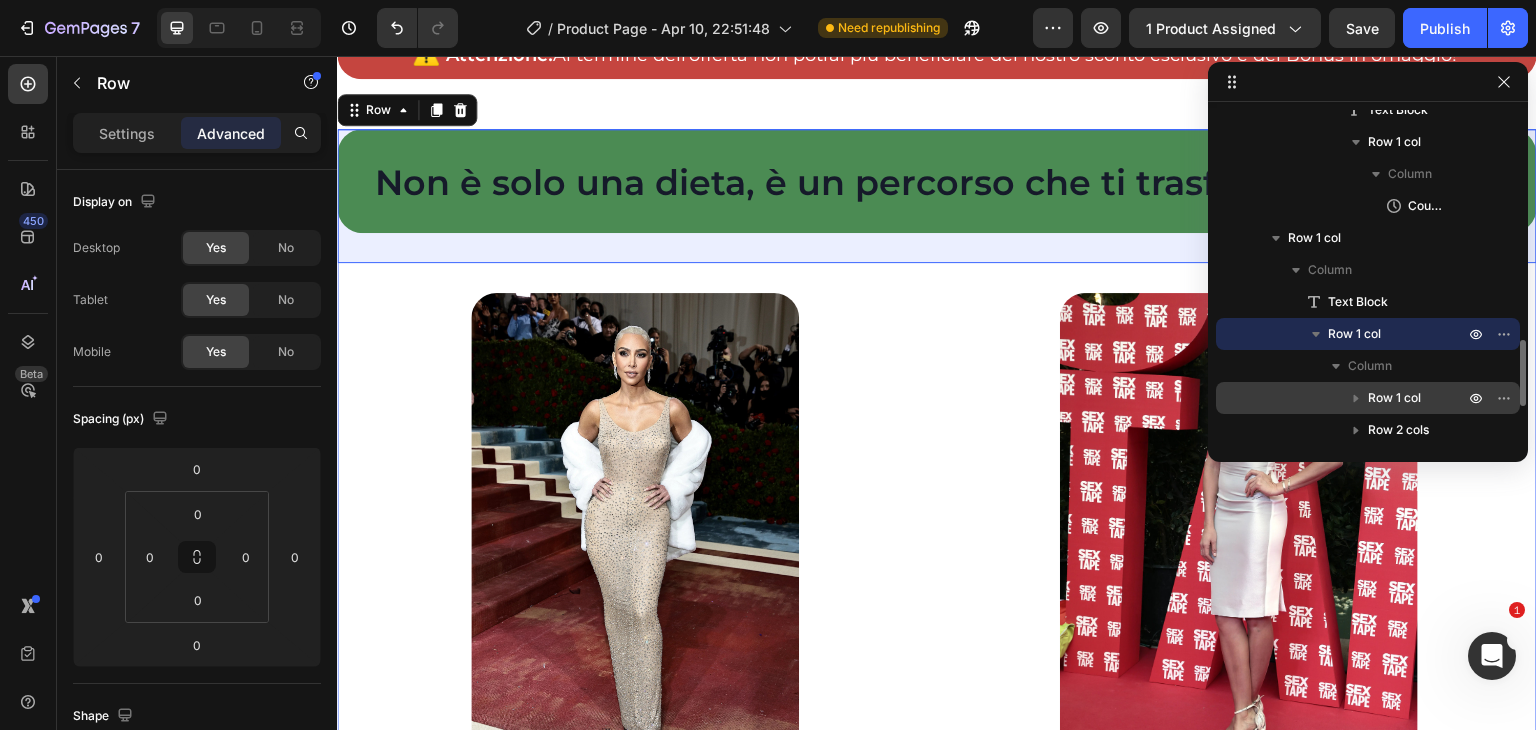click on "Row 1 col" at bounding box center (1394, 398) 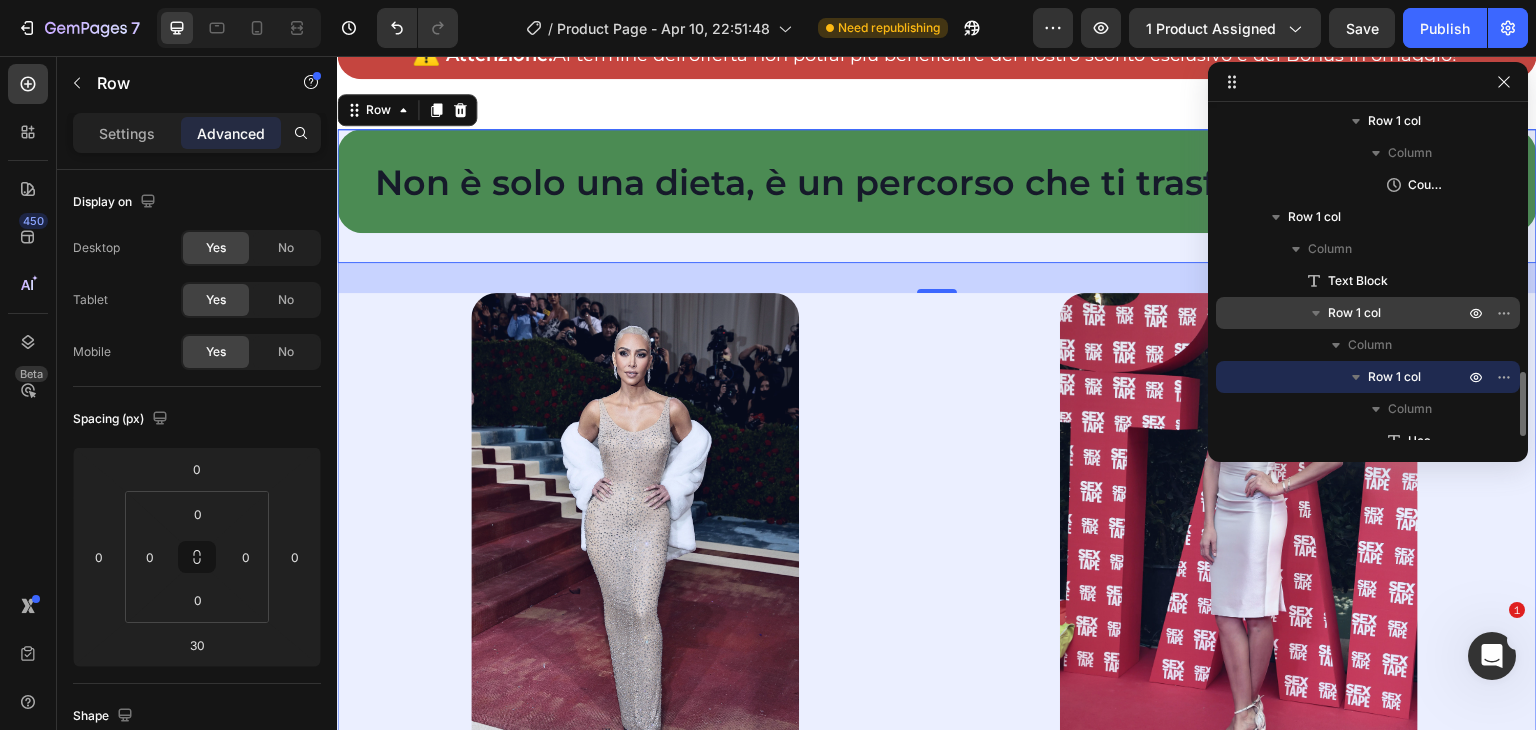 scroll, scrollTop: 1188, scrollLeft: 0, axis: vertical 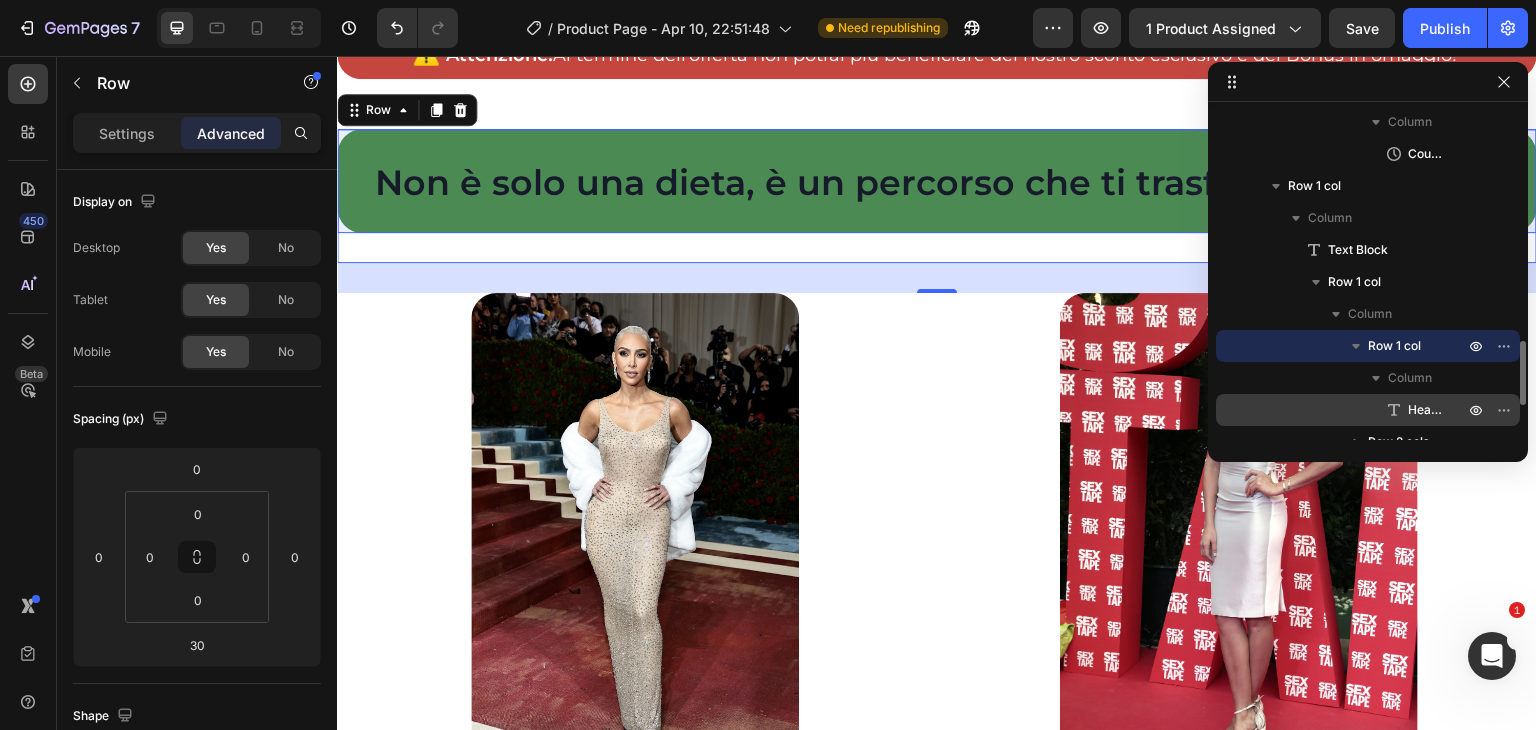 click on "Heading" at bounding box center [1426, 410] 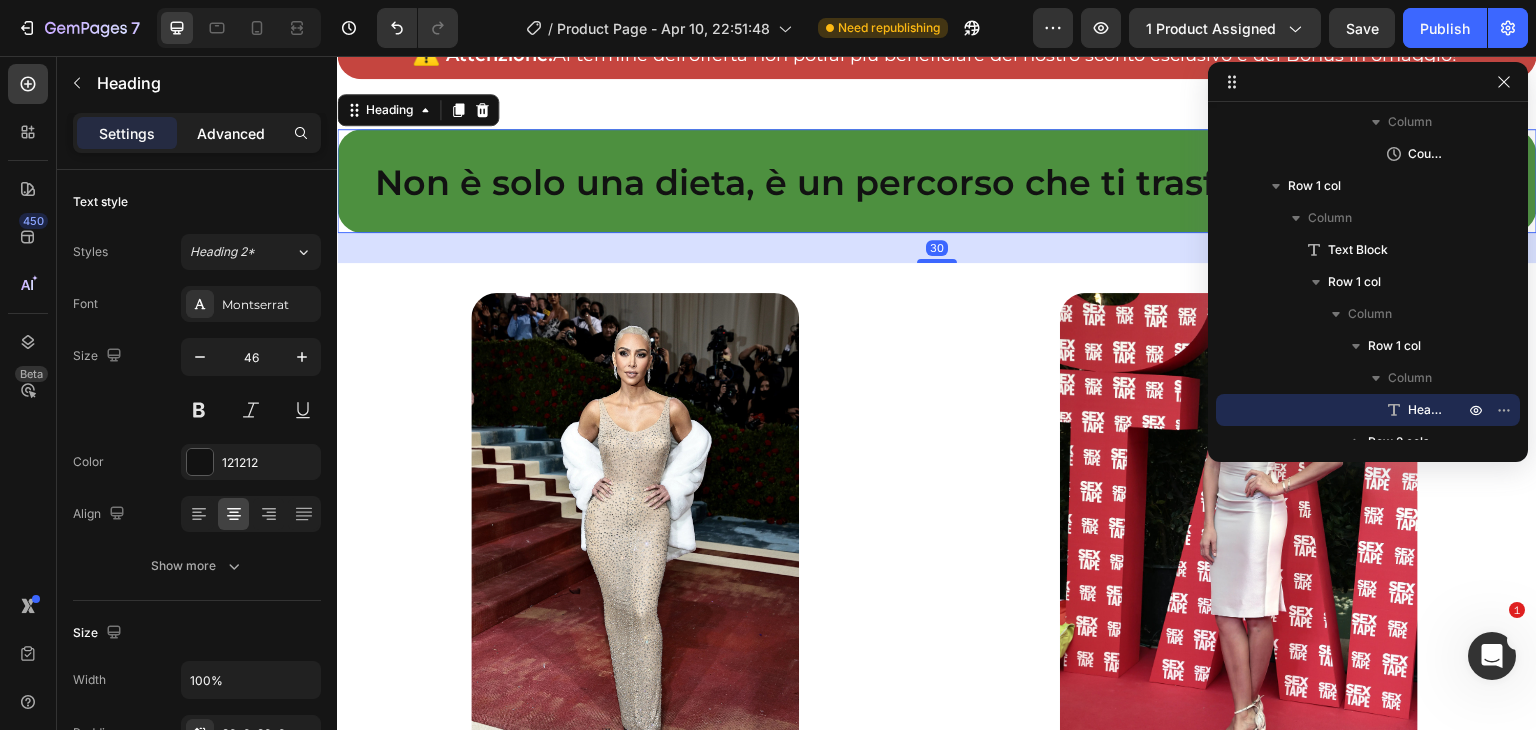 click on "Advanced" at bounding box center (231, 133) 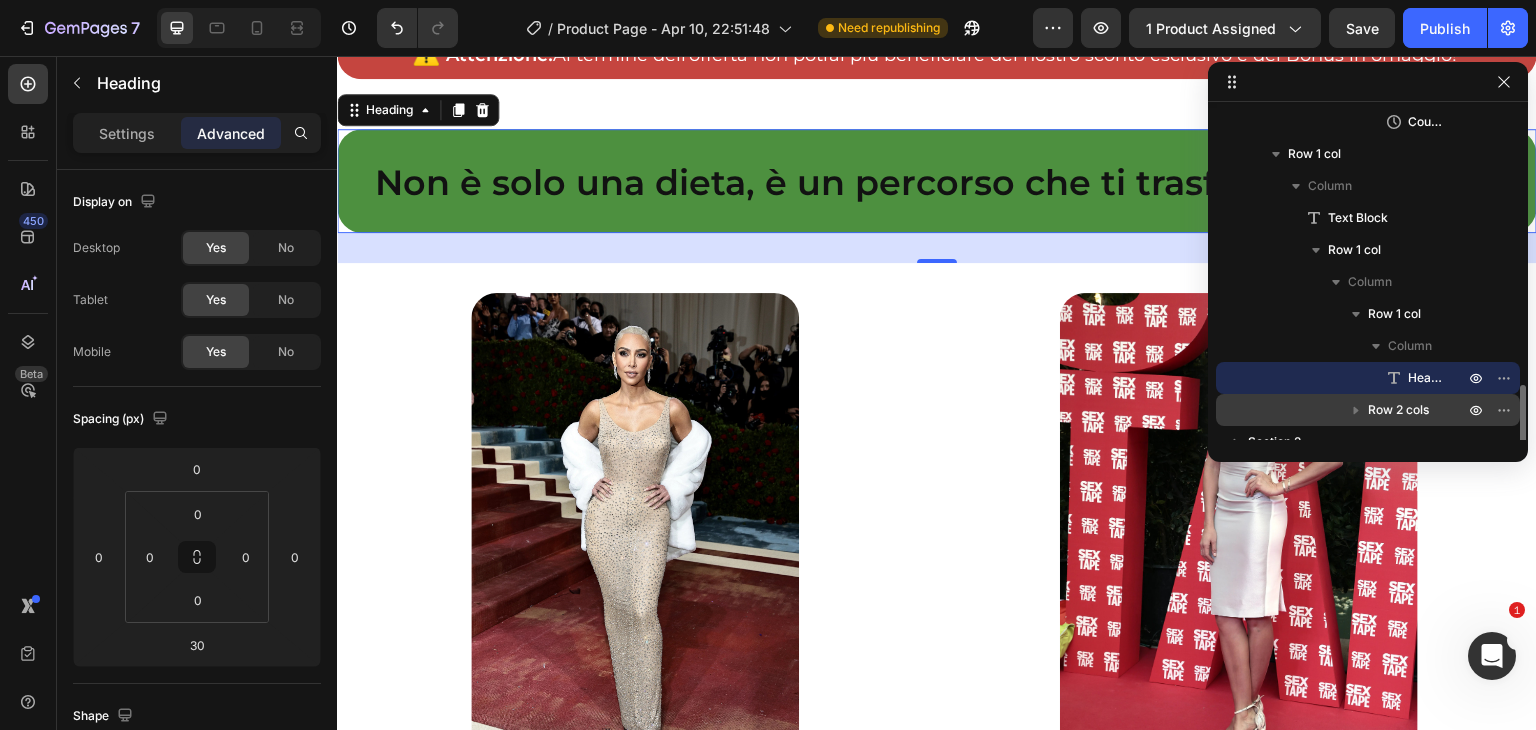 scroll, scrollTop: 1252, scrollLeft: 0, axis: vertical 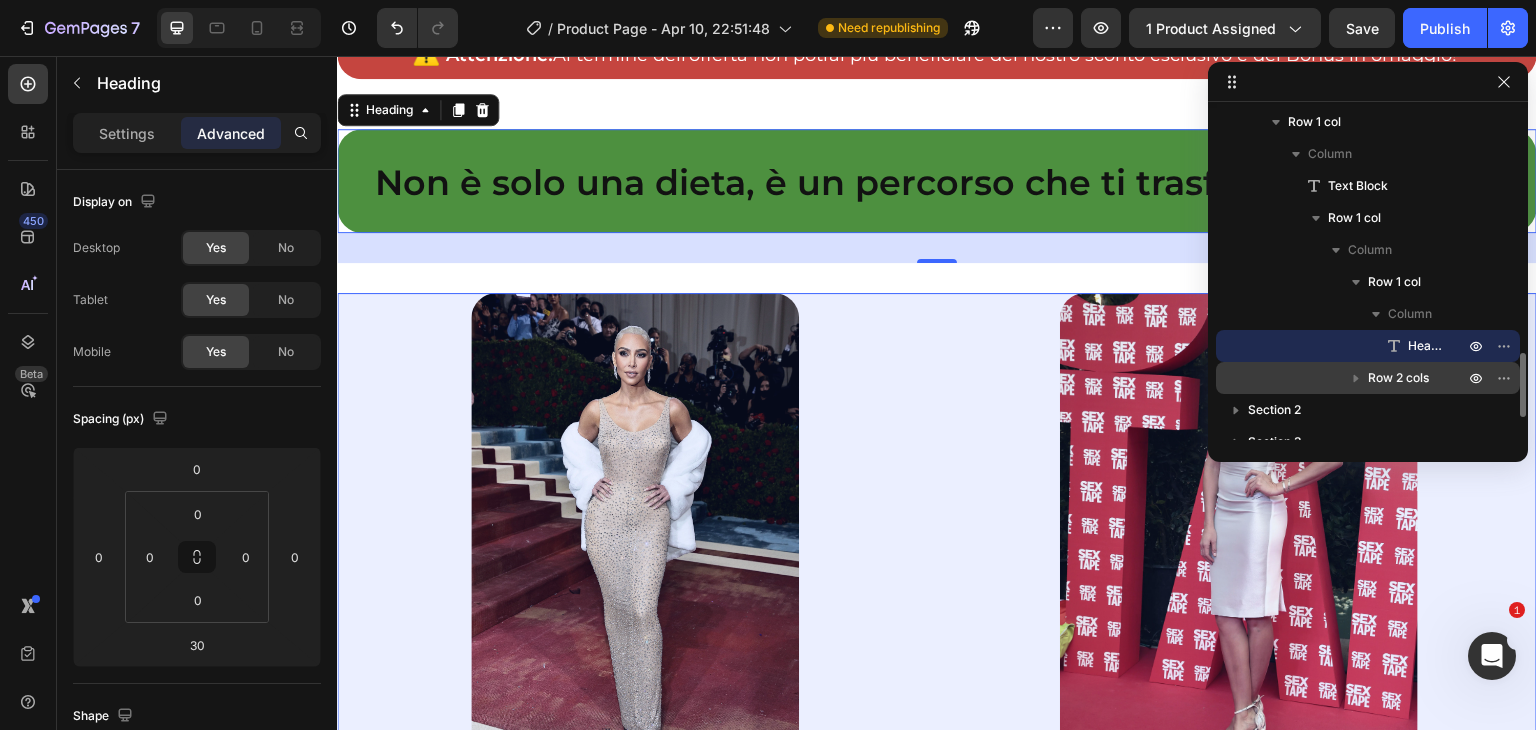 click on "Row 2 cols" at bounding box center [1398, 378] 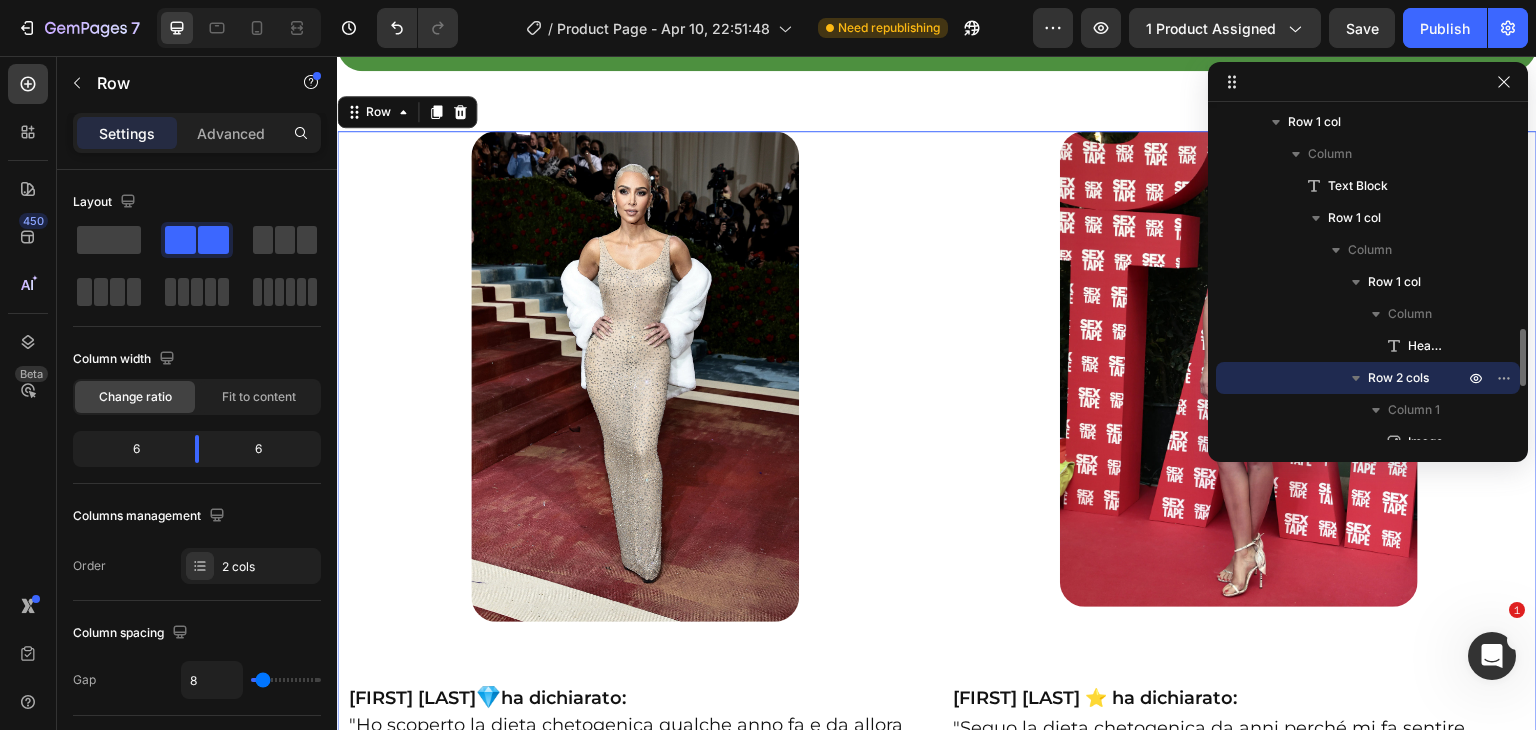 scroll, scrollTop: 3637, scrollLeft: 0, axis: vertical 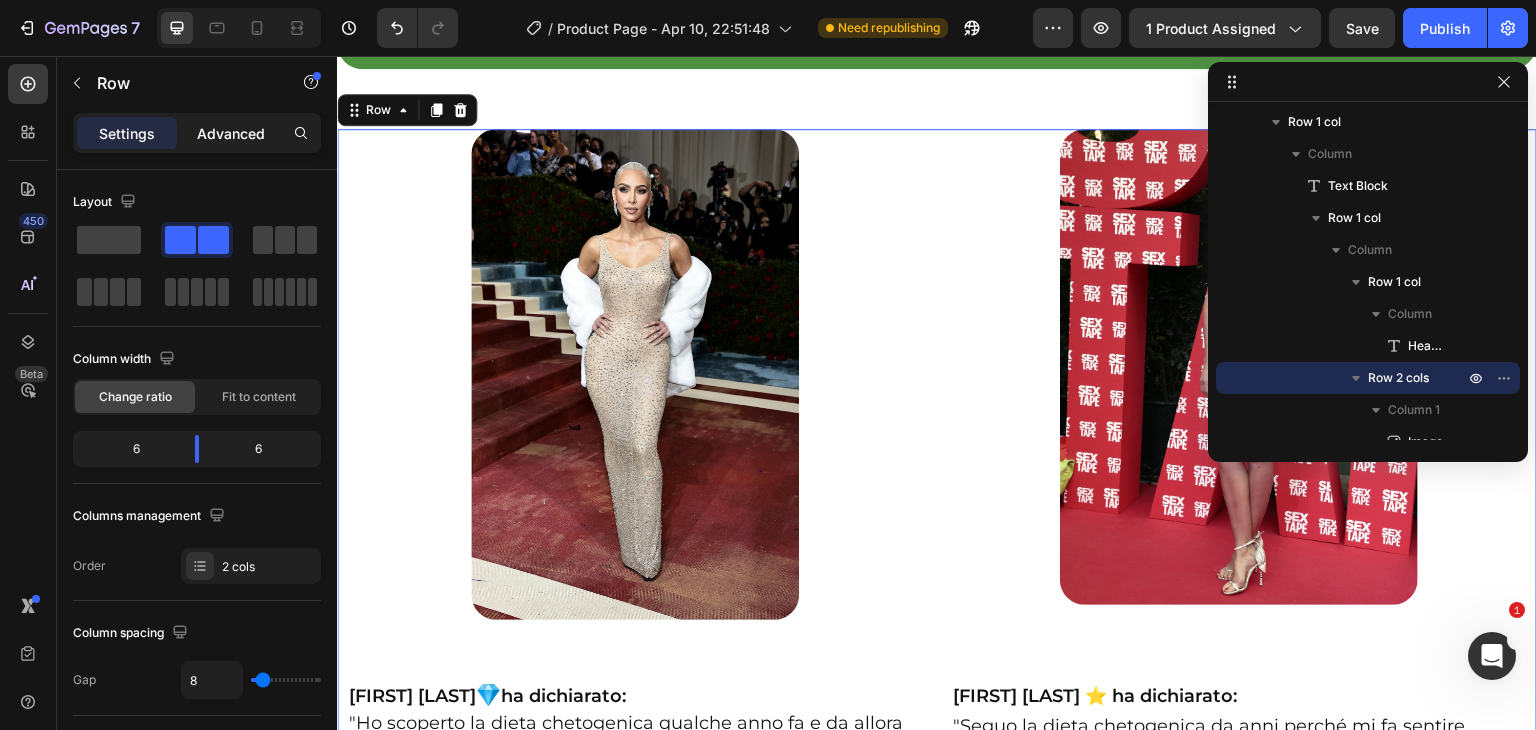 click on "Advanced" at bounding box center [231, 133] 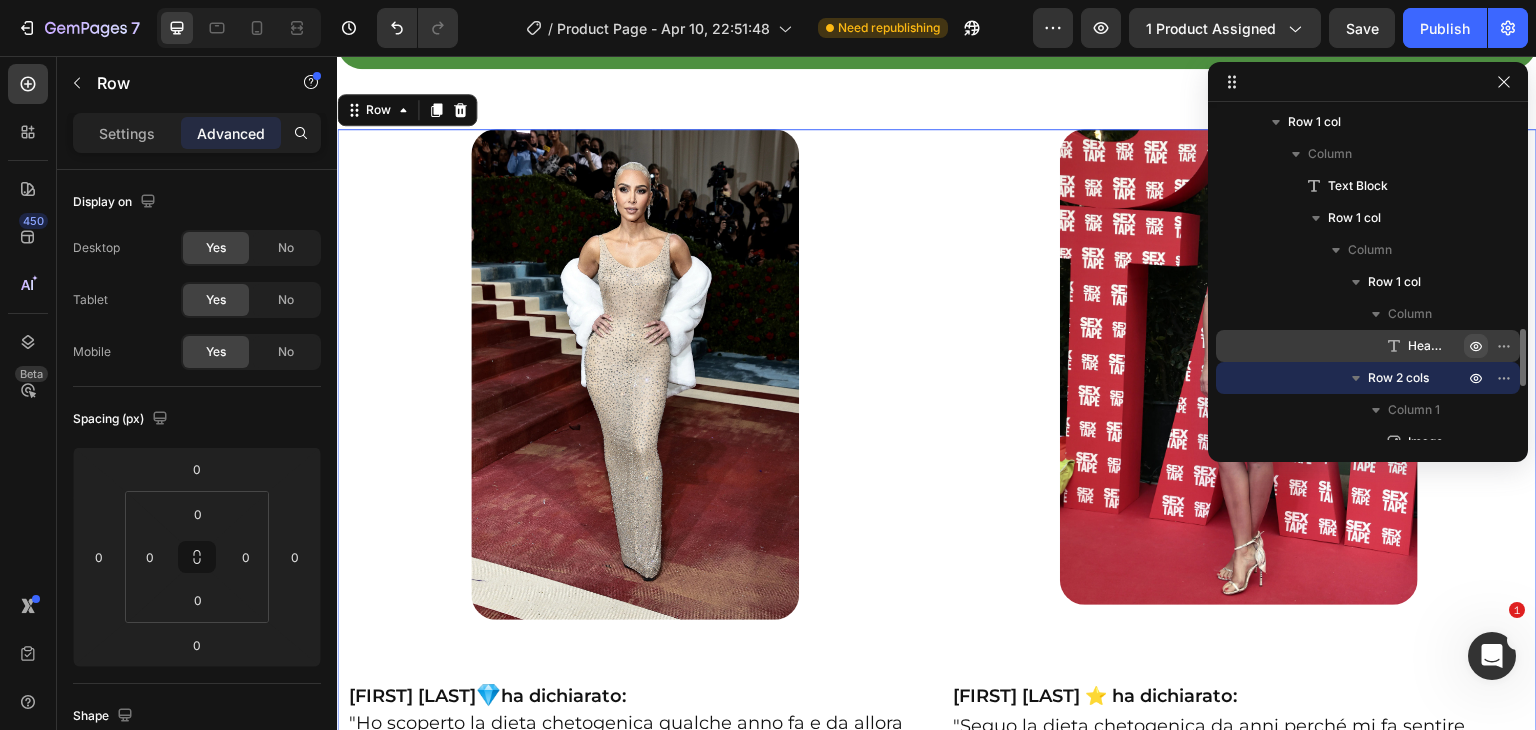 scroll, scrollTop: 1319, scrollLeft: 0, axis: vertical 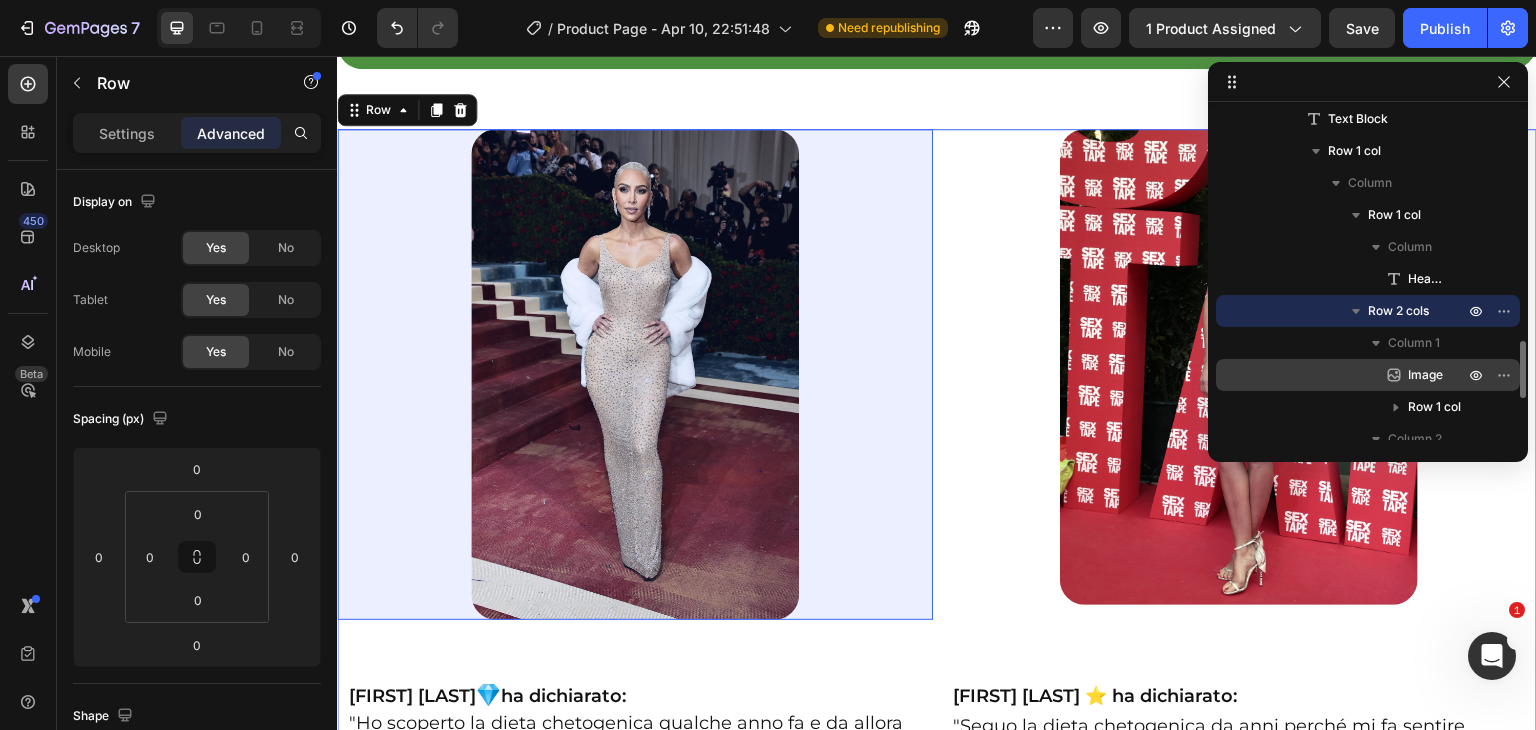 click on "Image" at bounding box center (1425, 375) 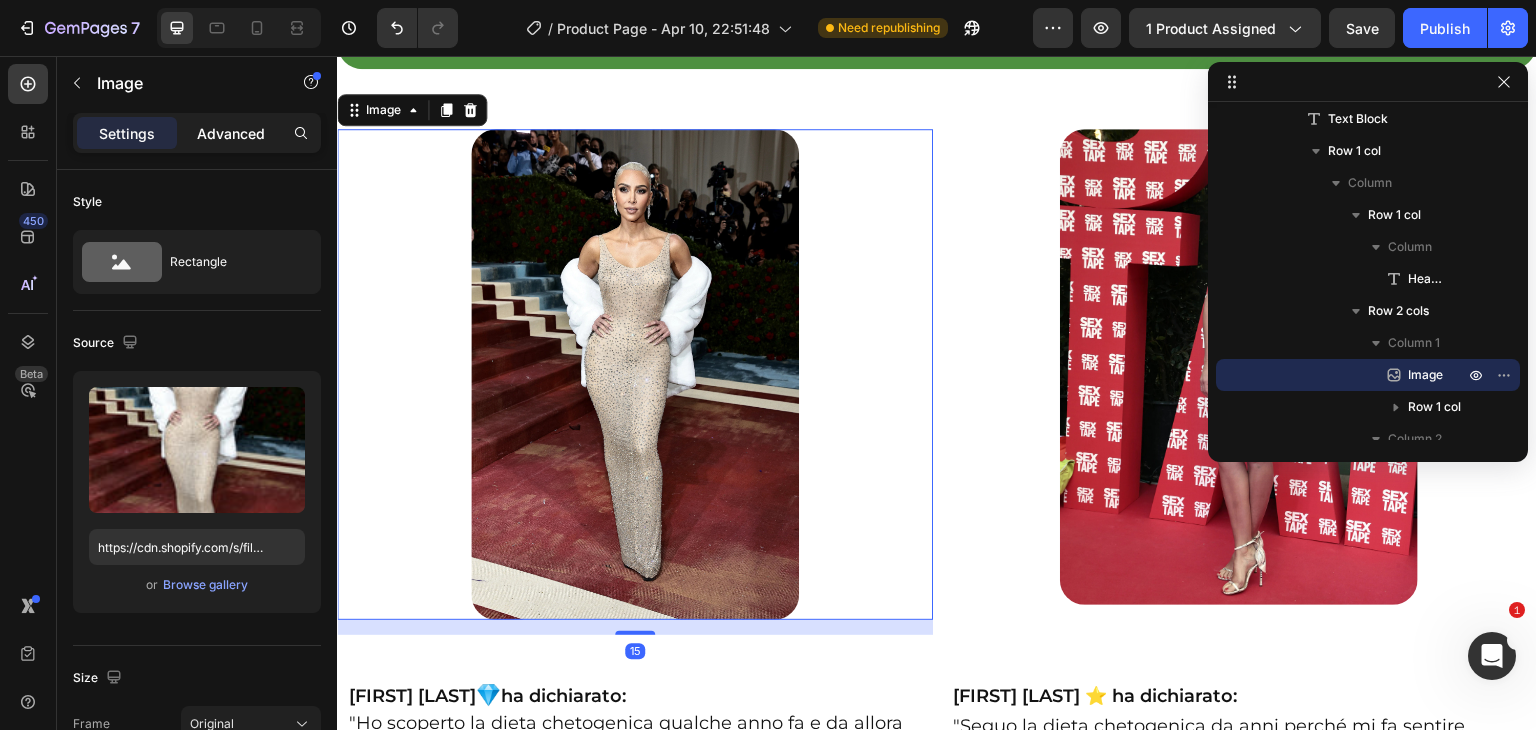 drag, startPoint x: 258, startPoint y: 129, endPoint x: 41, endPoint y: 102, distance: 218.67328 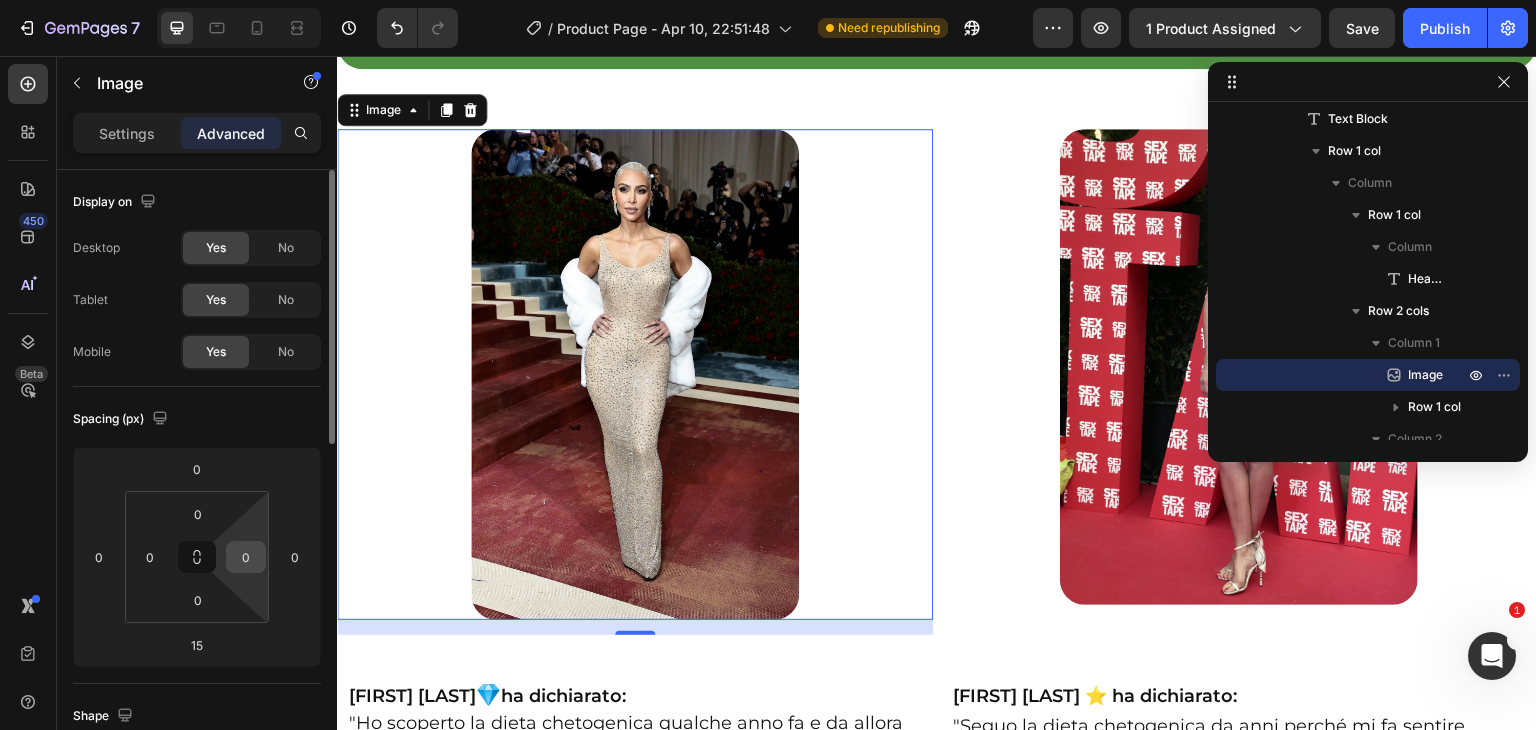 scroll, scrollTop: 32, scrollLeft: 0, axis: vertical 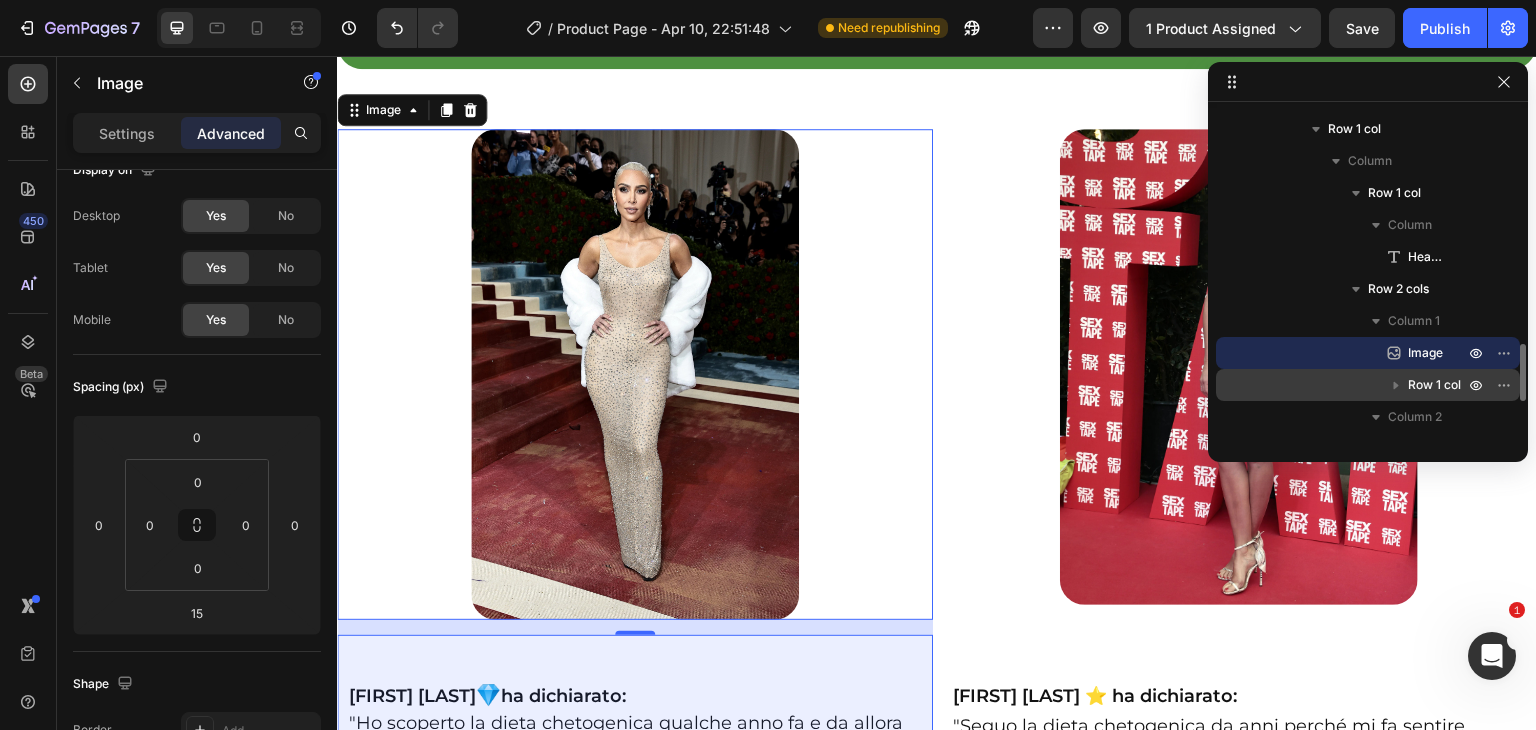 click on "Row 1 col" at bounding box center [1434, 385] 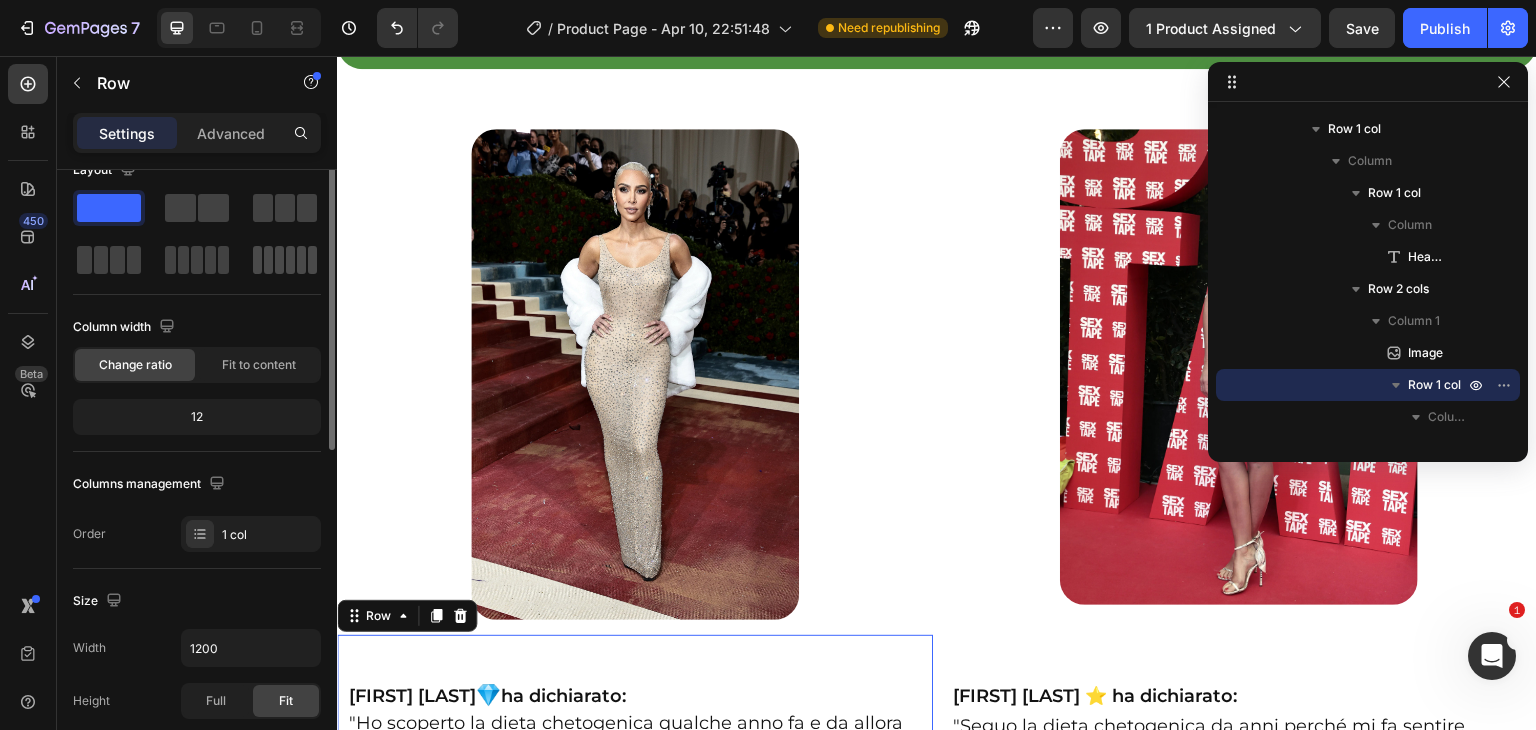 scroll, scrollTop: 0, scrollLeft: 0, axis: both 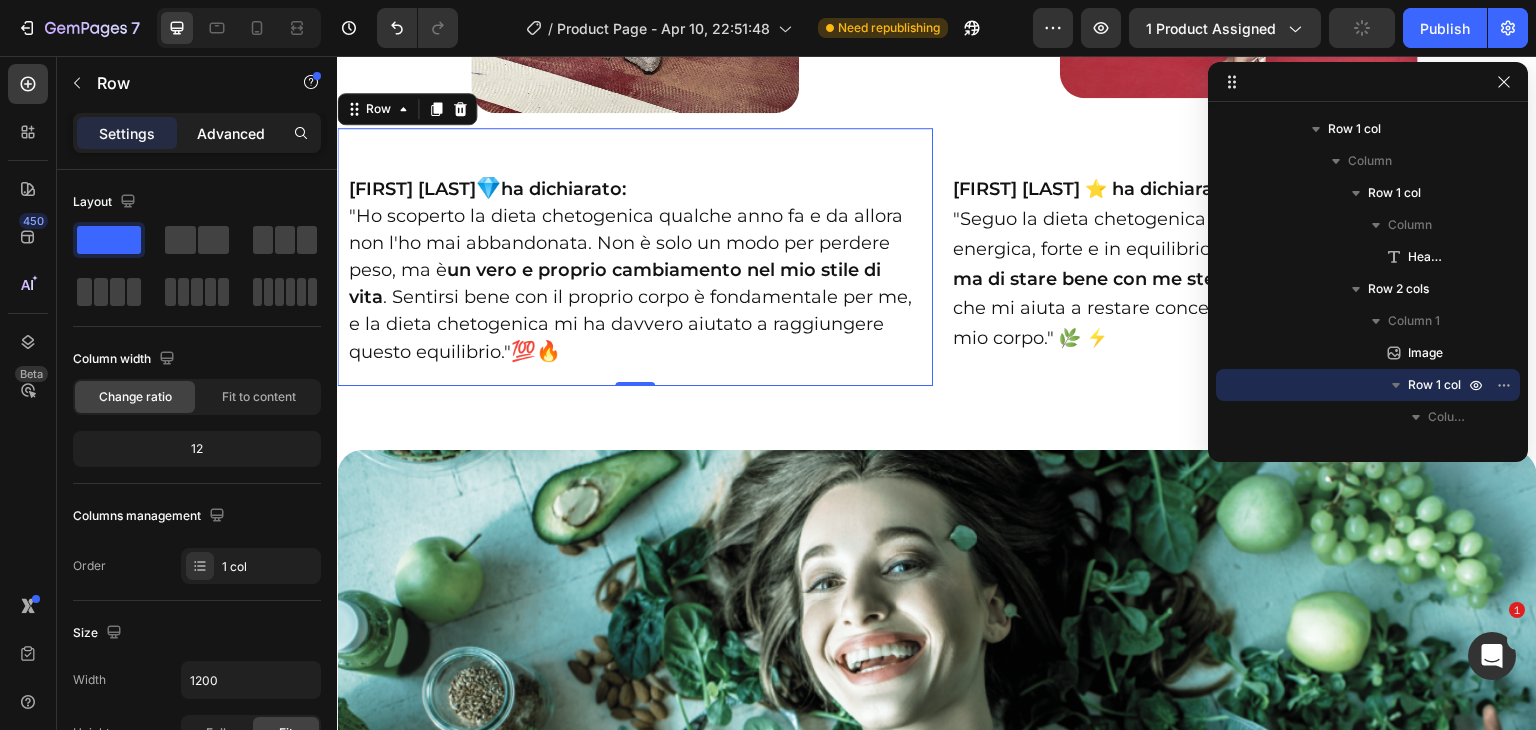 click on "Advanced" at bounding box center (231, 133) 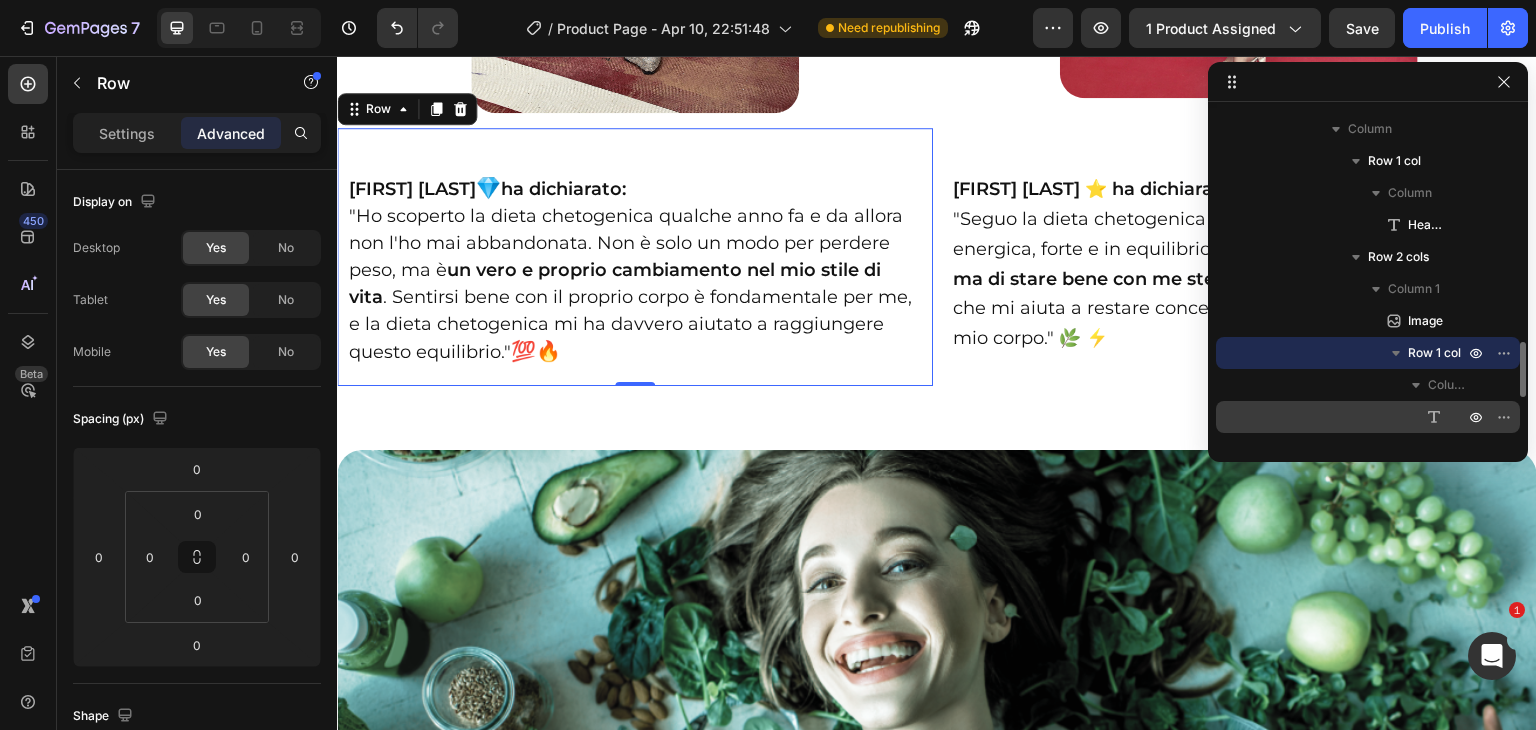 scroll, scrollTop: 1410, scrollLeft: 0, axis: vertical 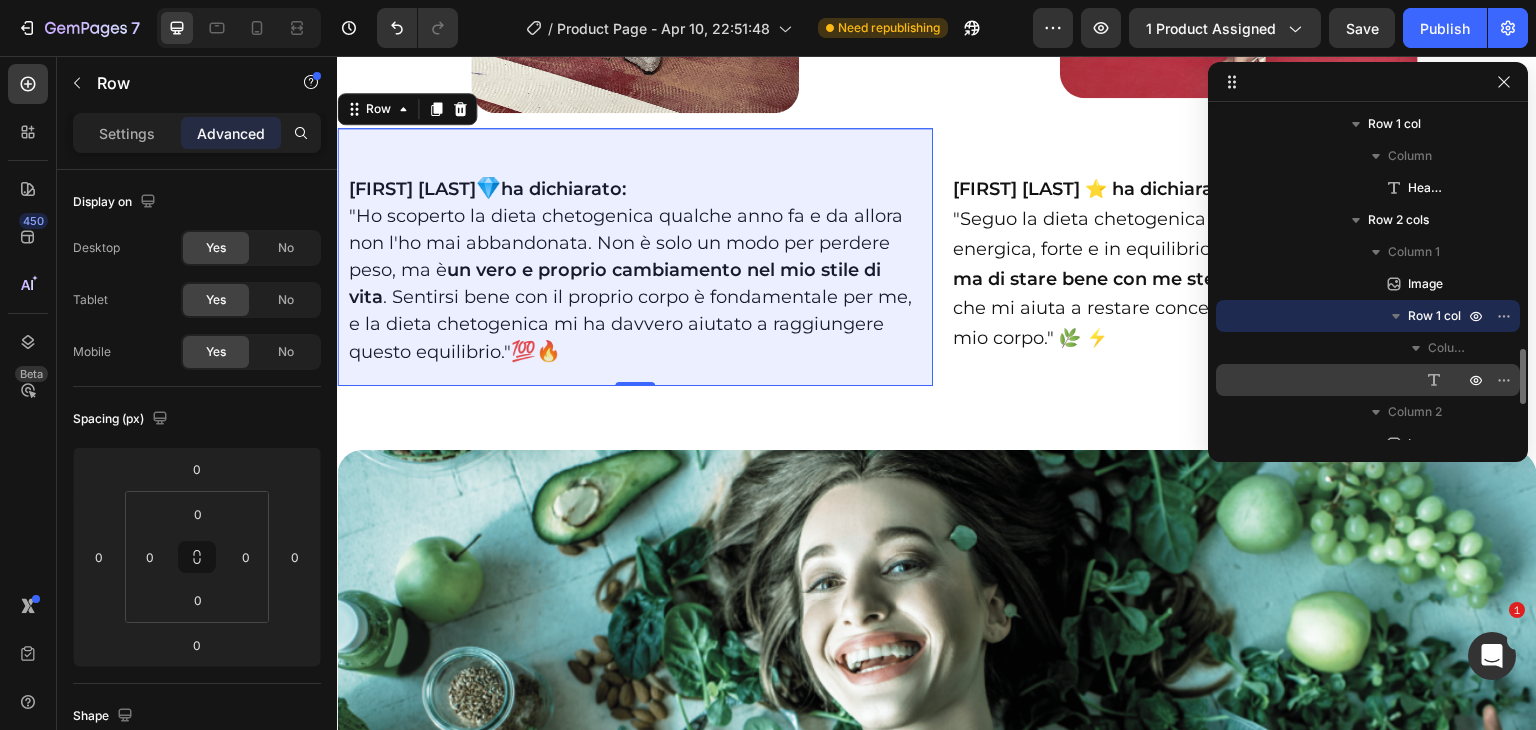 click 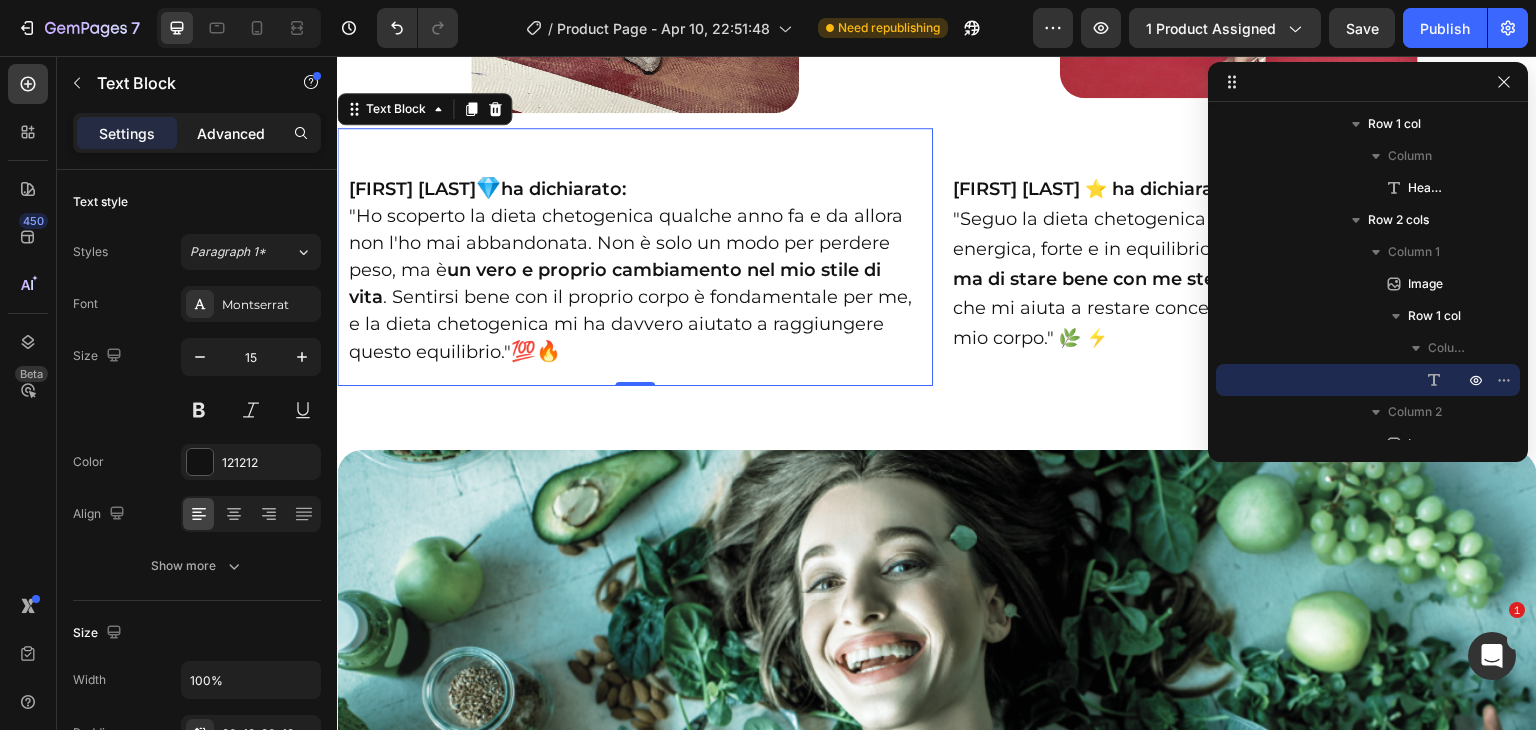 click on "Advanced" 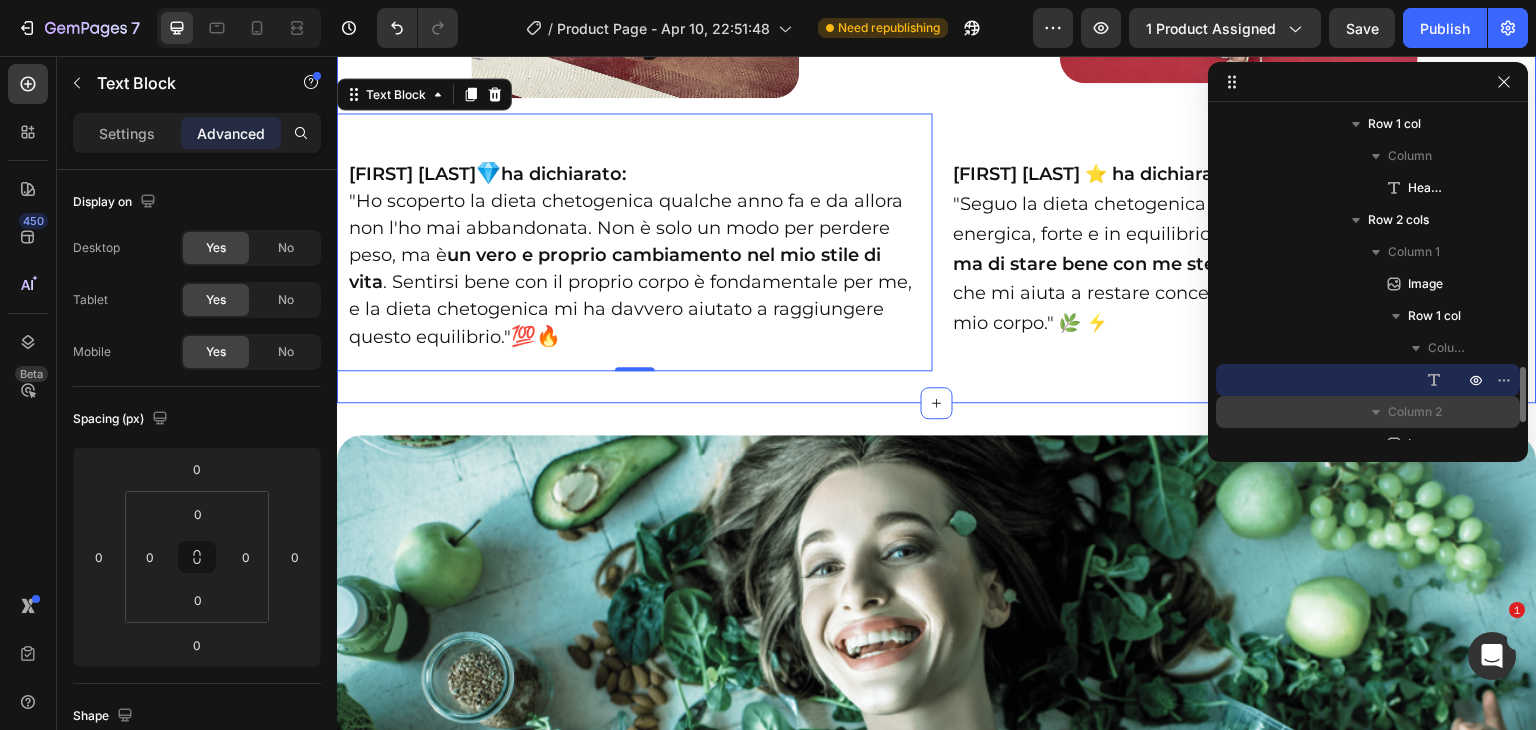 scroll, scrollTop: 4174, scrollLeft: 0, axis: vertical 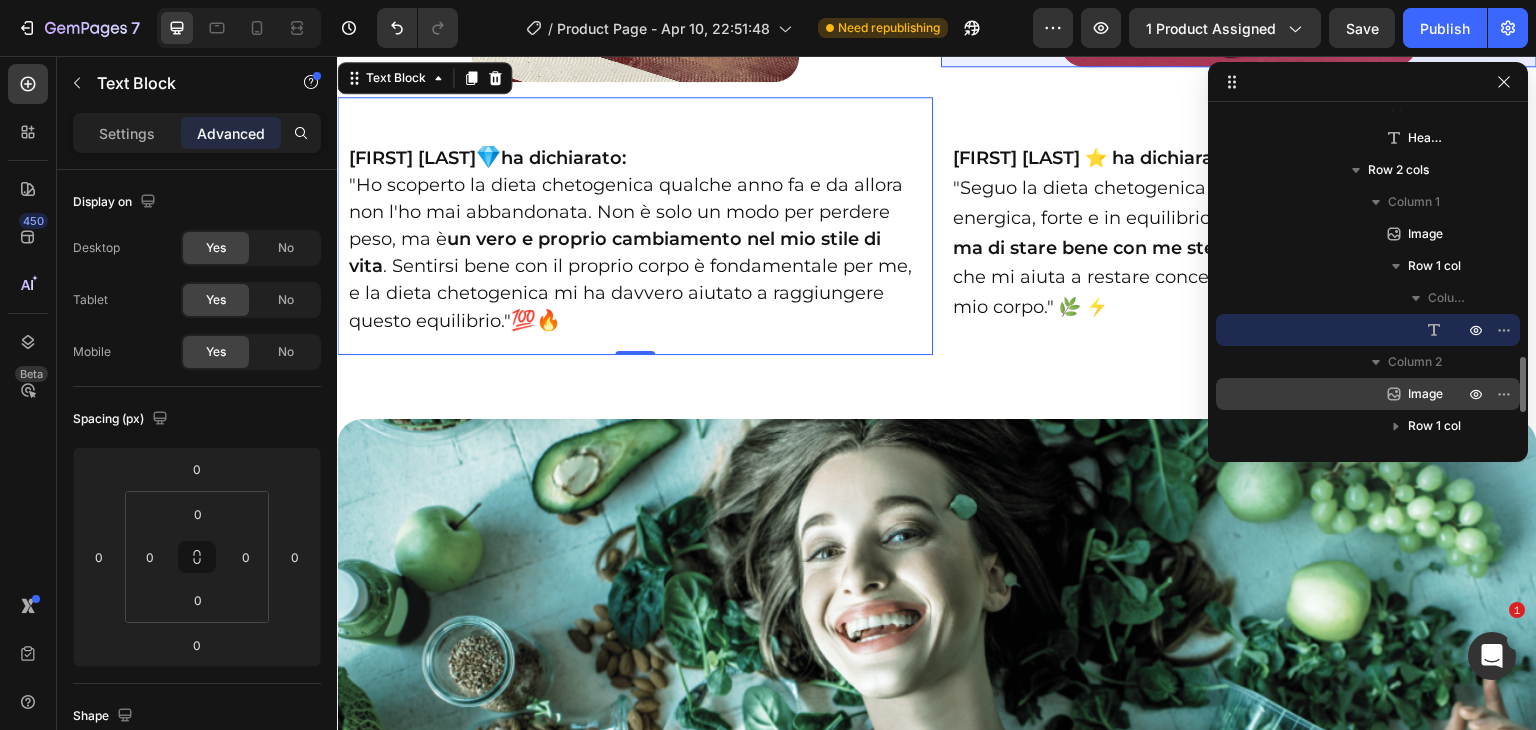 click on "Image" at bounding box center [1414, 394] 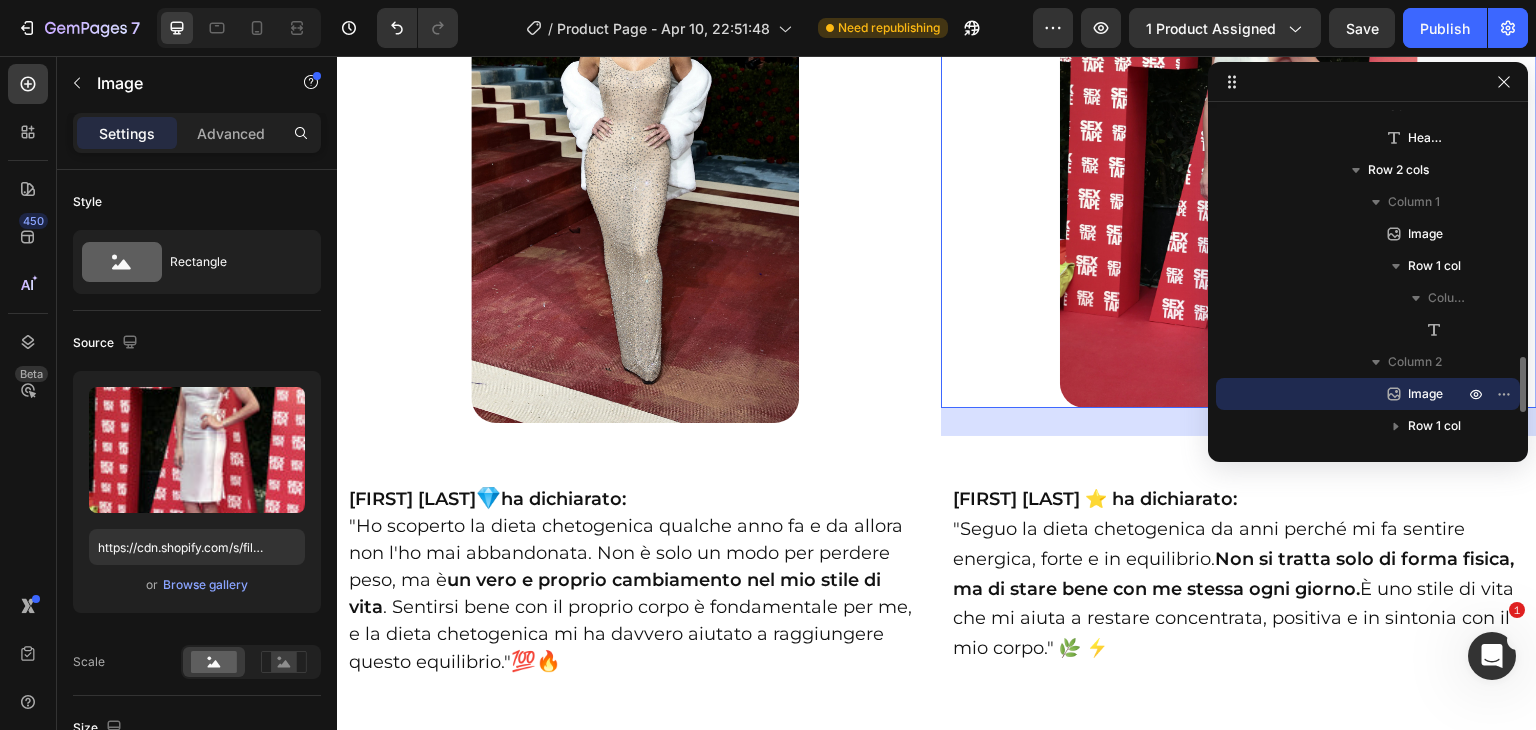 scroll, scrollTop: 3637, scrollLeft: 0, axis: vertical 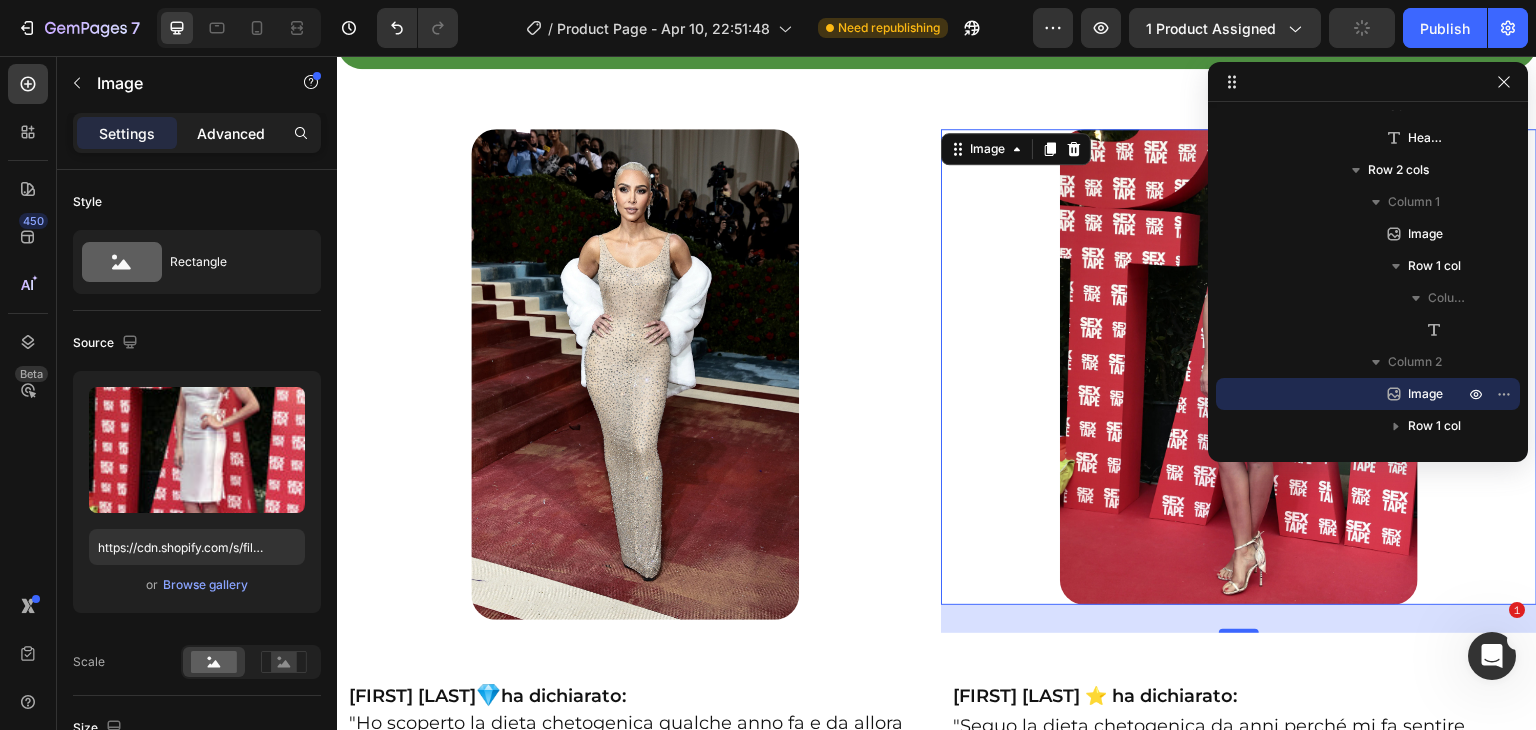click on "Advanced" at bounding box center [231, 133] 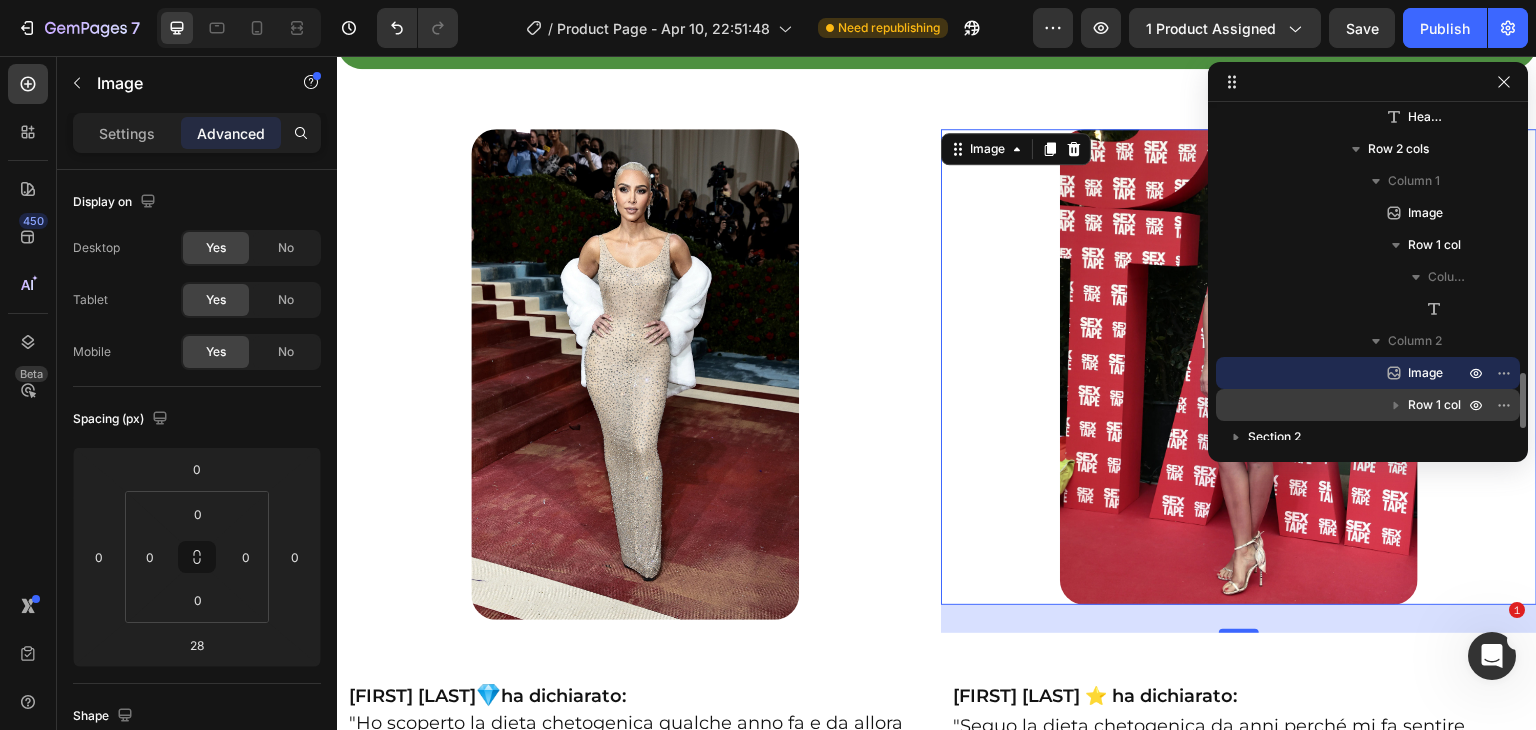 scroll, scrollTop: 1516, scrollLeft: 0, axis: vertical 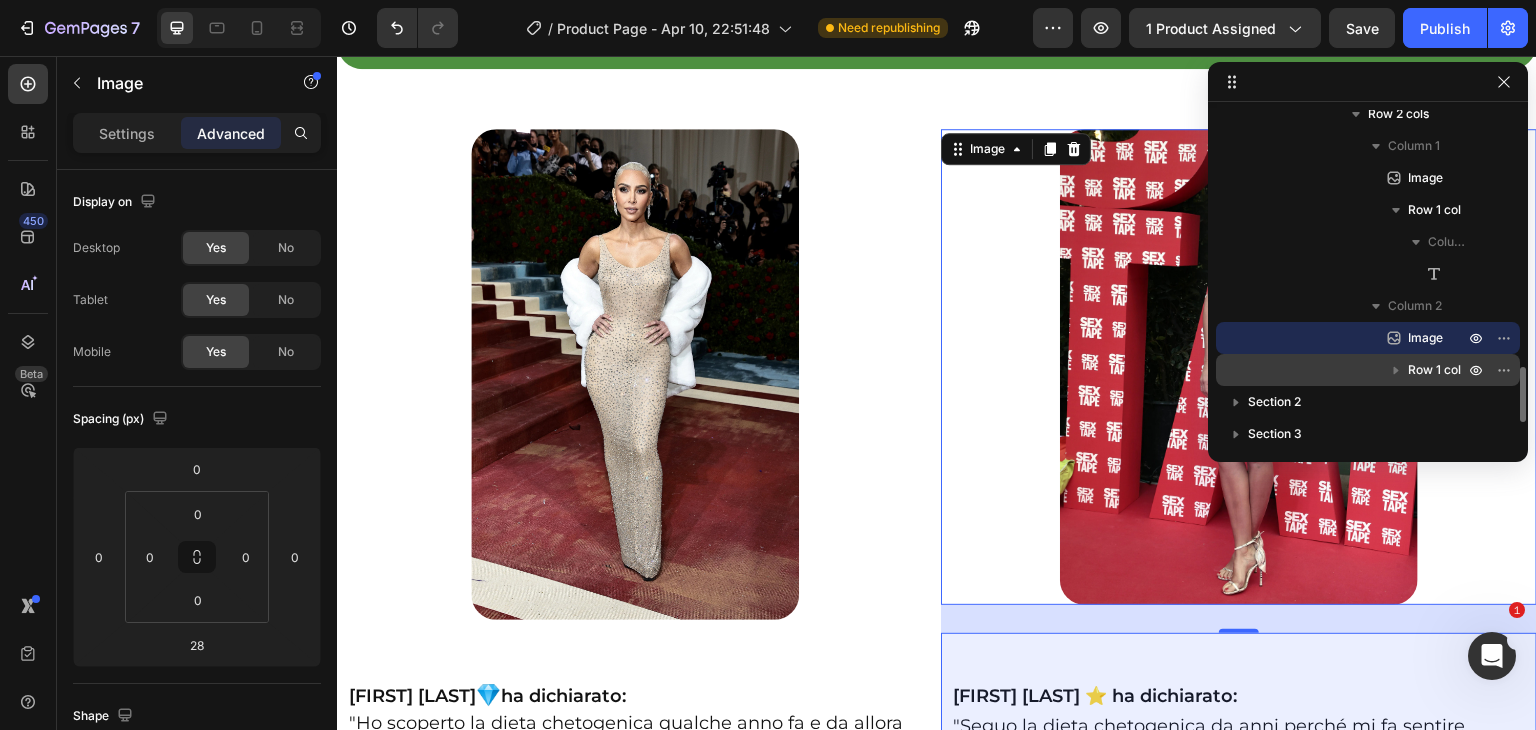 click on "Row 1 col" at bounding box center [1368, 370] 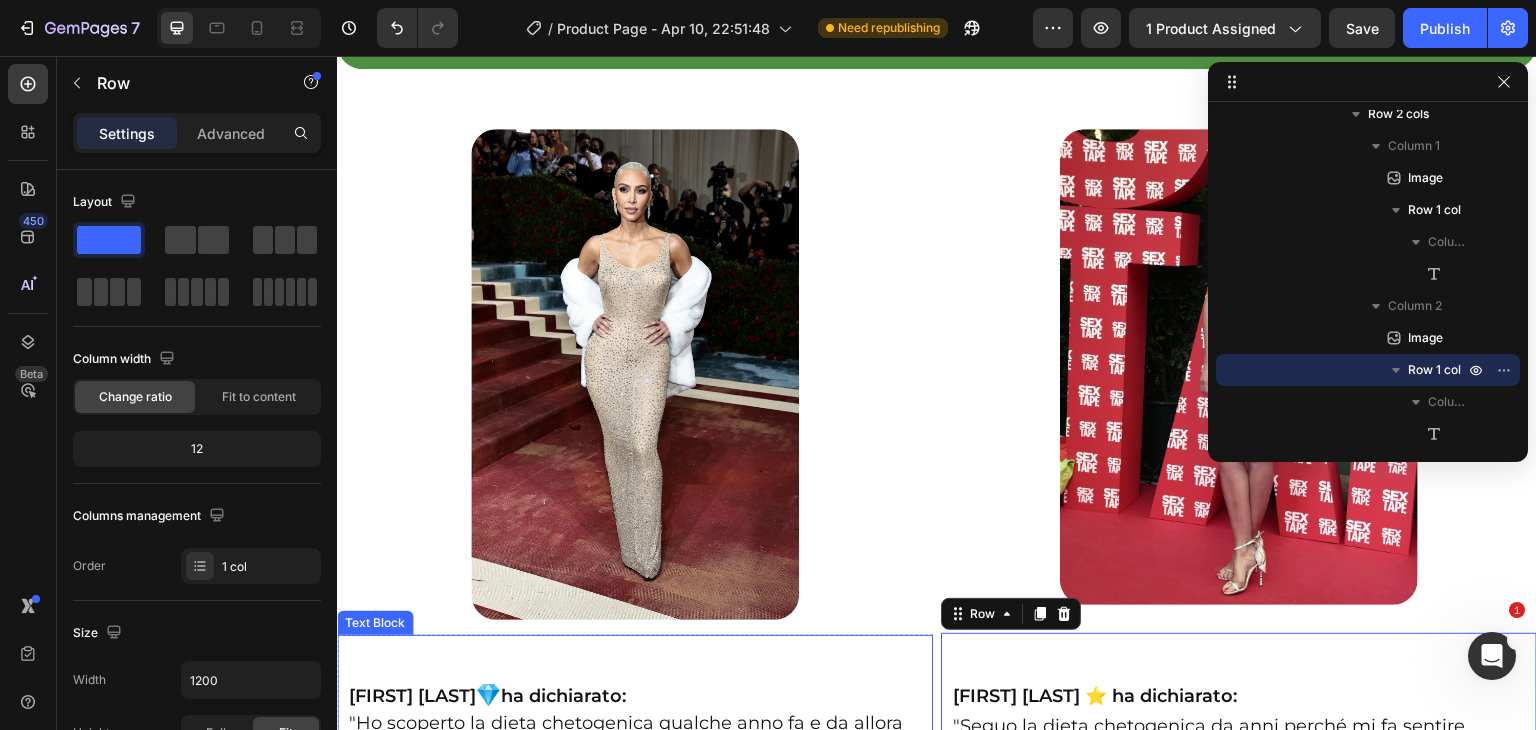scroll, scrollTop: 4142, scrollLeft: 0, axis: vertical 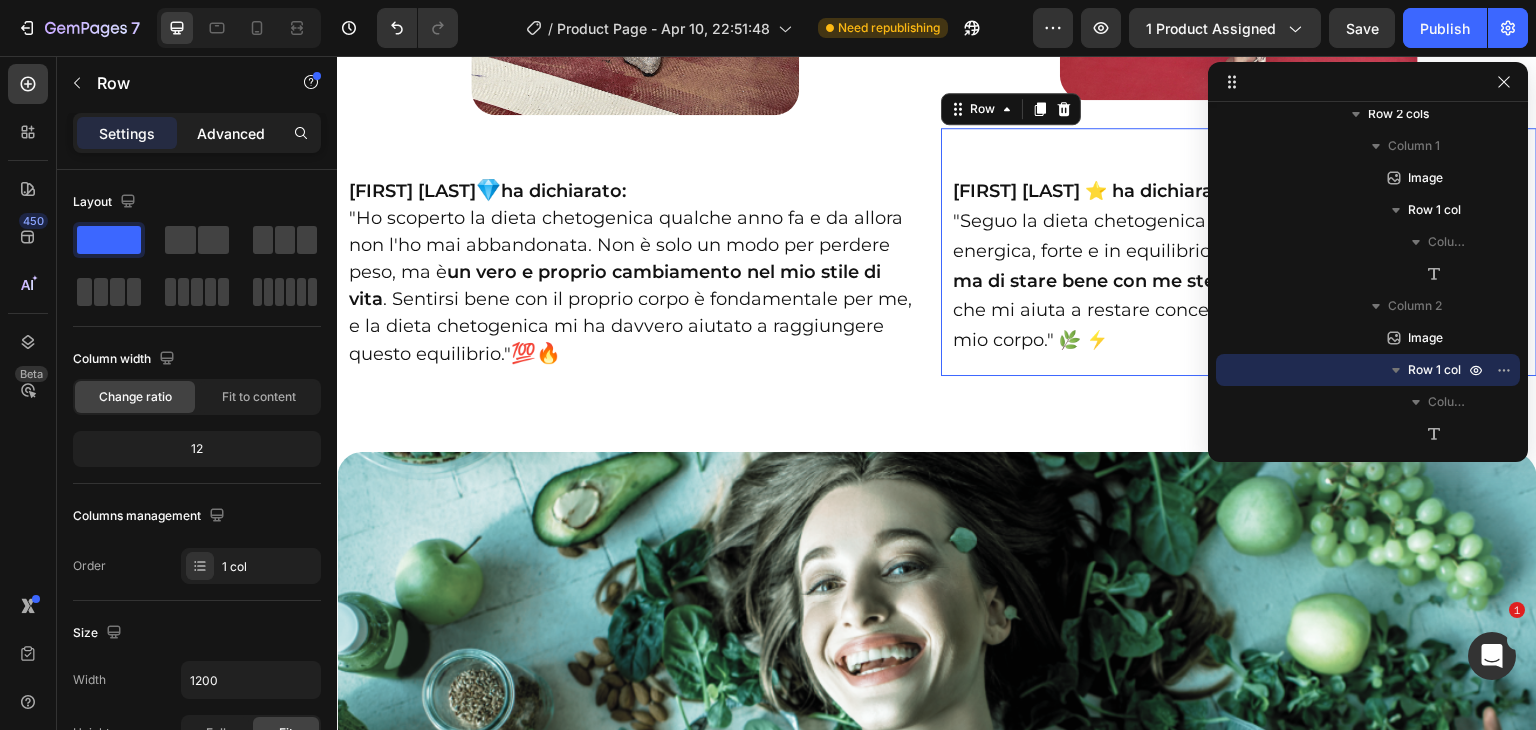 click on "Advanced" at bounding box center [231, 133] 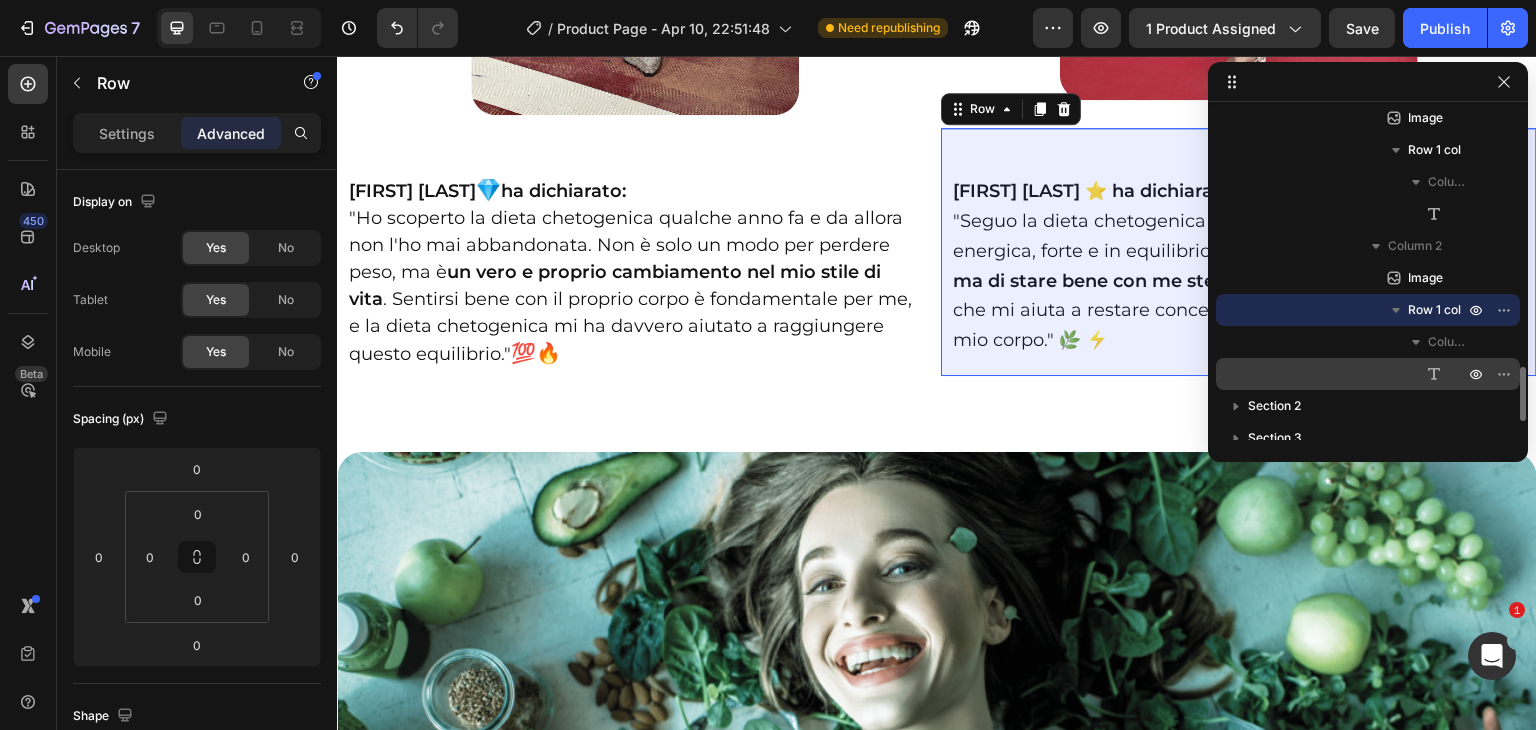 scroll, scrollTop: 1600, scrollLeft: 0, axis: vertical 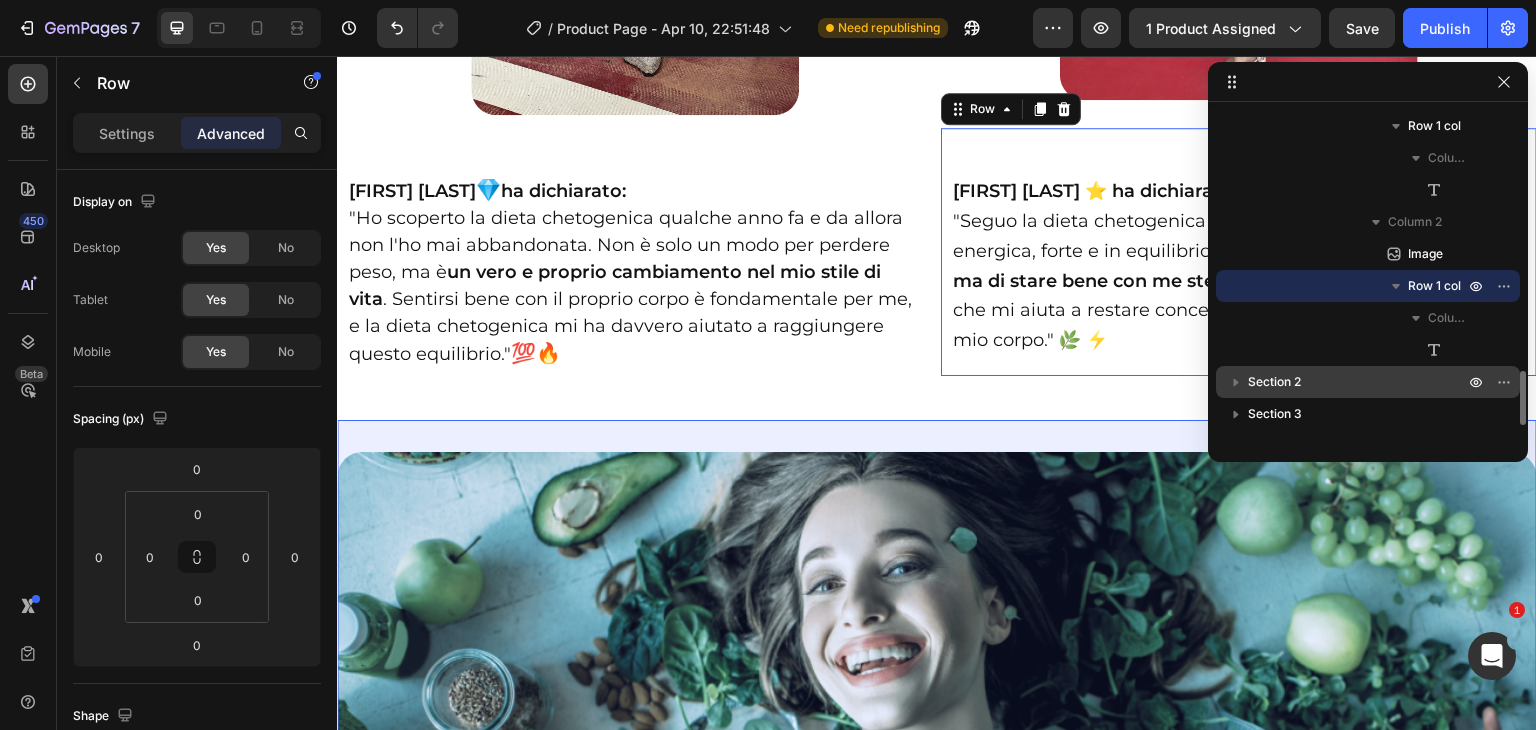 click on "Section 2" at bounding box center [1358, 382] 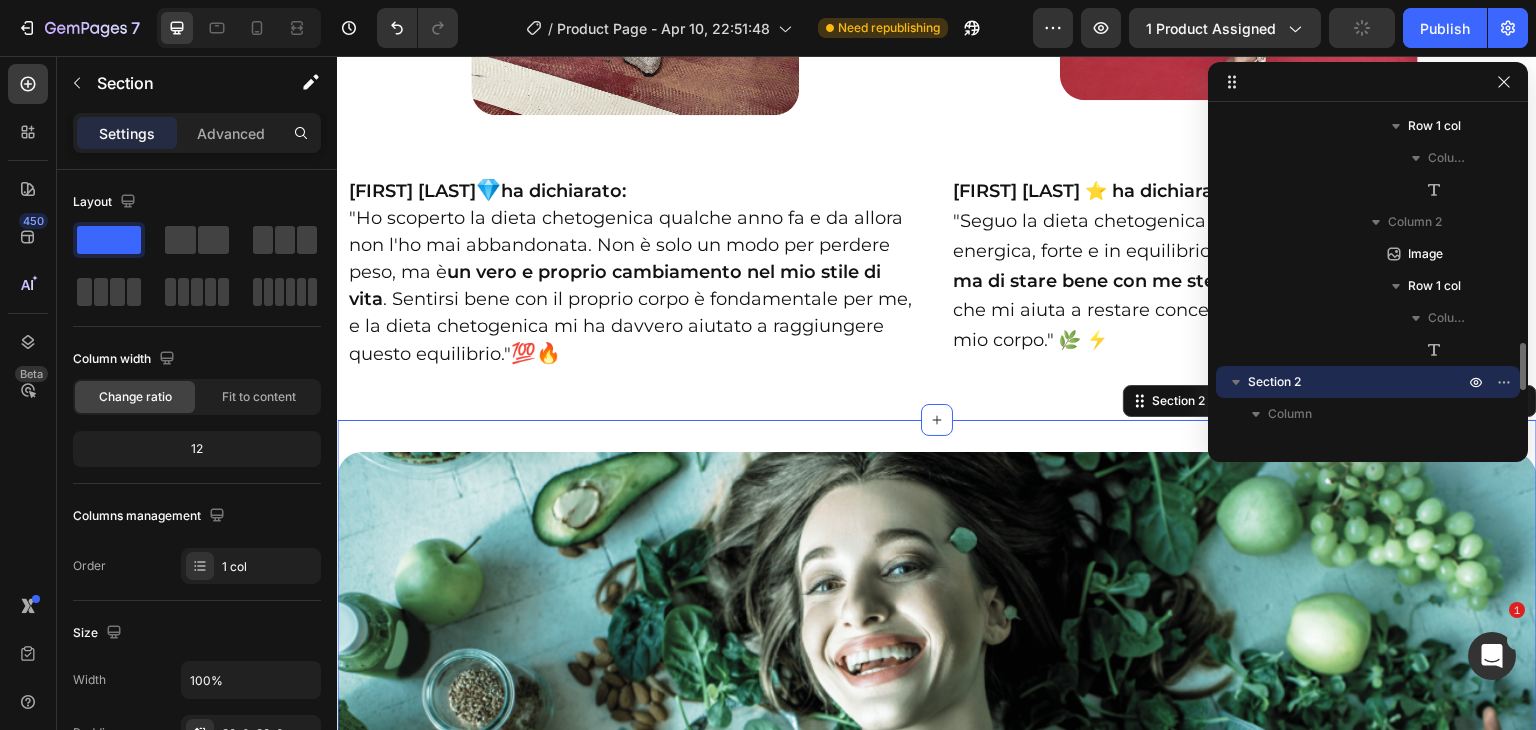 scroll, scrollTop: 4437, scrollLeft: 0, axis: vertical 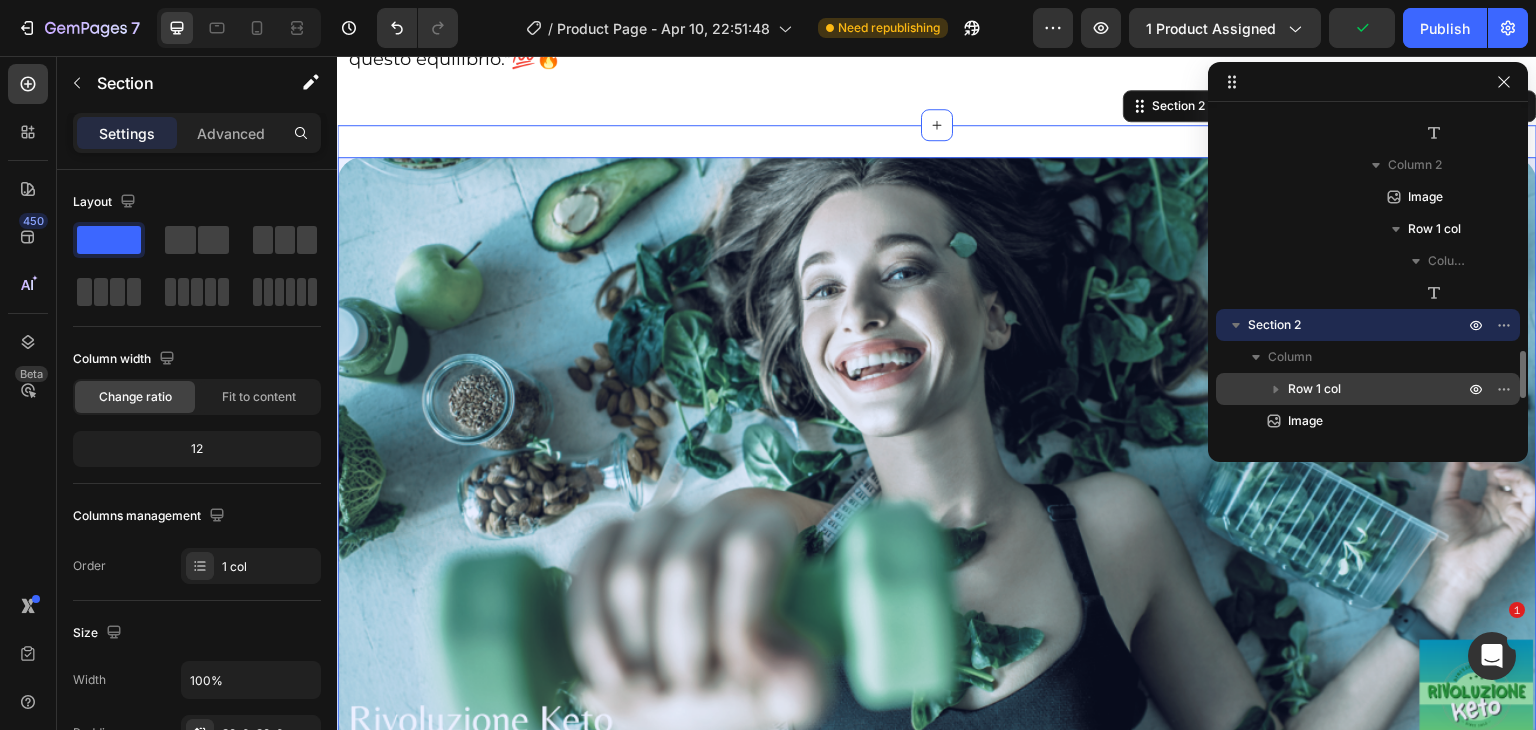 click on "Row 1 col" at bounding box center [1378, 389] 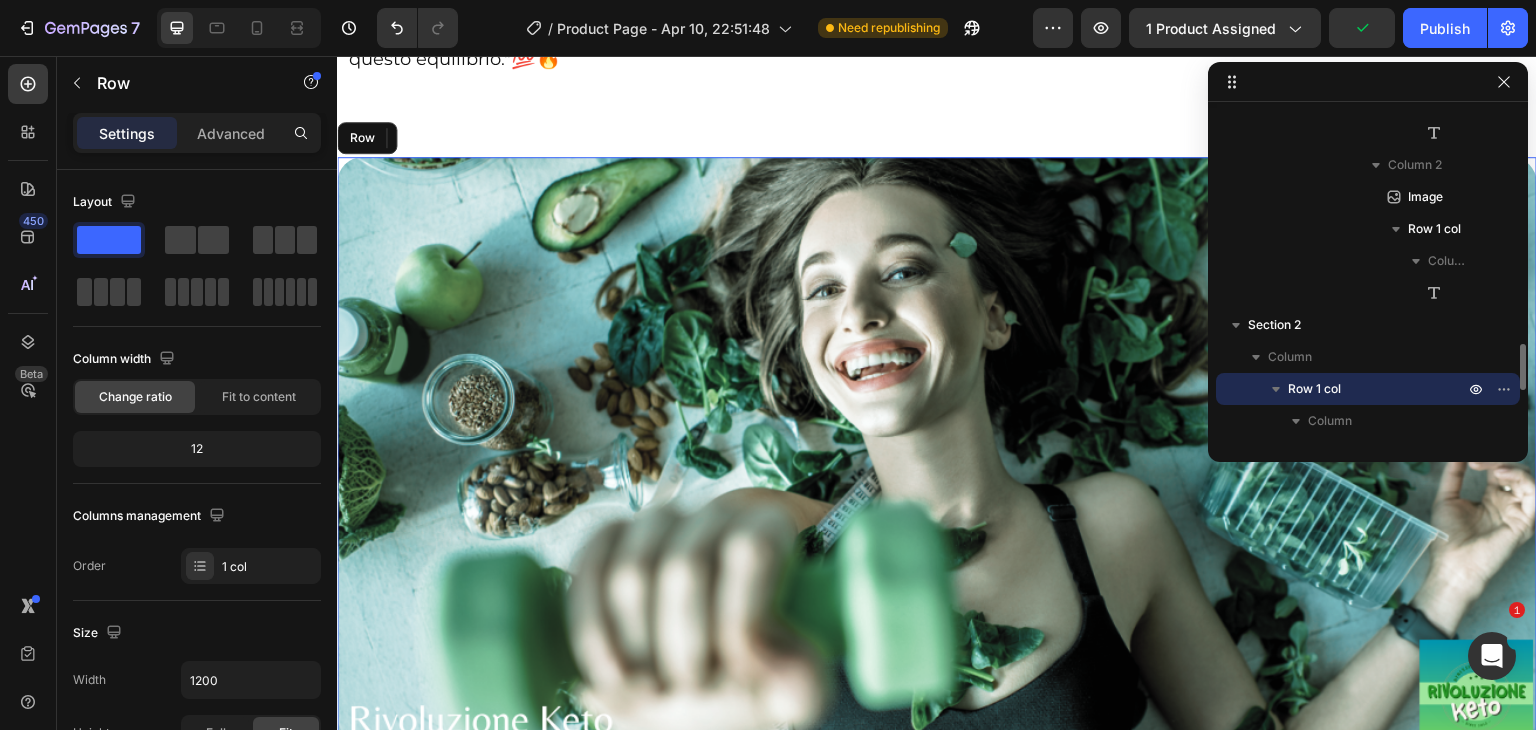 scroll, scrollTop: 4469, scrollLeft: 0, axis: vertical 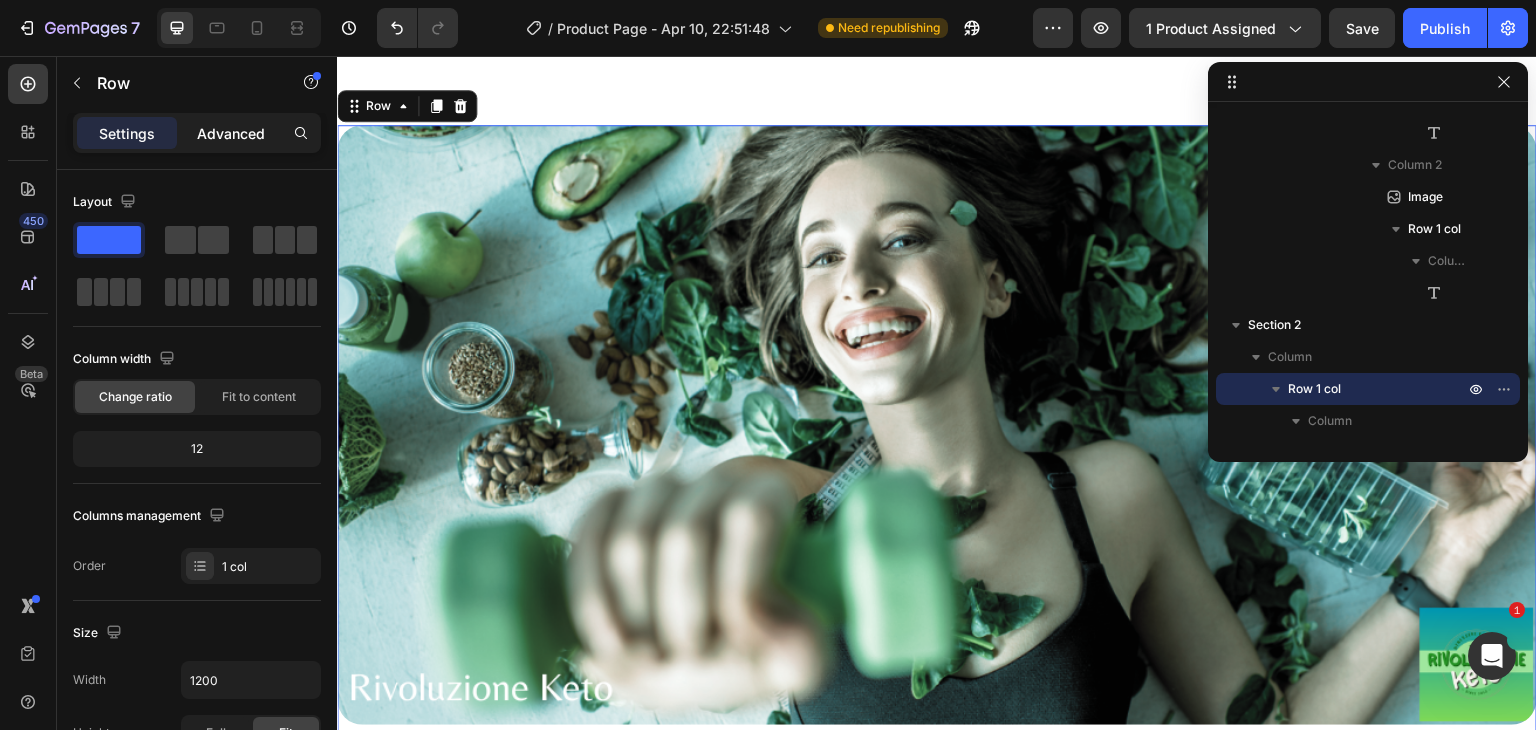 click on "Advanced" at bounding box center [231, 133] 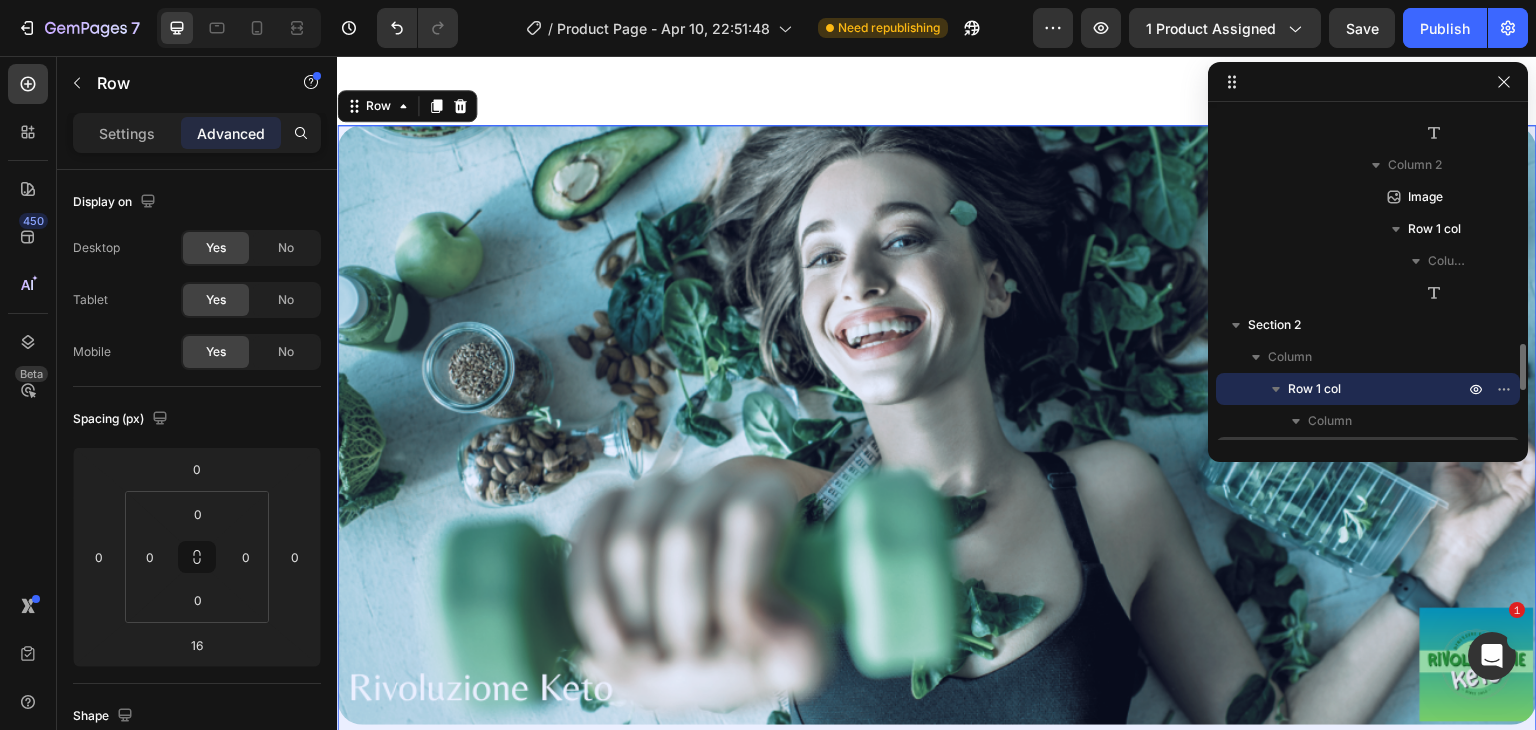 scroll, scrollTop: 1689, scrollLeft: 0, axis: vertical 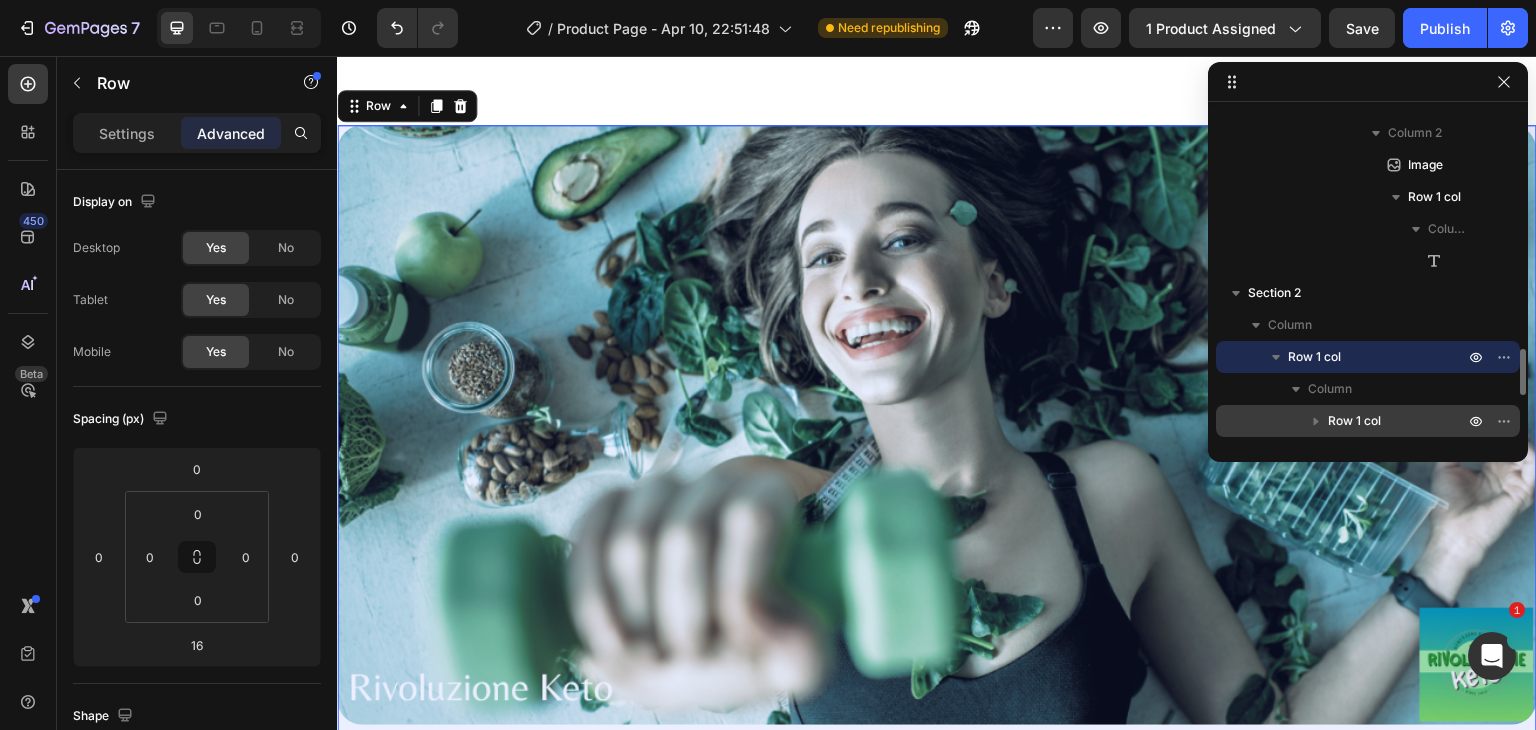 click on "Row 1 col" at bounding box center (1354, 421) 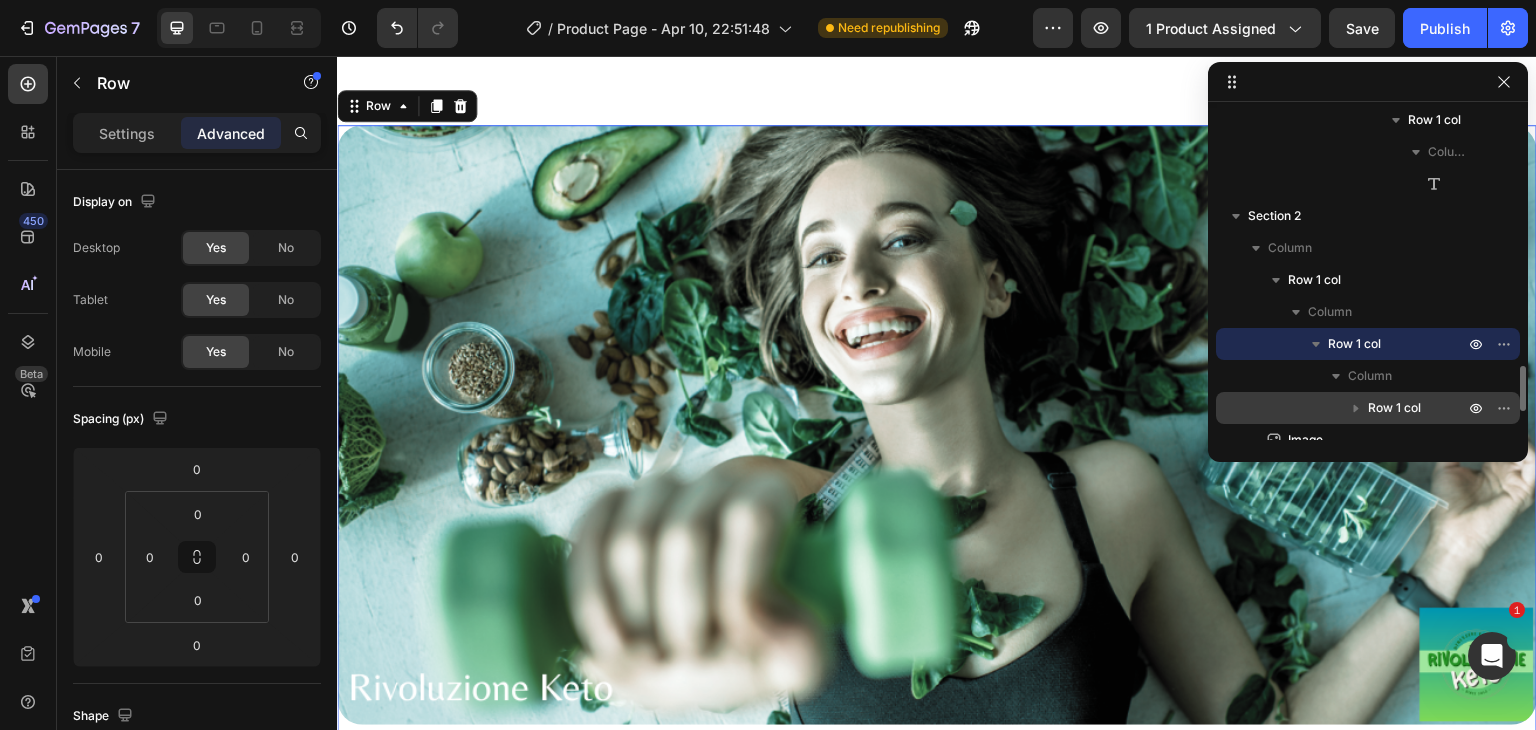 scroll, scrollTop: 1778, scrollLeft: 0, axis: vertical 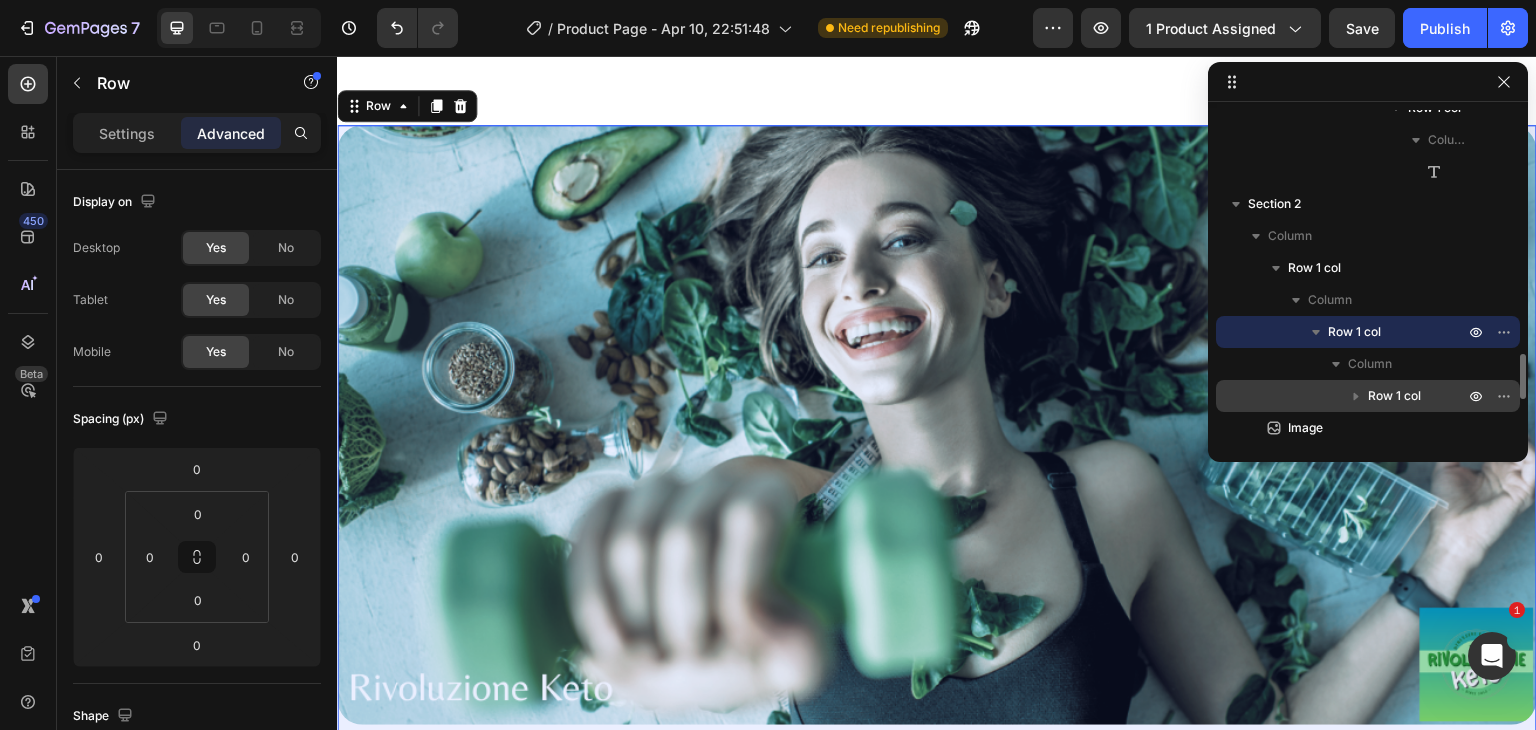 click on "Row 1 col" at bounding box center (1394, 396) 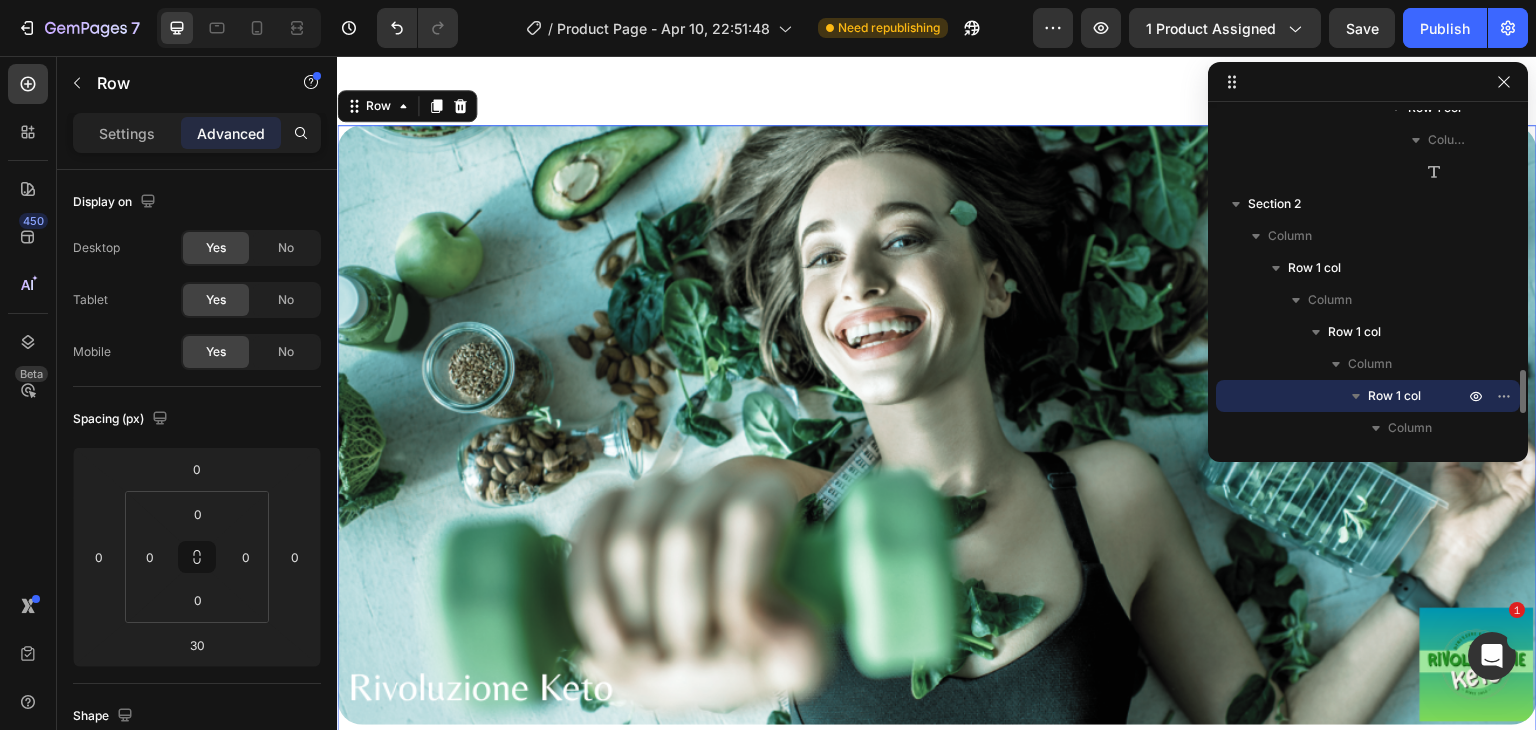 scroll, scrollTop: 1888, scrollLeft: 0, axis: vertical 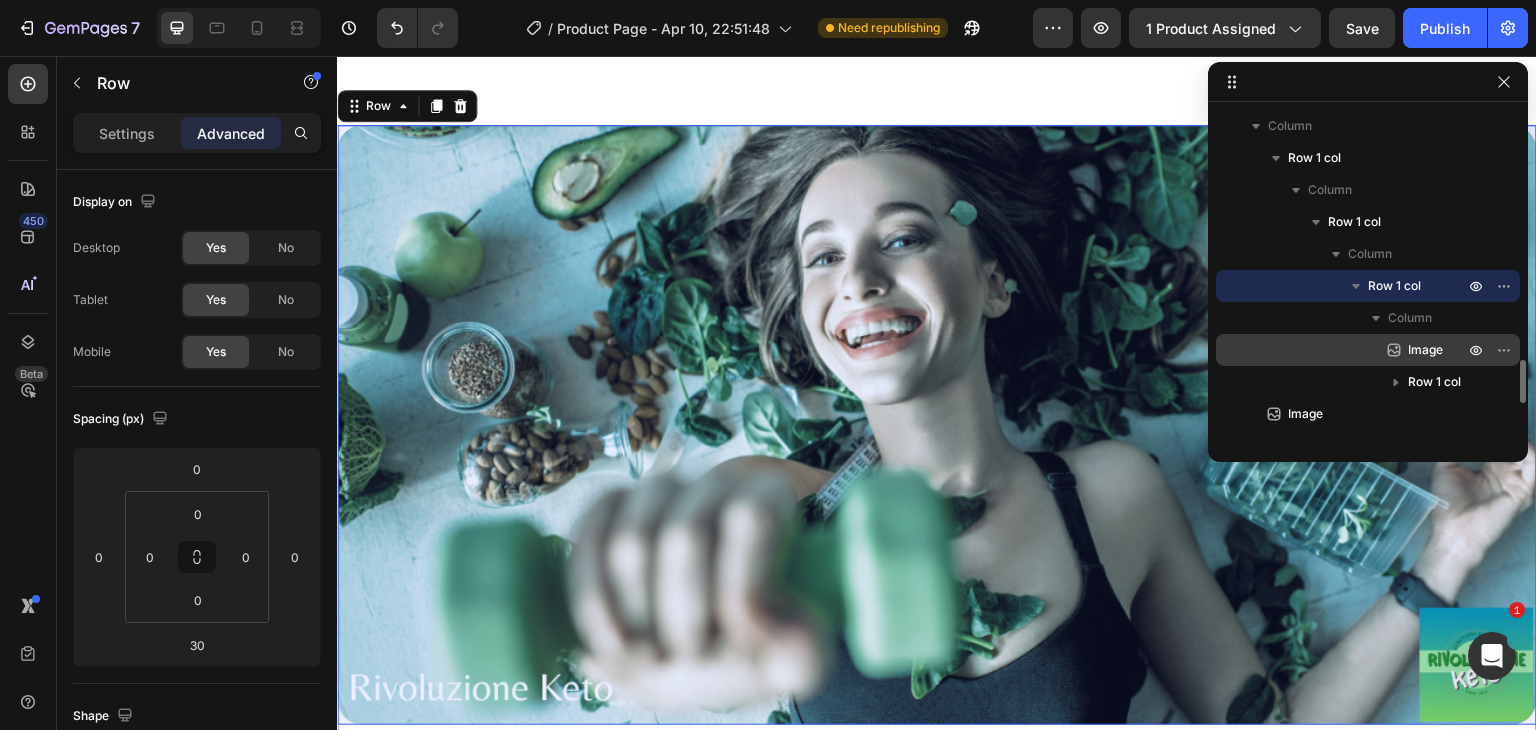 click on "Image" at bounding box center [1425, 350] 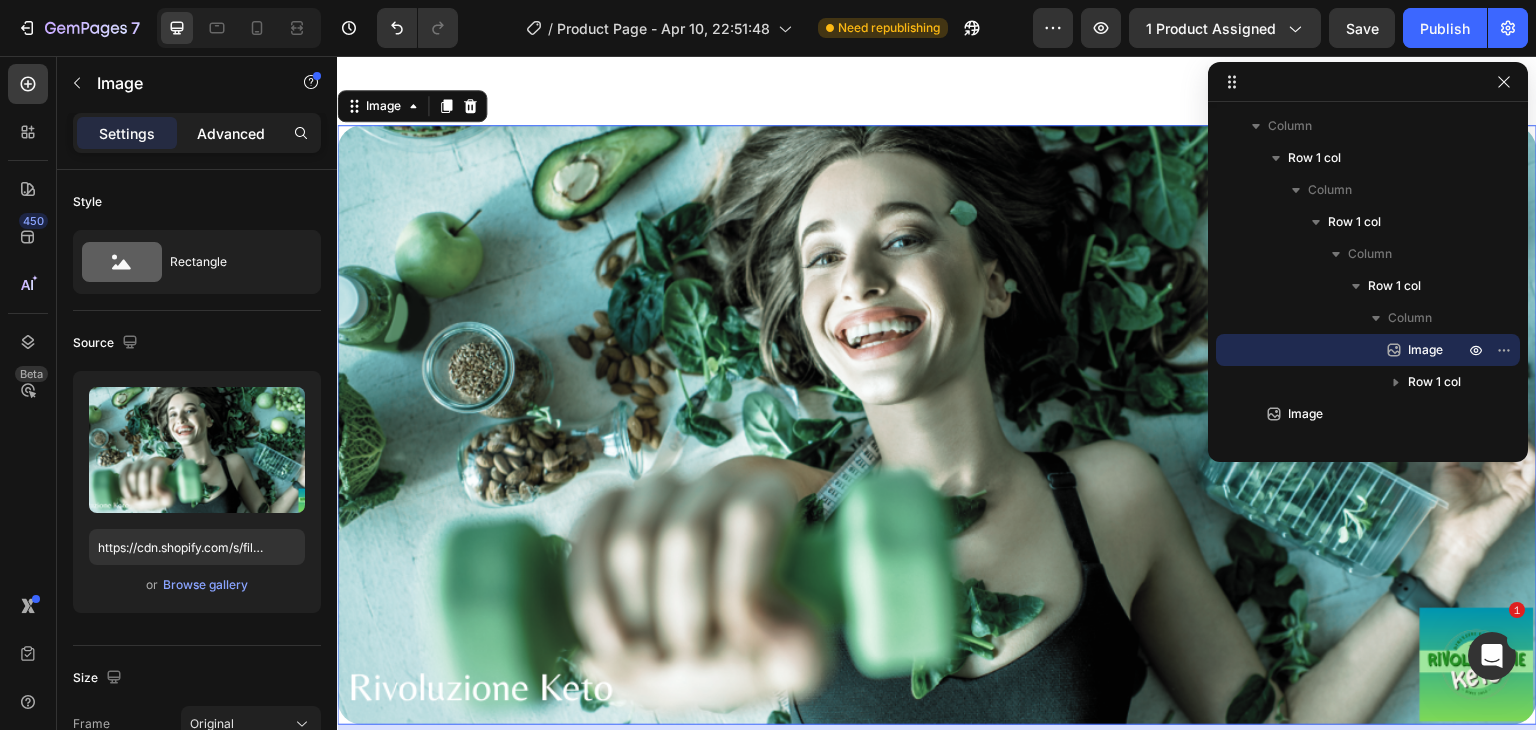 click on "Advanced" at bounding box center [231, 133] 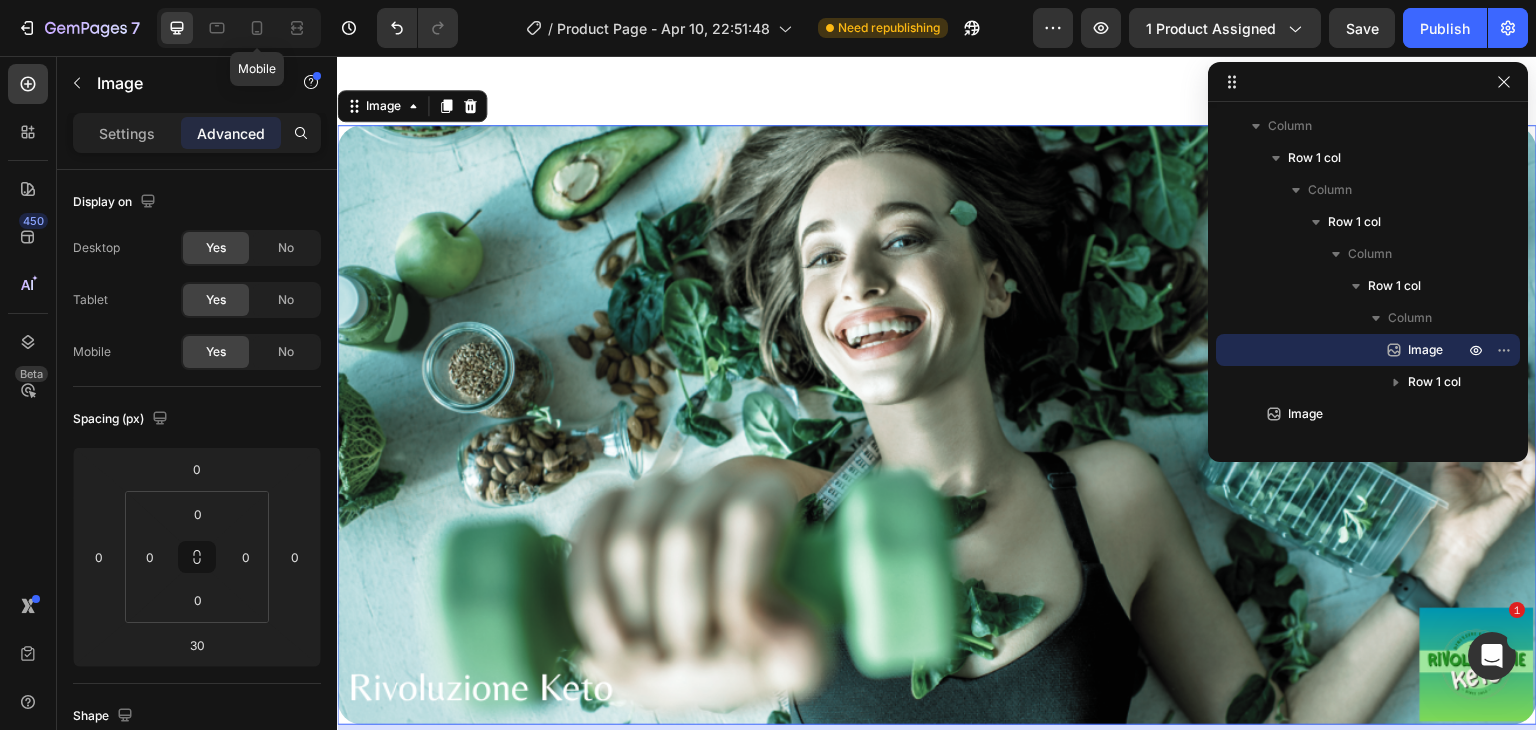 click 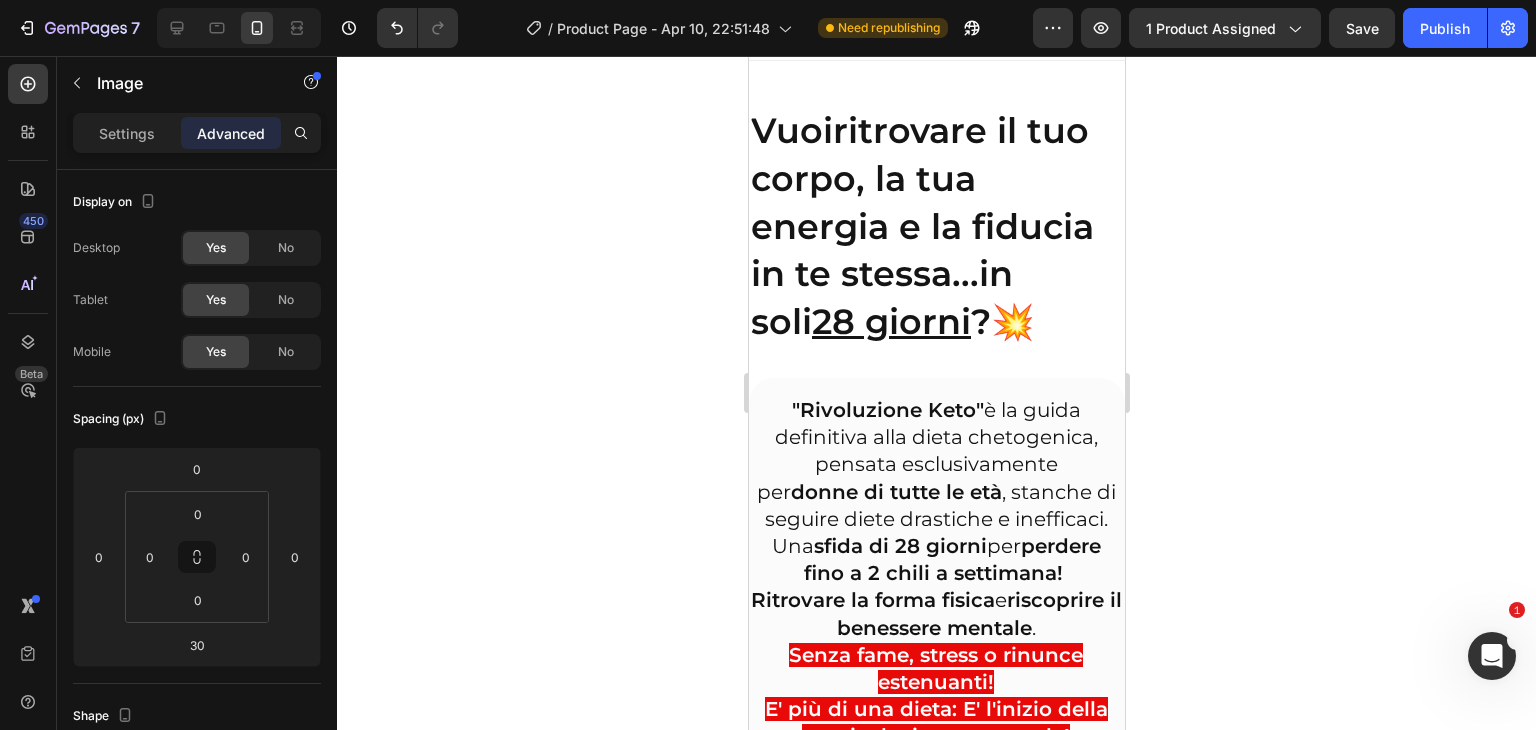 scroll, scrollTop: 0, scrollLeft: 0, axis: both 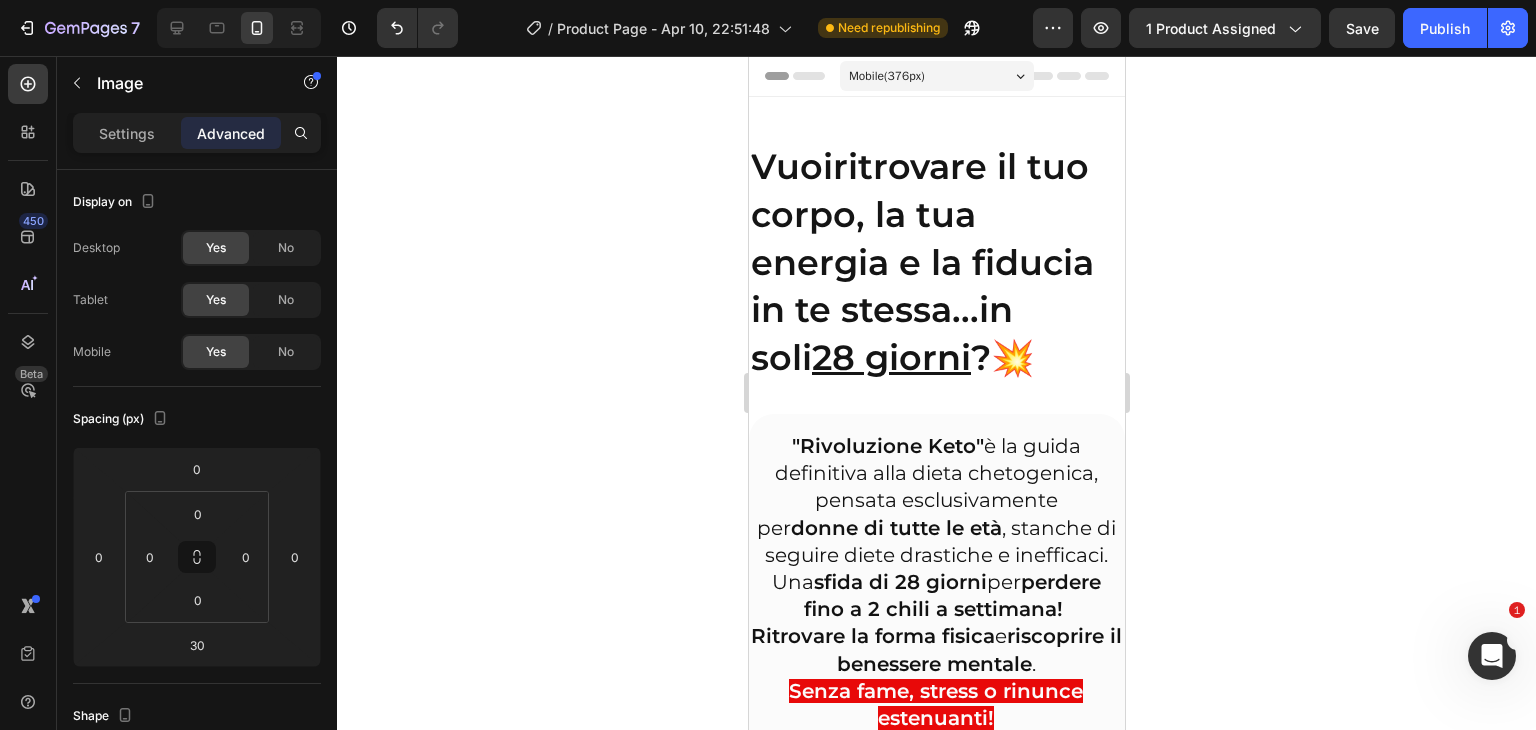 click 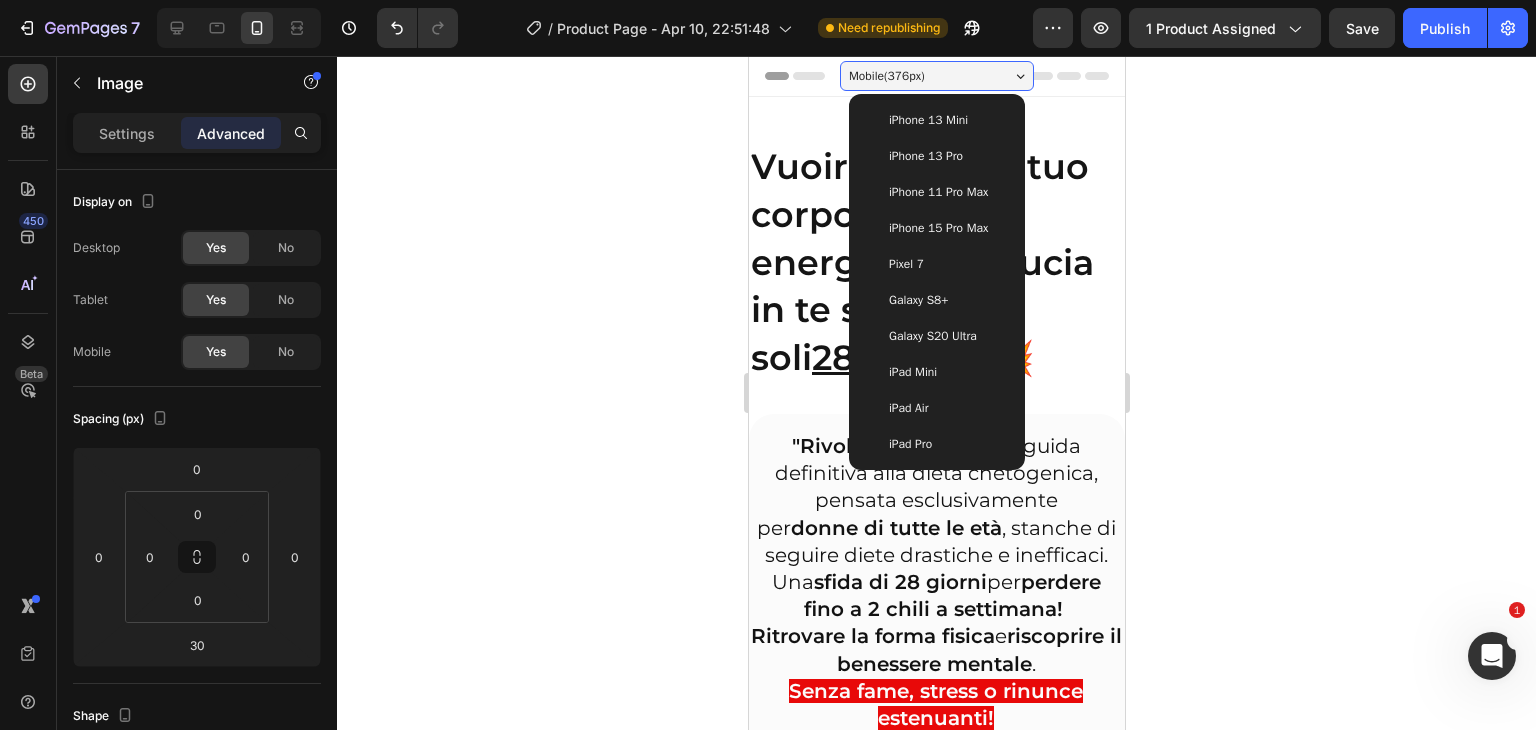 click 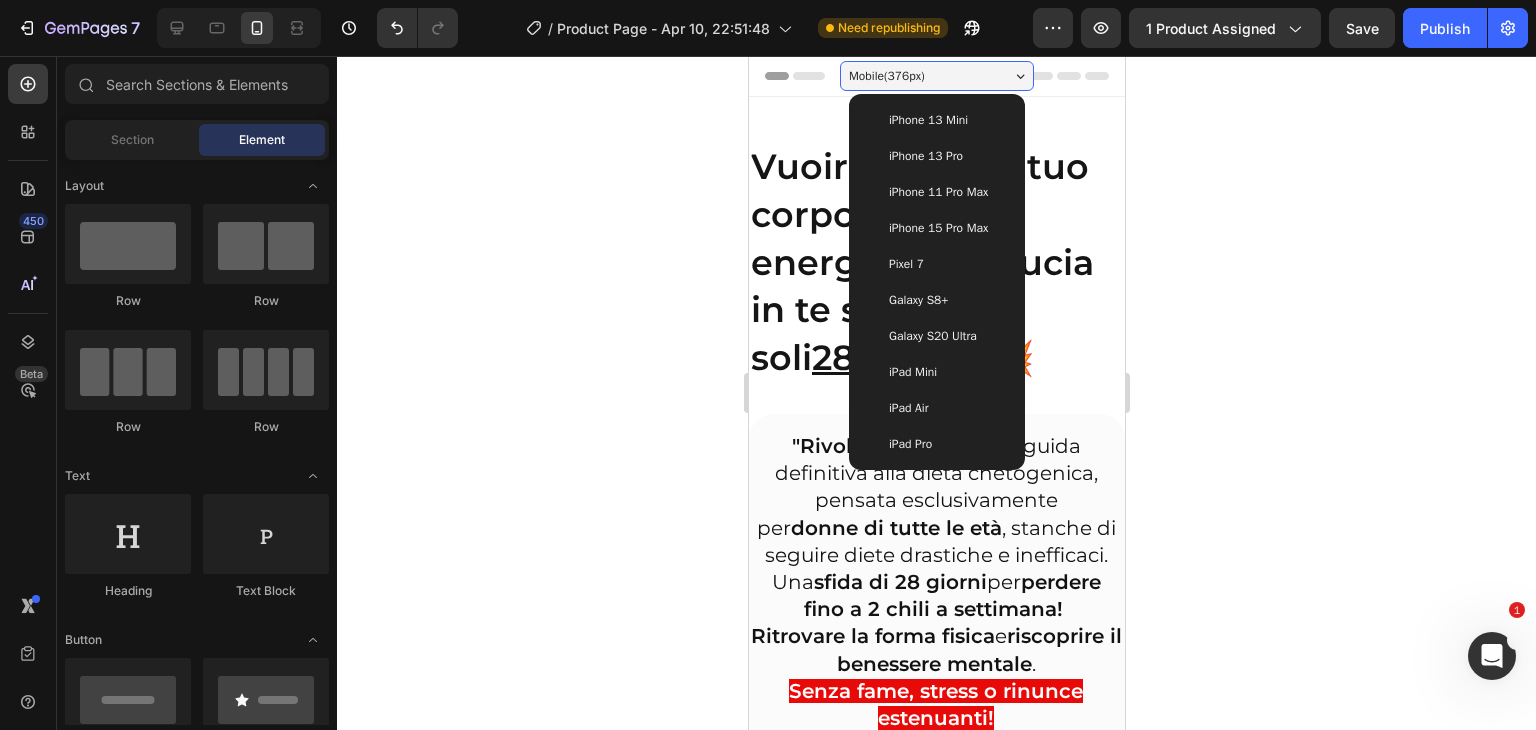 click on "Mobile  ( 376 px) iPhone 13 Mini iPhone 13 Pro iPhone 11 Pro Max iPhone 15 Pro Max Pixel 7 Galaxy S8+ Galaxy S20 Ultra iPad Mini iPad Air iPad Pro Header Vuoi  ritrovare il tuo corpo, la tua energia e la fiducia in te stessa...  in soli  28 giorni ?  💥 Heading Row "Rivoluzione Keto"  è la guida definitiva alla dieta chetogenica, pensata esclusivamente  per  donne di tutte le età , stanche di seguire diete drastiche e inefficaci.  Una  sfida di 28 giorni  per  perdere fino a 2 chili a settimana!   Ritrovare la forma fisica  e  riscoprire il benessere mentale .  Senza fame, stress o rinunce estenuanti! E' più di una dieta: E' l'inizio della tua rivoluzione personale! Text Block
Product Images "Rivoluzione Keto" La guida definitiva per dimagrire in modo sano. Product Title €49,00 Product Price Product Price €107,00 Product Price Product Price Row Scopri come la dieta chetogenica può aiutarti a trasformare il tuo corpo e ritrovare energia, senza rinunce.           or" at bounding box center [936, 18111] 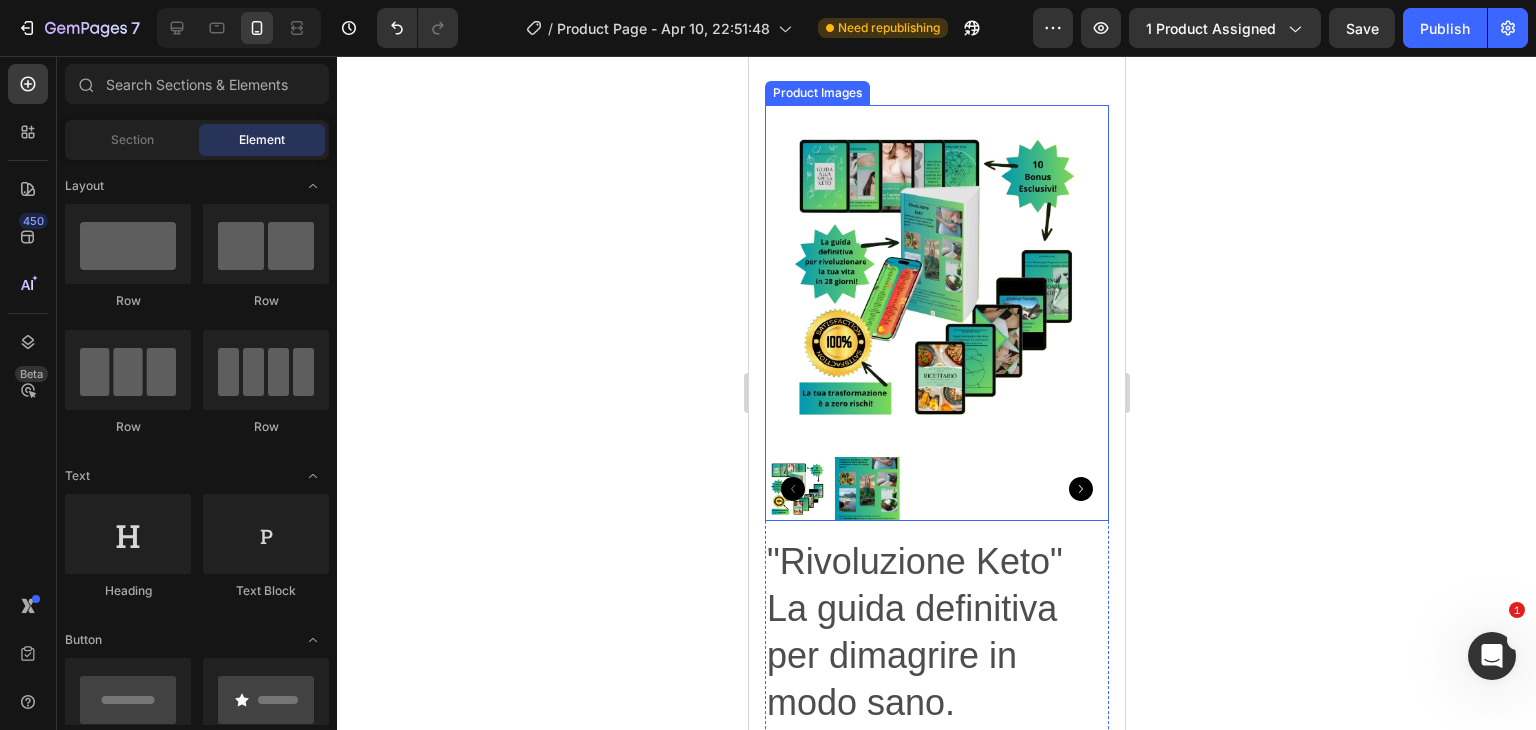 scroll, scrollTop: 763, scrollLeft: 0, axis: vertical 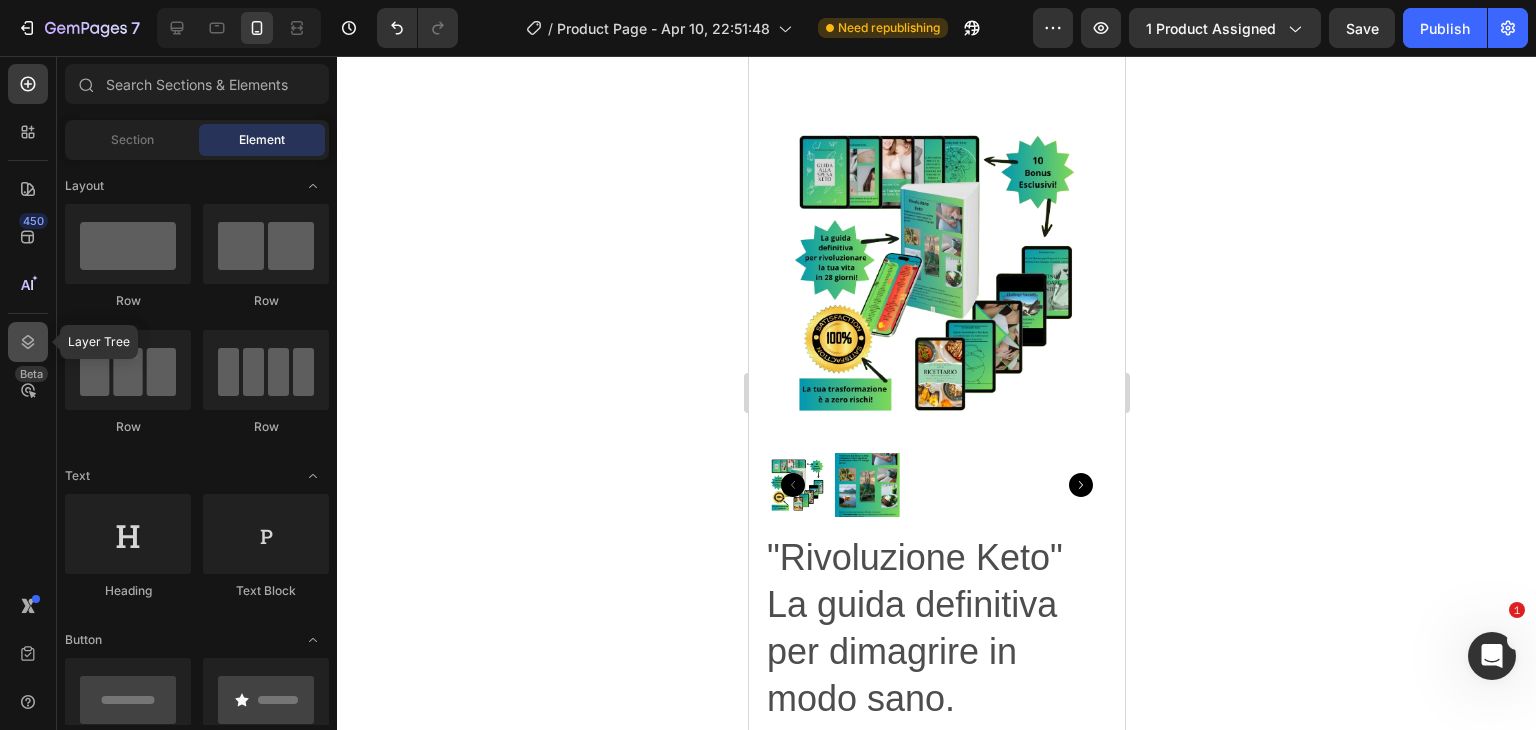 click 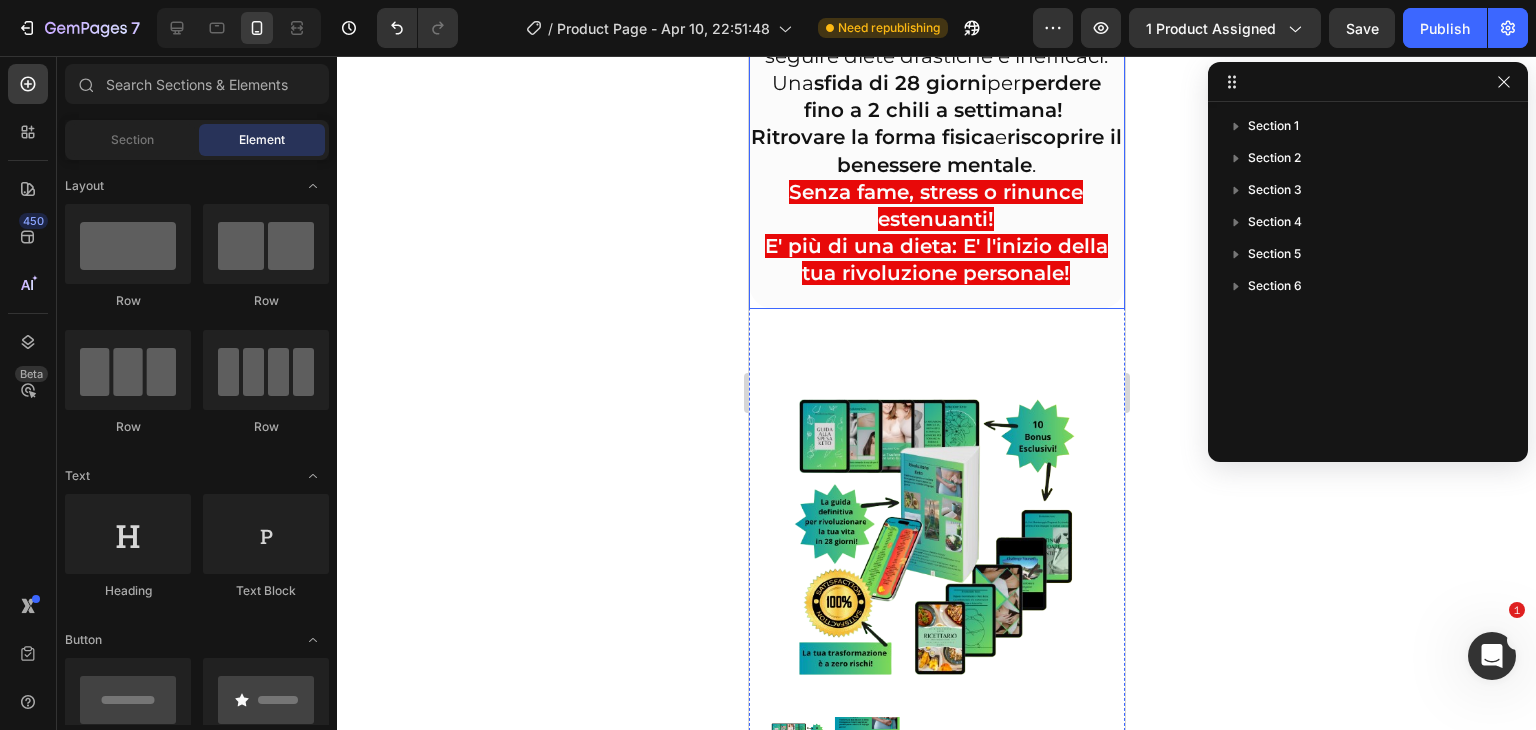 scroll, scrollTop: 512, scrollLeft: 0, axis: vertical 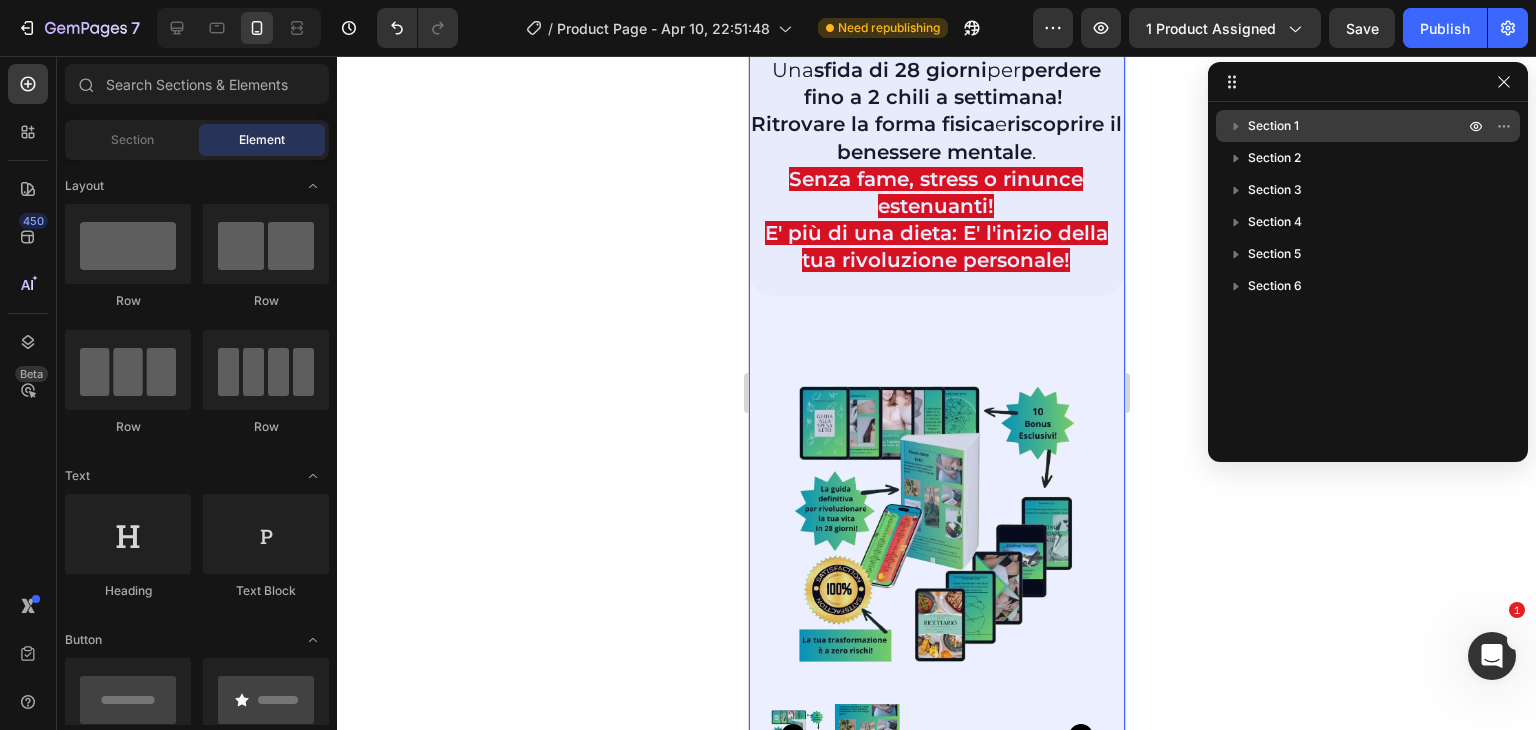 click on "Section 1" at bounding box center [1273, 126] 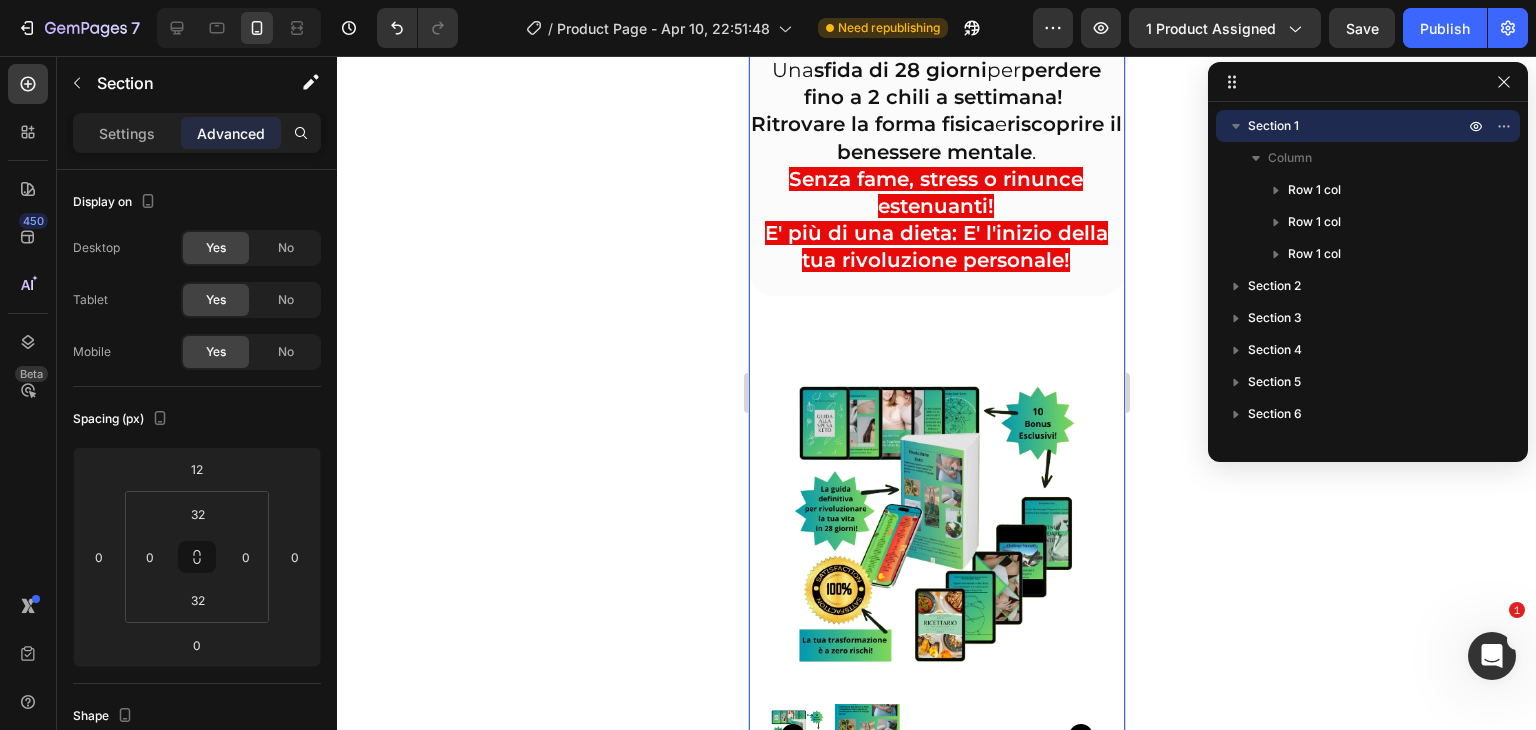 scroll, scrollTop: 0, scrollLeft: 0, axis: both 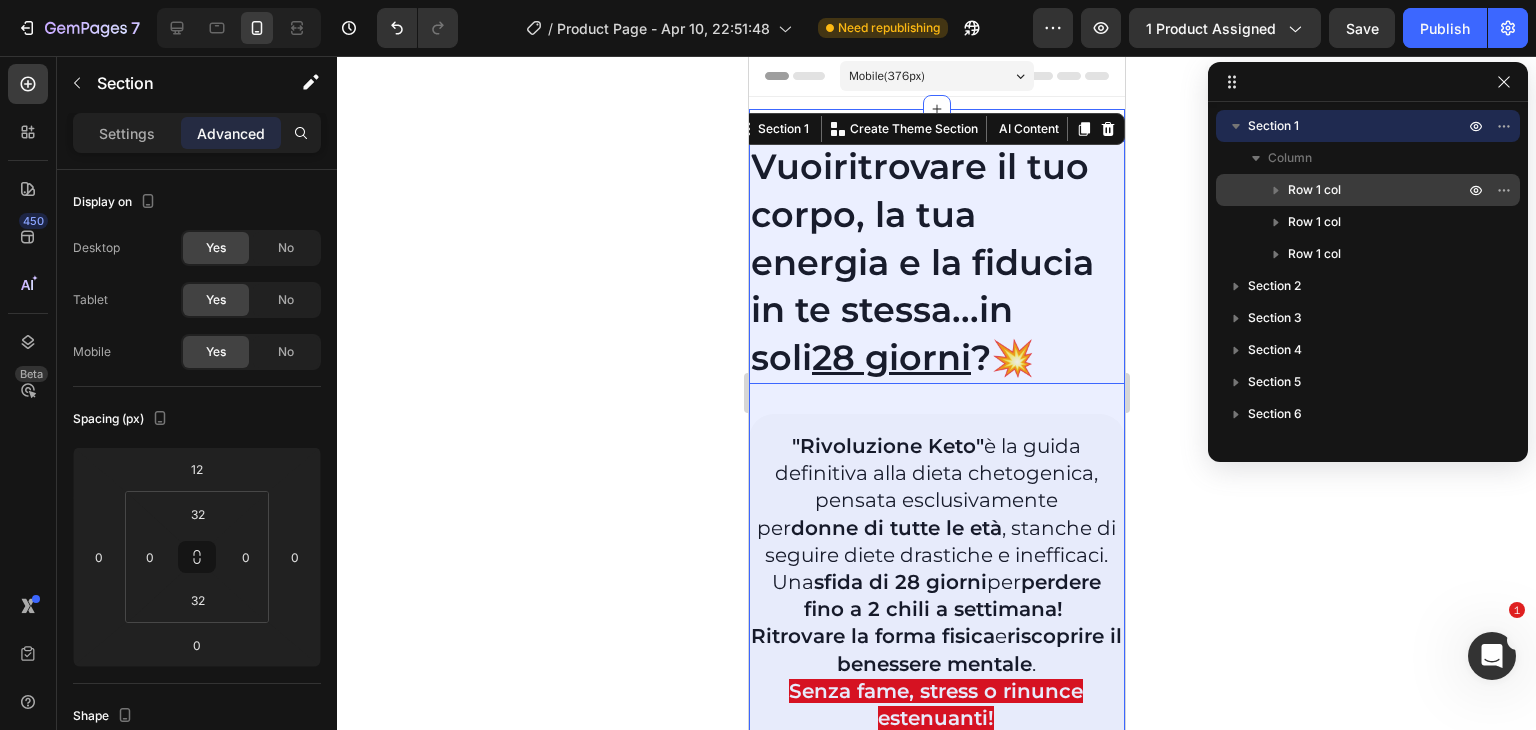 click on "Row 1 col" at bounding box center [1314, 190] 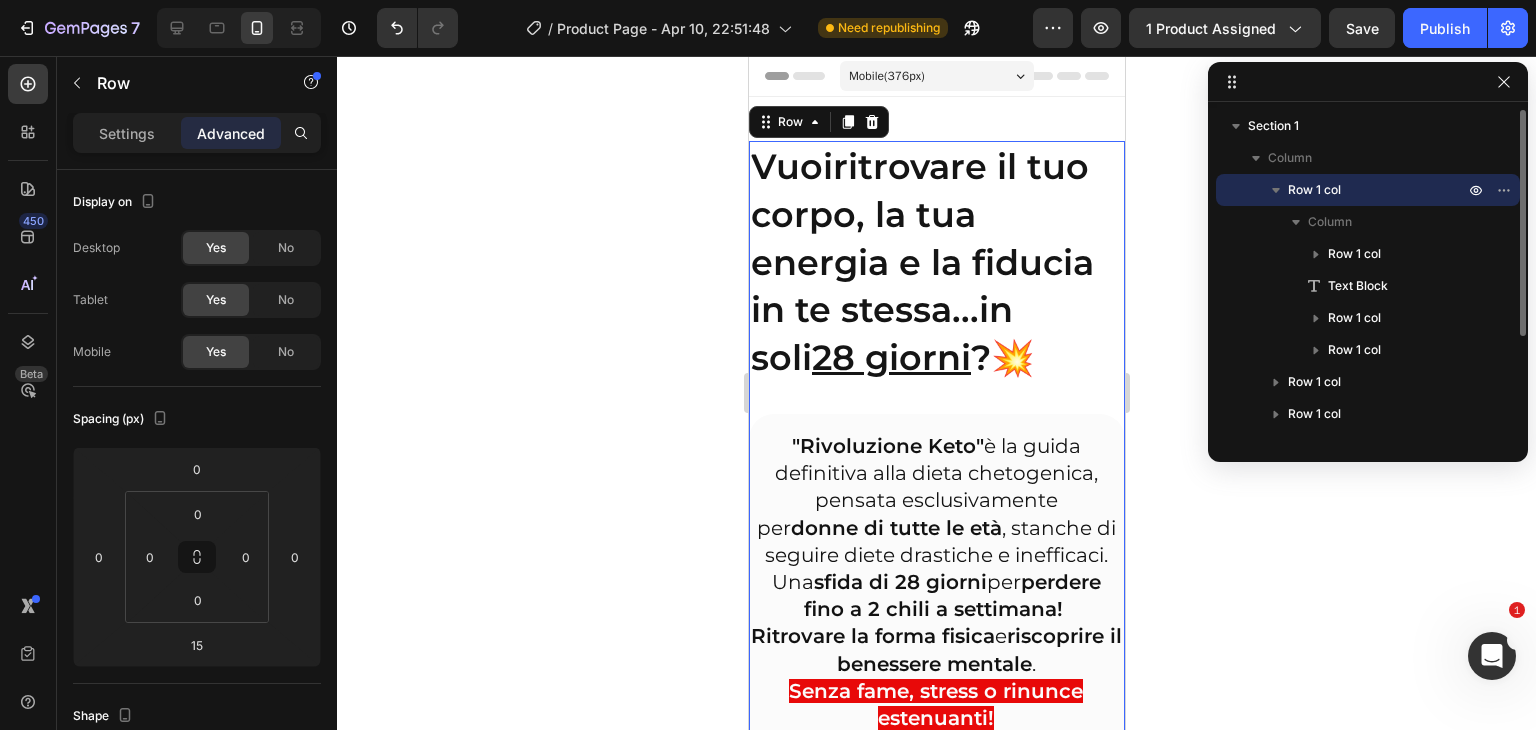 scroll, scrollTop: 15, scrollLeft: 0, axis: vertical 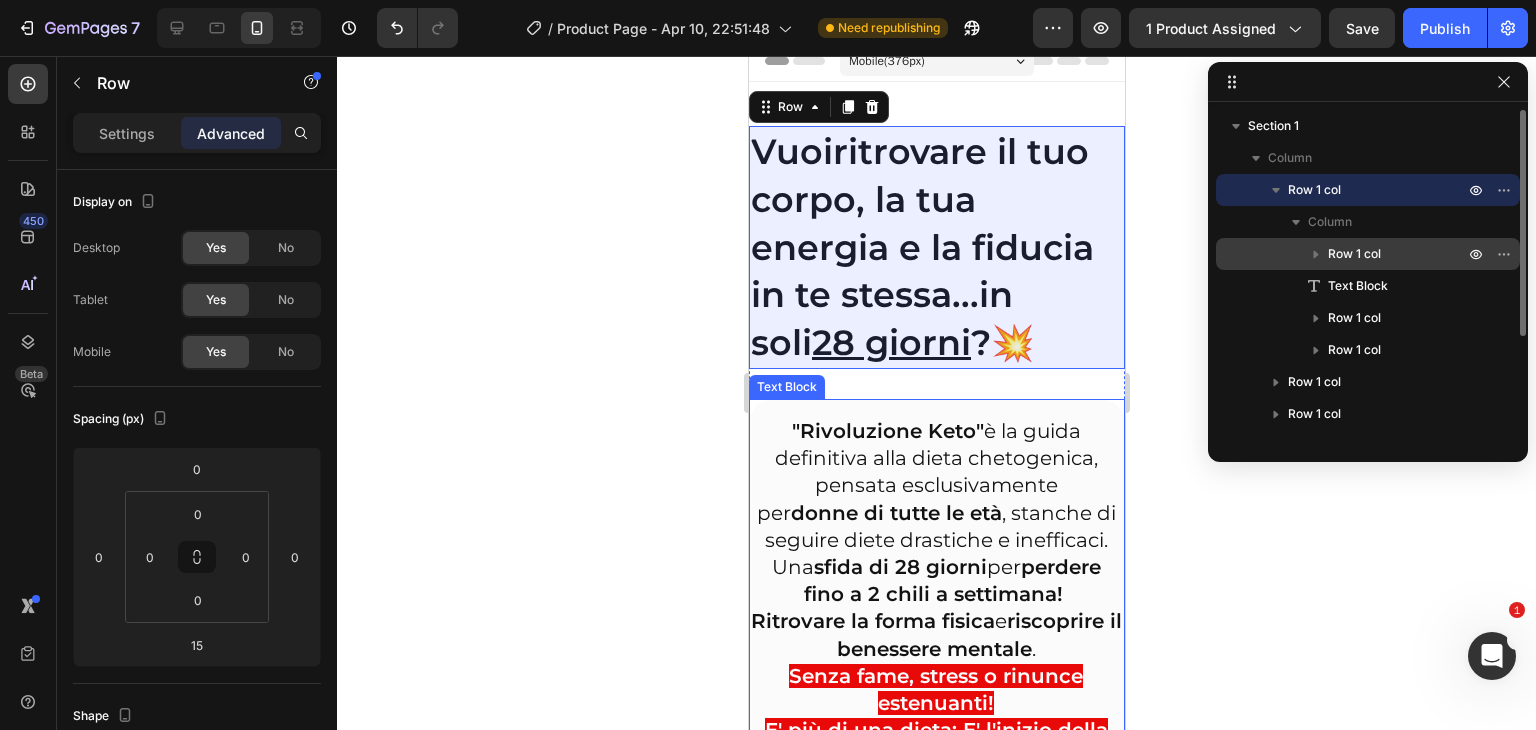 click on "Row 1 col" at bounding box center (1354, 254) 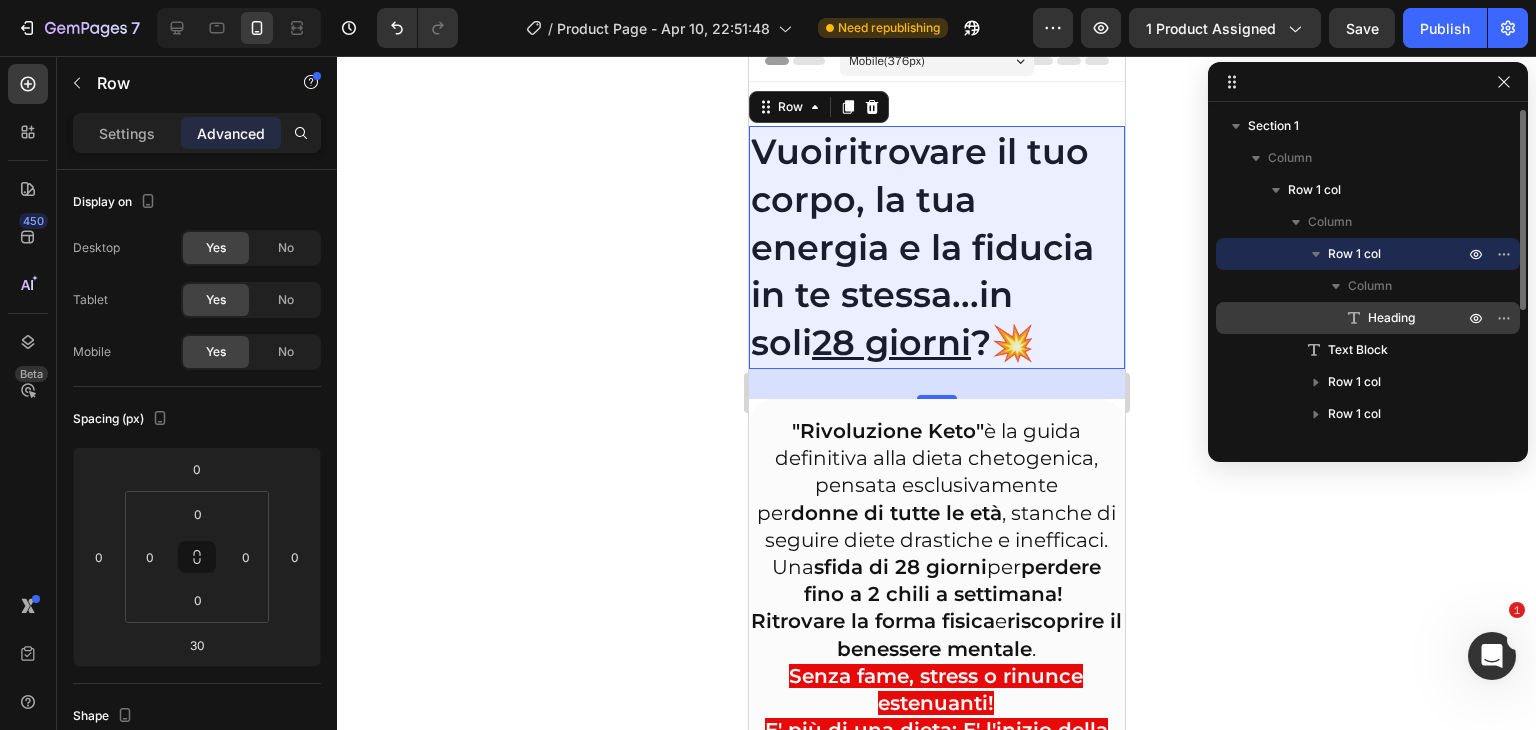 click on "Heading" at bounding box center (1391, 318) 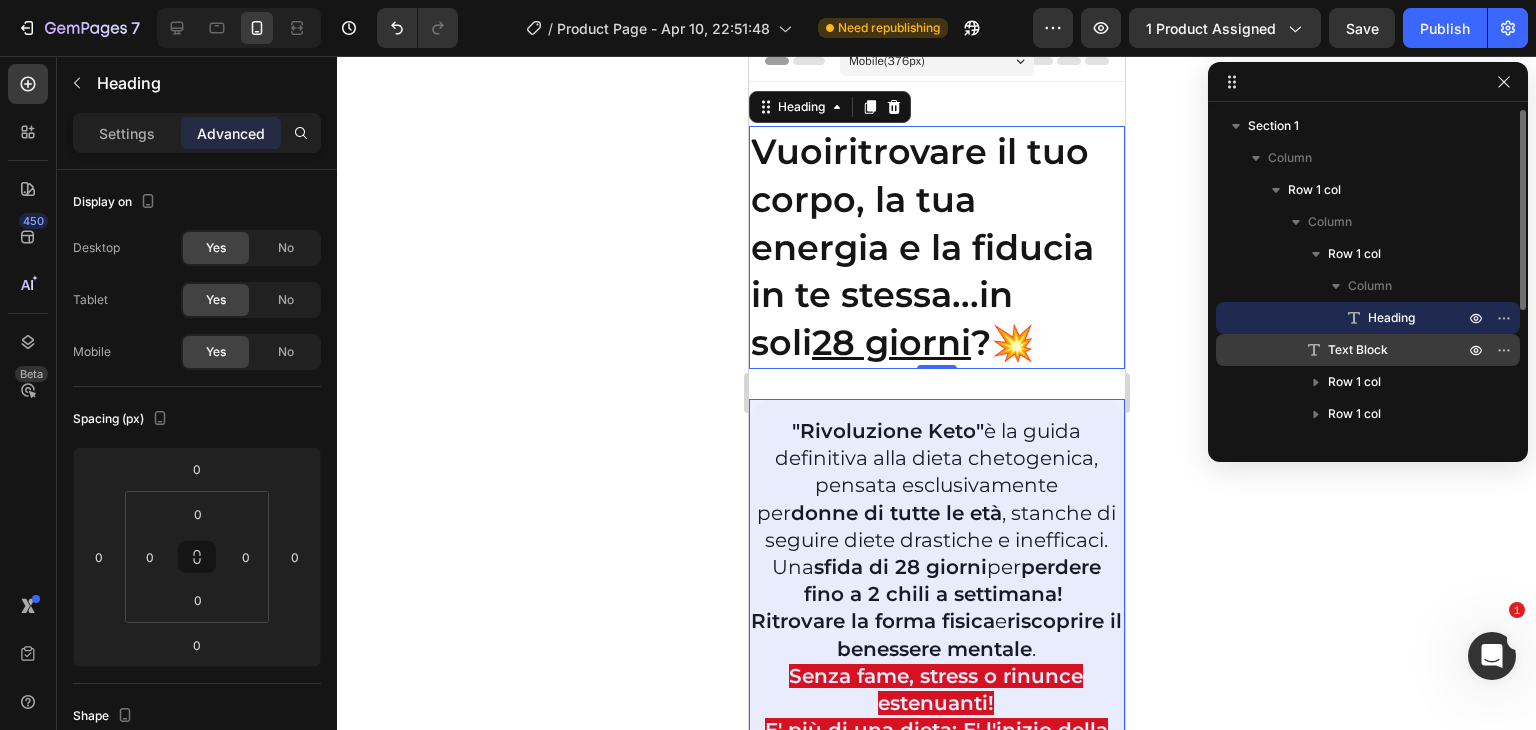 click on "Text Block" at bounding box center (1358, 350) 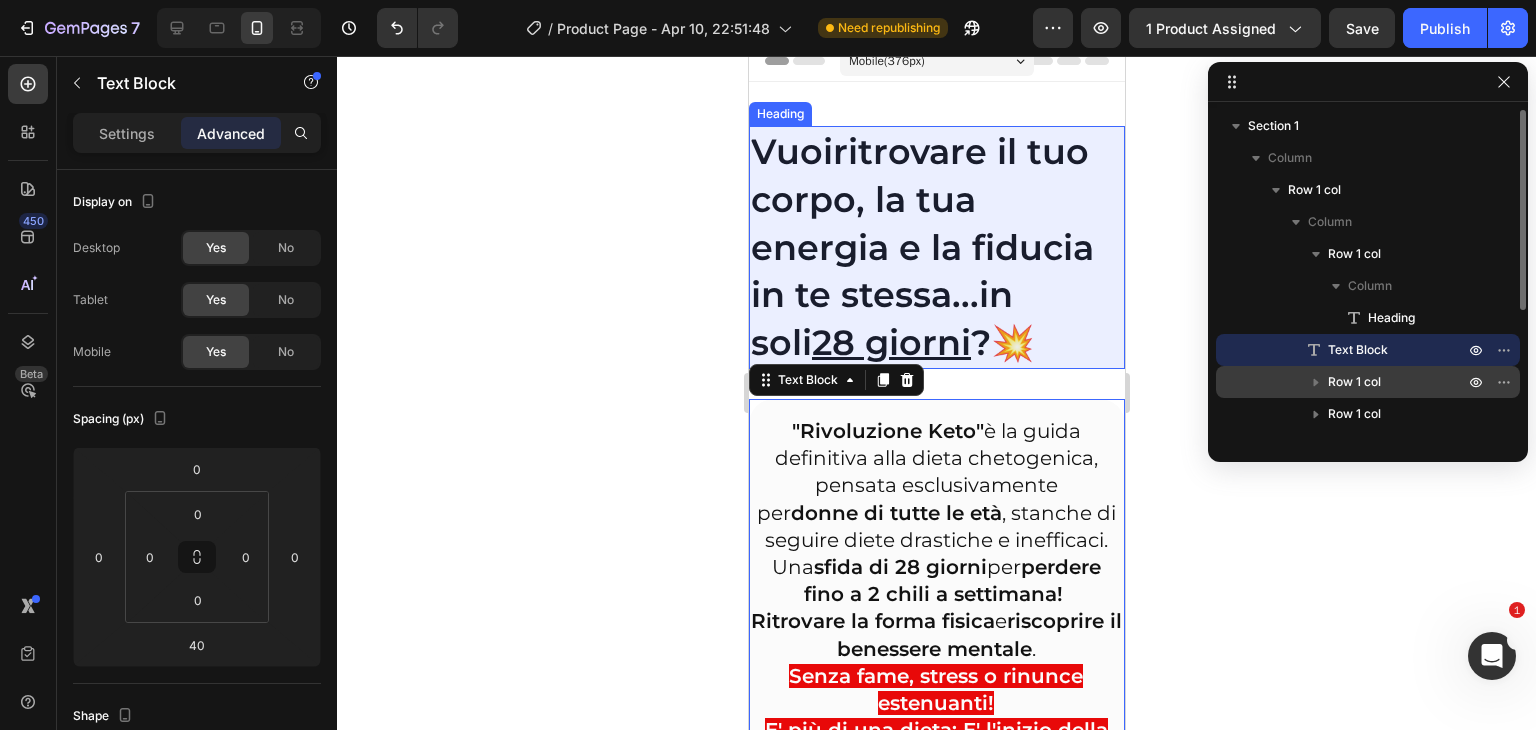 scroll, scrollTop: 20, scrollLeft: 0, axis: vertical 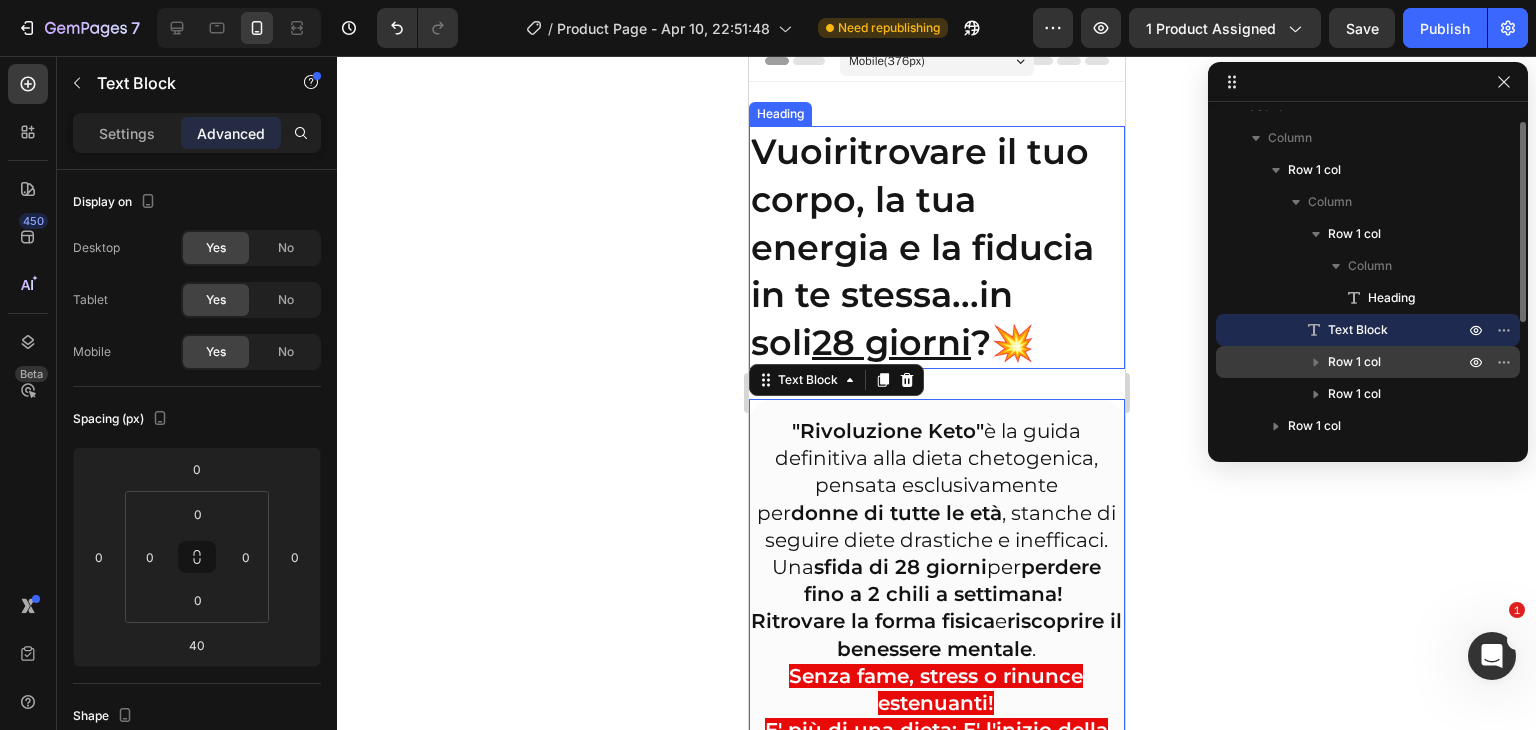 click on "Row 1 col" at bounding box center (1354, 362) 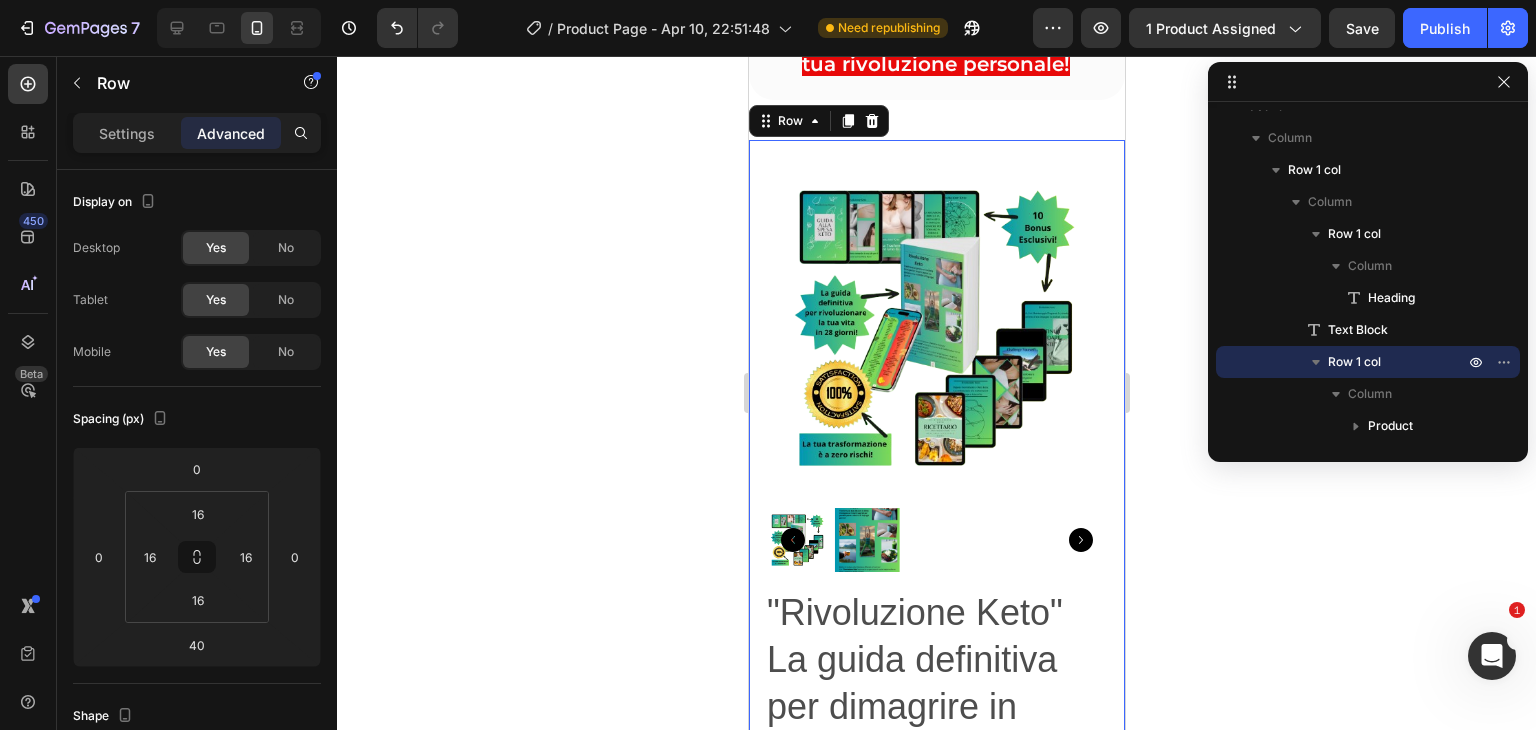scroll, scrollTop: 711, scrollLeft: 0, axis: vertical 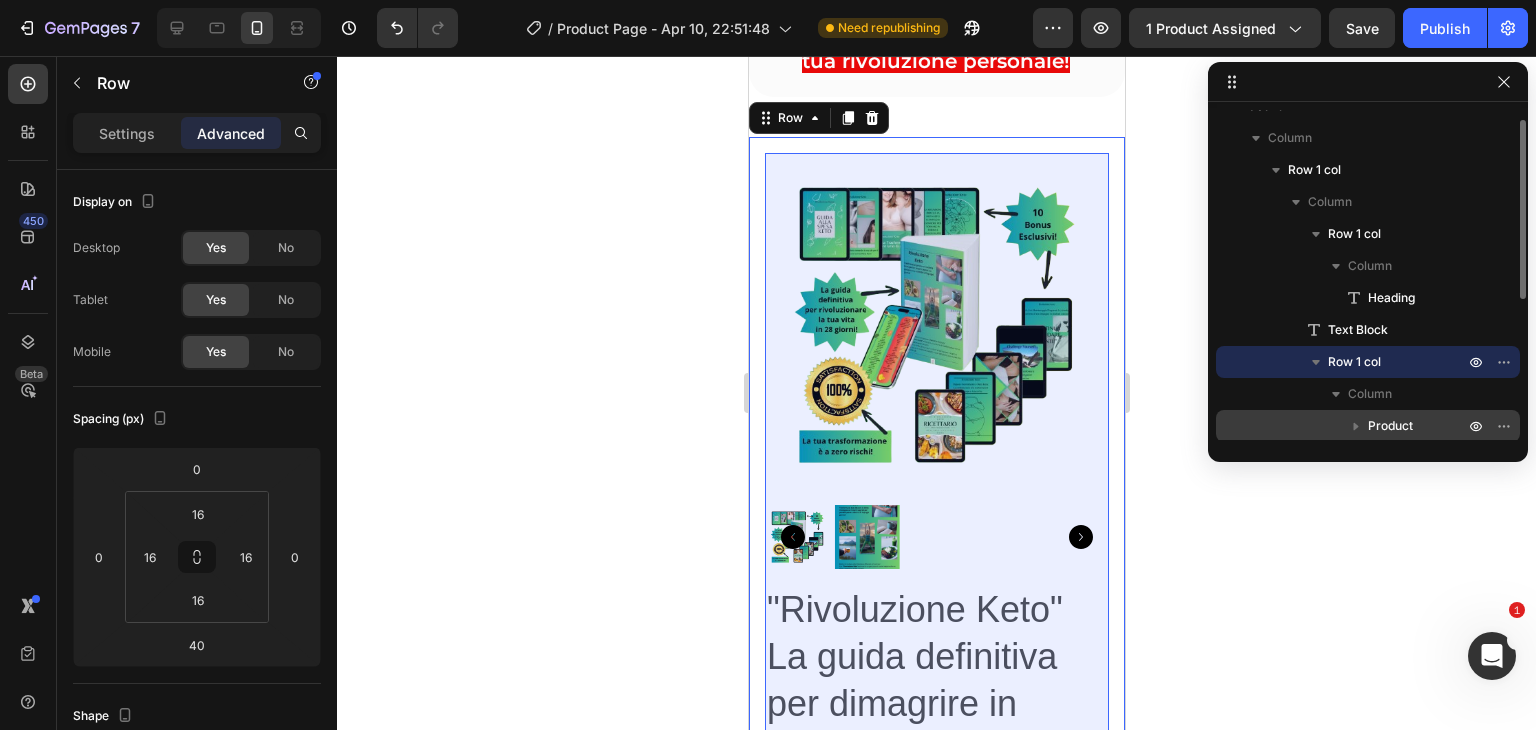 click on "Product" at bounding box center (1390, 426) 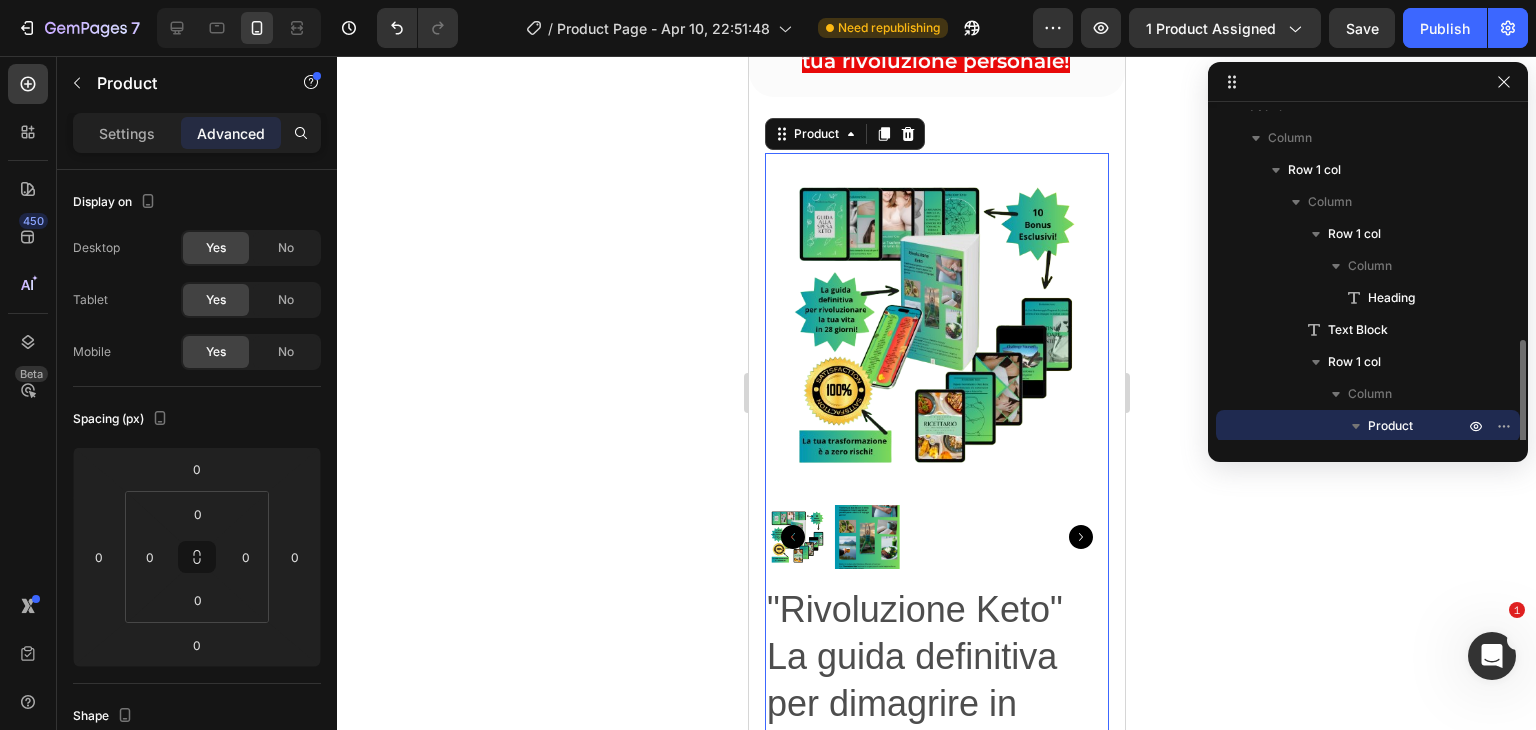 scroll, scrollTop: 186, scrollLeft: 0, axis: vertical 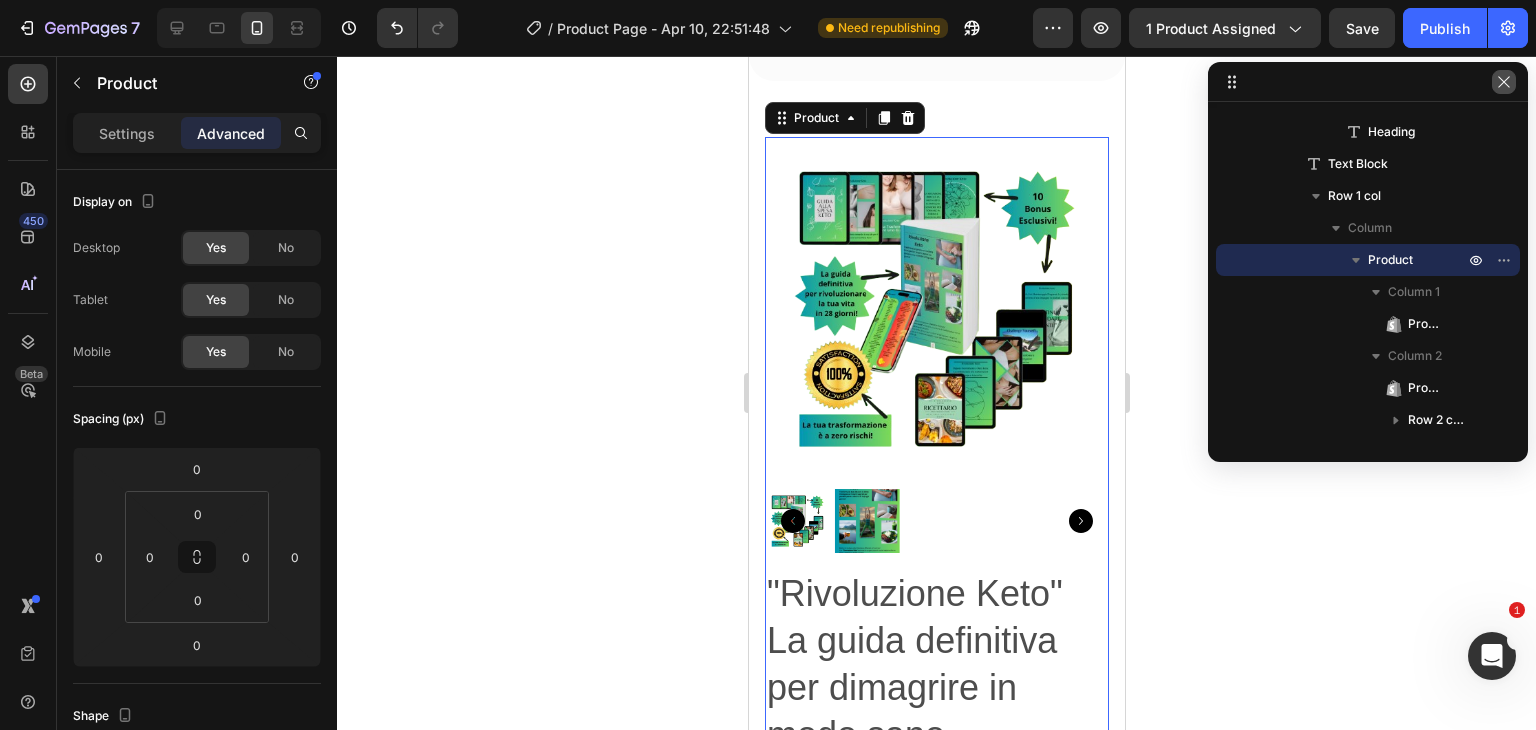 click 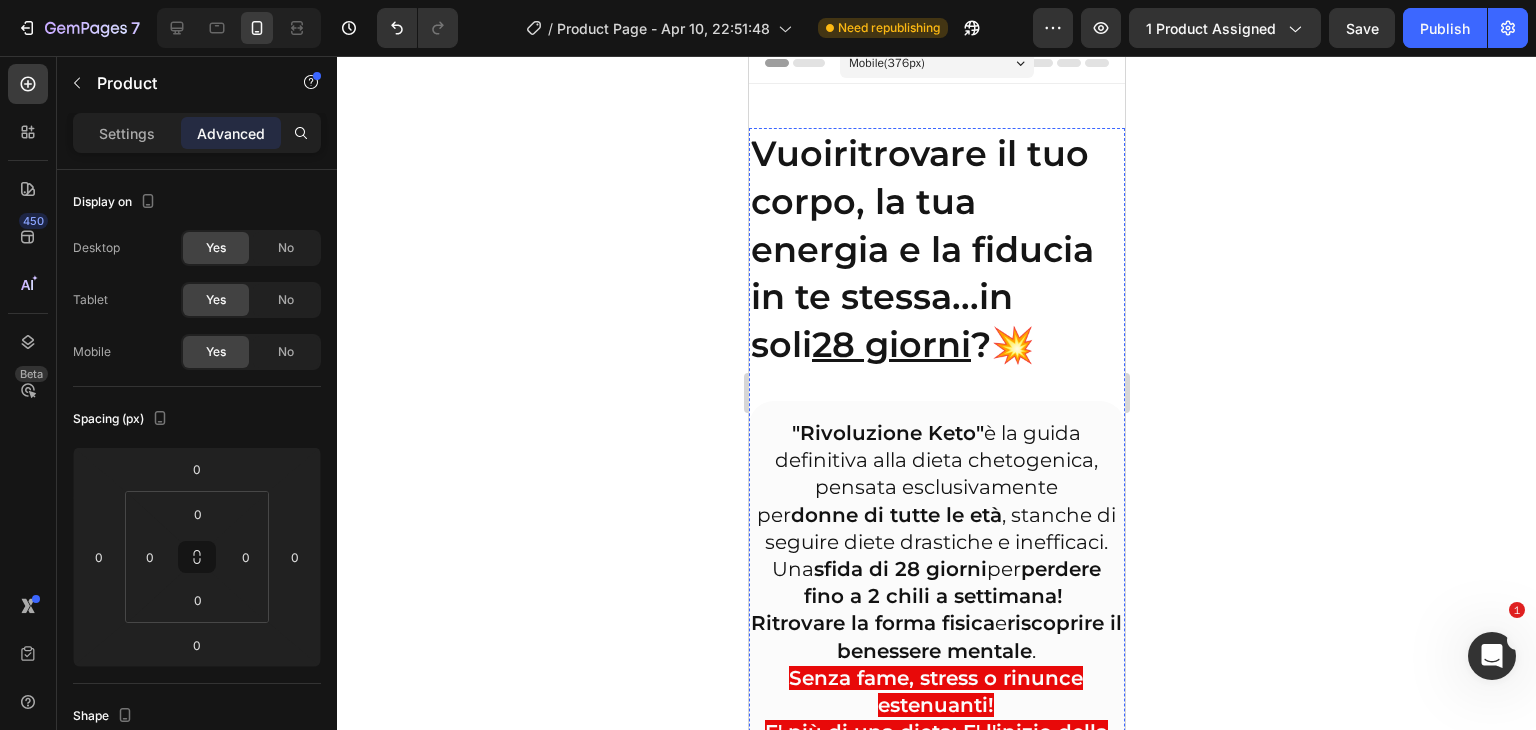 scroll, scrollTop: 0, scrollLeft: 0, axis: both 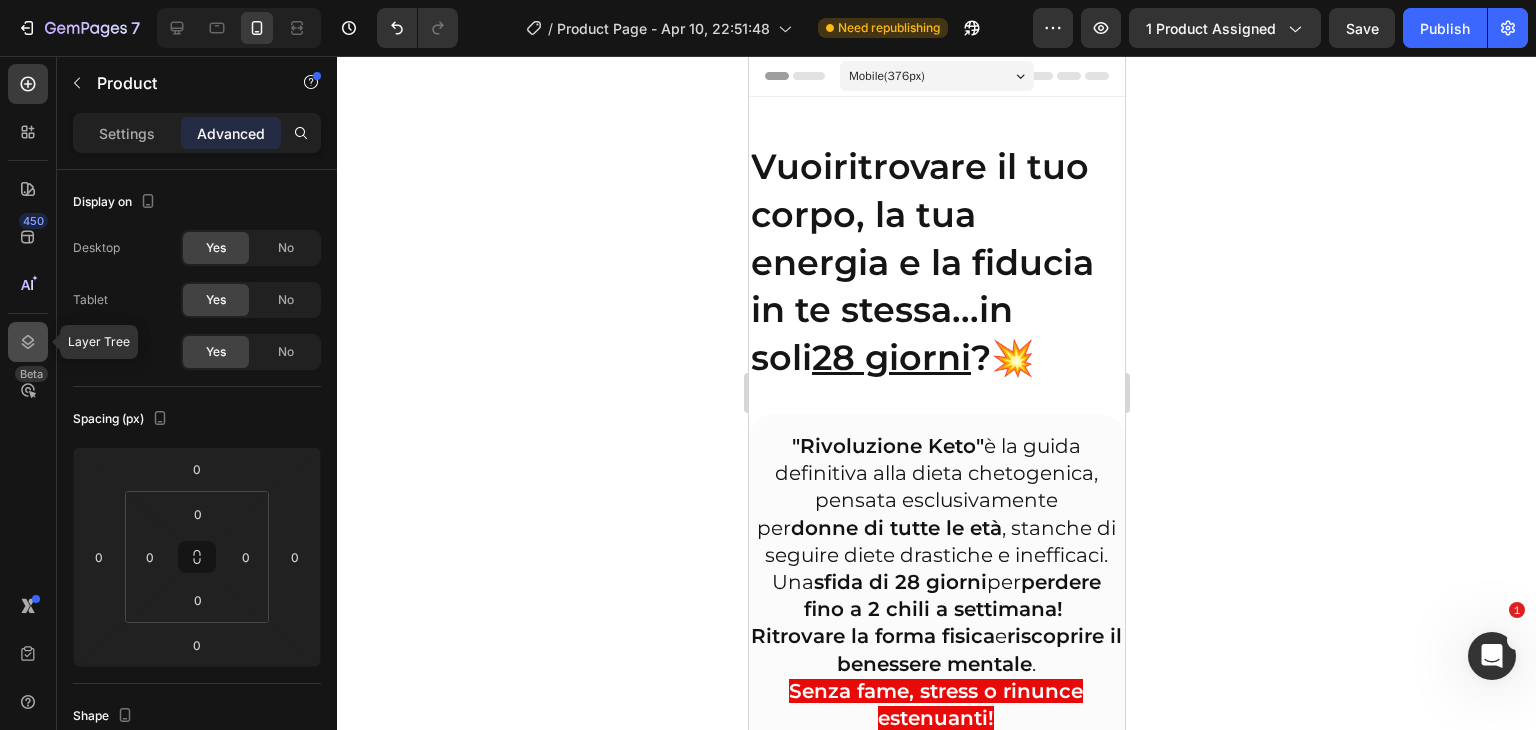click 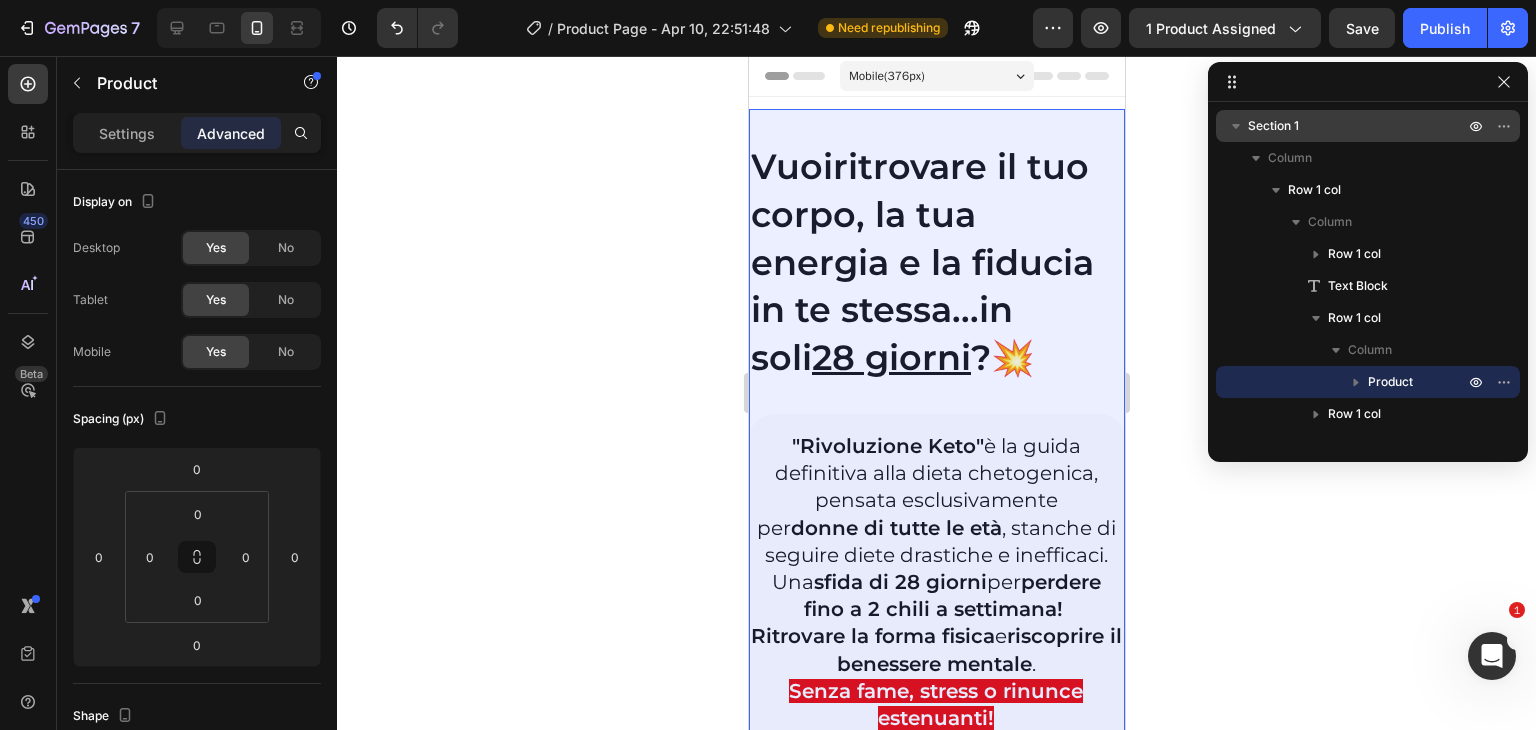 click on "Section 1" at bounding box center [1273, 126] 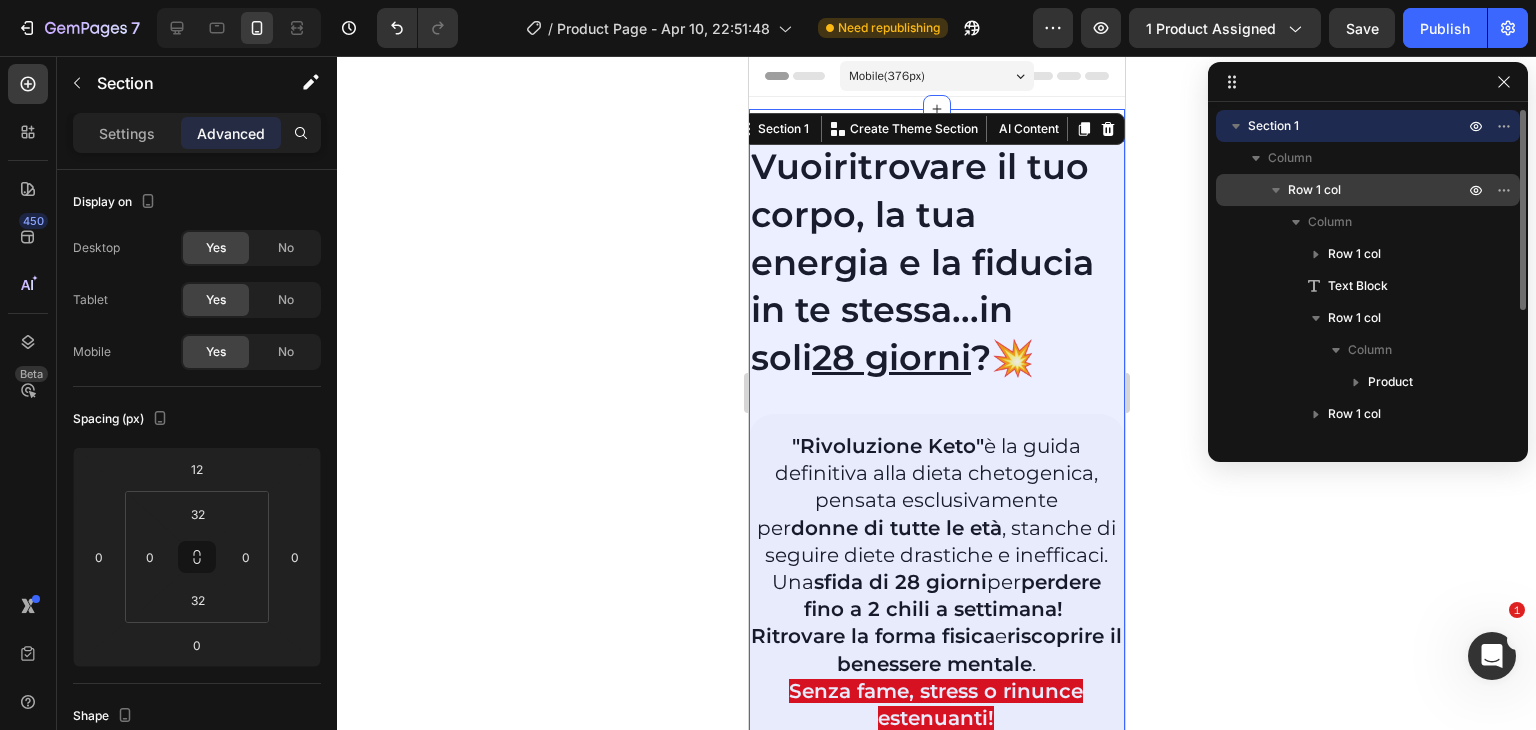 click on "Row 1 col" at bounding box center [1314, 190] 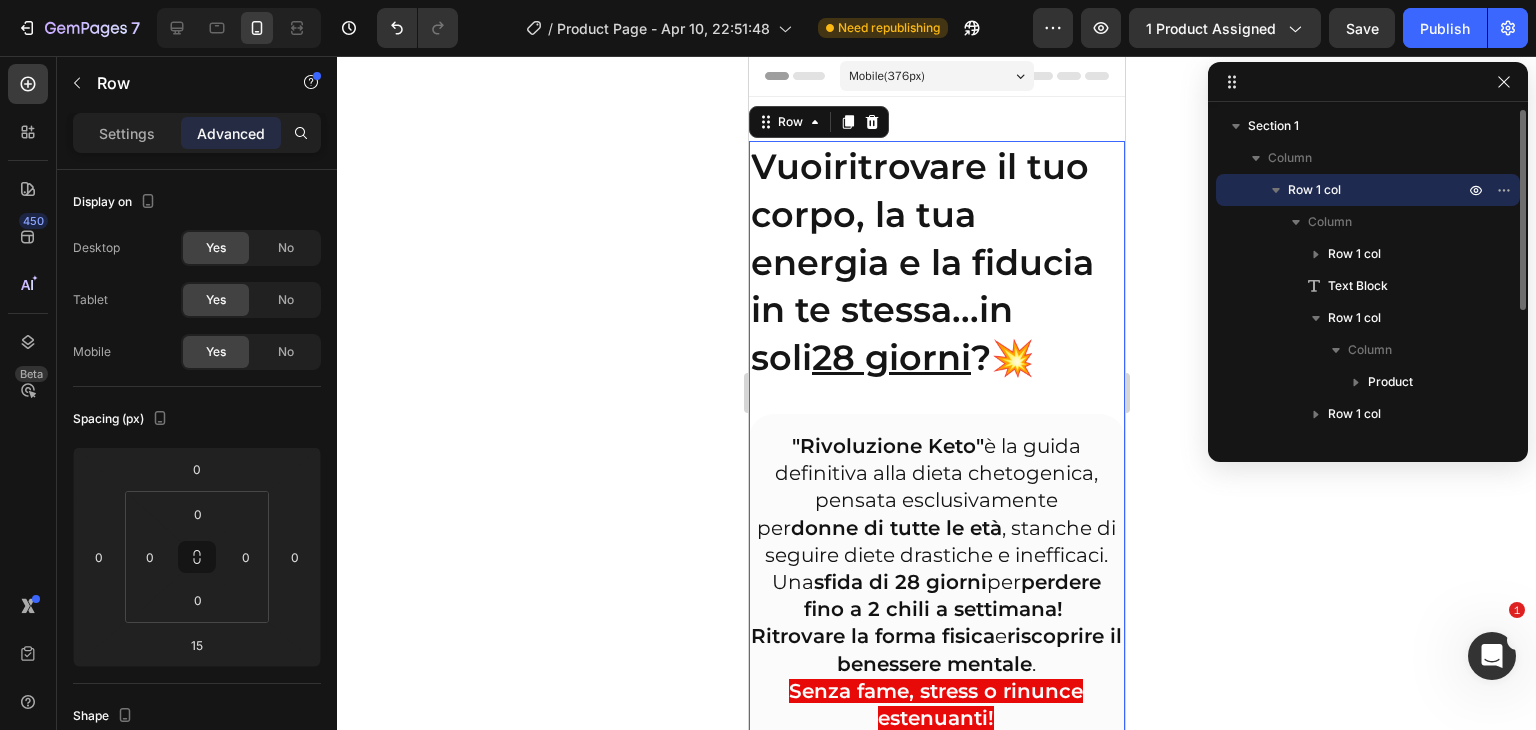scroll, scrollTop: 15, scrollLeft: 0, axis: vertical 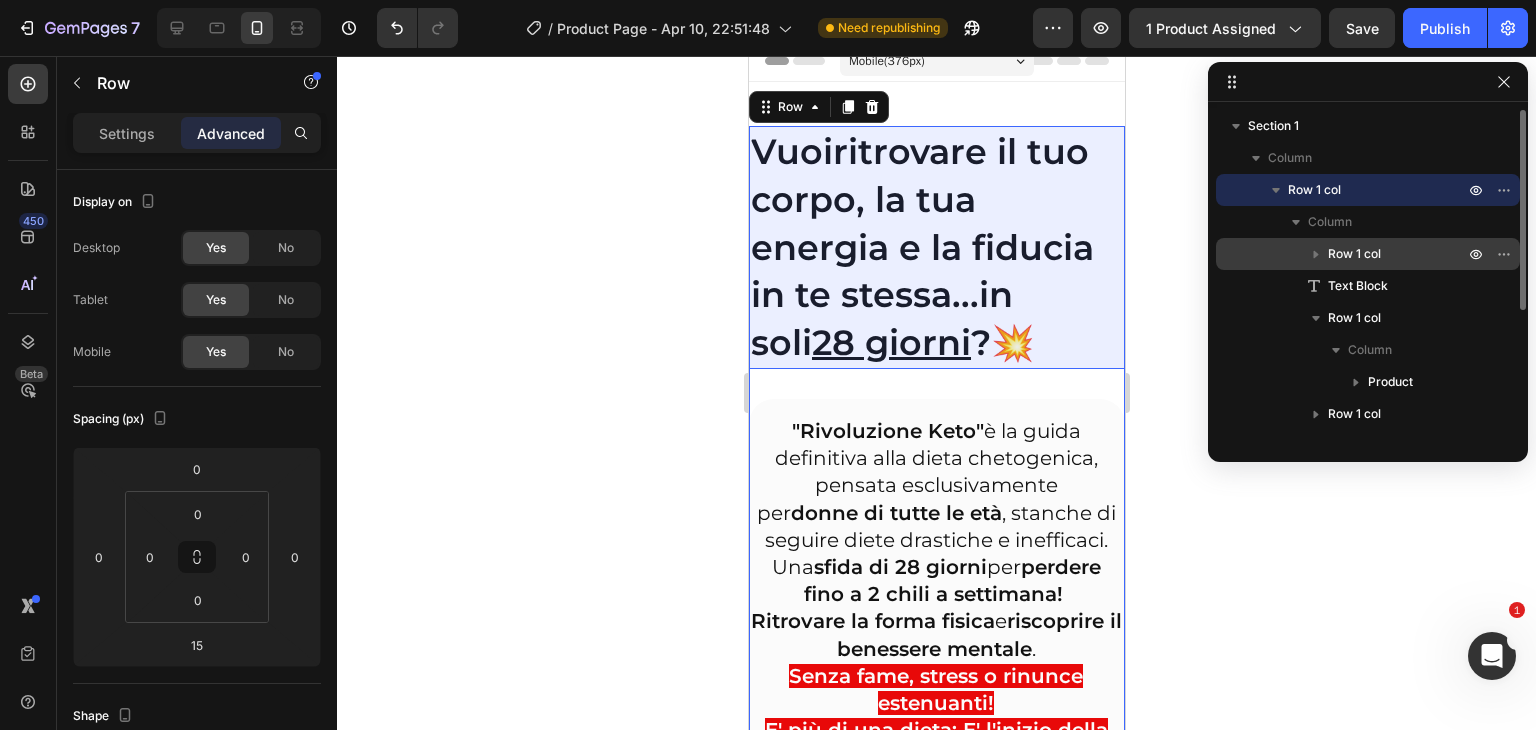 click on "Row 1 col" at bounding box center [1354, 254] 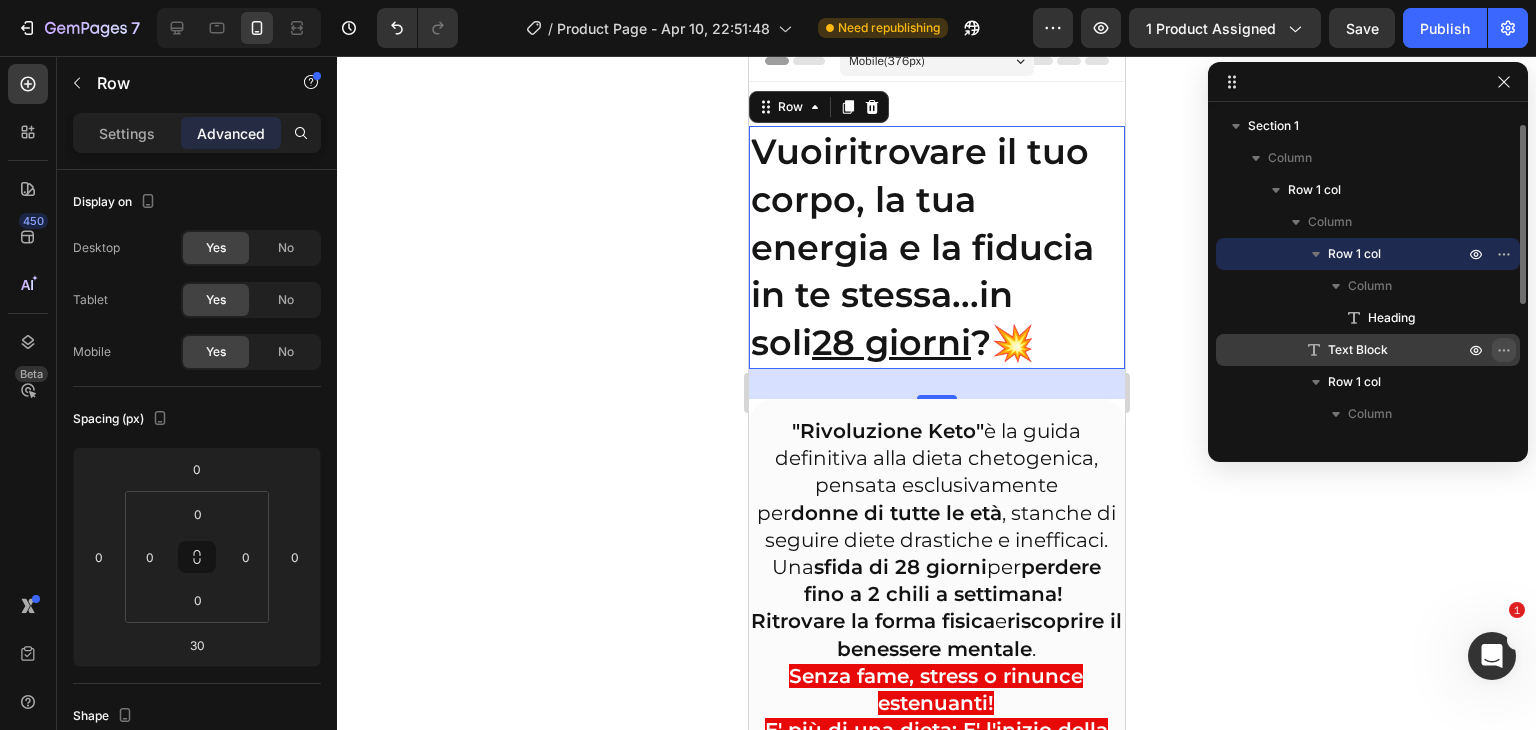 scroll, scrollTop: 55, scrollLeft: 0, axis: vertical 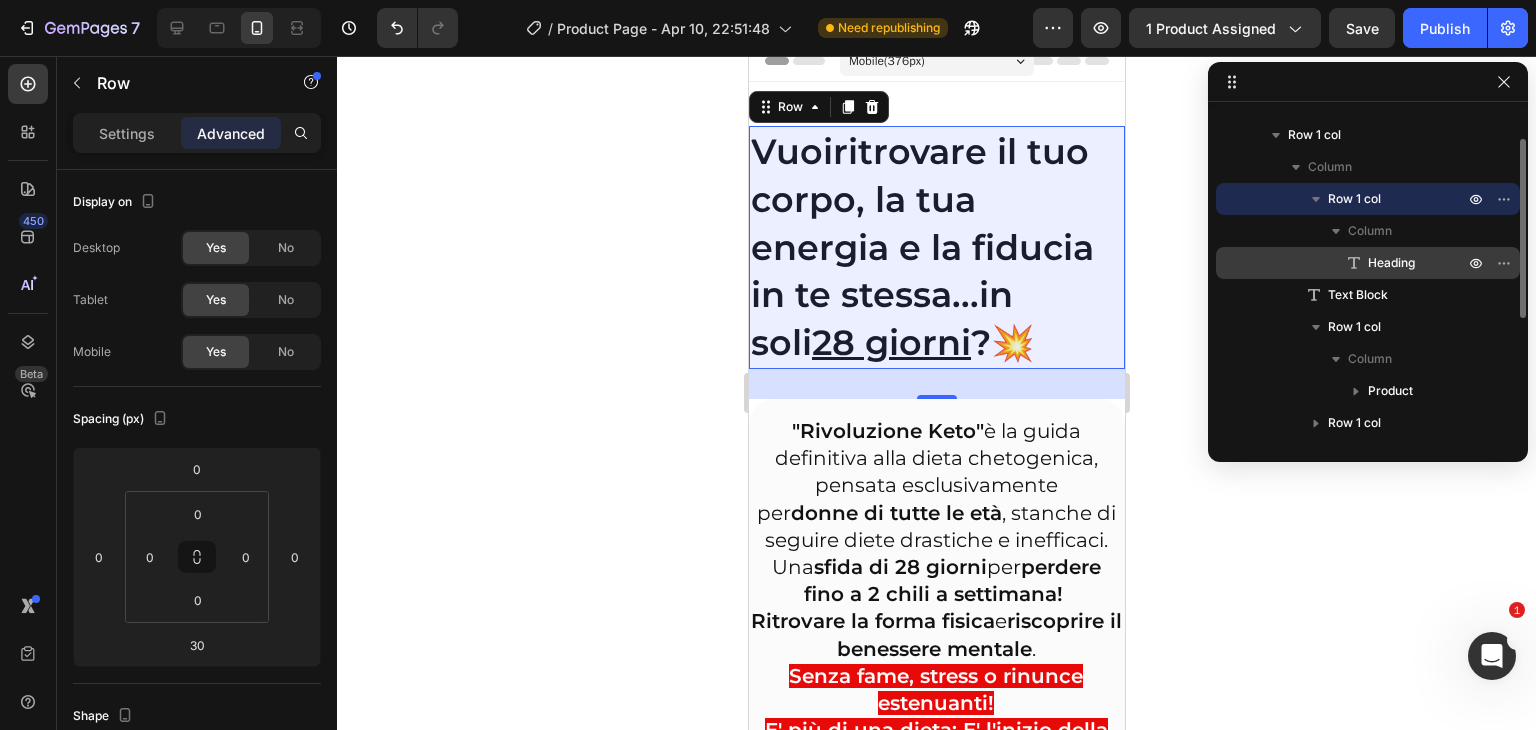 click on "Heading" at bounding box center [1391, 263] 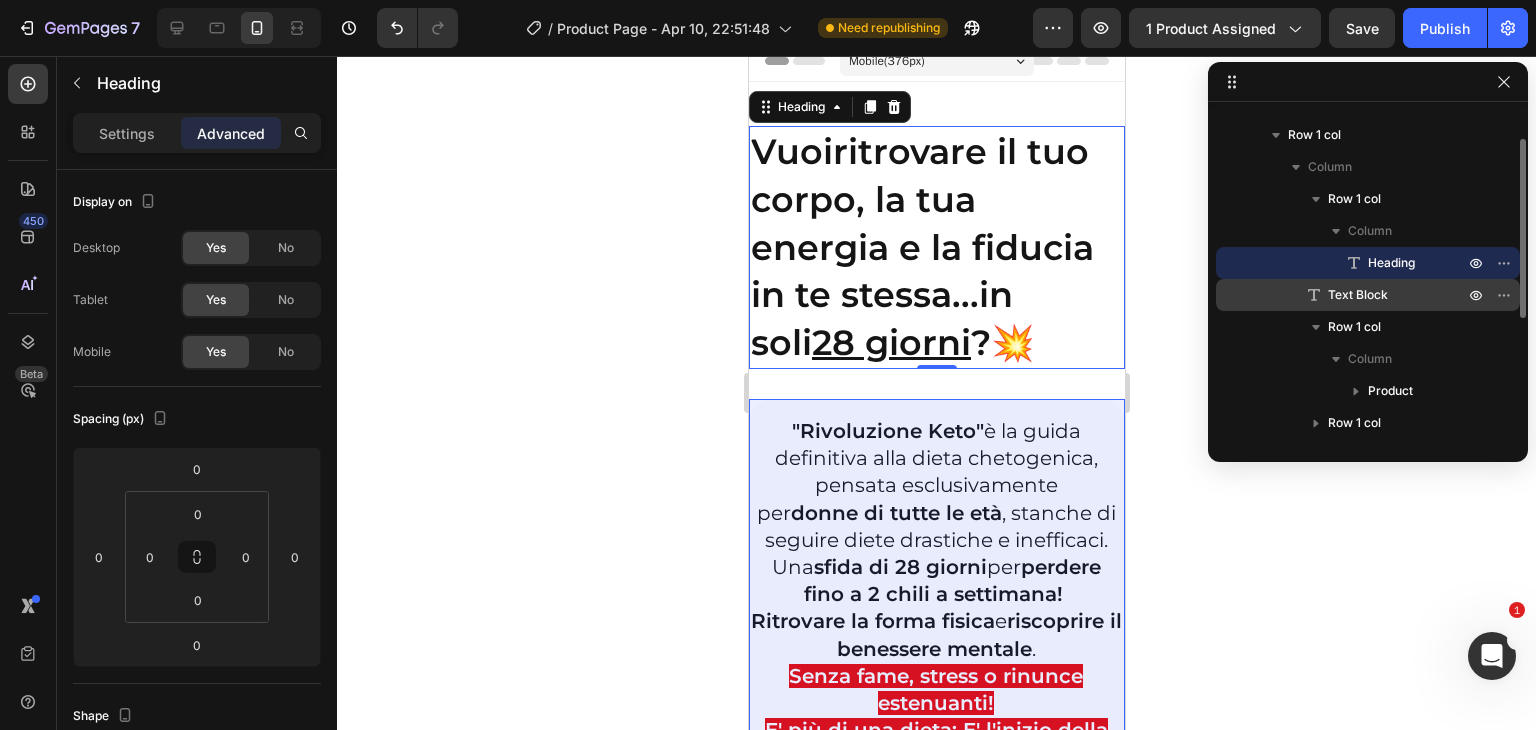 click on "Text Block" at bounding box center [1358, 295] 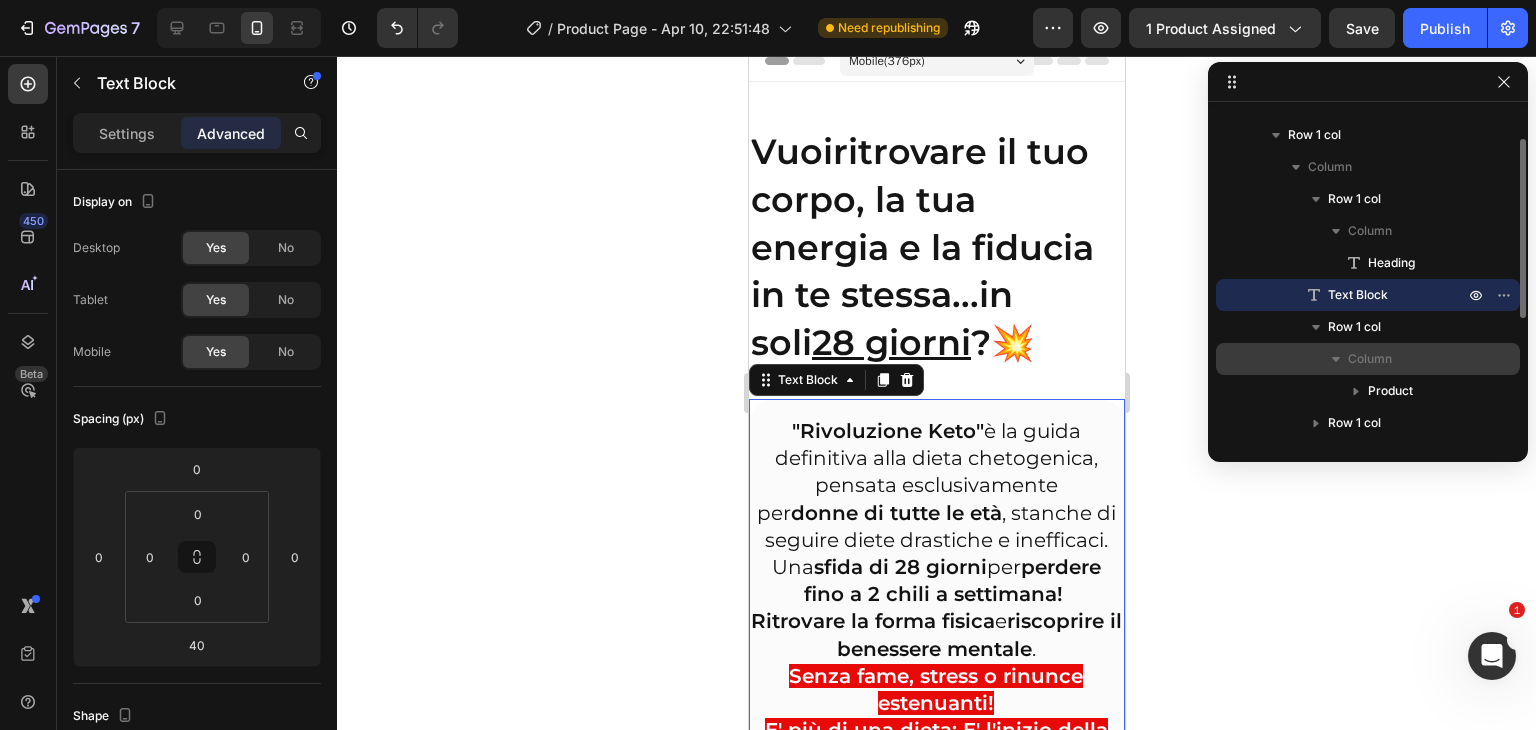 scroll, scrollTop: 76, scrollLeft: 0, axis: vertical 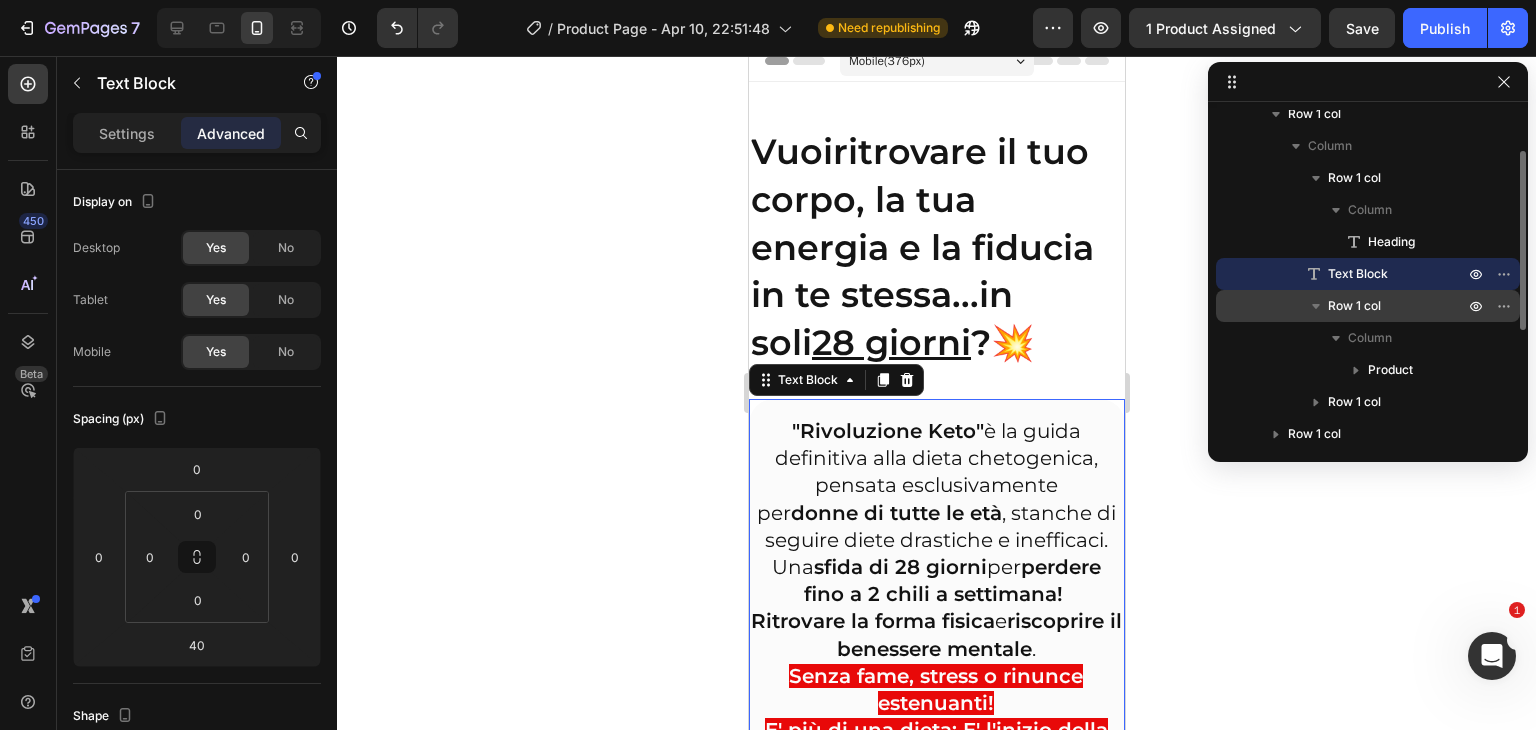 click 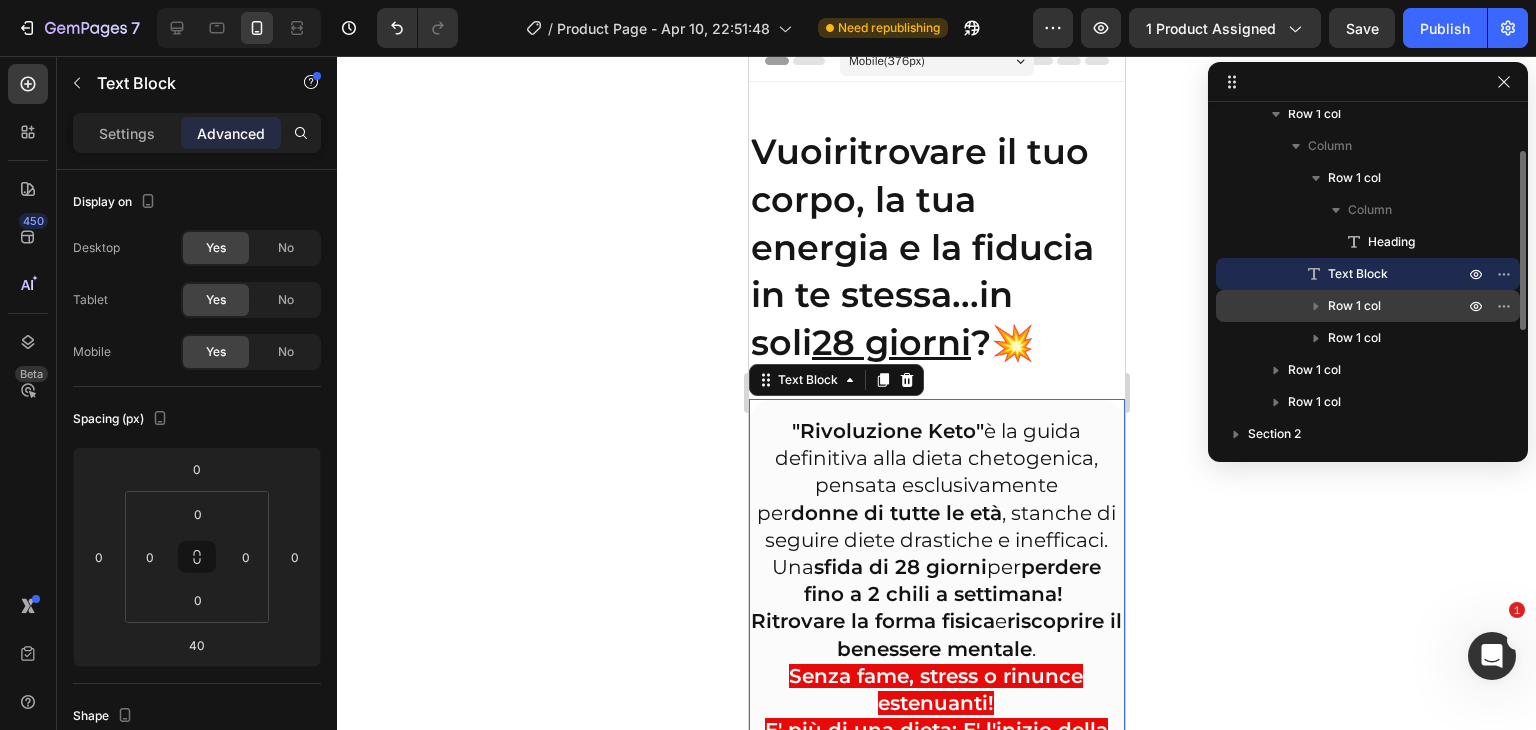click on "Row 1 col" at bounding box center (1354, 306) 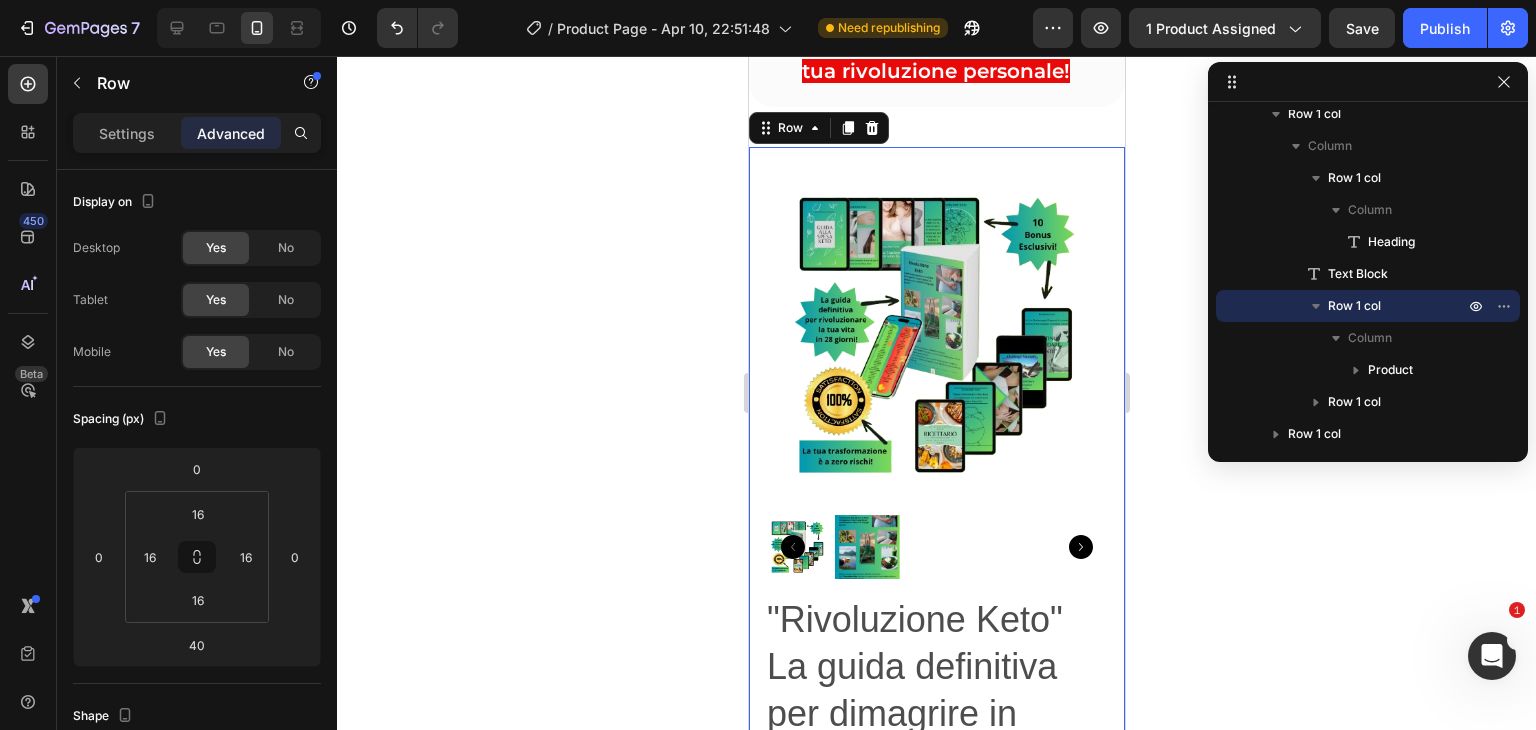 scroll, scrollTop: 711, scrollLeft: 0, axis: vertical 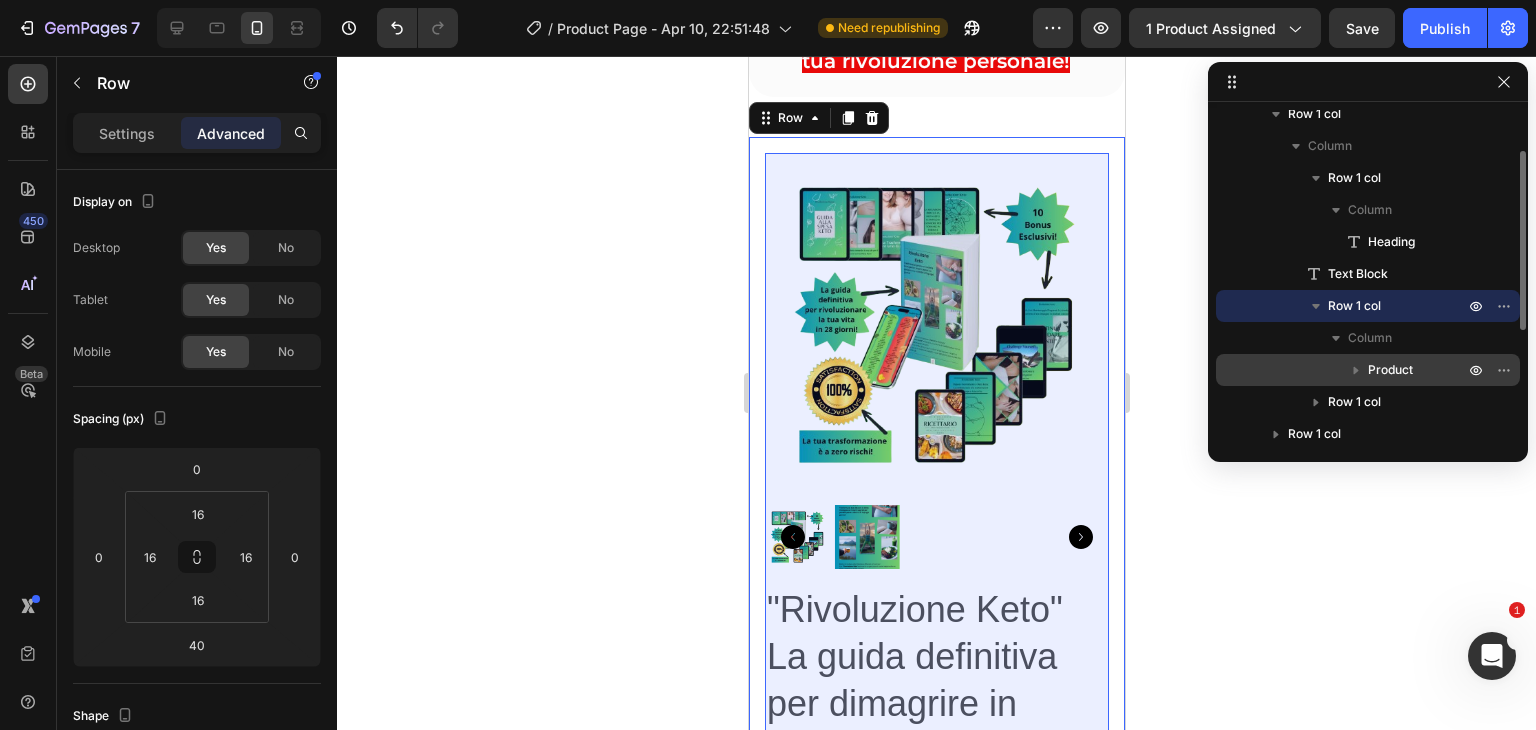 click on "Product" at bounding box center (1390, 370) 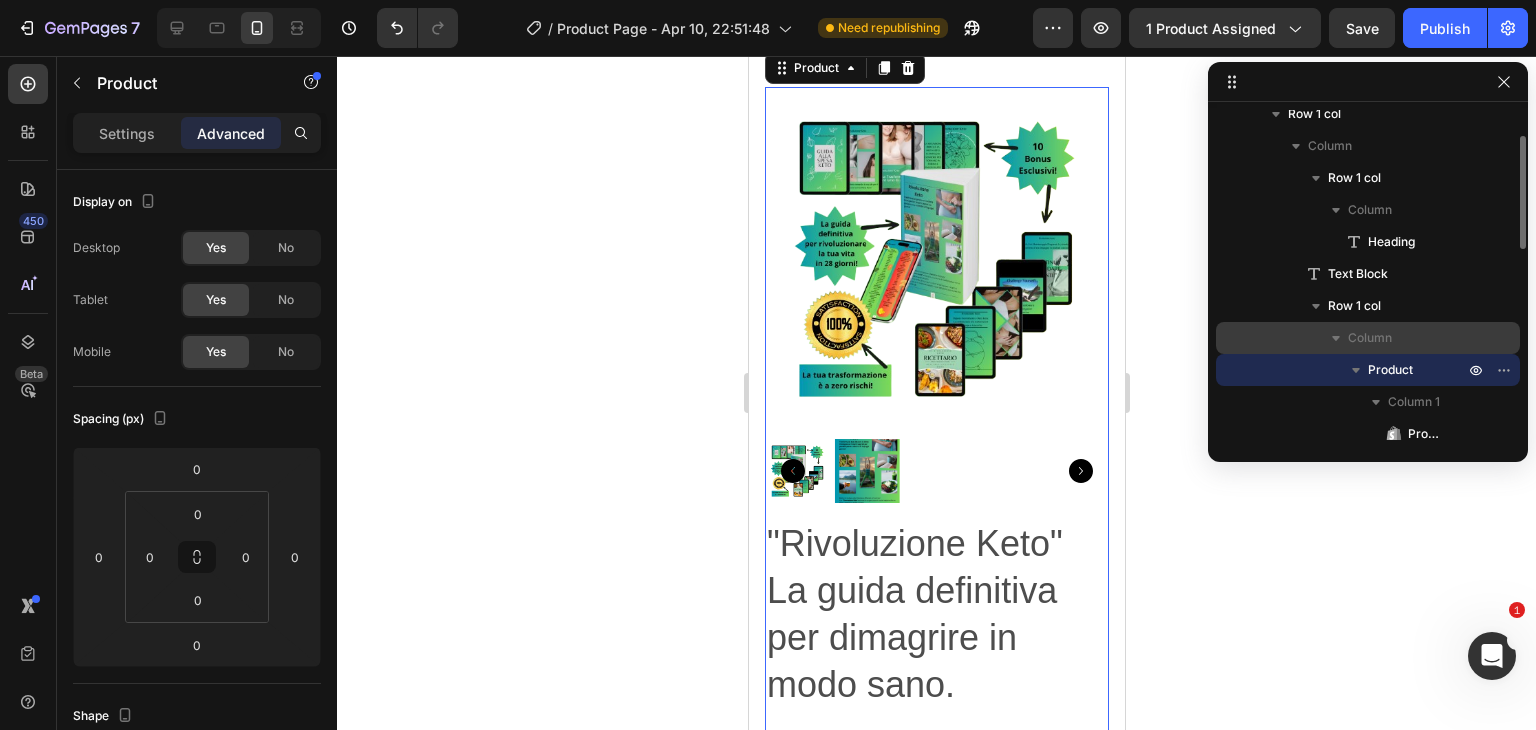 scroll, scrollTop: 802, scrollLeft: 0, axis: vertical 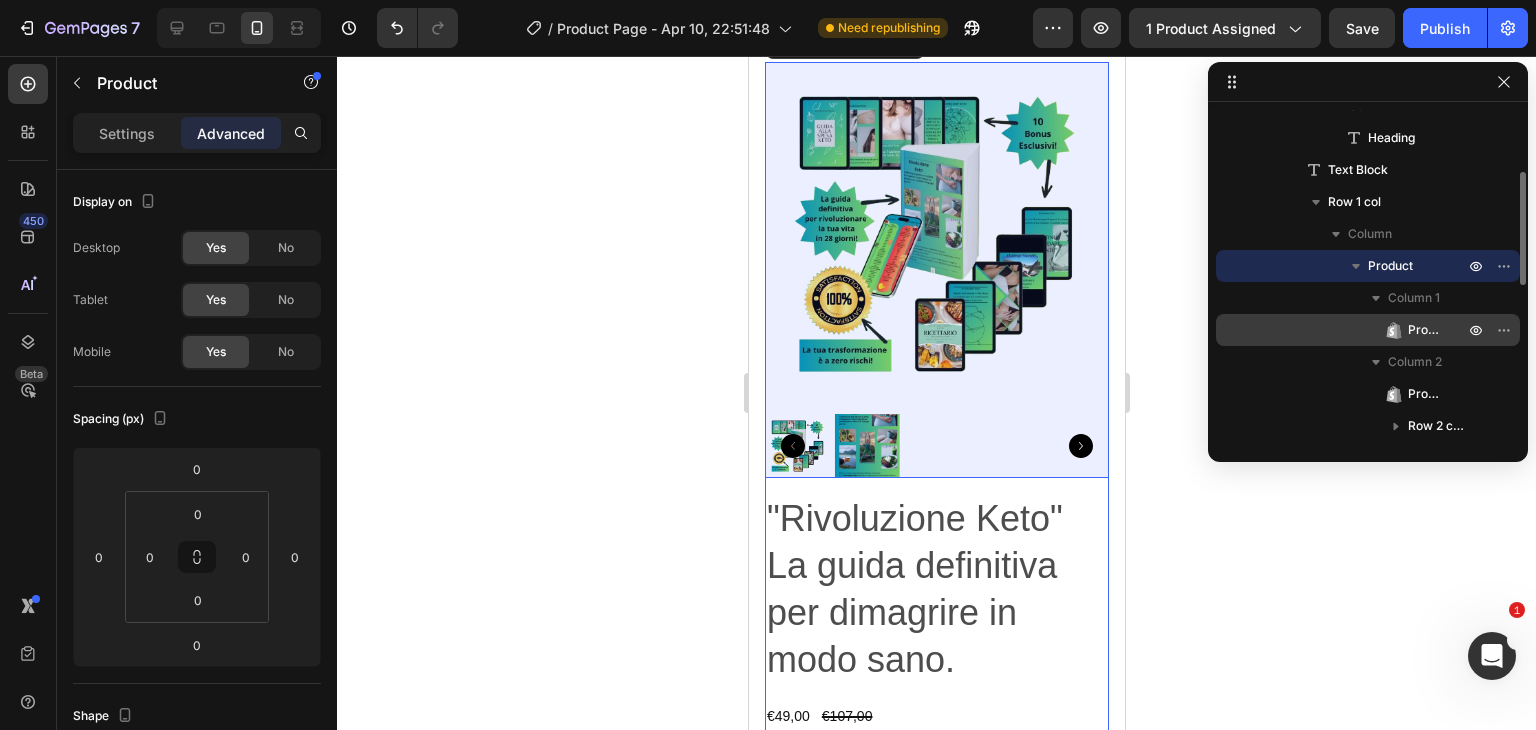 click 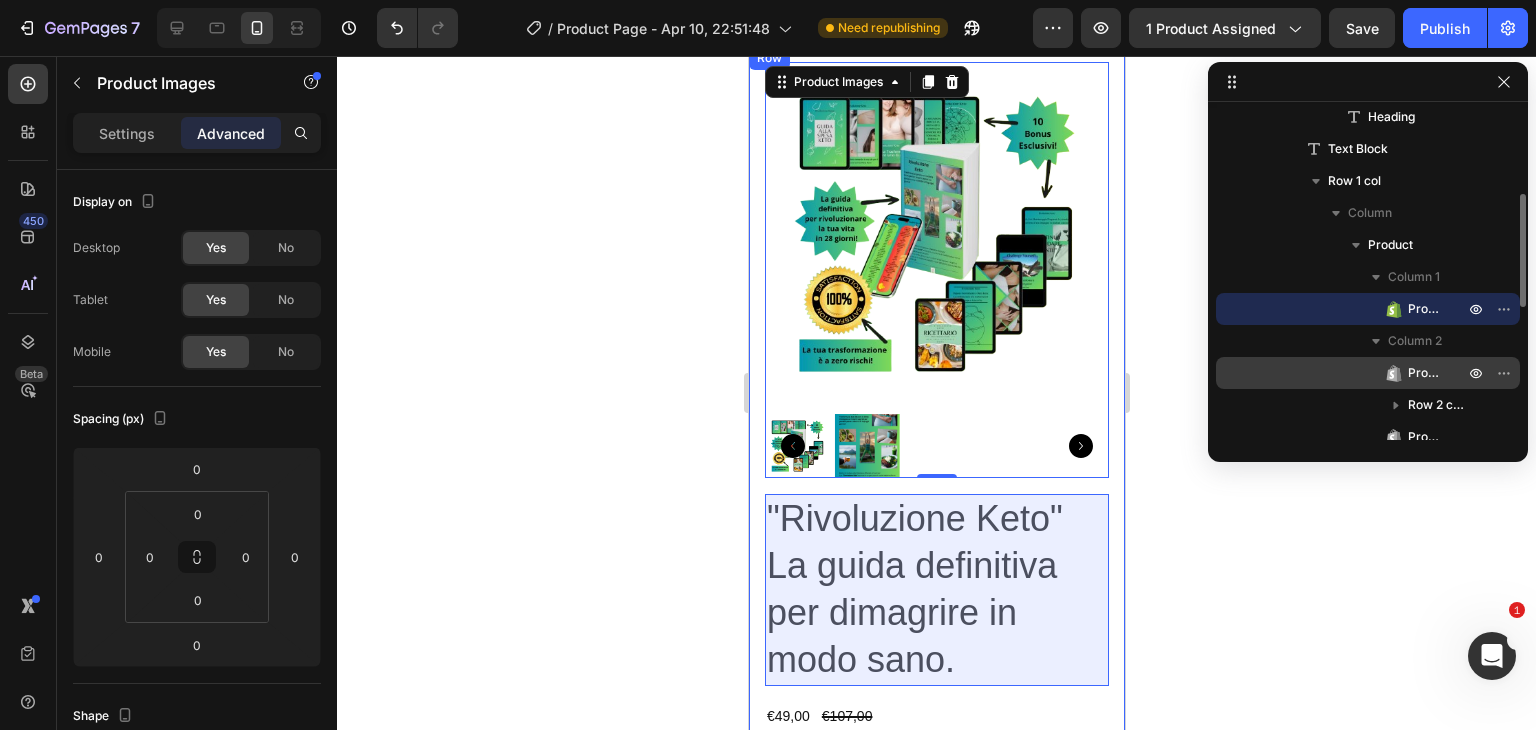 scroll, scrollTop: 212, scrollLeft: 0, axis: vertical 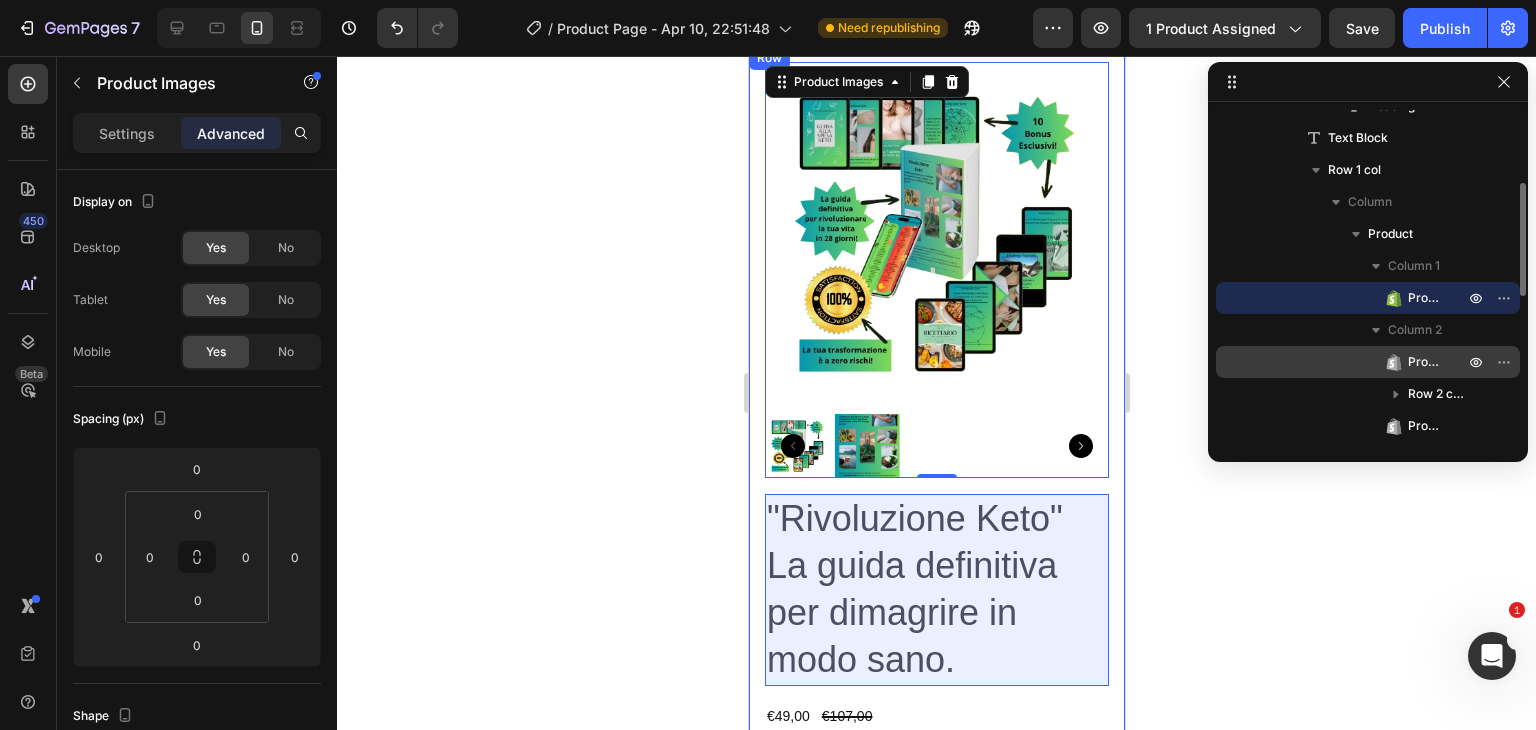 click on "Product Title" at bounding box center (1426, 362) 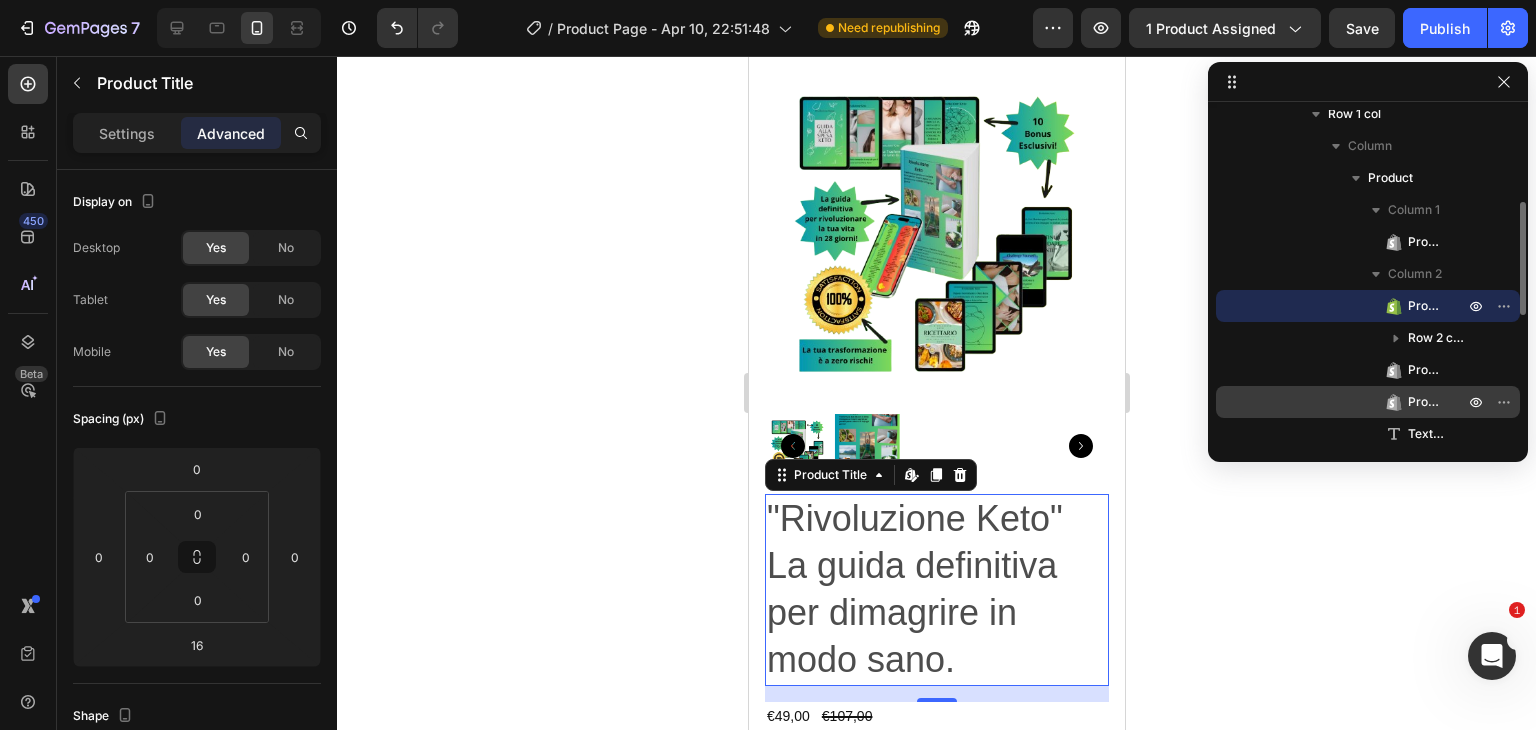 scroll, scrollTop: 284, scrollLeft: 0, axis: vertical 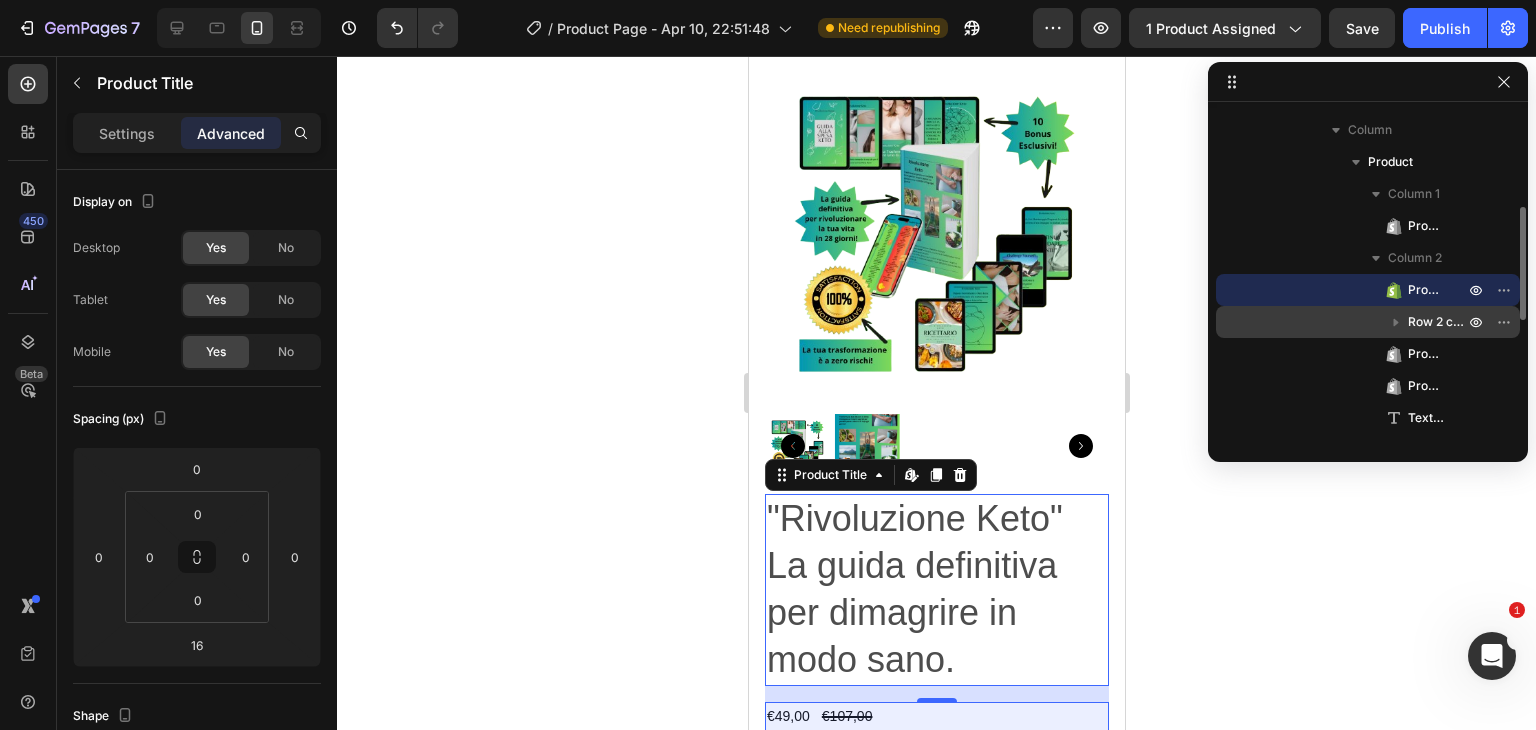 click on "Row 2 cols" at bounding box center (1438, 322) 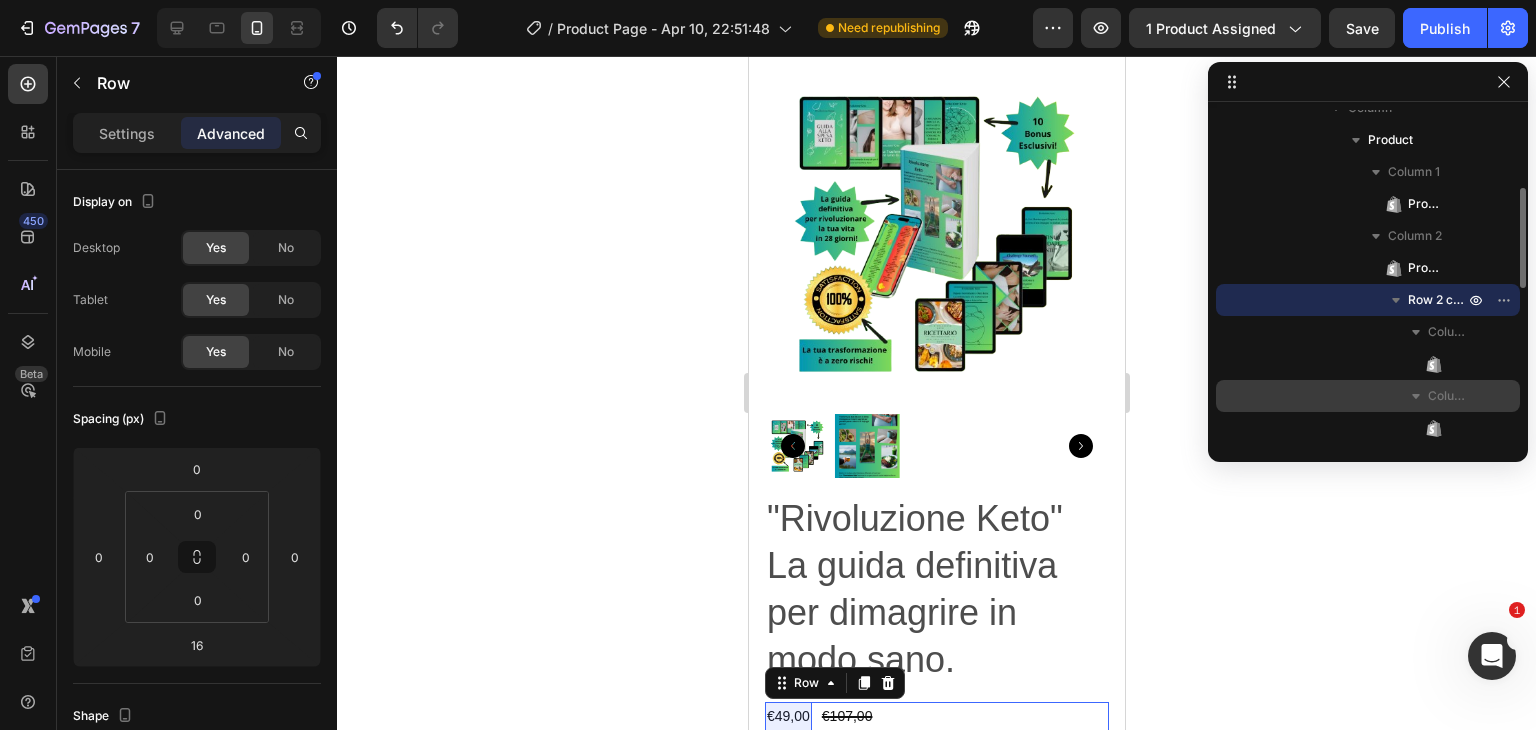 scroll, scrollTop: 340, scrollLeft: 0, axis: vertical 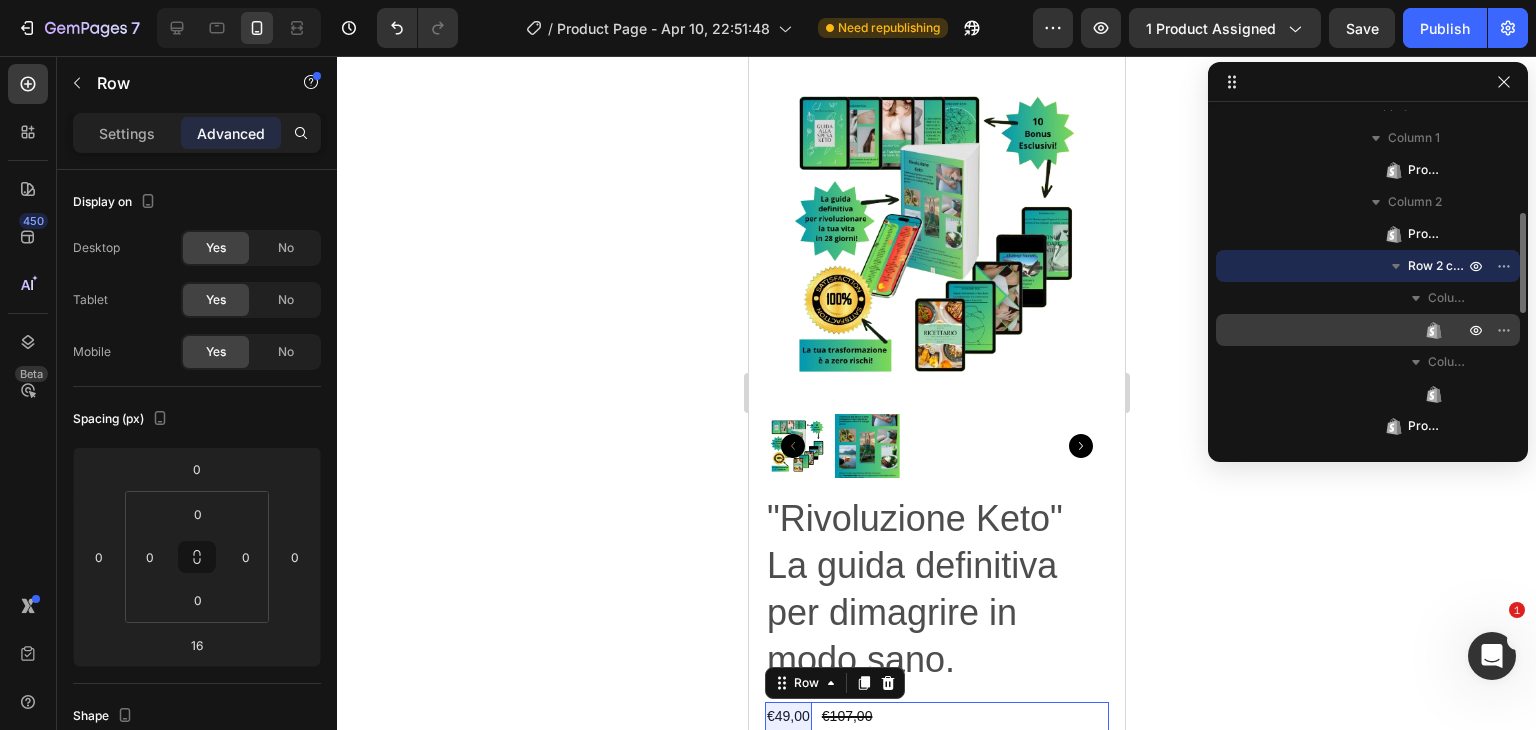 click on "Product Price" at bounding box center [1368, 330] 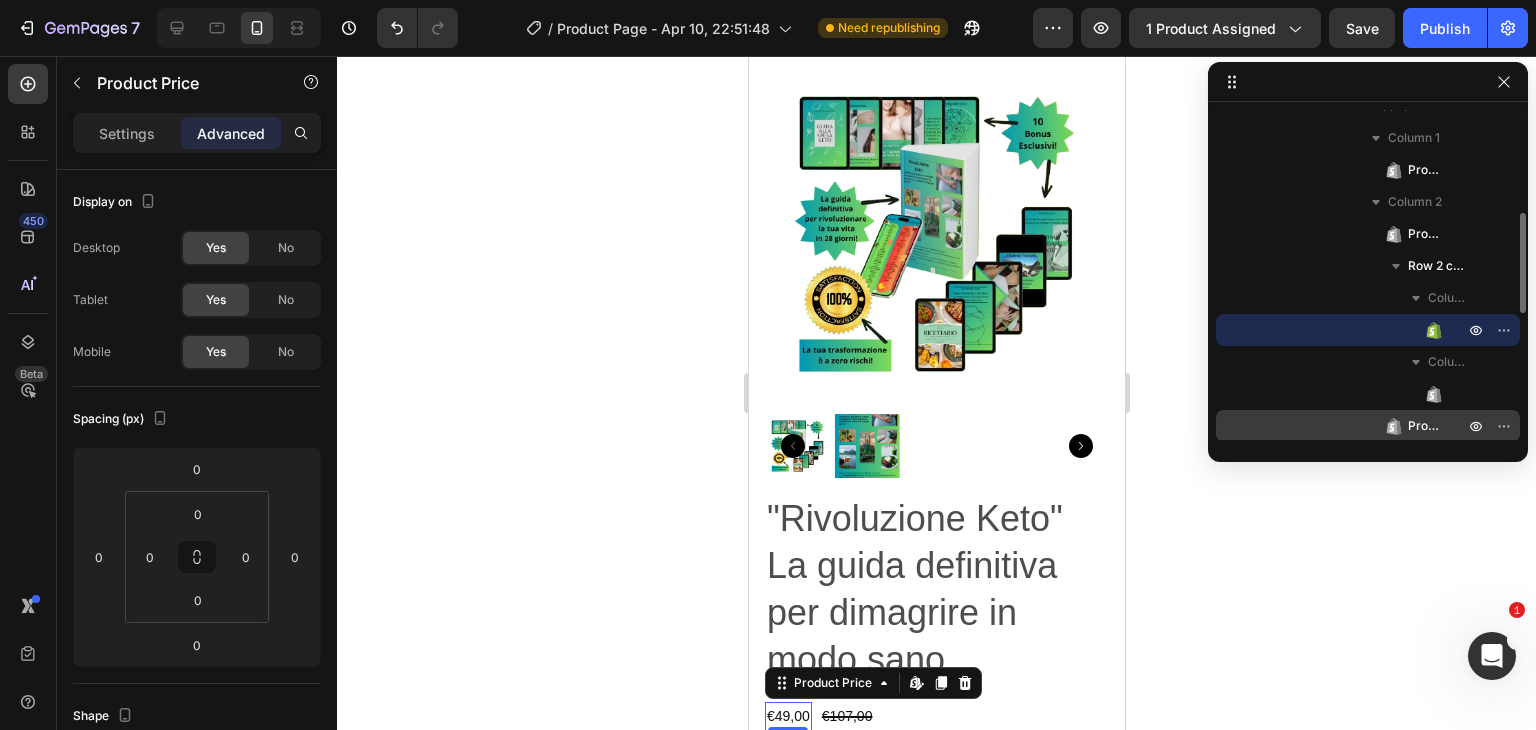 click on "Product Description" at bounding box center [1426, 426] 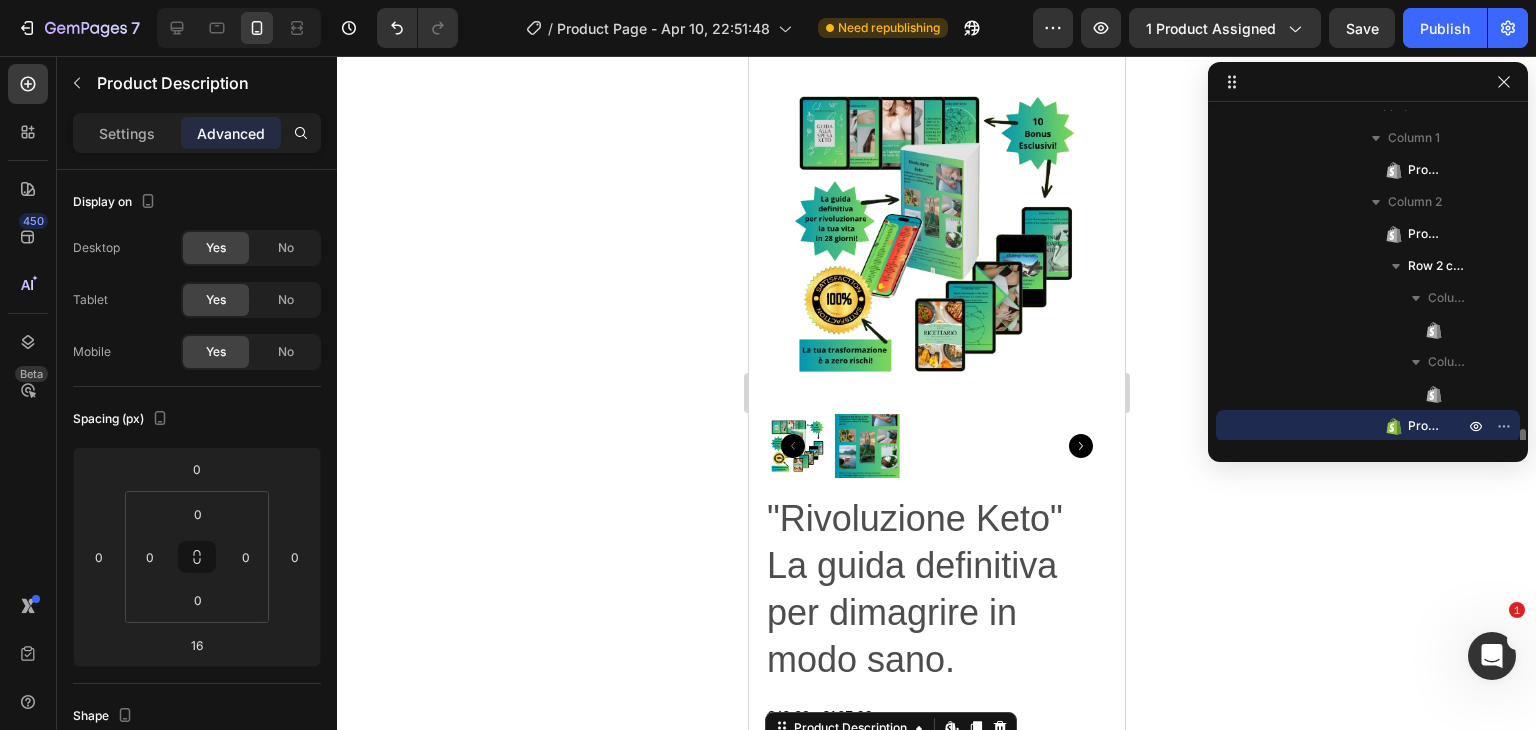 scroll, scrollTop: 506, scrollLeft: 0, axis: vertical 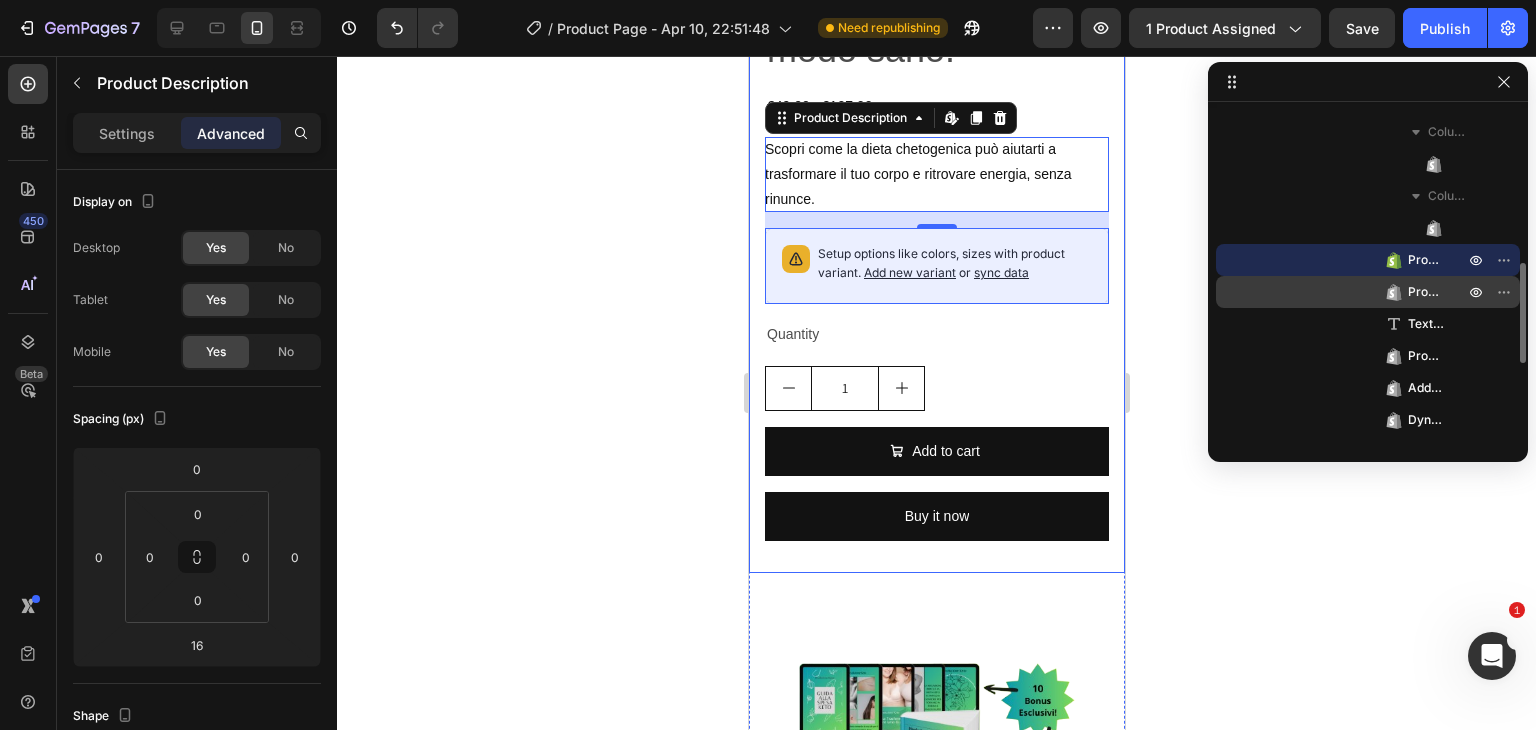 click on "Product Variants & Swatches" at bounding box center (1426, 292) 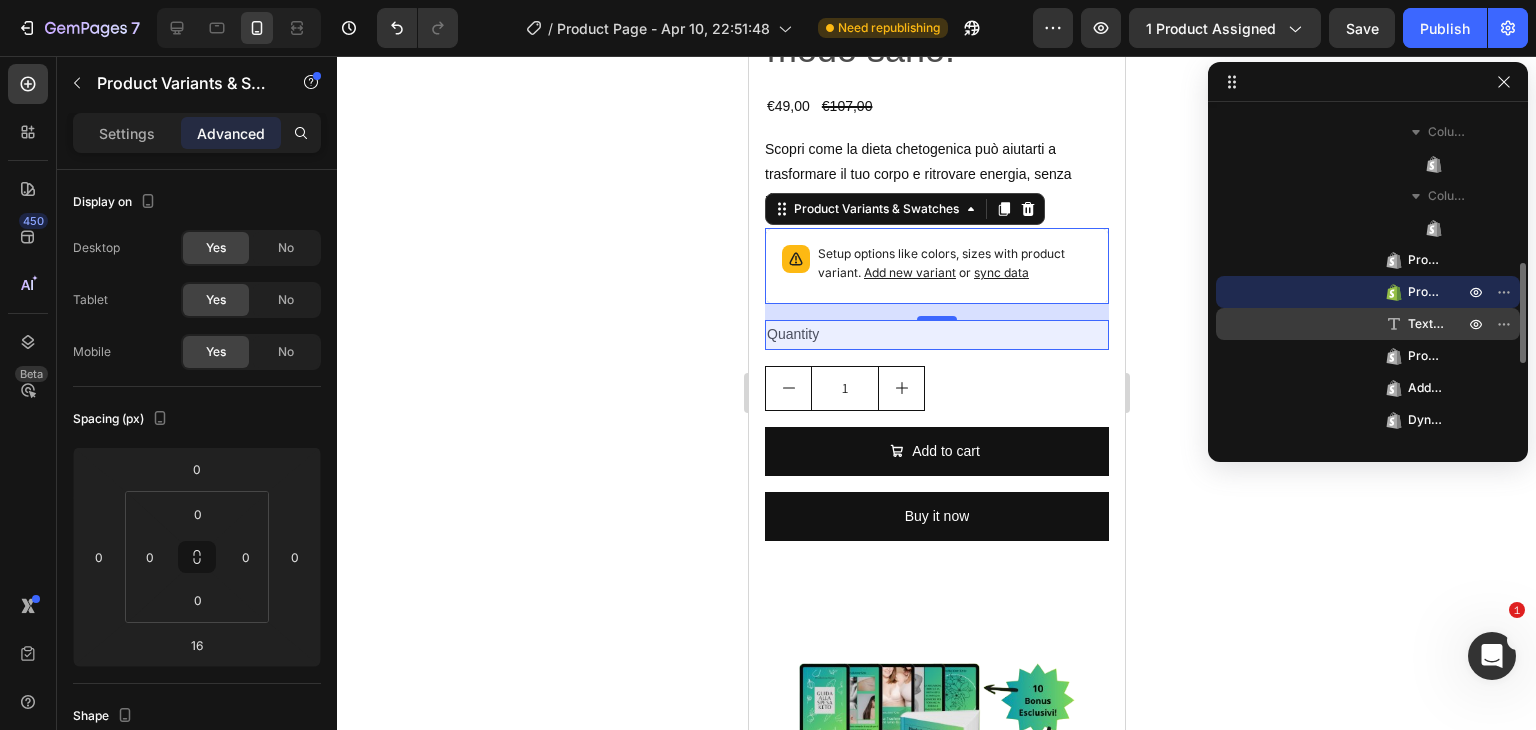 click 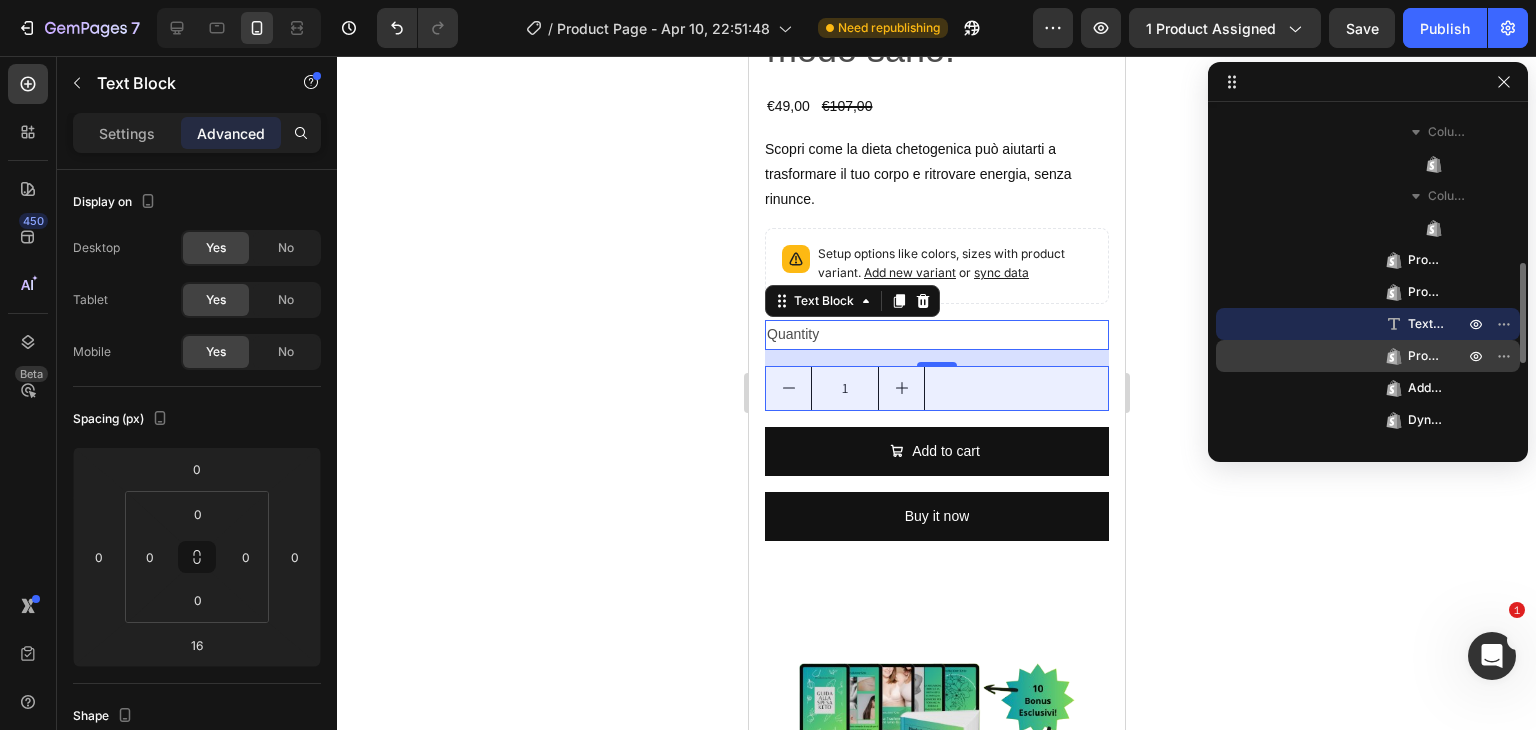 click on "Product Quantity" at bounding box center [1426, 356] 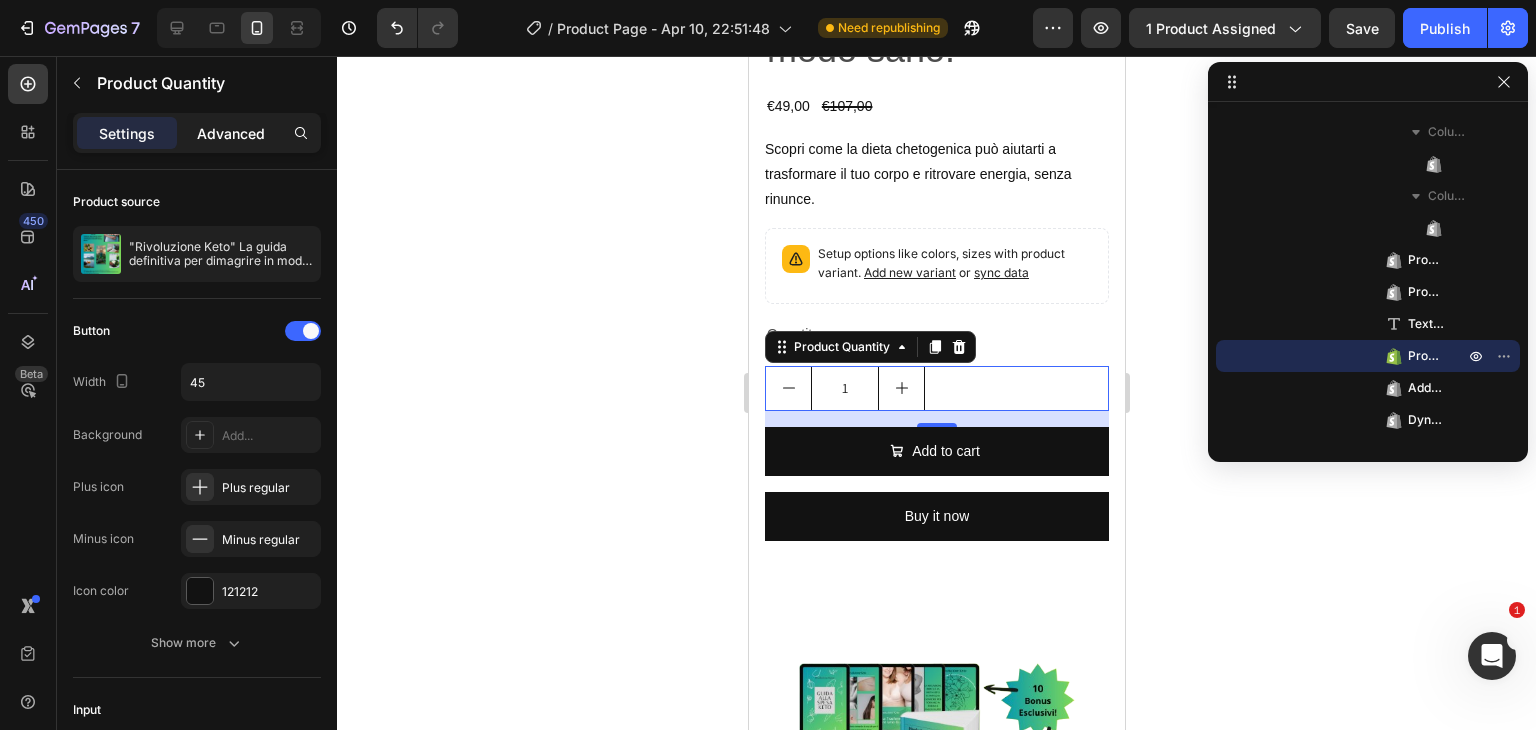 click on "Advanced" at bounding box center [231, 133] 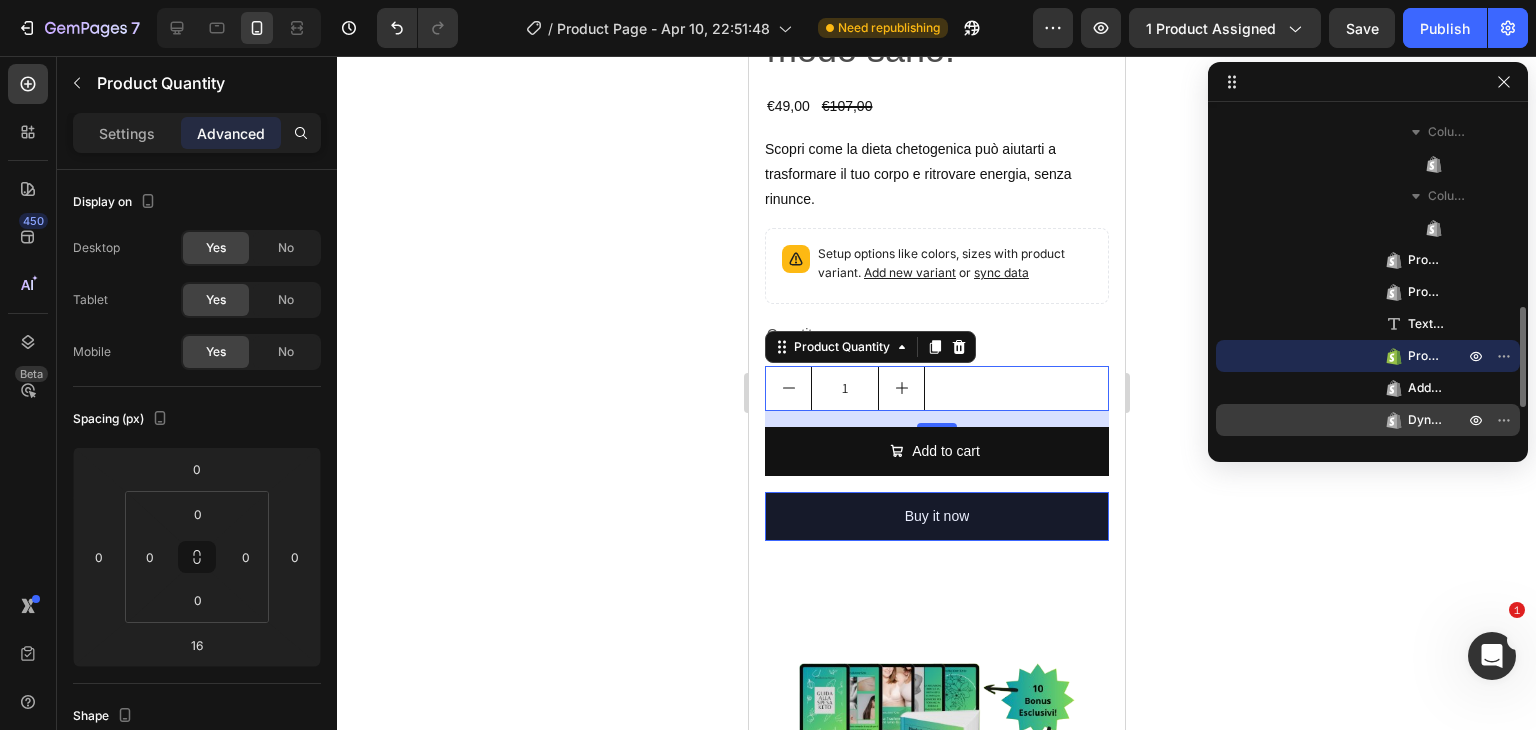 scroll, scrollTop: 540, scrollLeft: 0, axis: vertical 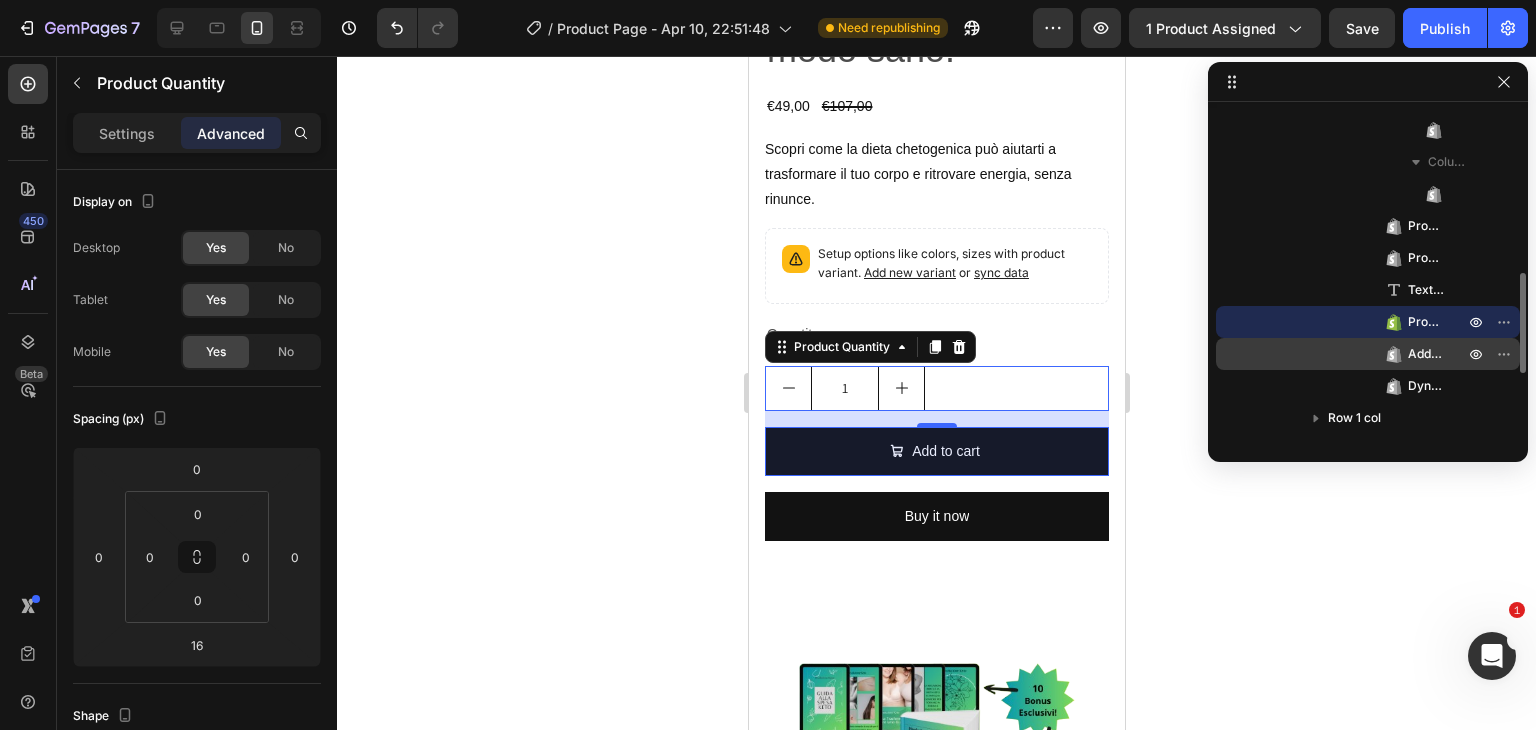 click on "Add to Cart" at bounding box center (1426, 354) 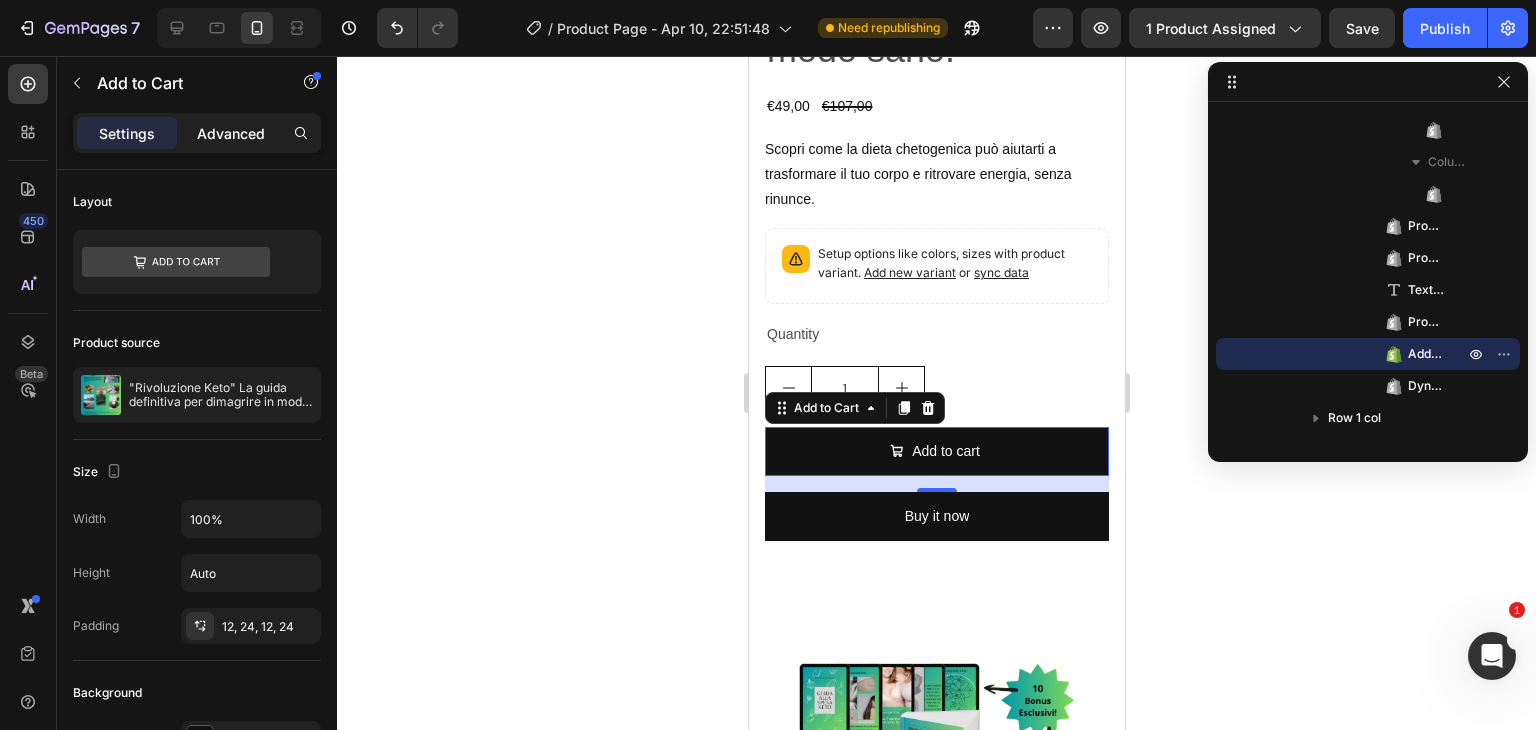 click on "Advanced" at bounding box center (231, 133) 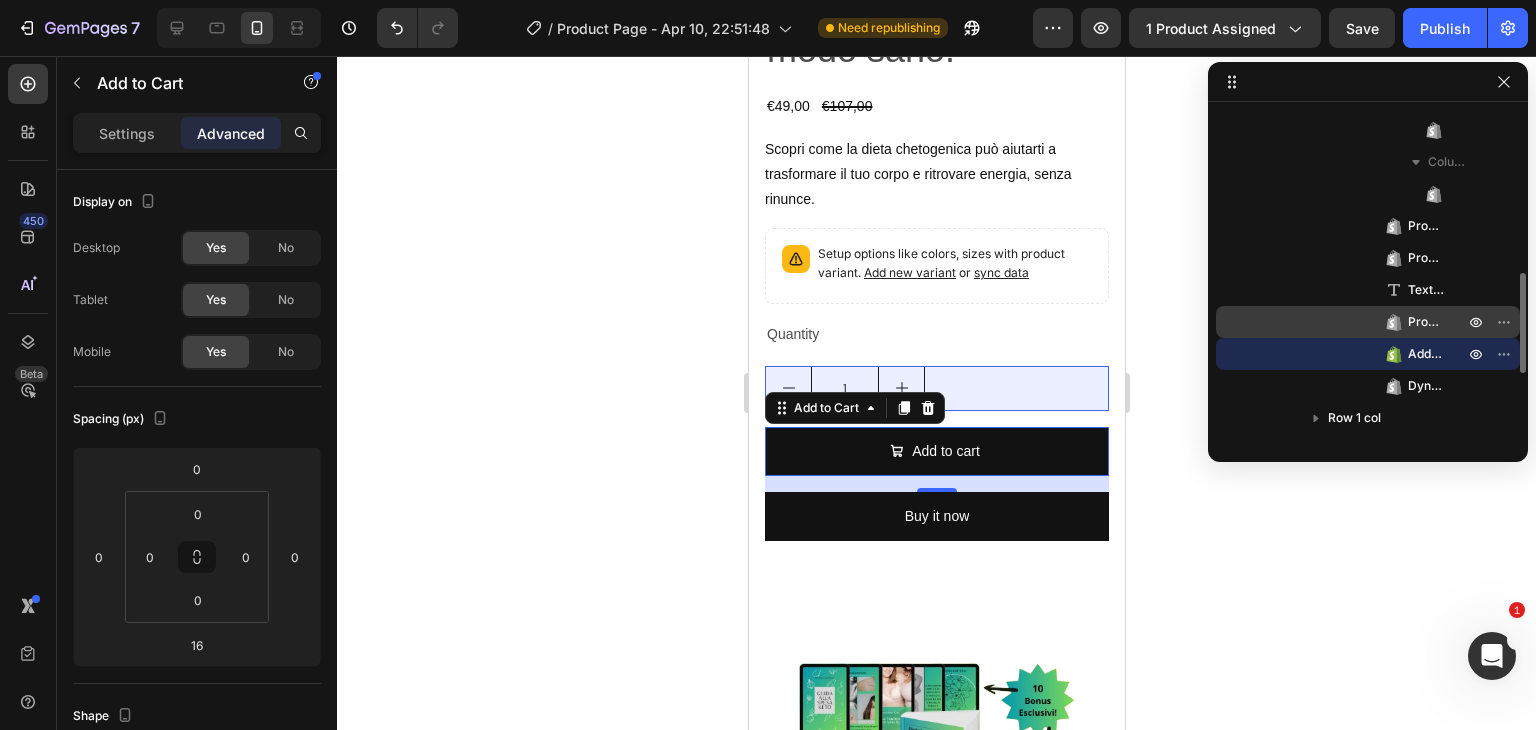 scroll, scrollTop: 632, scrollLeft: 0, axis: vertical 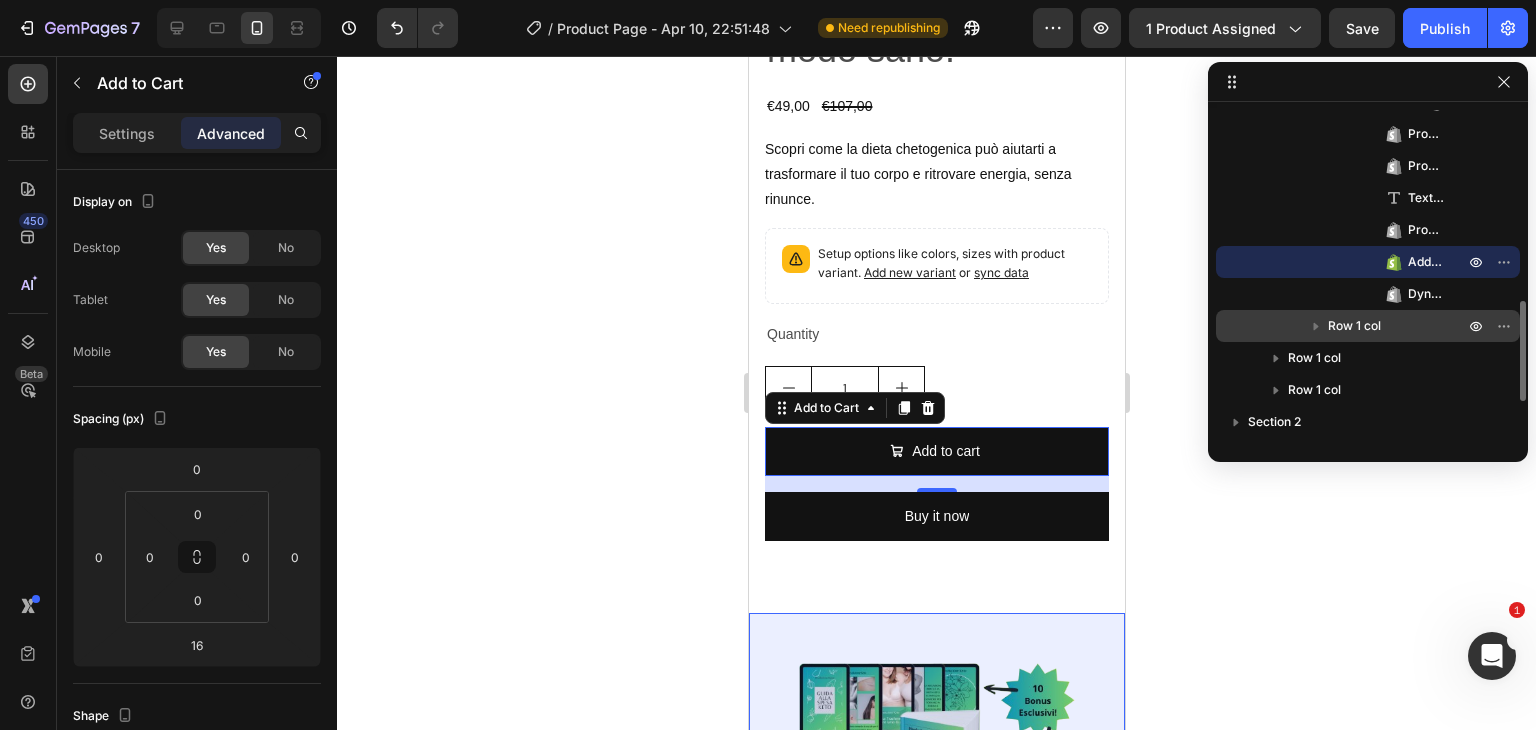 click on "Row 1 col" at bounding box center [1354, 326] 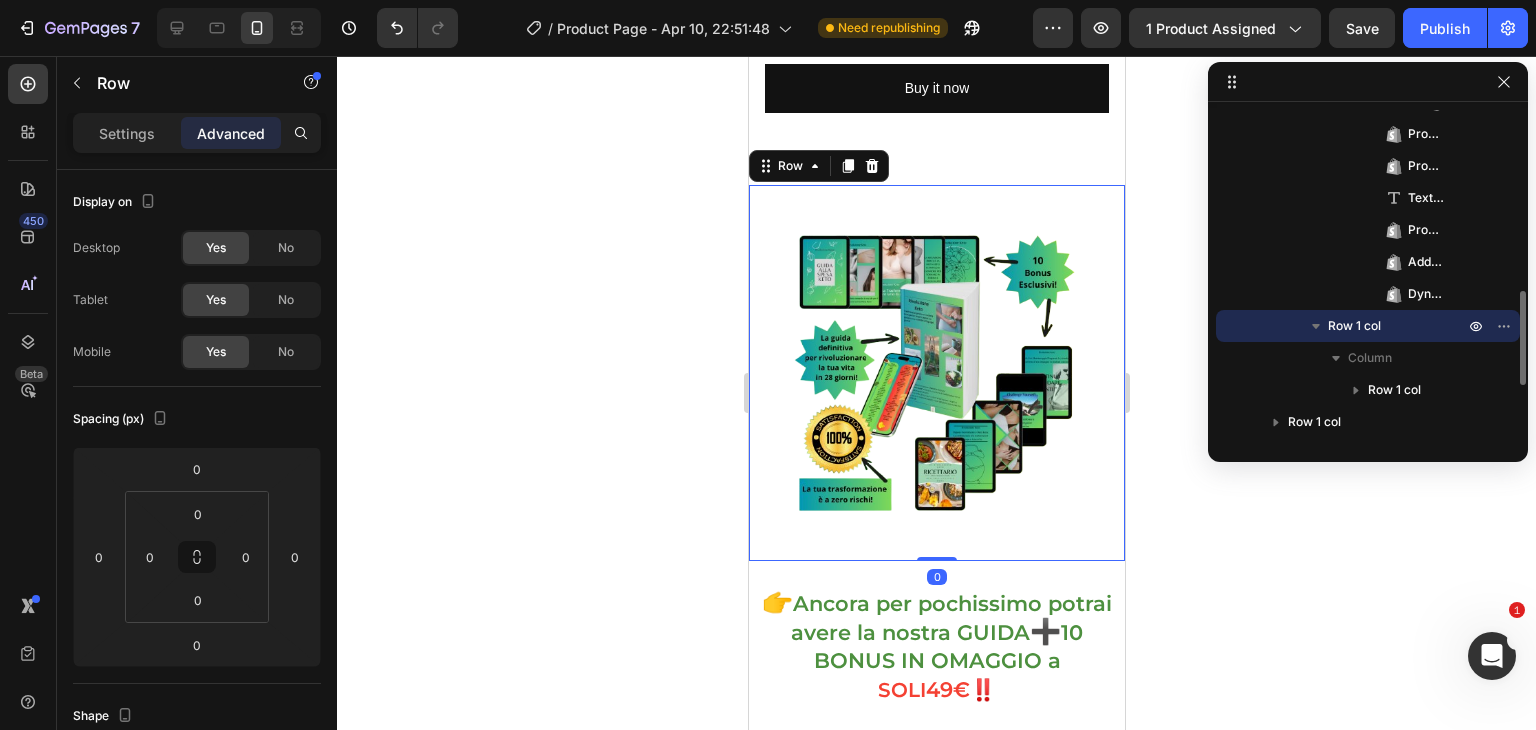 scroll, scrollTop: 1888, scrollLeft: 0, axis: vertical 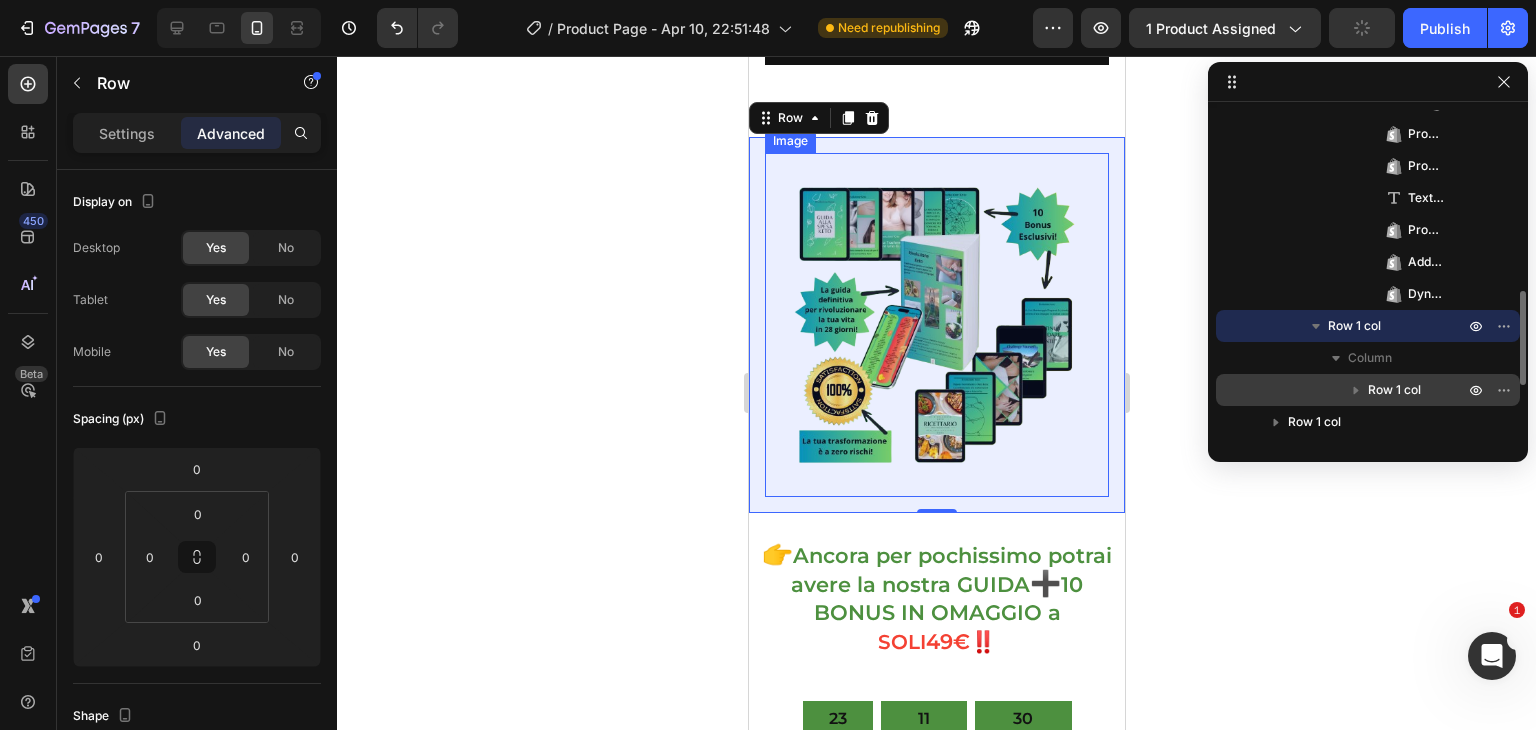 click on "Row 1 col" at bounding box center [1394, 390] 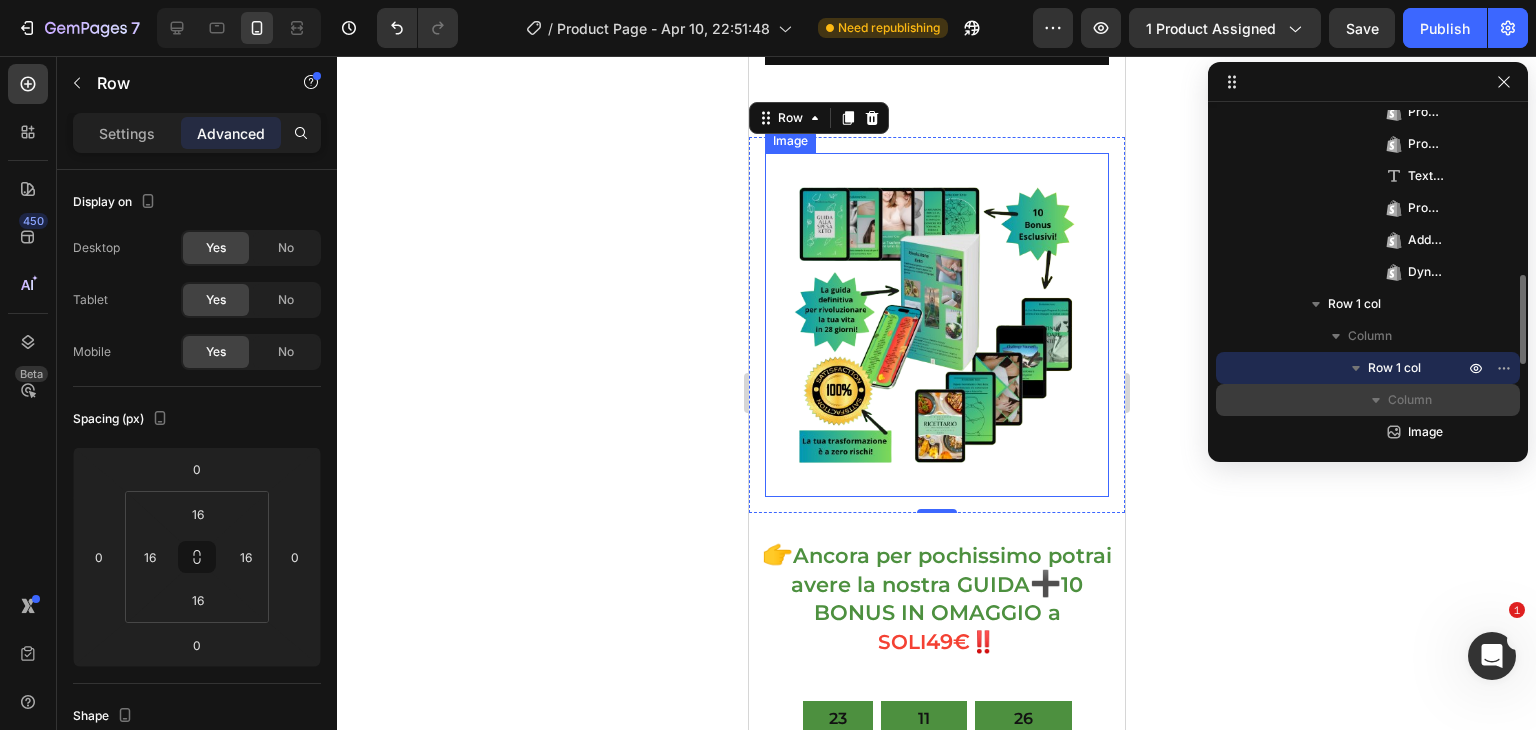 scroll, scrollTop: 692, scrollLeft: 0, axis: vertical 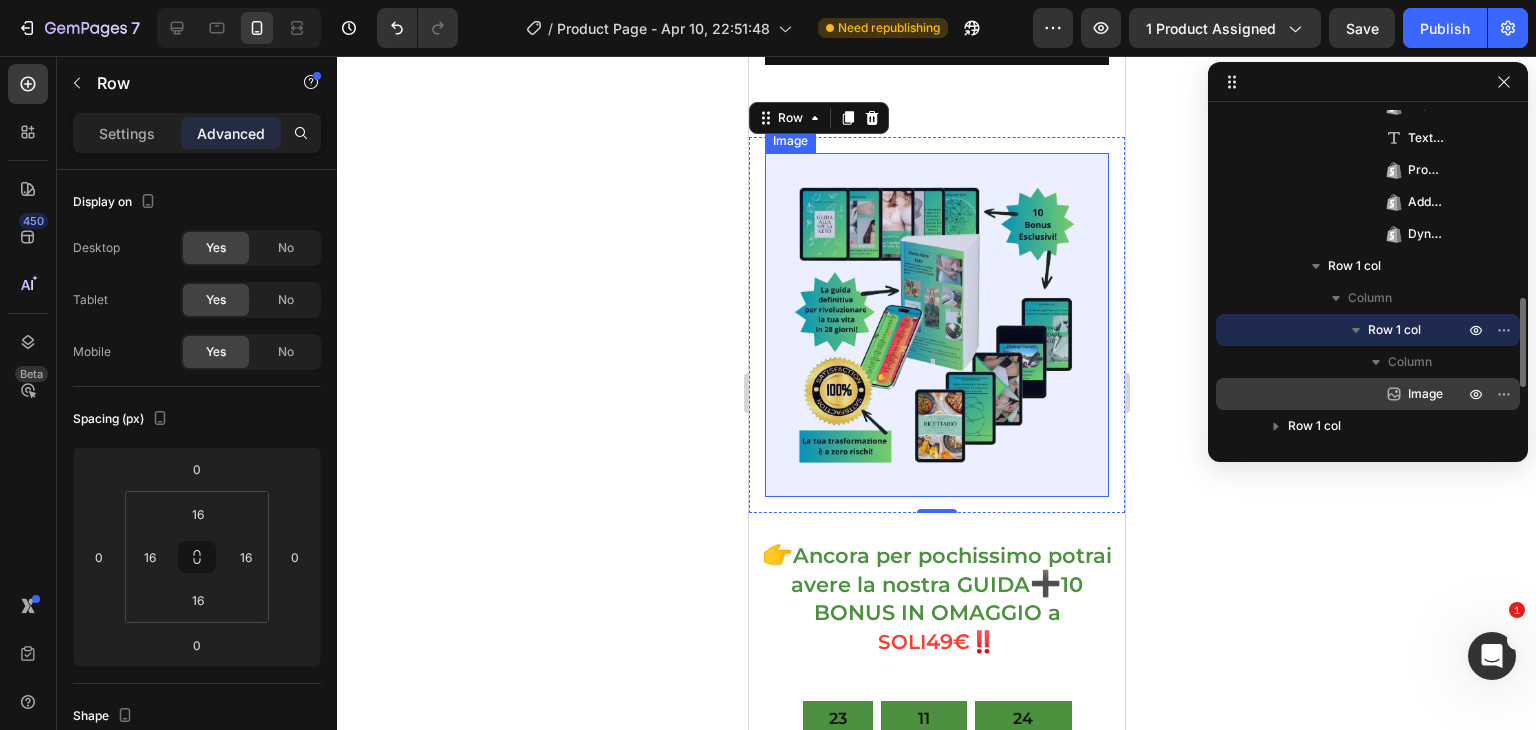 click on "Image" at bounding box center [1425, 394] 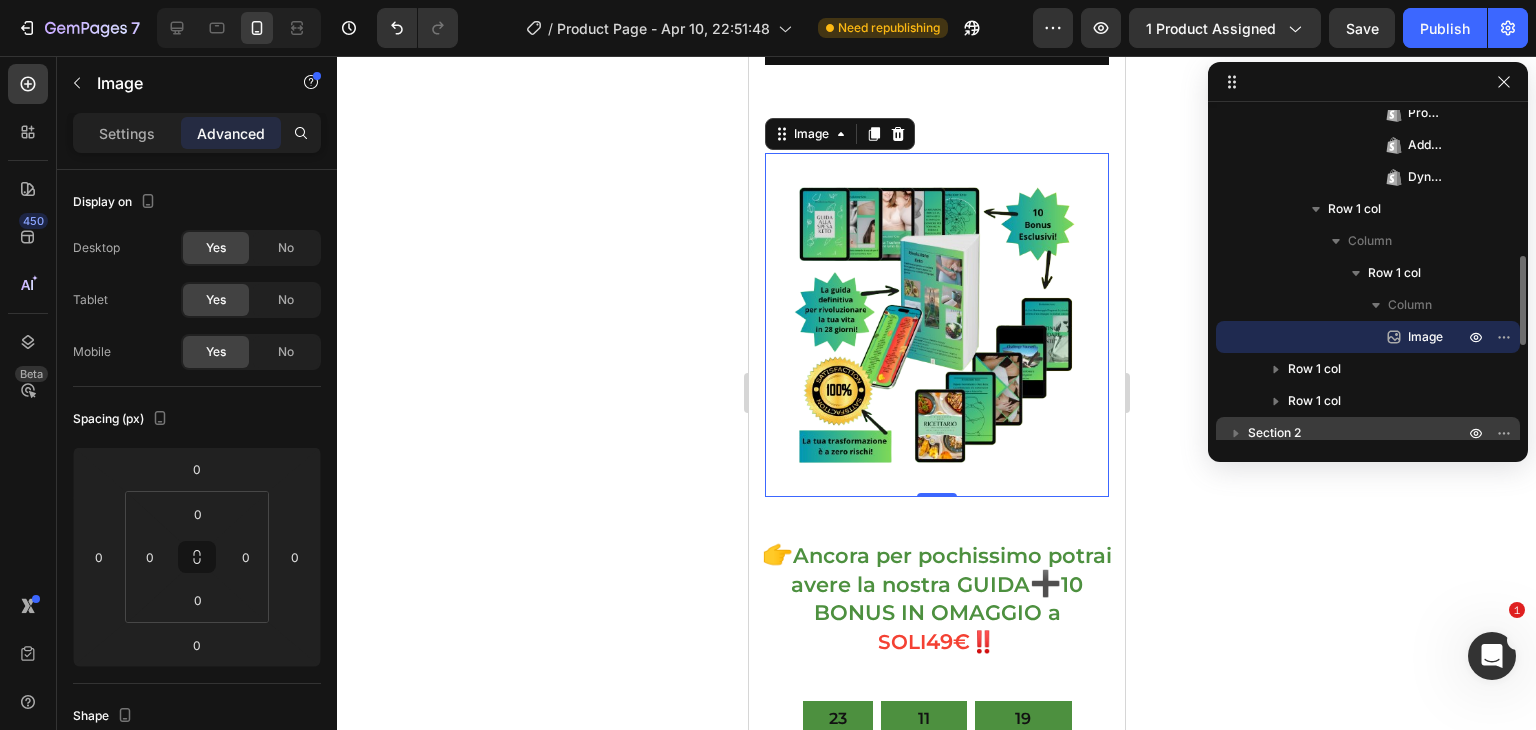 scroll, scrollTop: 797, scrollLeft: 0, axis: vertical 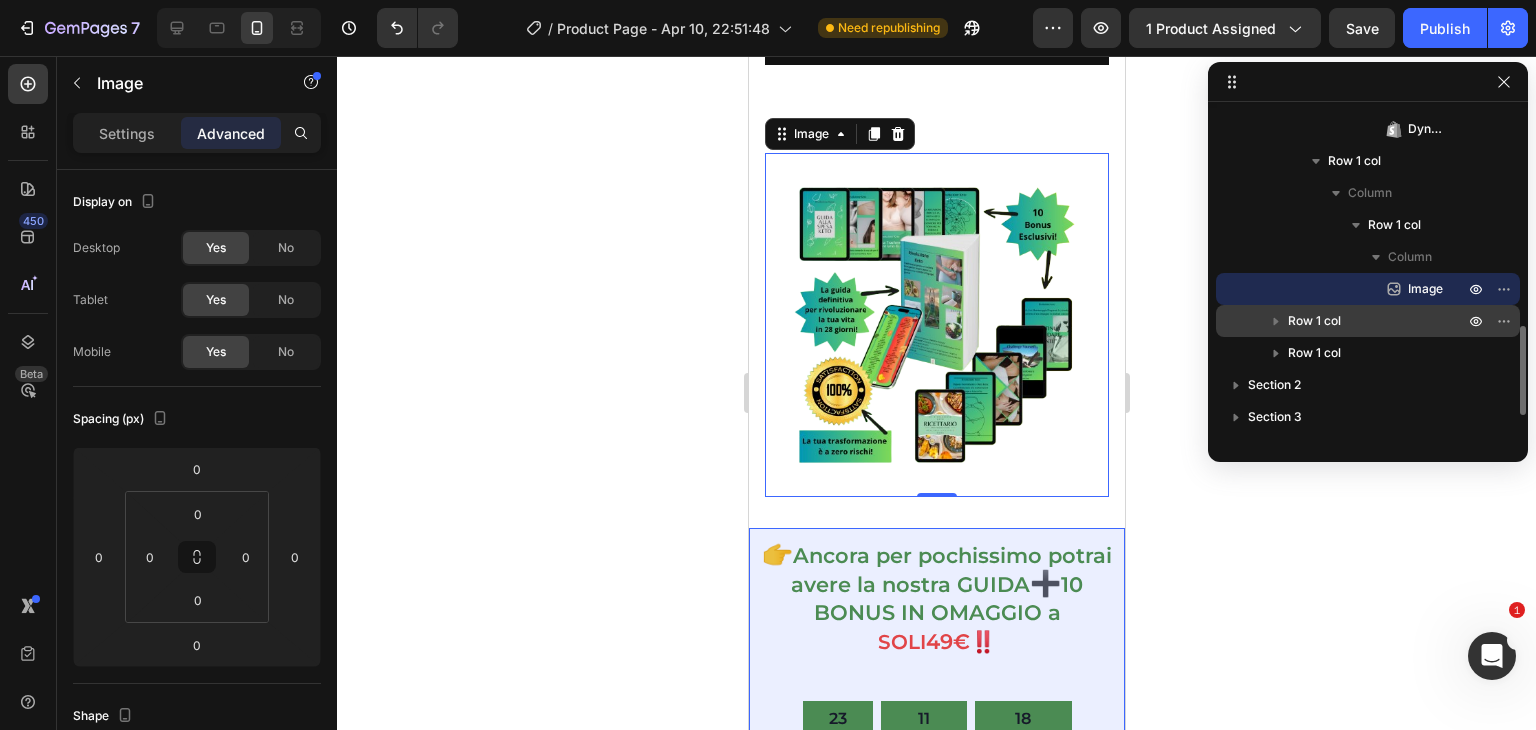click on "Row 1 col" at bounding box center (1314, 321) 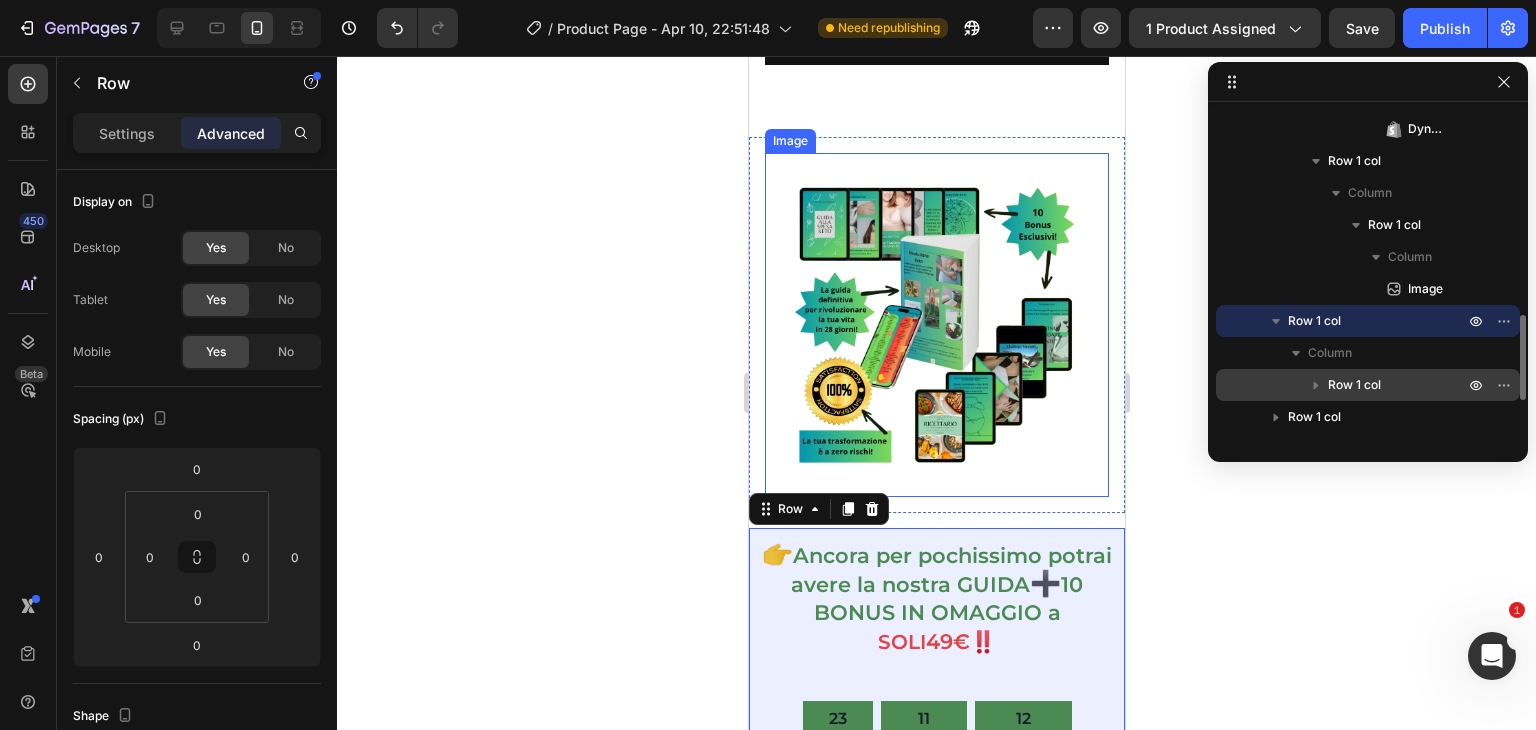 click on "Row 1 col" at bounding box center (1354, 385) 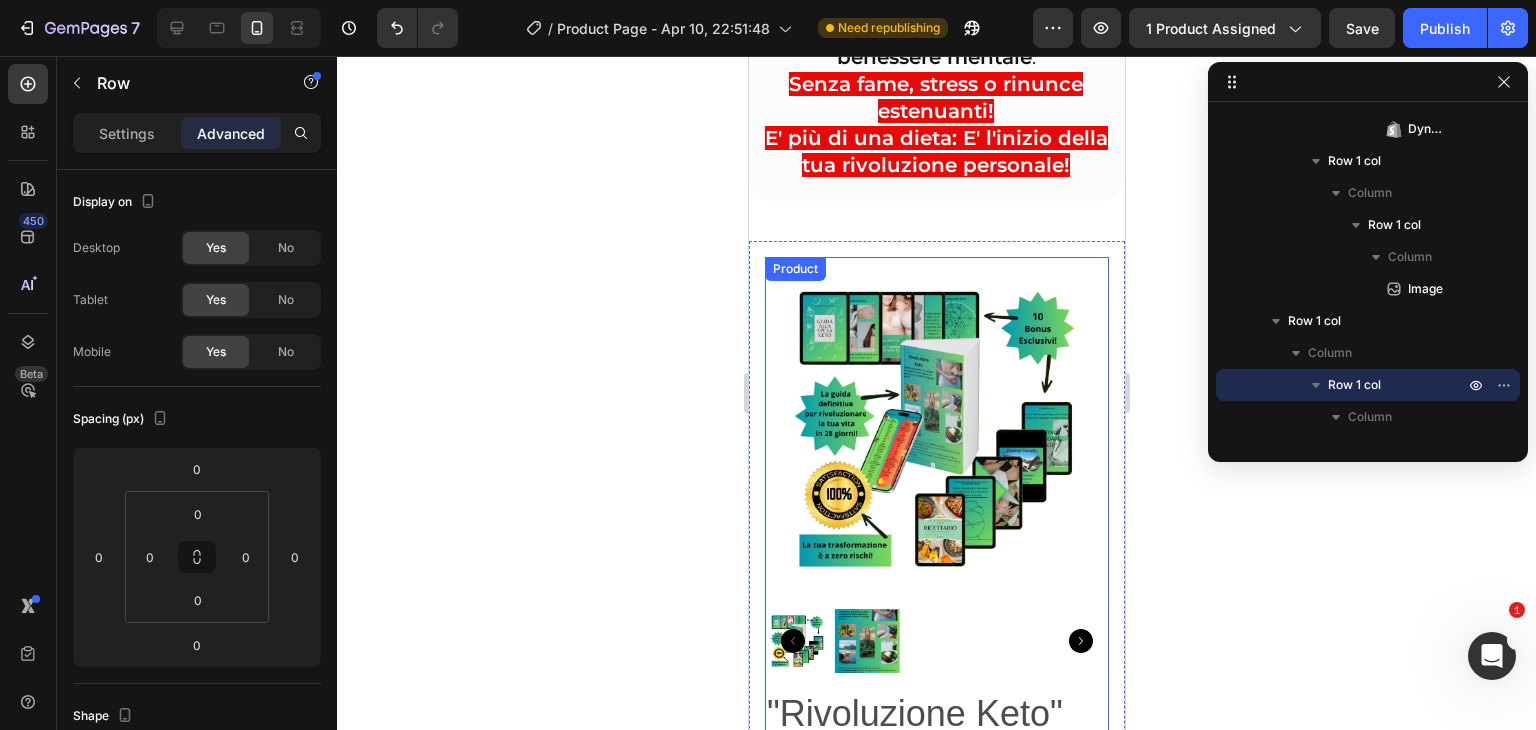 scroll, scrollTop: 0, scrollLeft: 0, axis: both 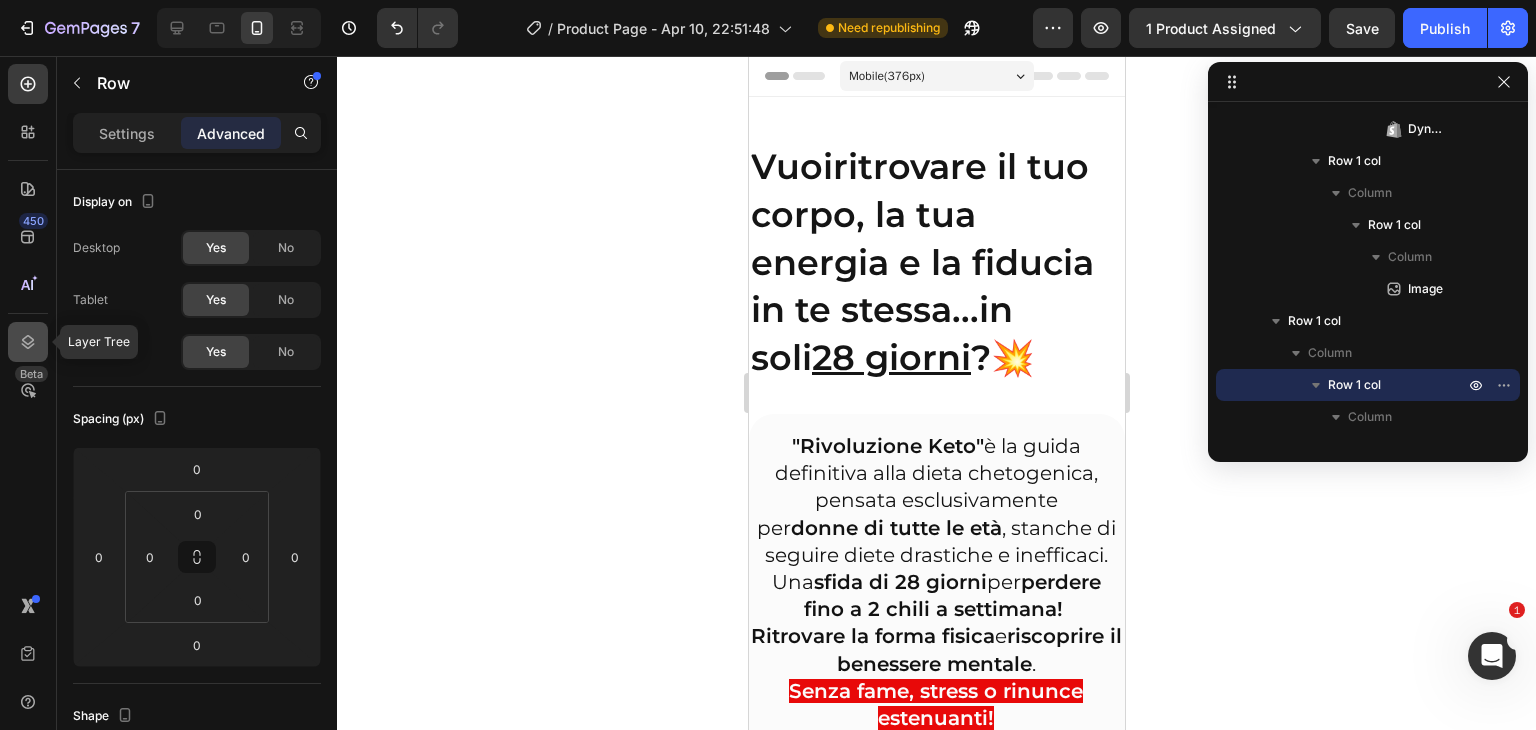 click 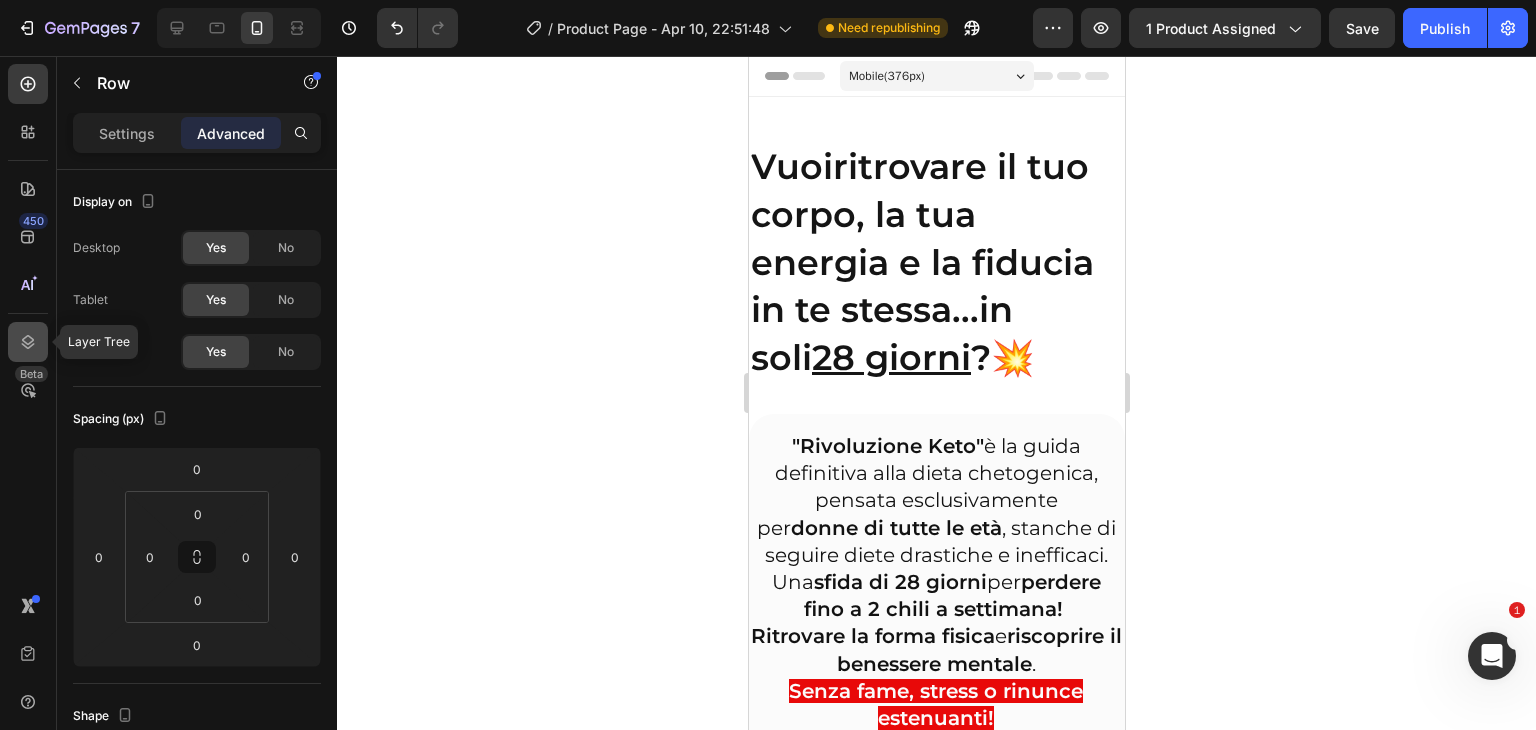 click 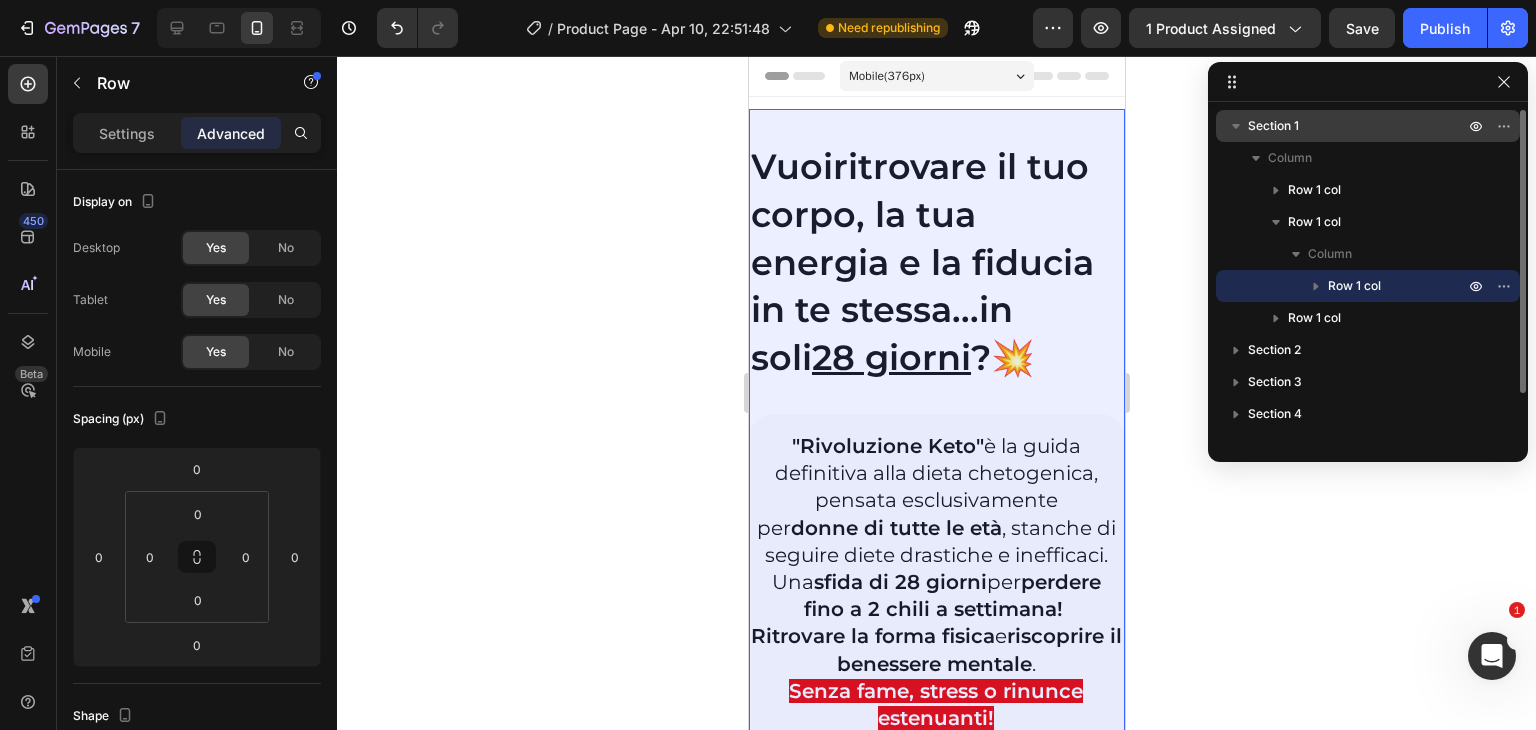 click on "Section 1" at bounding box center [1273, 126] 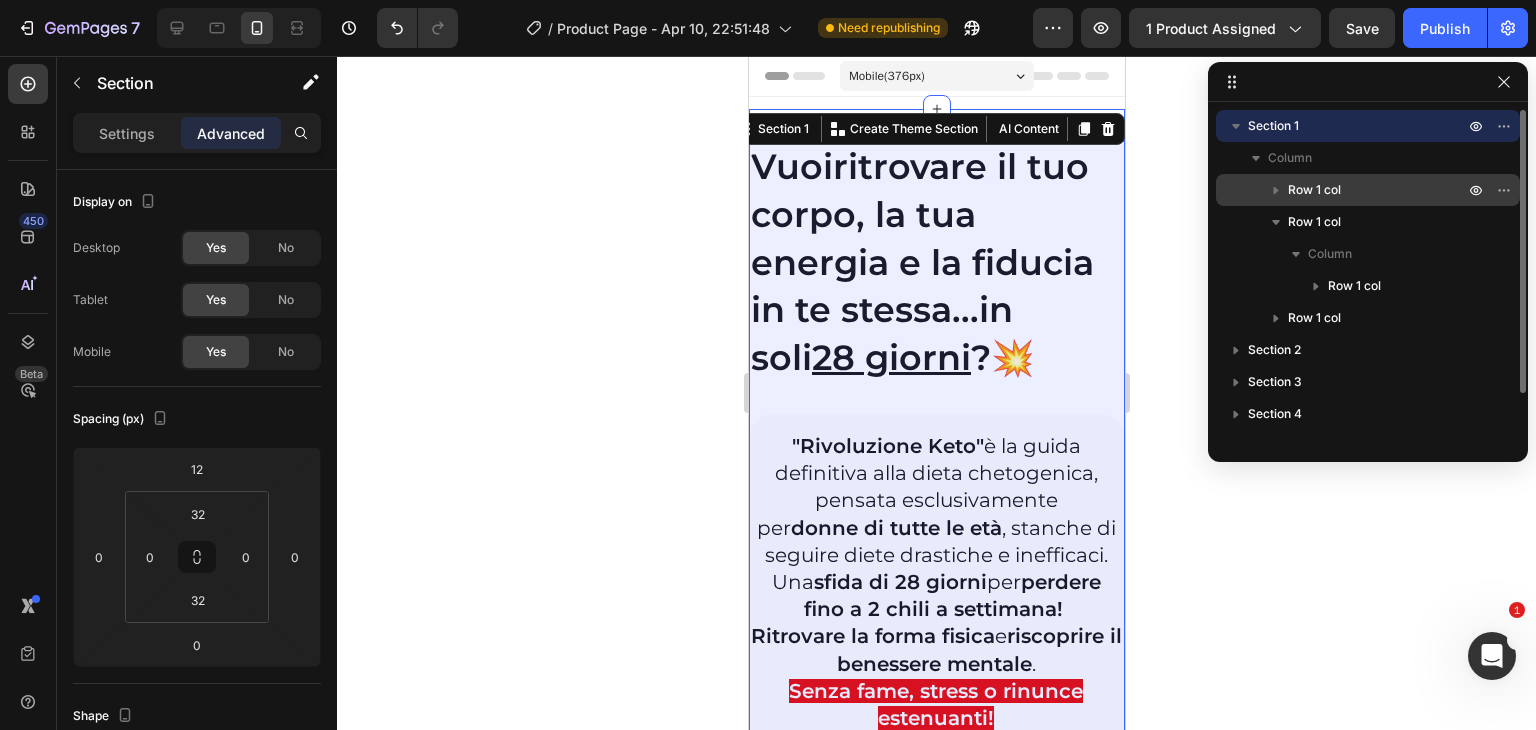 click on "Row 1 col" at bounding box center (1378, 190) 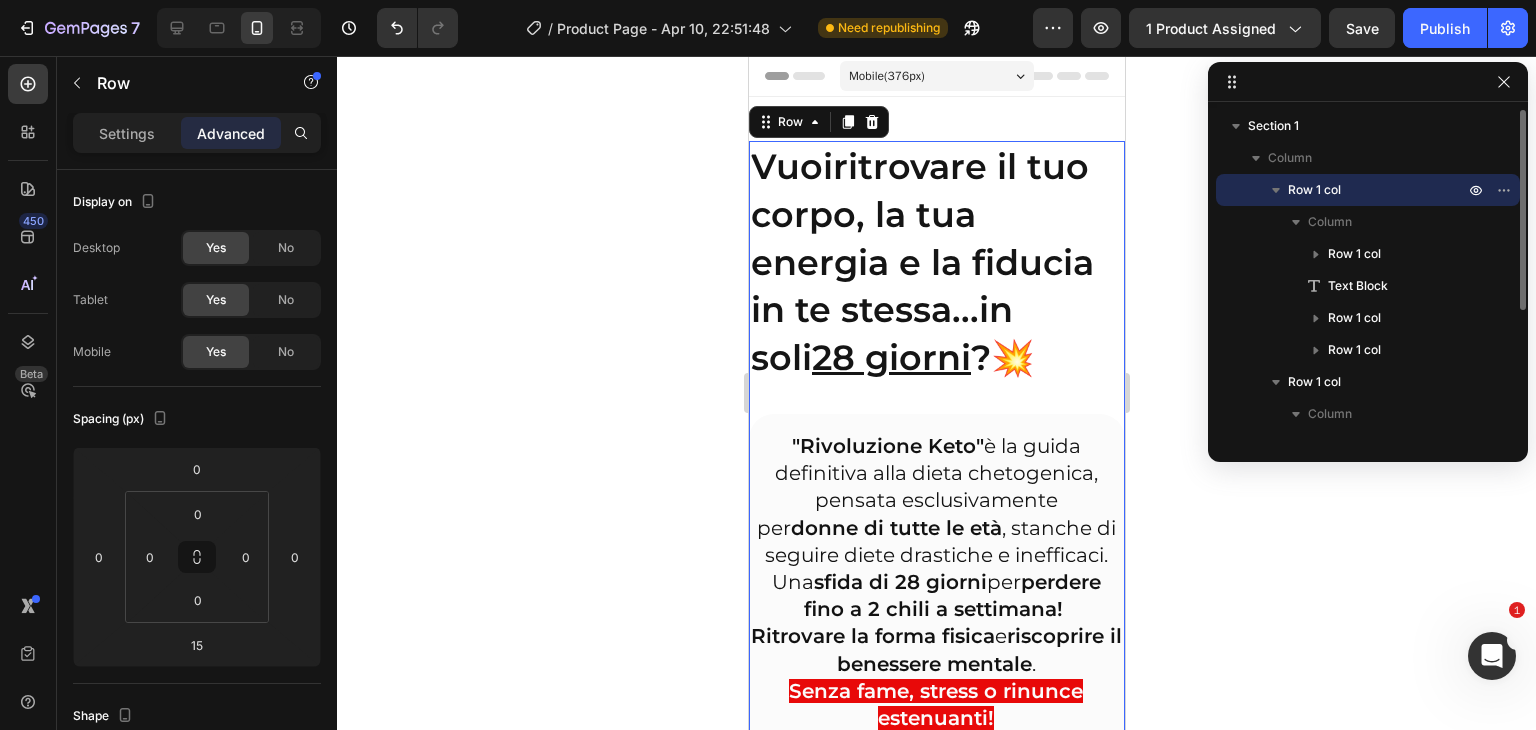 scroll, scrollTop: 15, scrollLeft: 0, axis: vertical 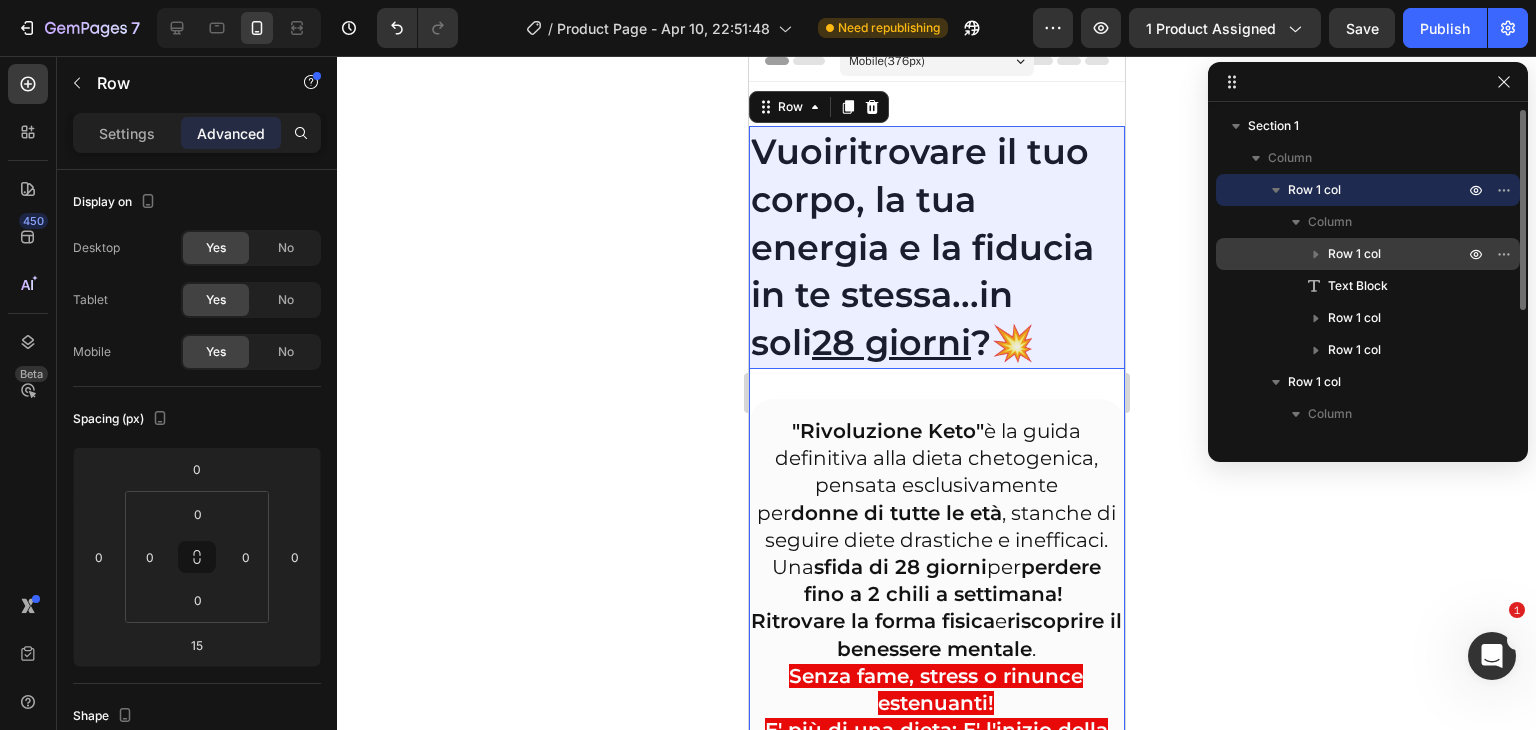 click on "Row 1 col" at bounding box center [1354, 254] 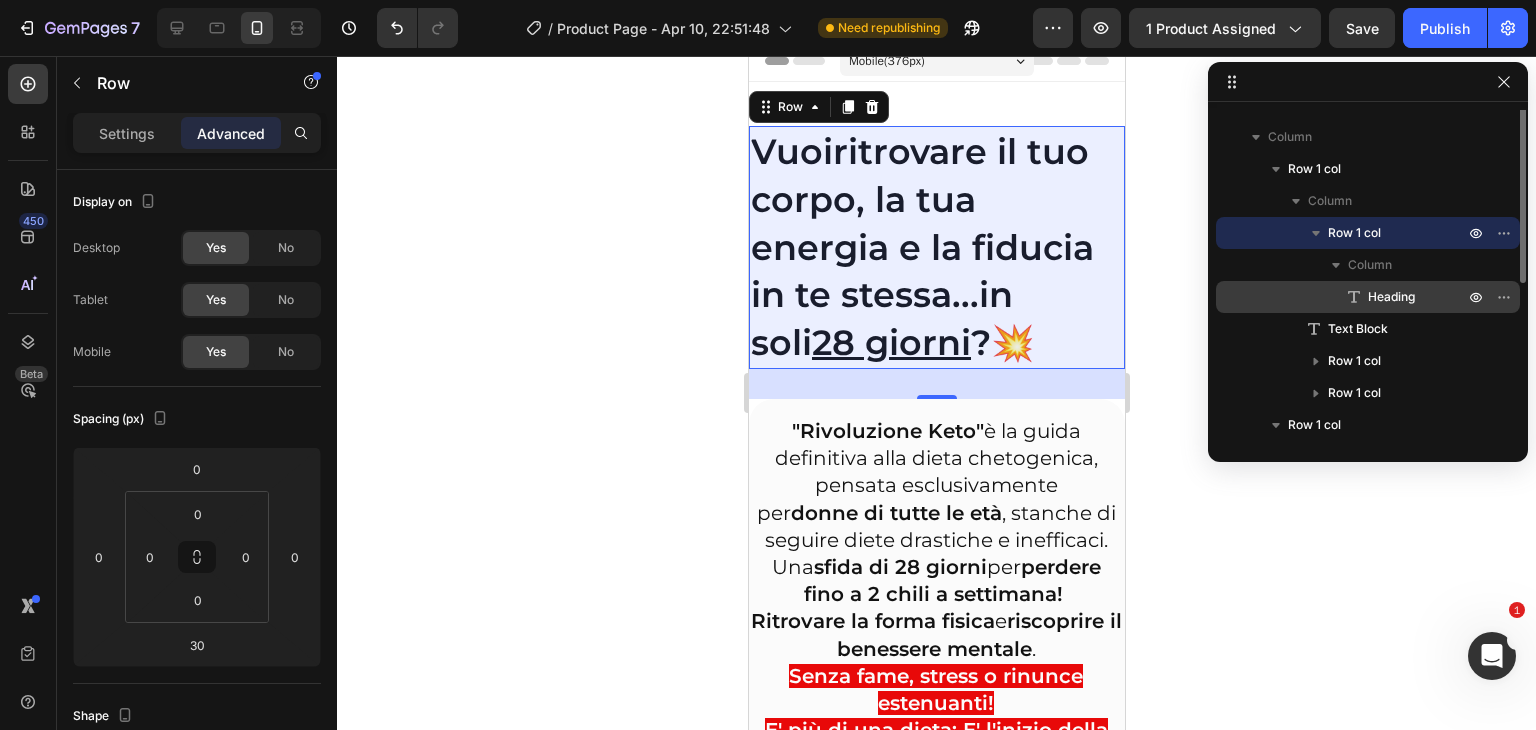 scroll, scrollTop: 41, scrollLeft: 0, axis: vertical 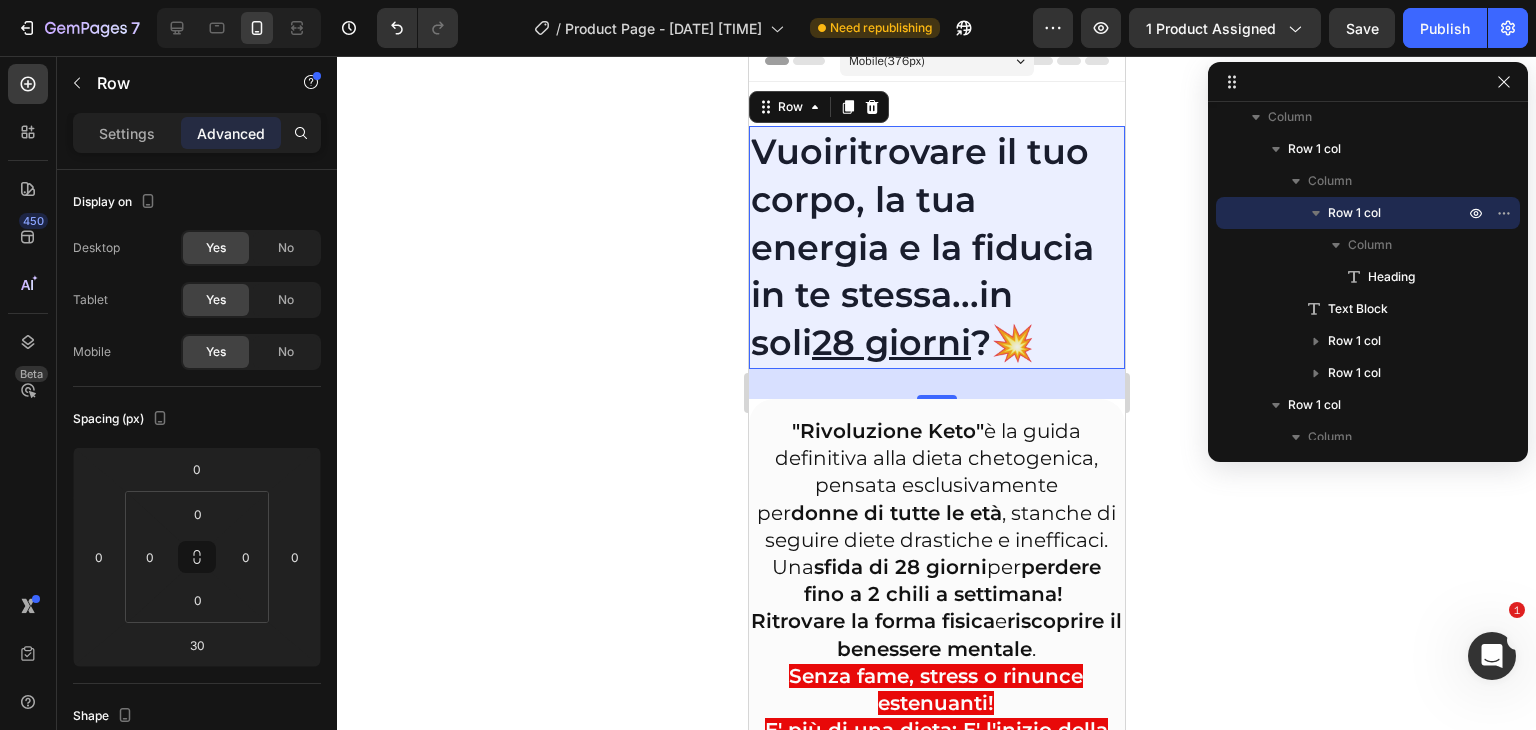 click on "Heading" at bounding box center [1391, 277] 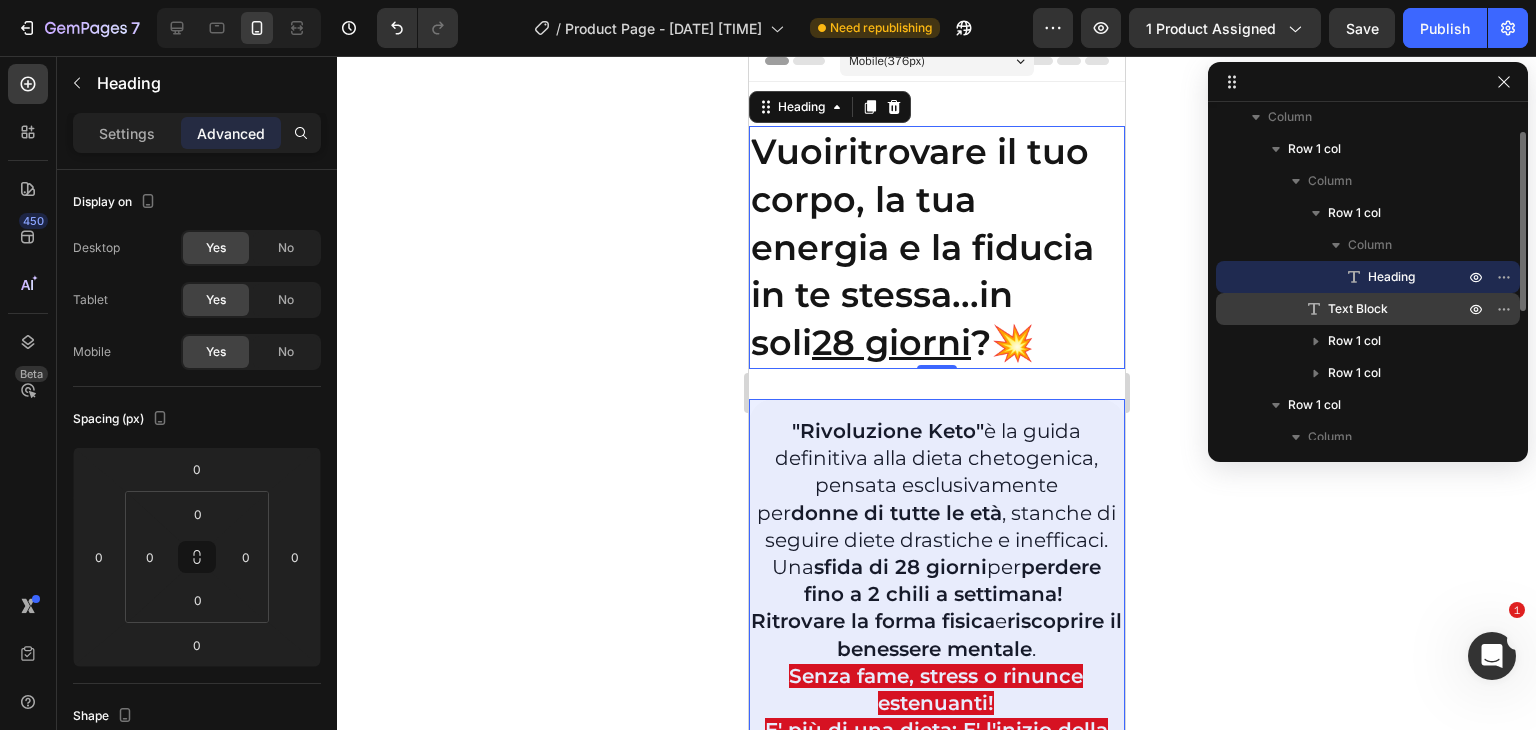 click on "Text Block" at bounding box center [1358, 309] 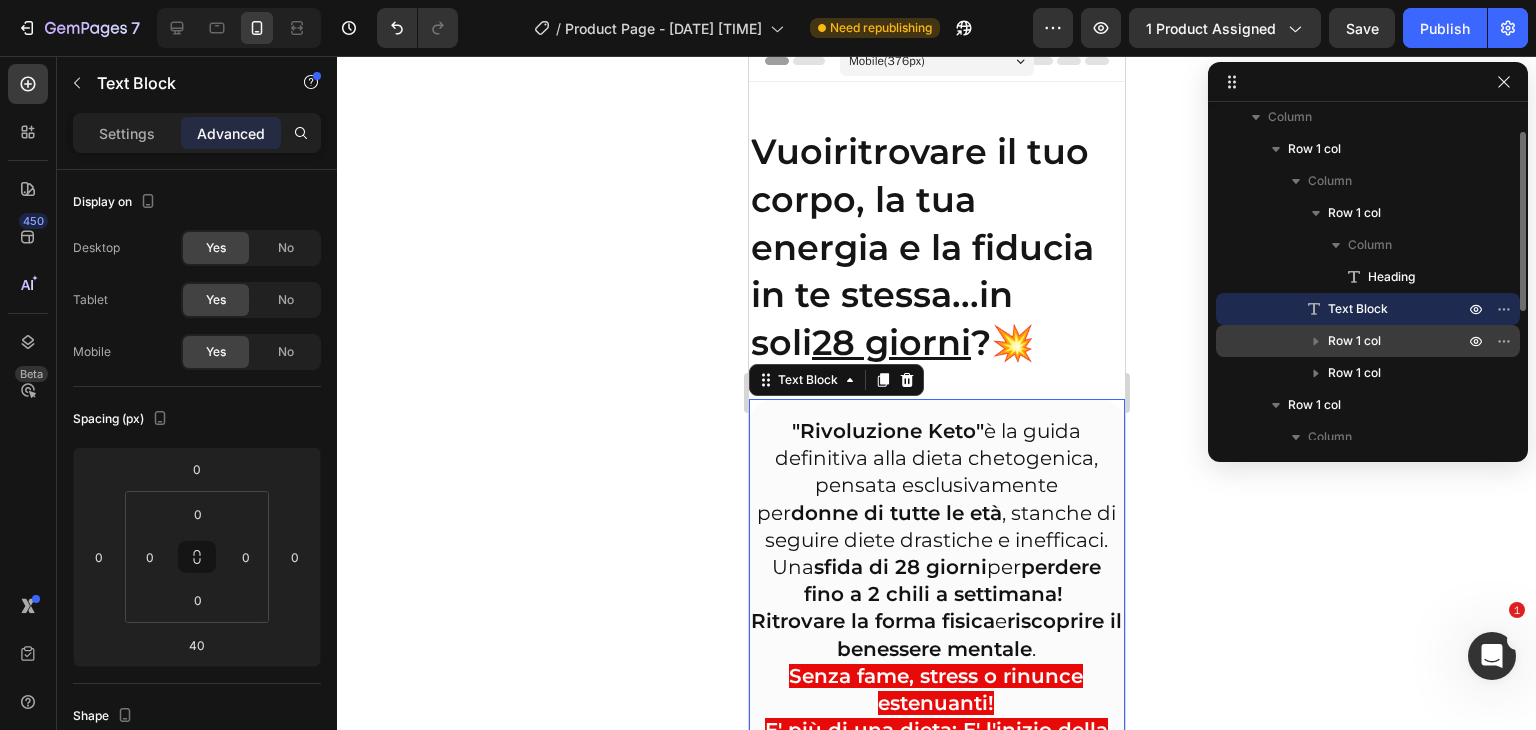 click on "Row 1 col" at bounding box center [1354, 341] 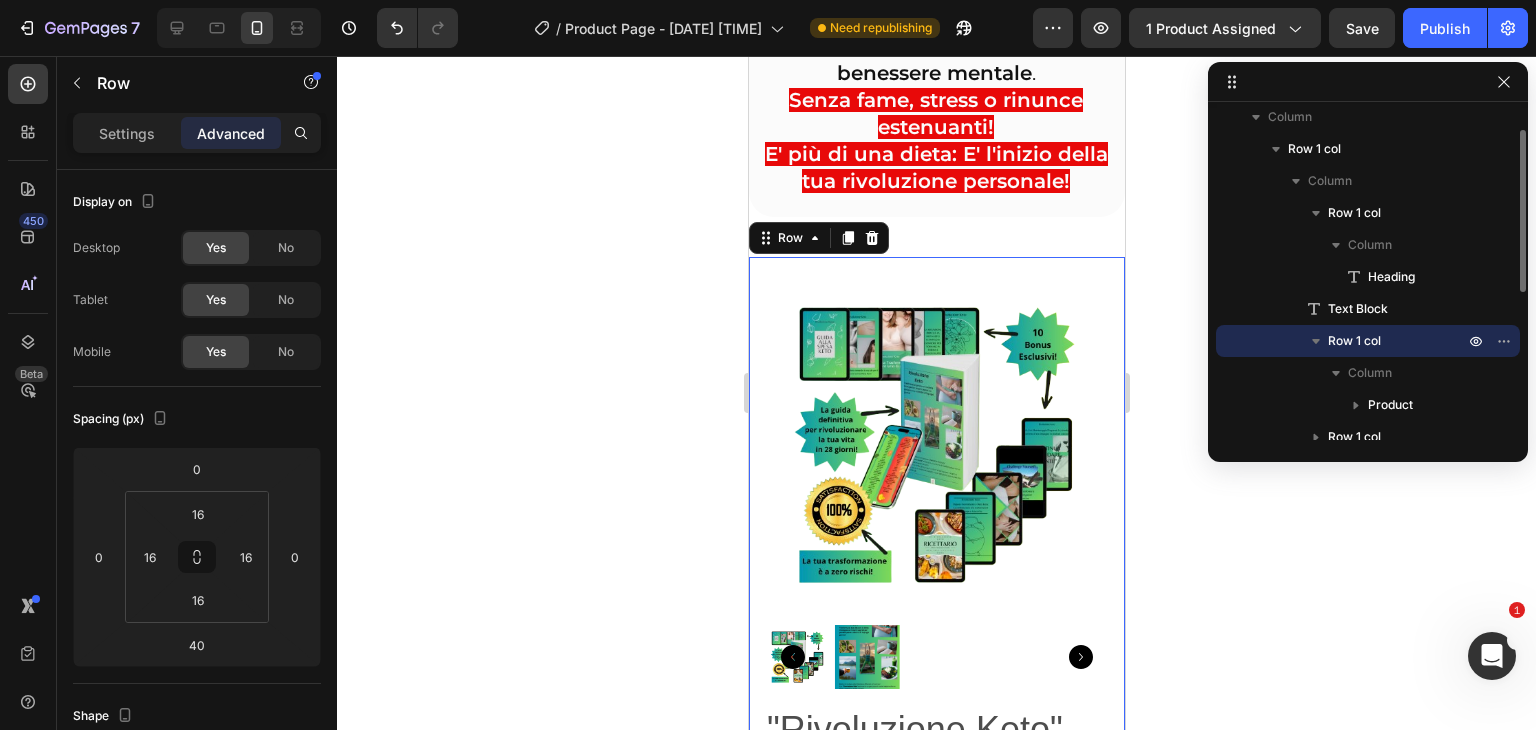 scroll, scrollTop: 711, scrollLeft: 0, axis: vertical 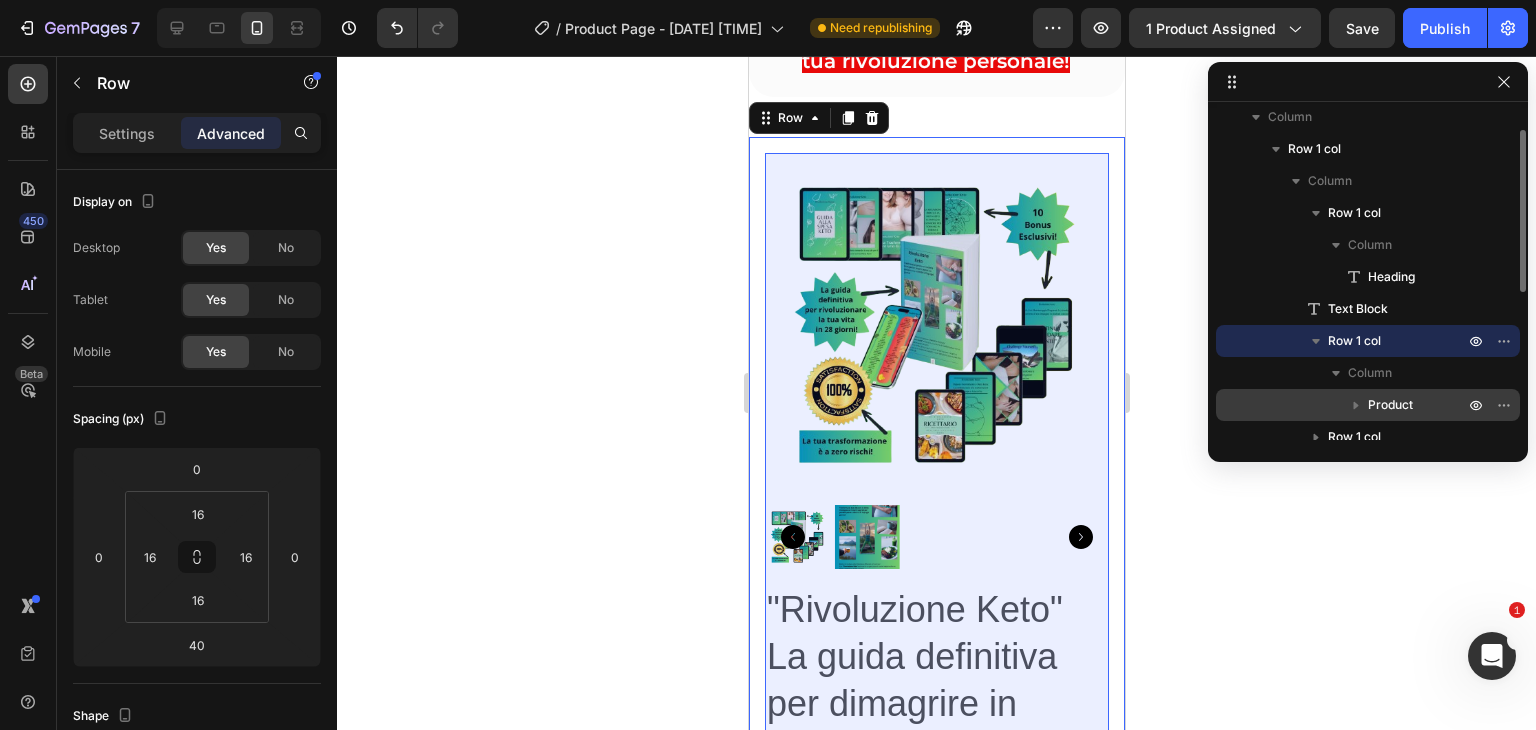 click on "Product" at bounding box center (1390, 405) 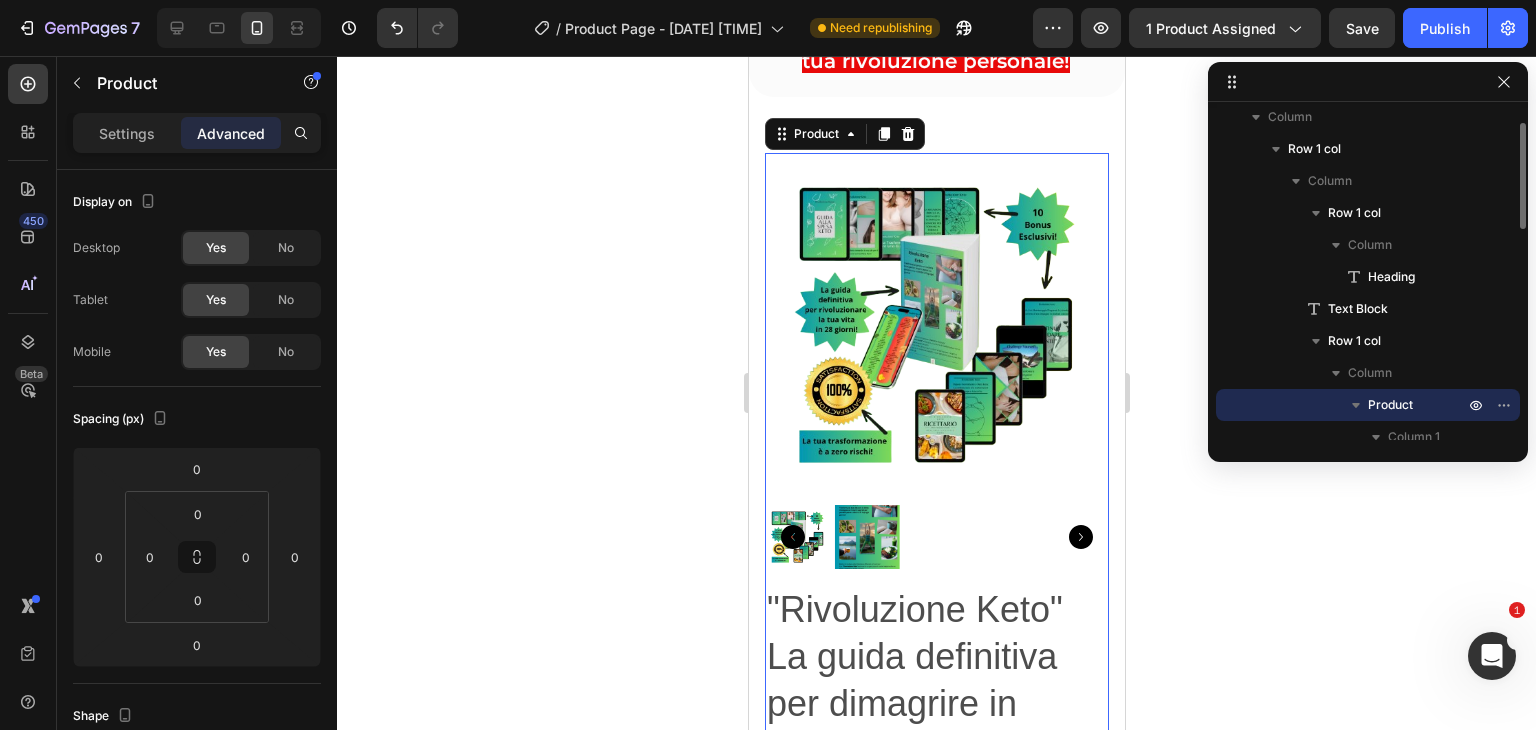 scroll, scrollTop: 727, scrollLeft: 0, axis: vertical 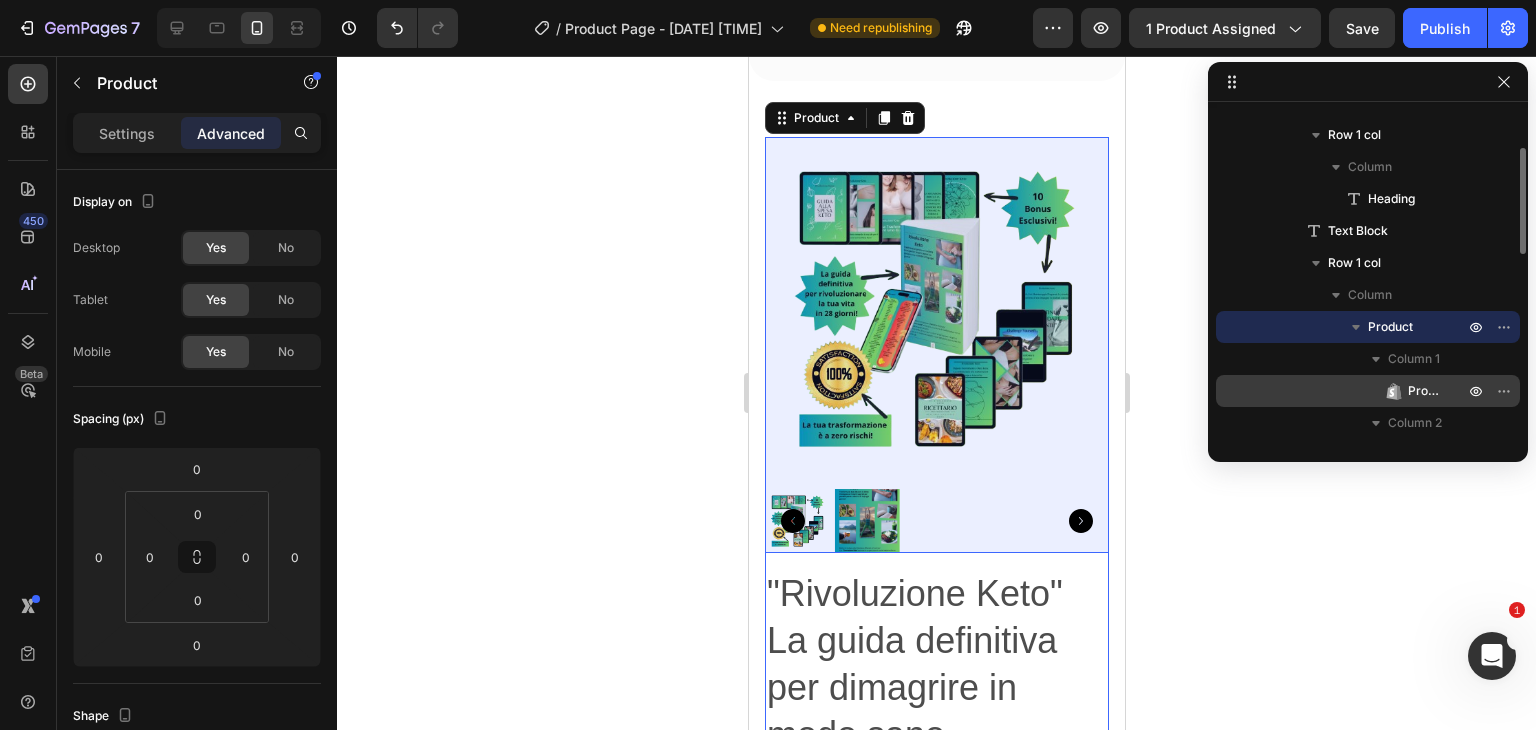 click on "Product Images" at bounding box center [1414, 391] 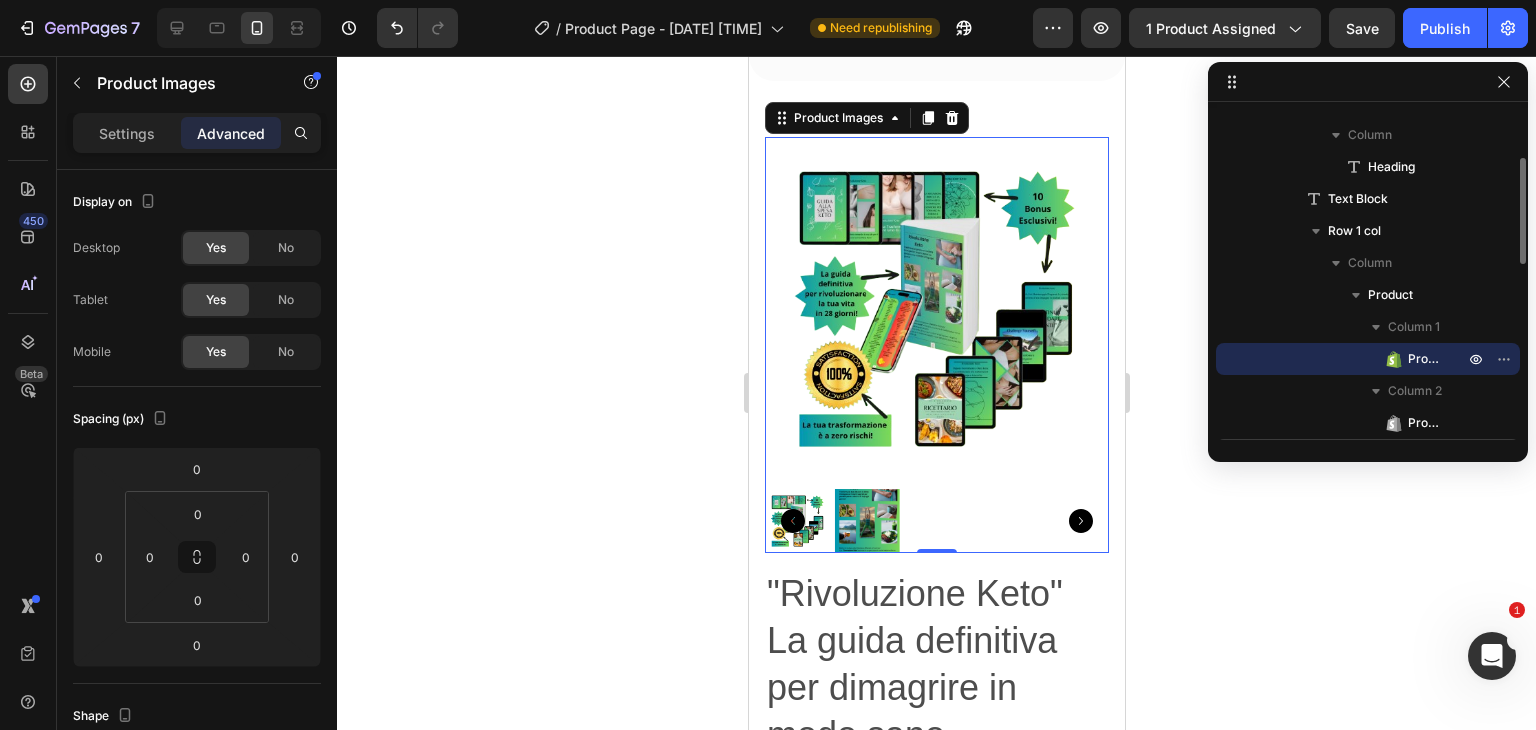 scroll, scrollTop: 206, scrollLeft: 0, axis: vertical 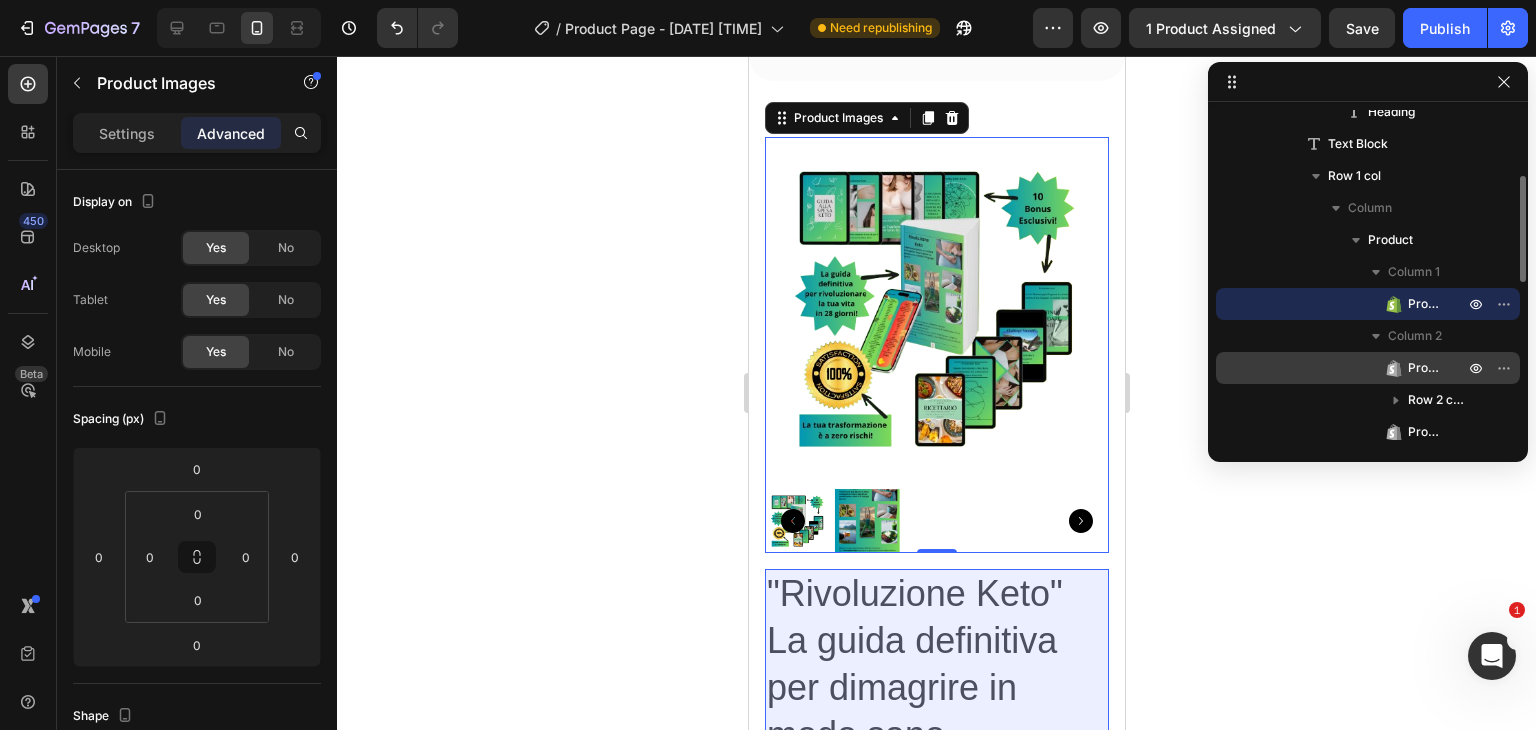 click 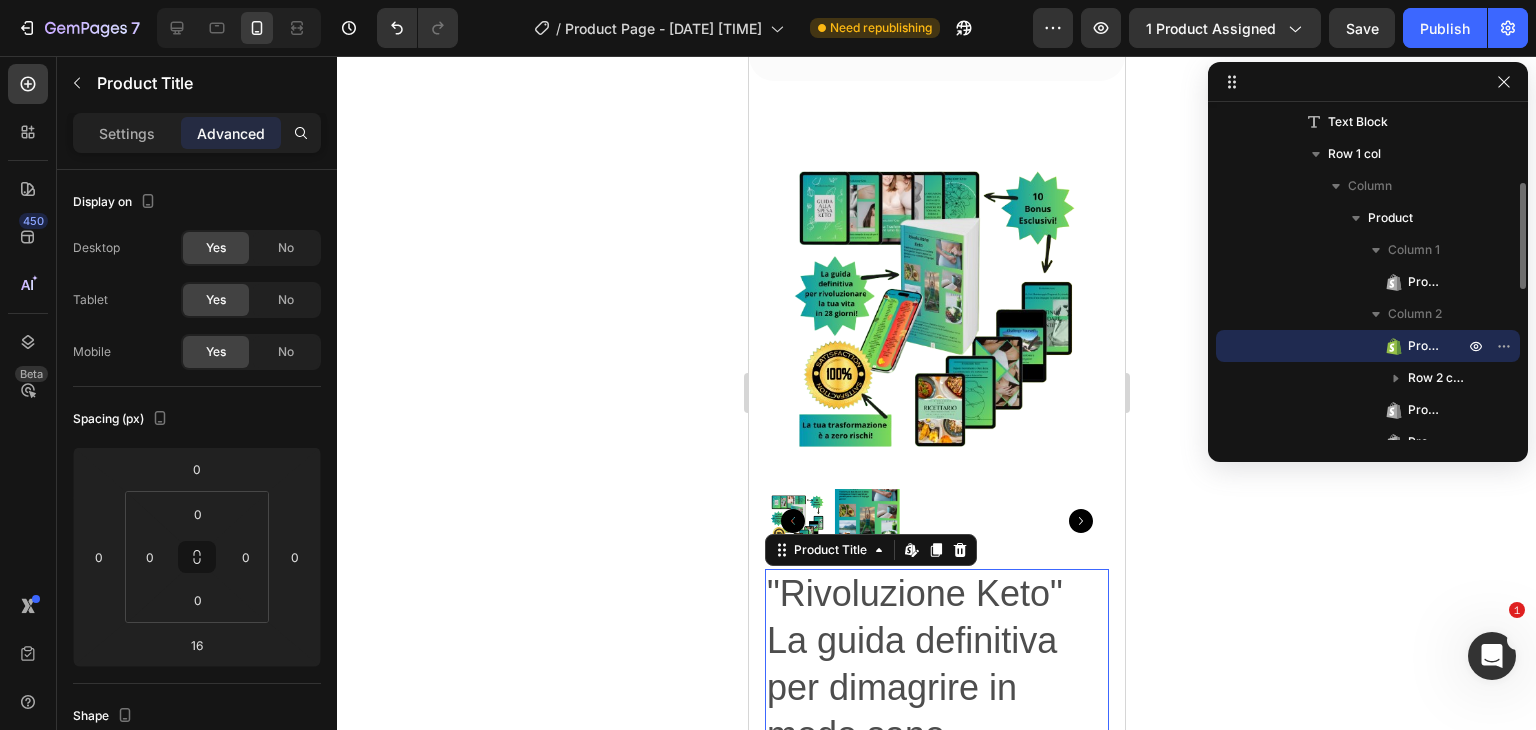 scroll, scrollTop: 252, scrollLeft: 0, axis: vertical 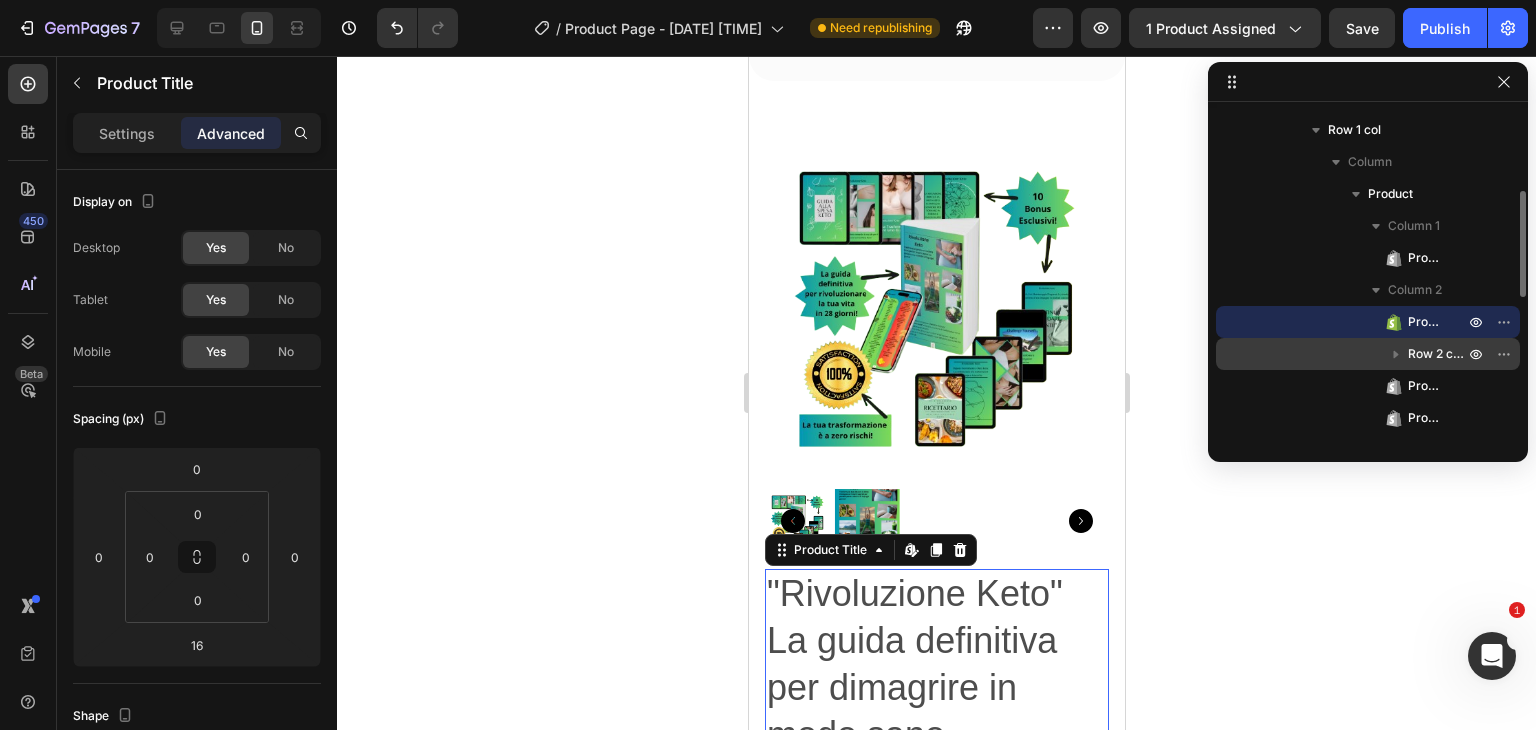 click on "Row 2 cols" at bounding box center (1438, 354) 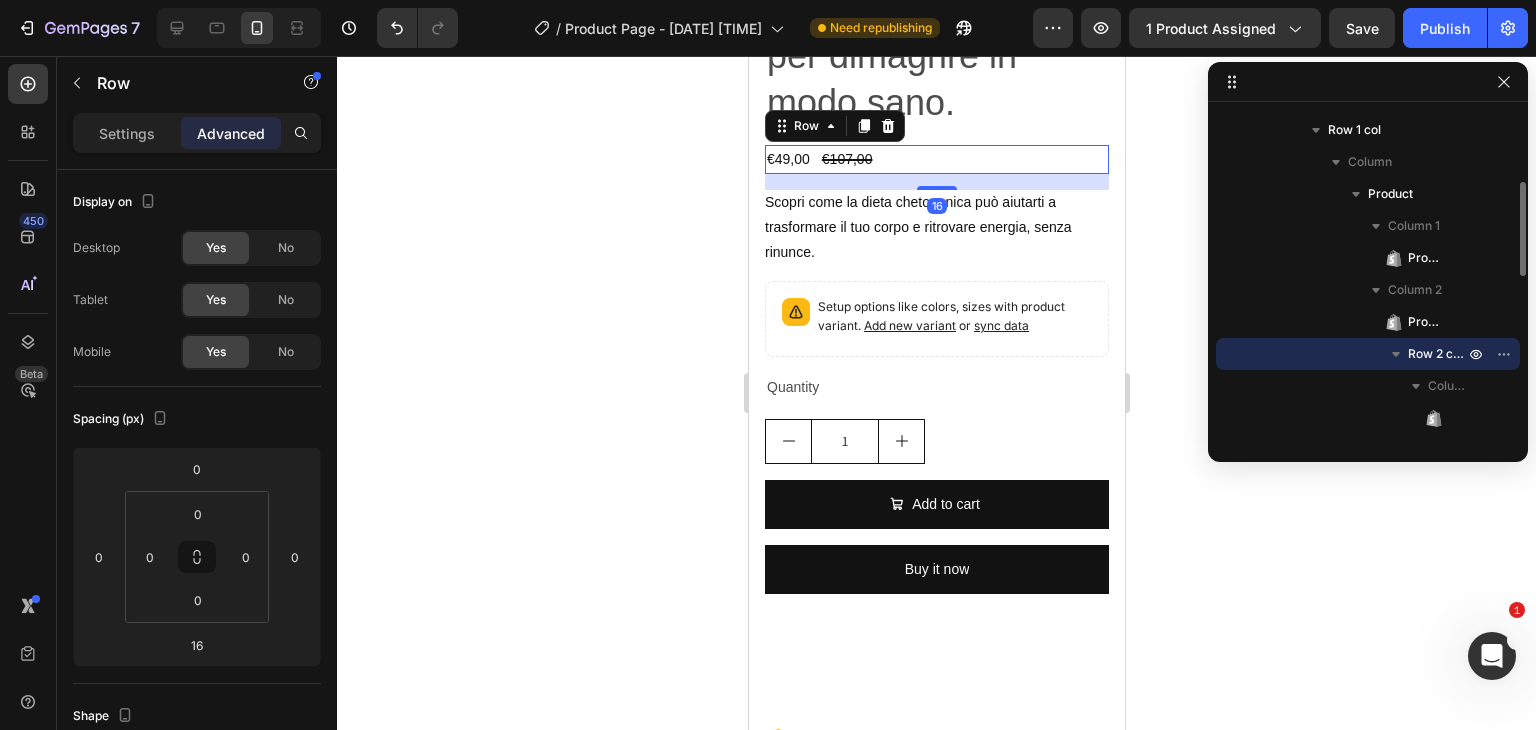 scroll, scrollTop: 1367, scrollLeft: 0, axis: vertical 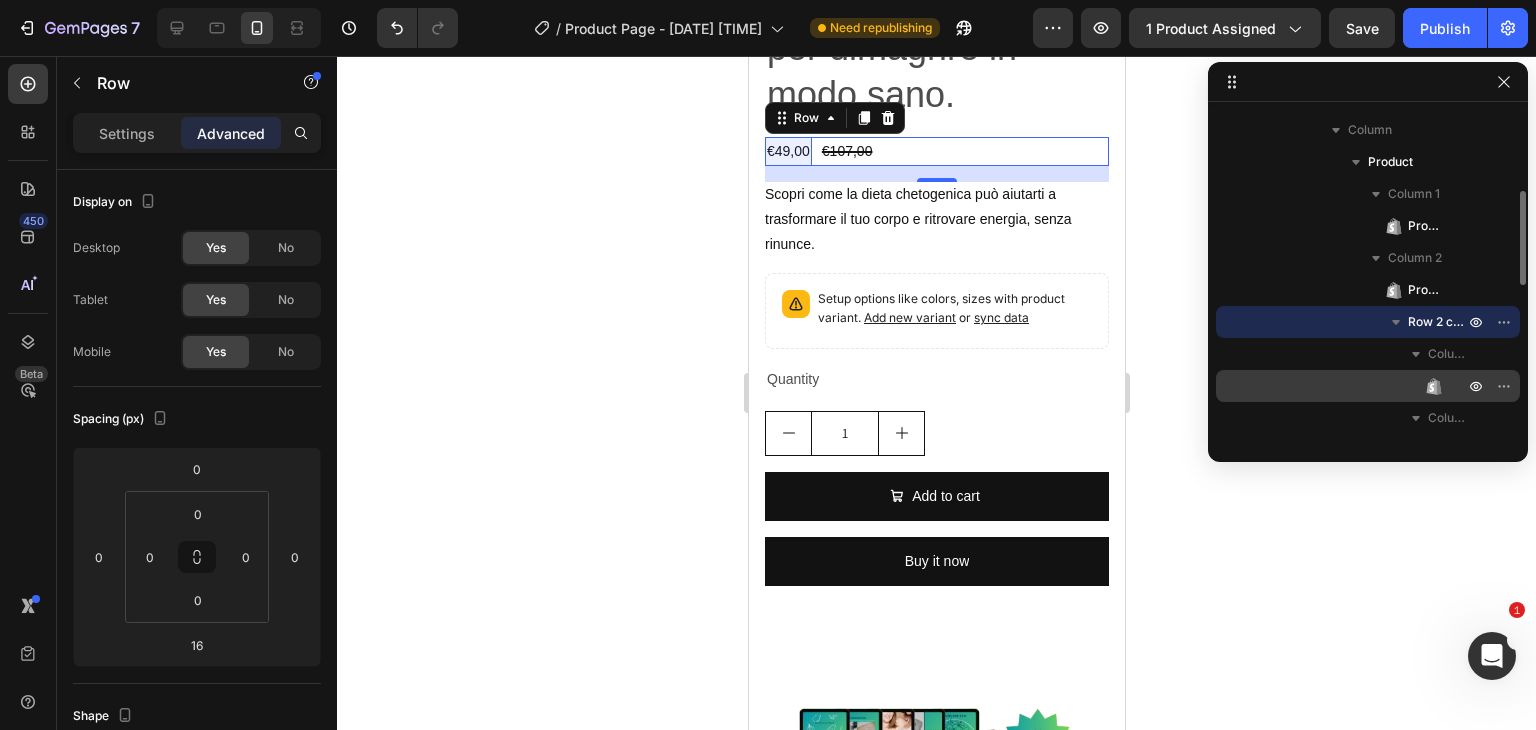 click 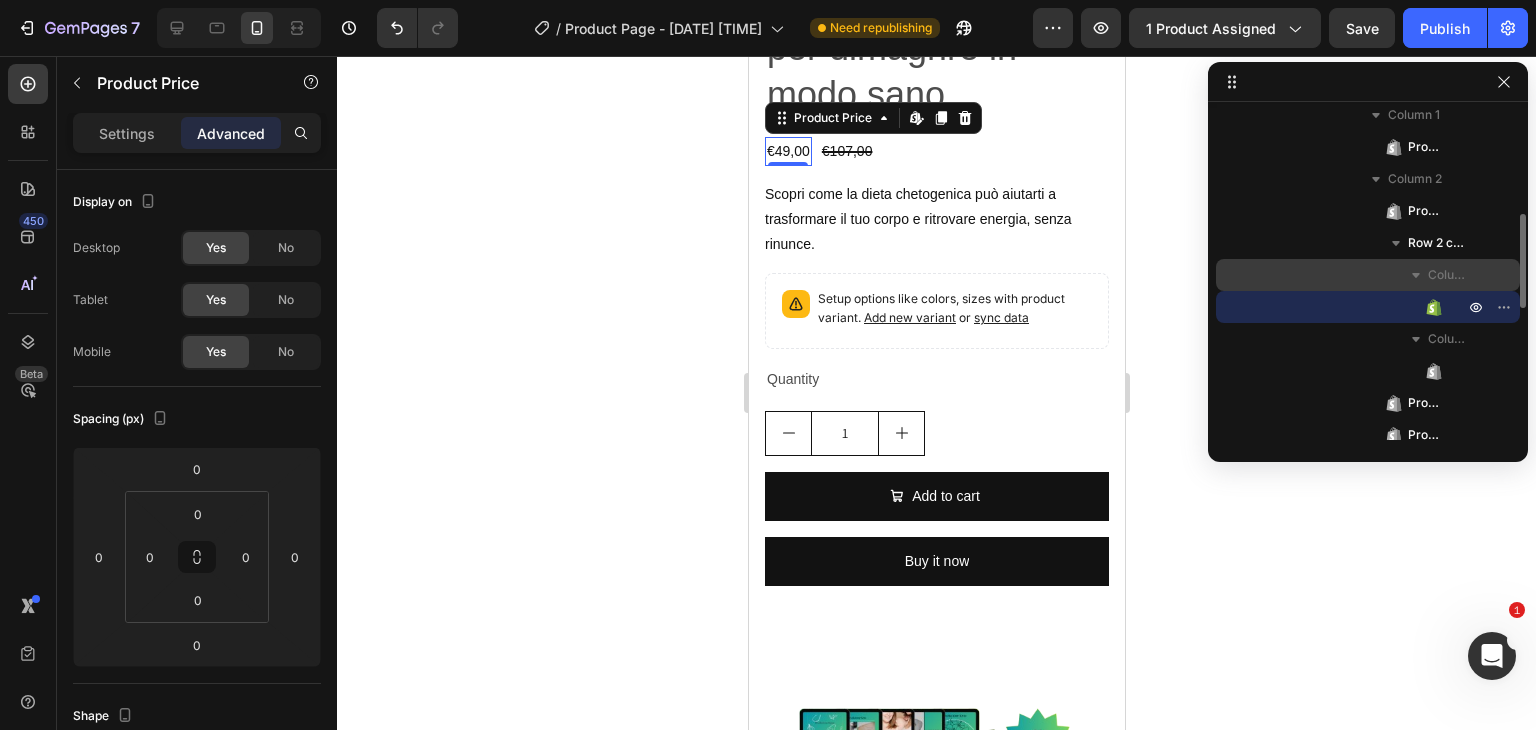 scroll, scrollTop: 379, scrollLeft: 0, axis: vertical 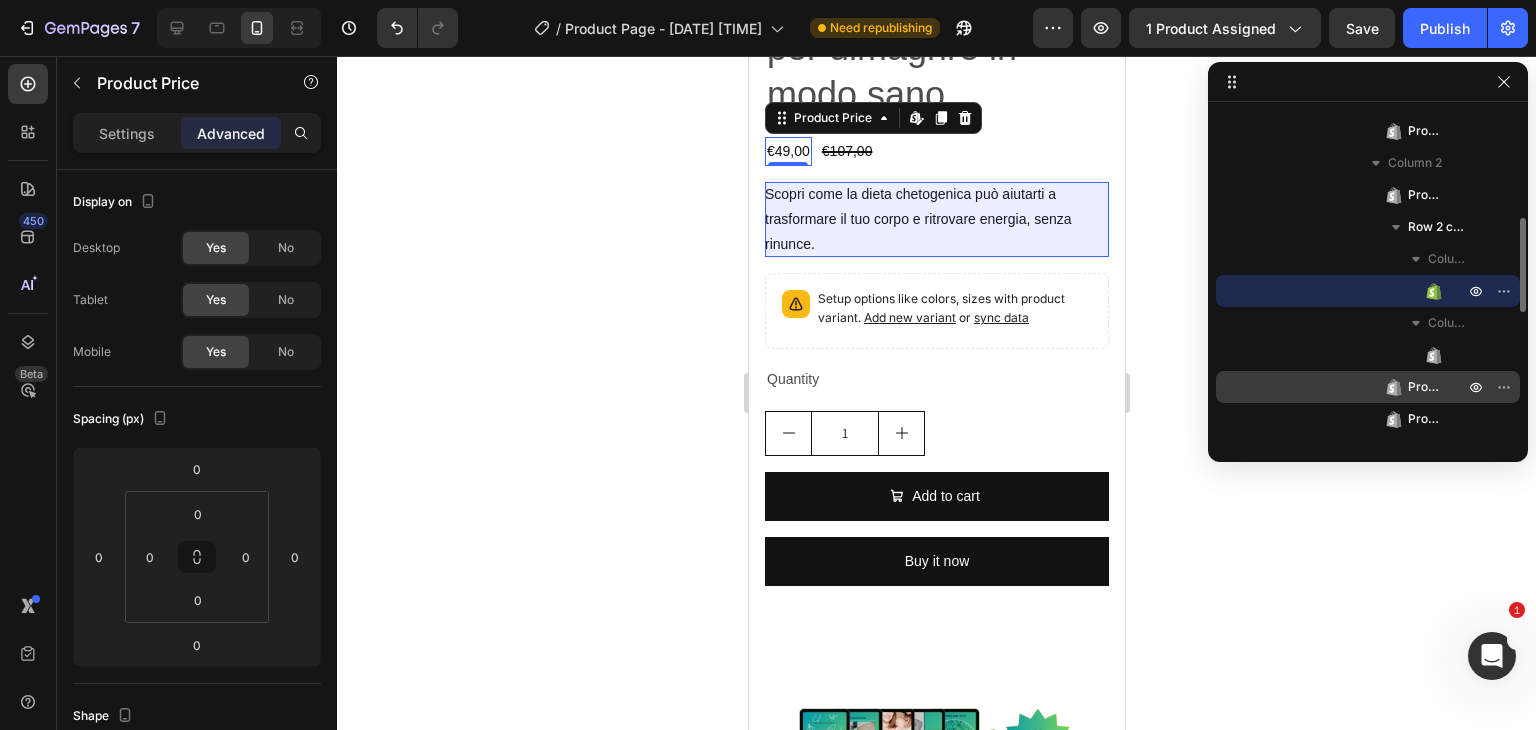 click on "Product Description" at bounding box center [1426, 387] 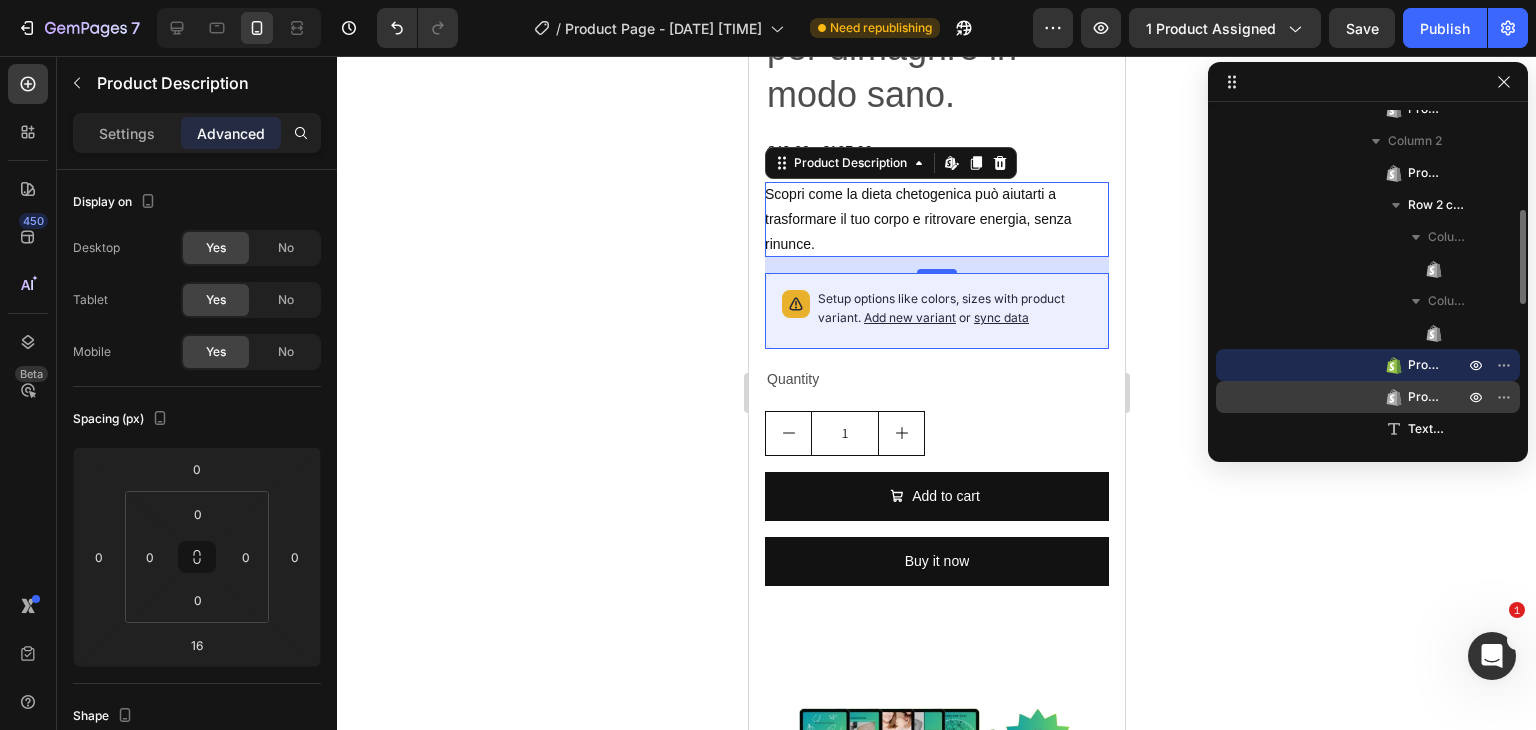 scroll, scrollTop: 436, scrollLeft: 0, axis: vertical 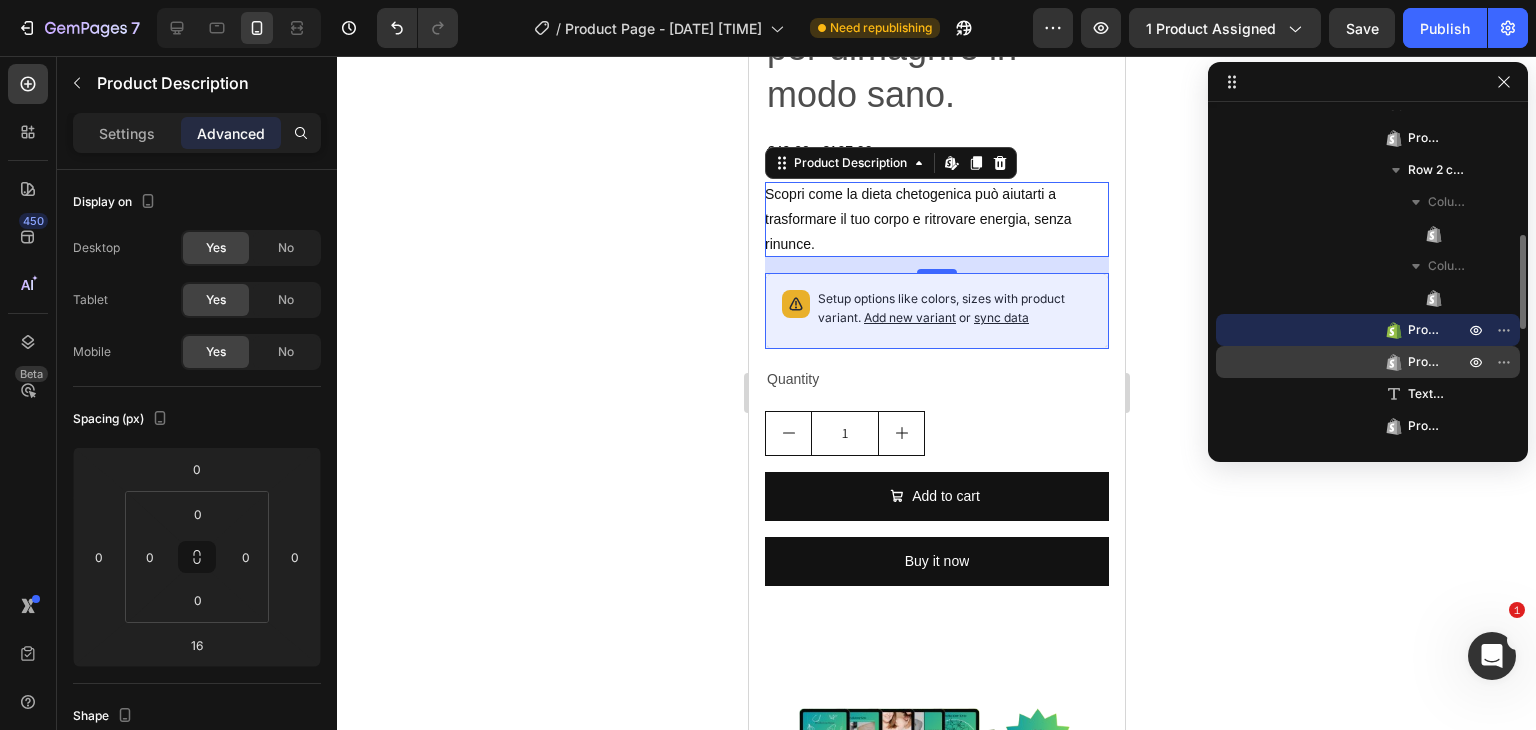 click 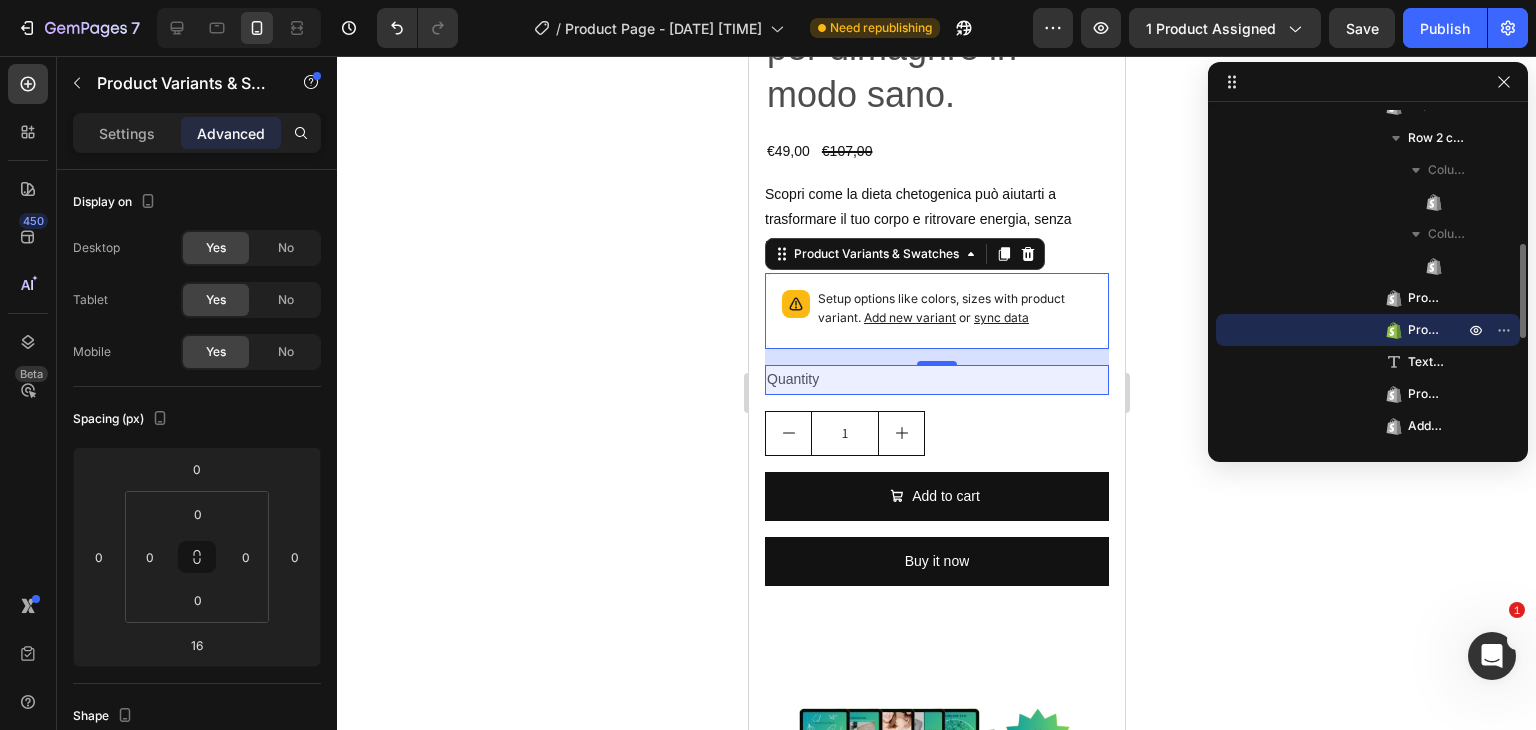 scroll, scrollTop: 484, scrollLeft: 0, axis: vertical 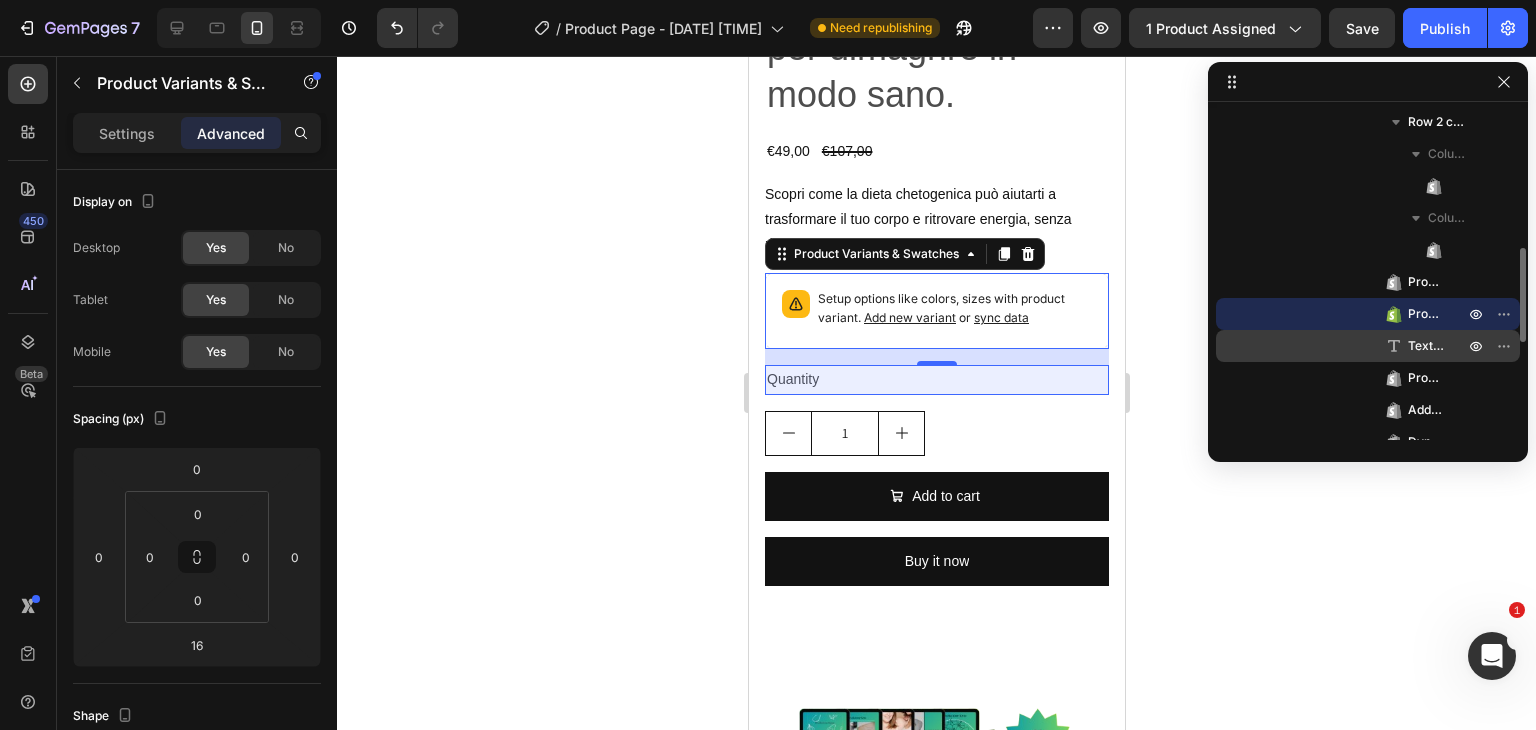 click 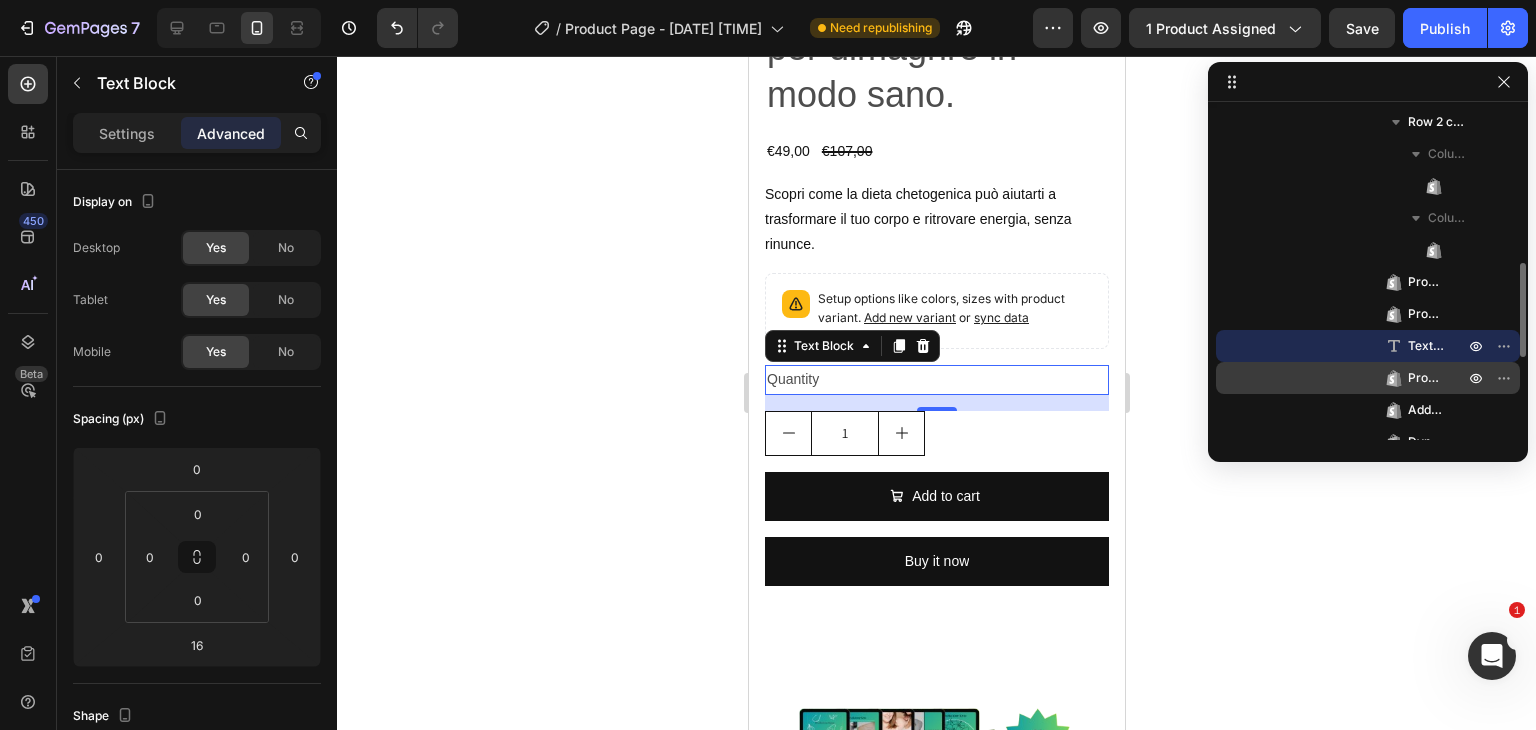 scroll, scrollTop: 506, scrollLeft: 0, axis: vertical 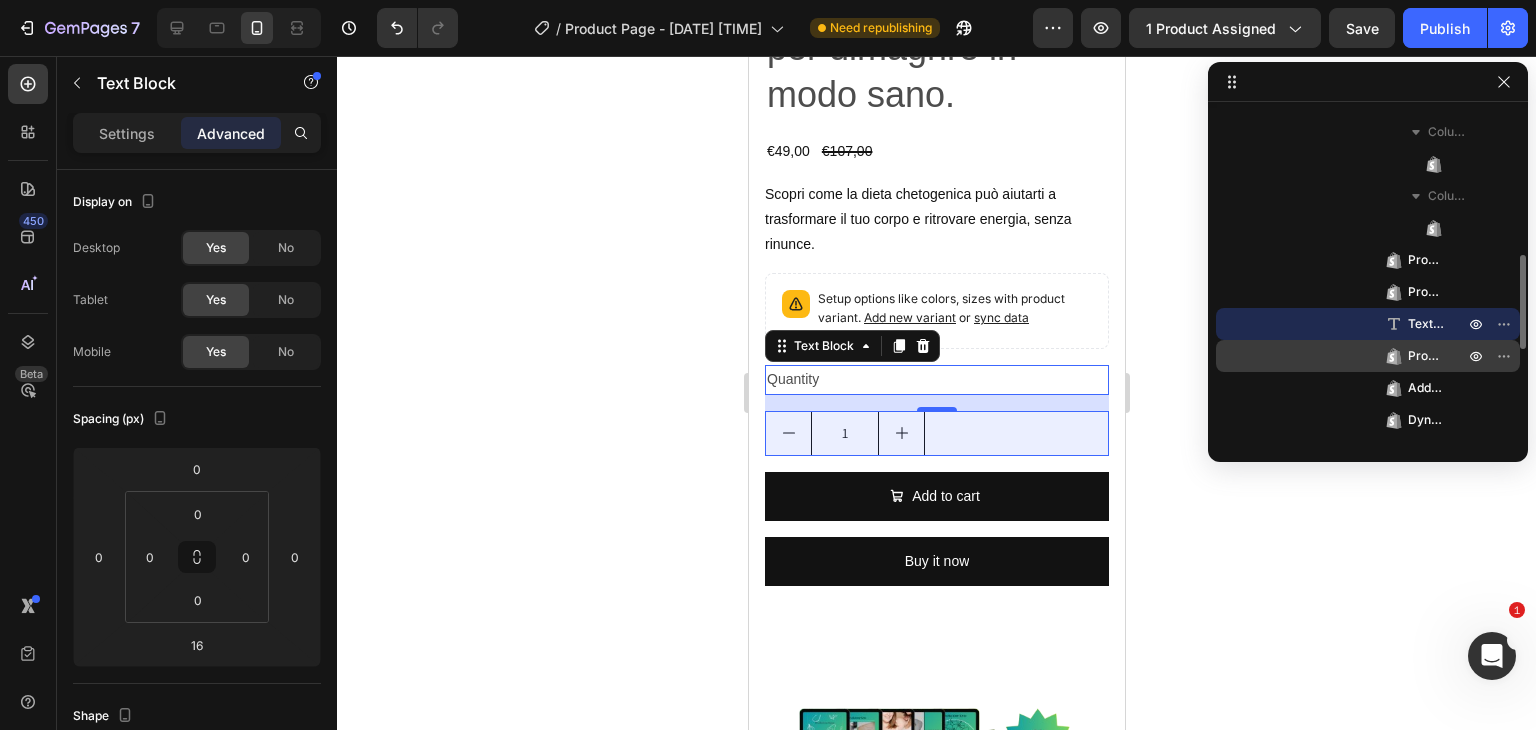 click on "Product Quantity" at bounding box center (1414, 356) 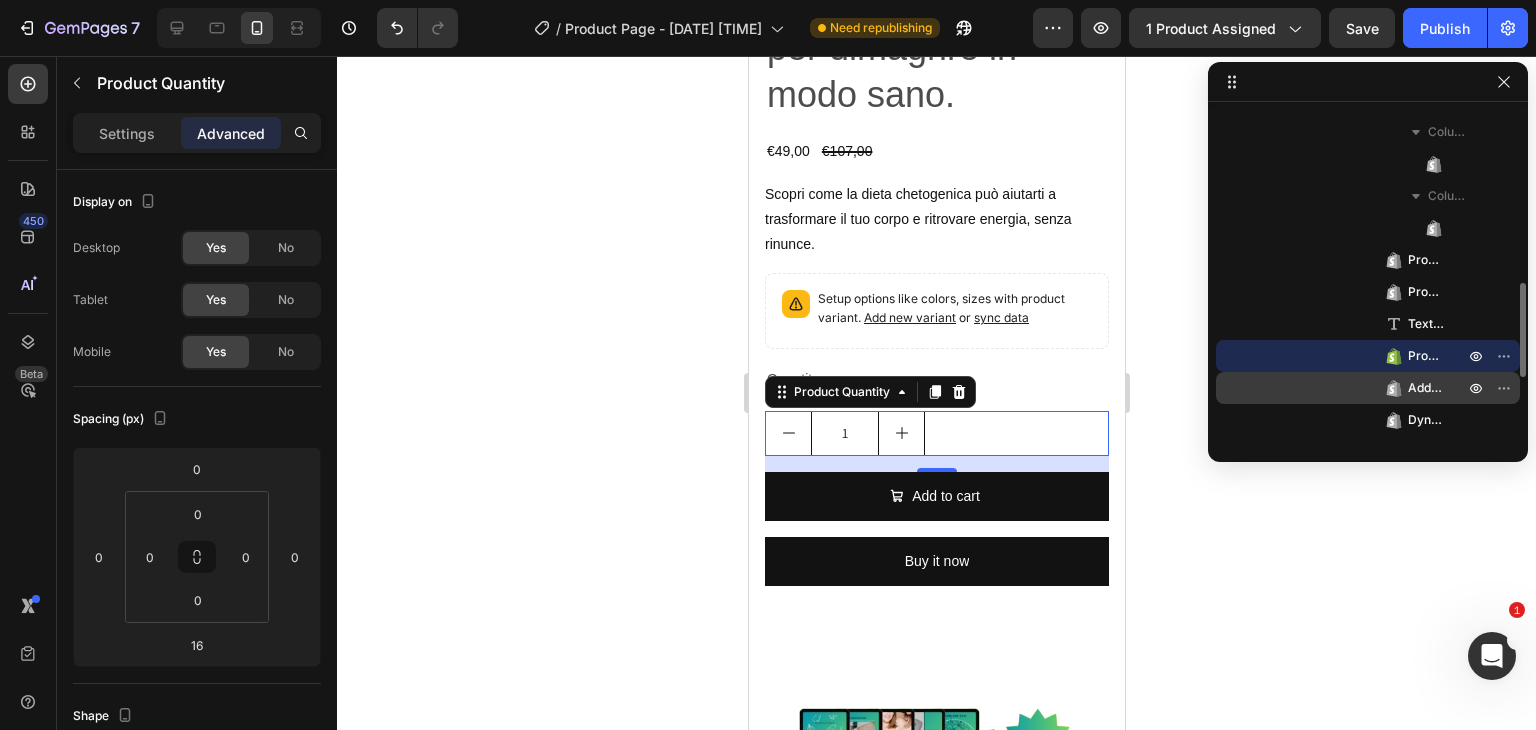 scroll, scrollTop: 538, scrollLeft: 0, axis: vertical 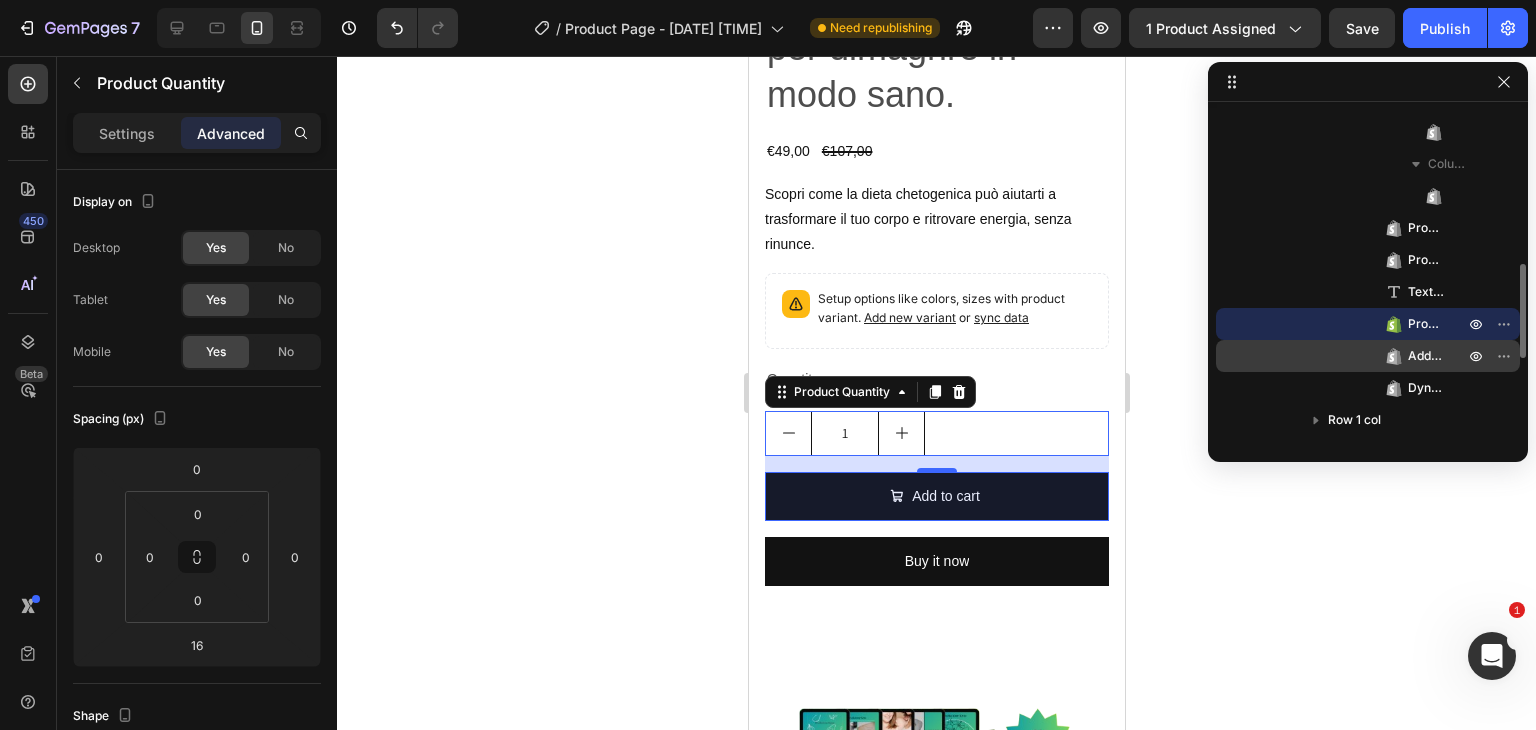 click on "Add to Cart" at bounding box center [1426, 356] 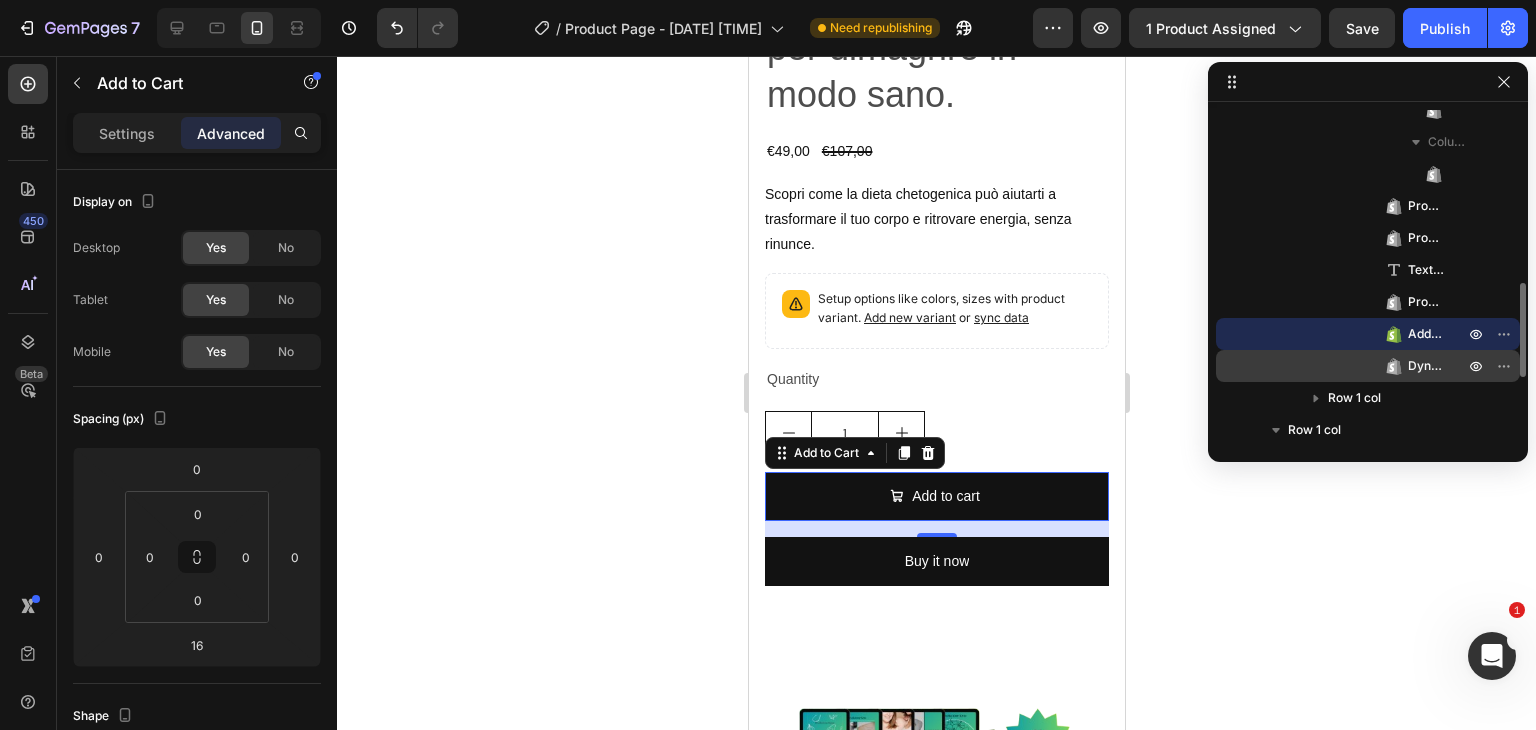 scroll, scrollTop: 596, scrollLeft: 0, axis: vertical 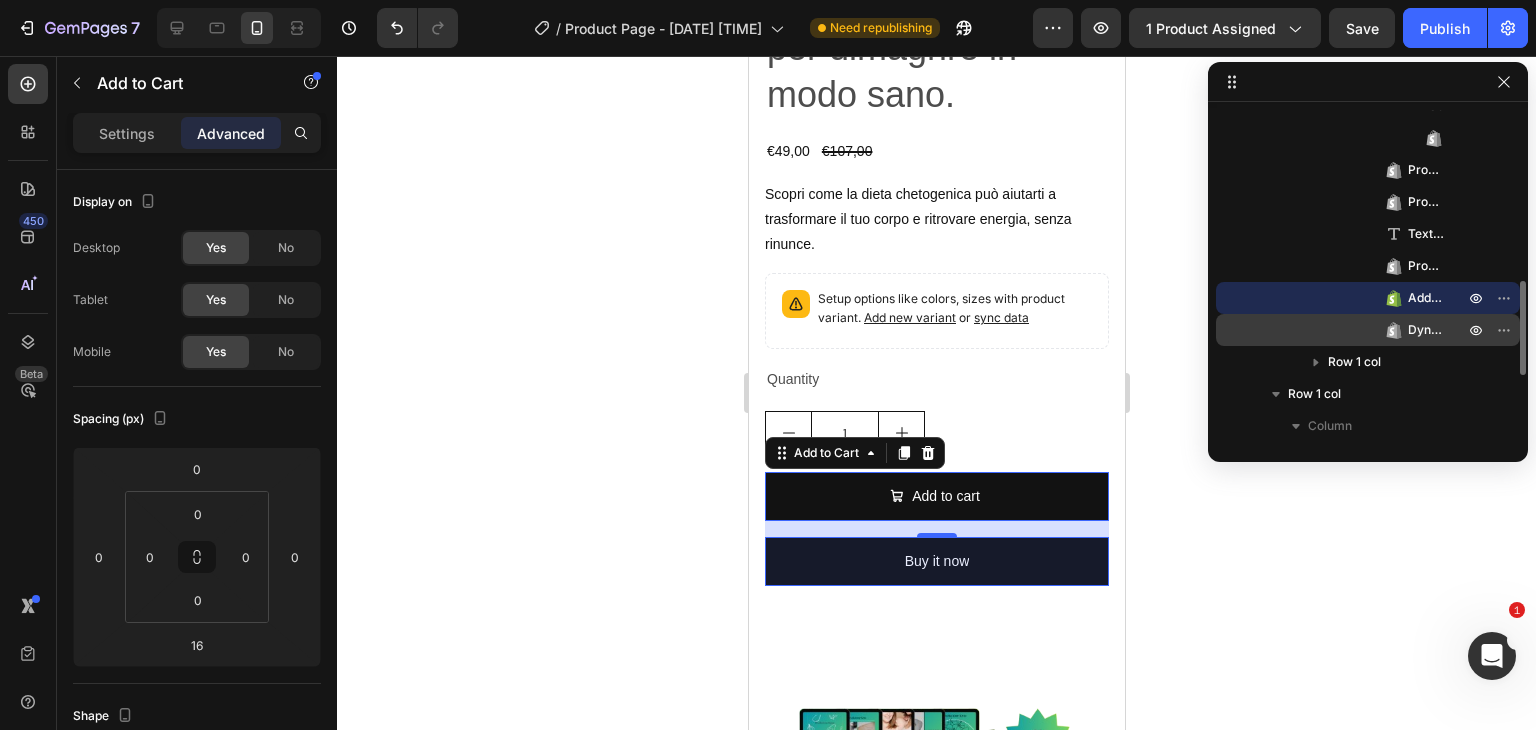 click 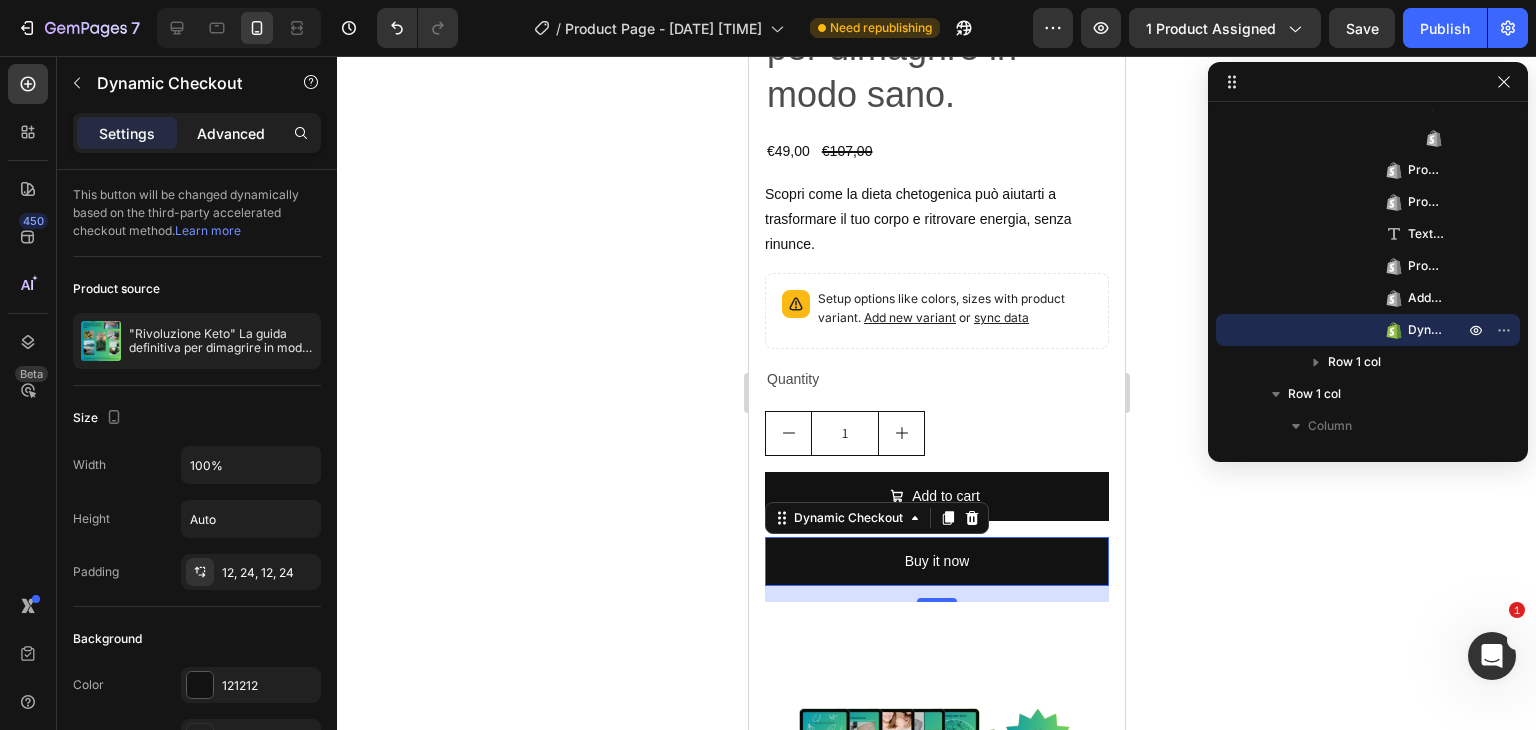 click on "Advanced" at bounding box center [231, 133] 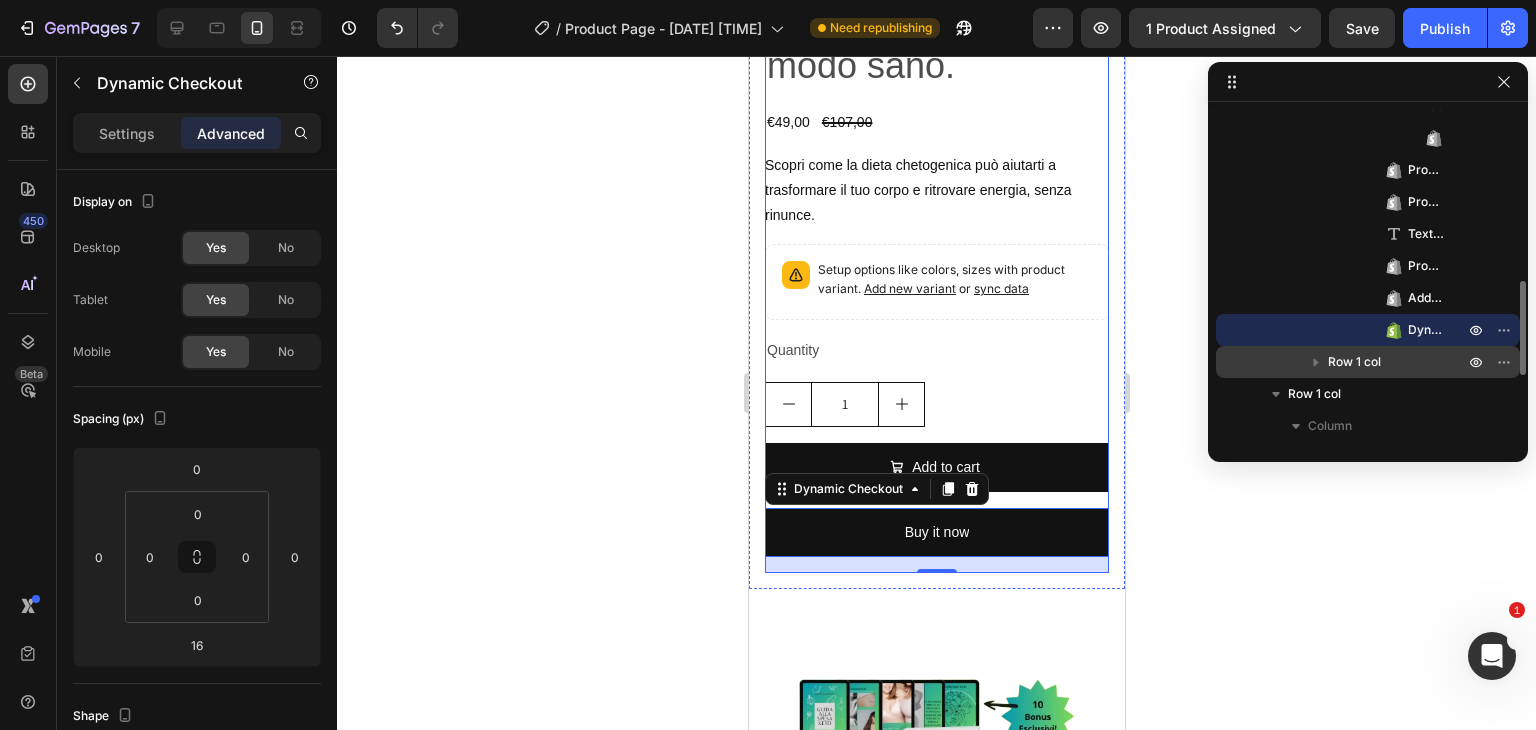 scroll, scrollTop: 1398, scrollLeft: 0, axis: vertical 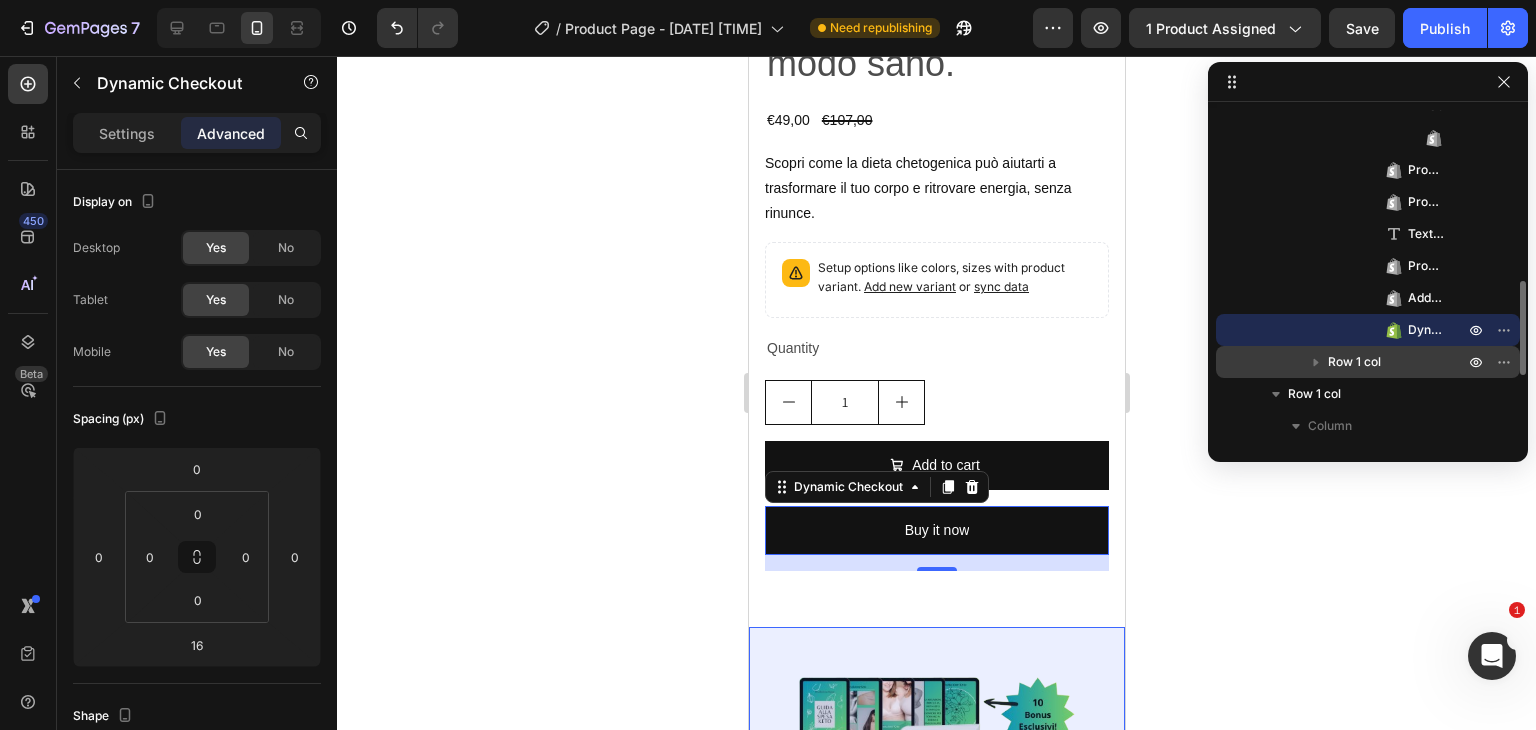 click on "Row 1 col" at bounding box center (1354, 362) 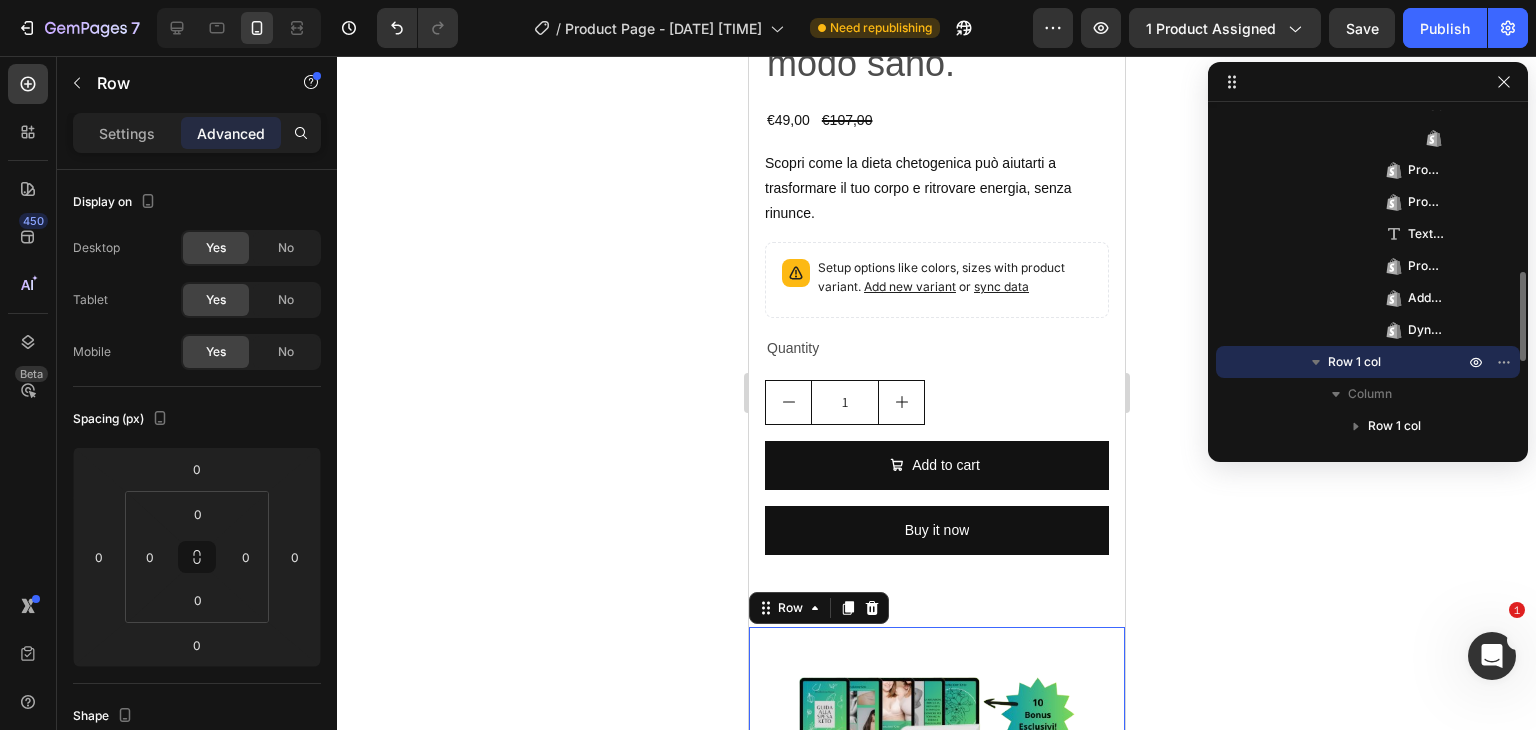 scroll, scrollTop: 1888, scrollLeft: 0, axis: vertical 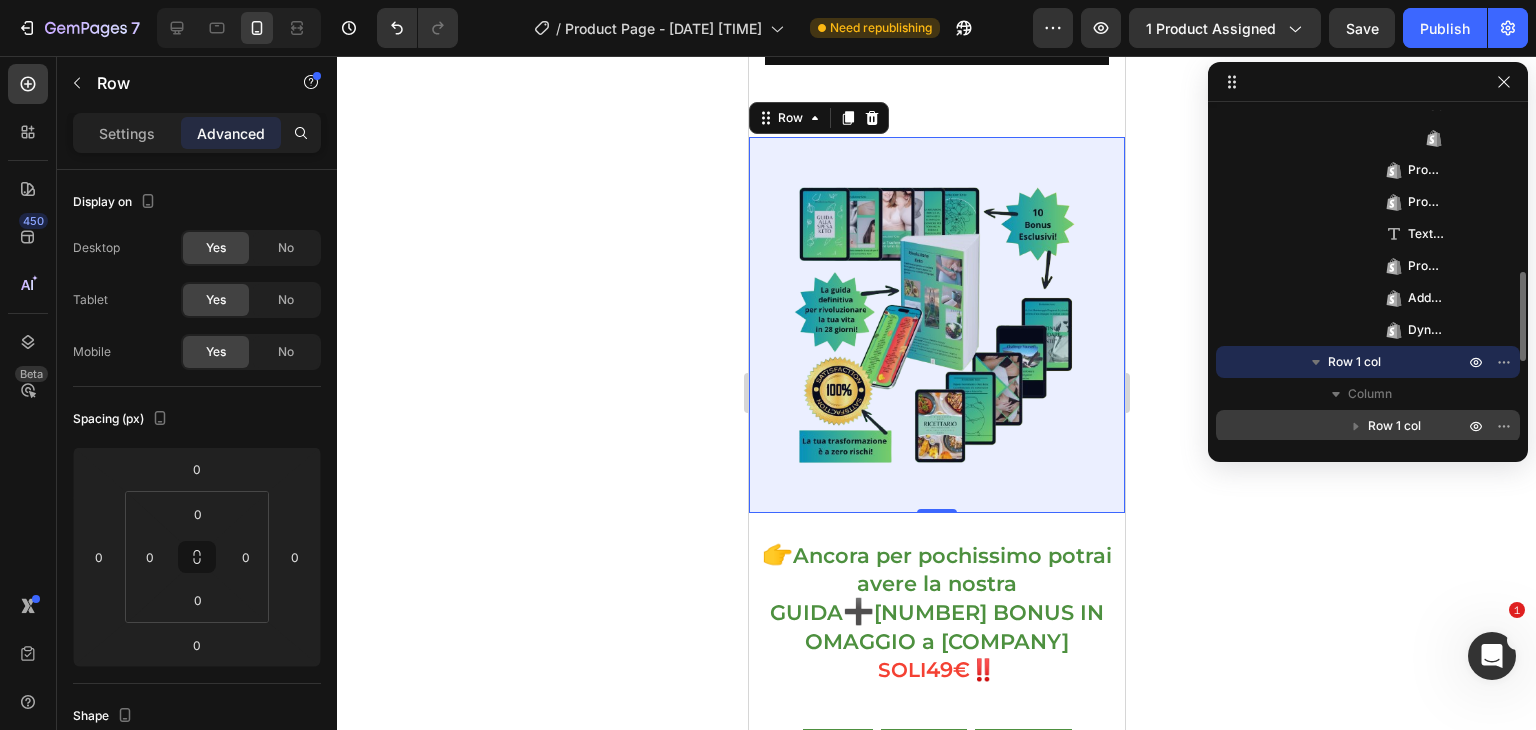 click on "Row 1 col" at bounding box center (1394, 426) 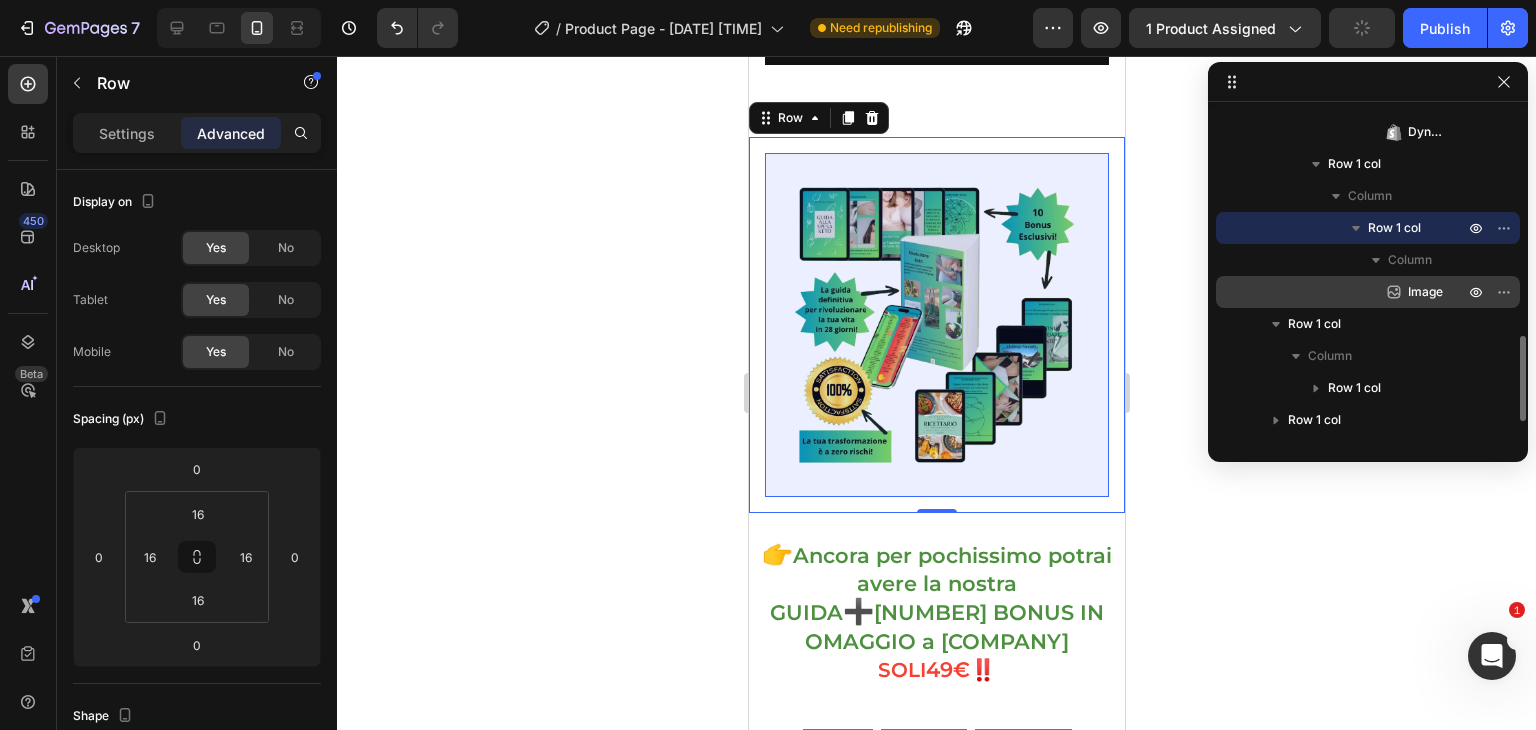 scroll, scrollTop: 811, scrollLeft: 0, axis: vertical 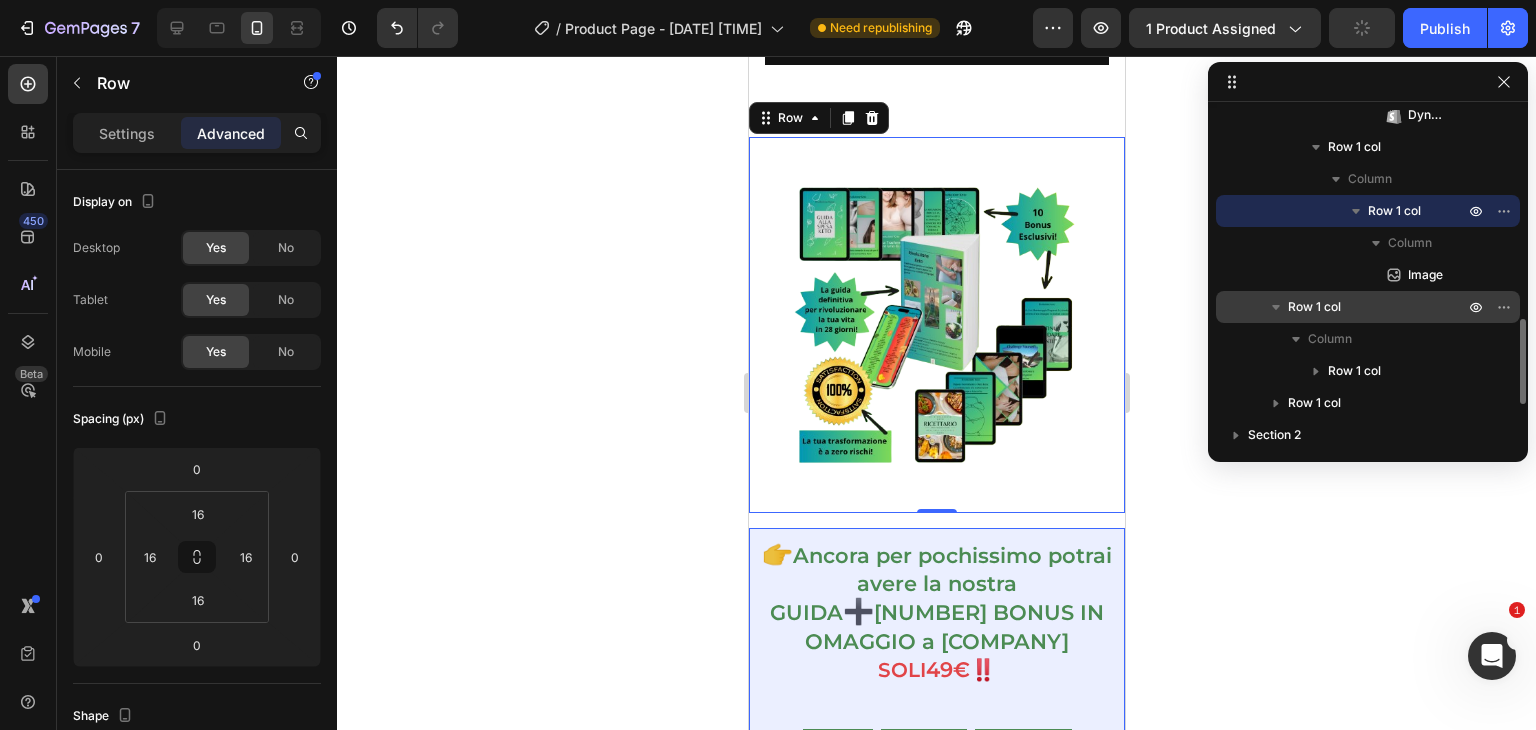 click on "Row 1 col" at bounding box center (1314, 307) 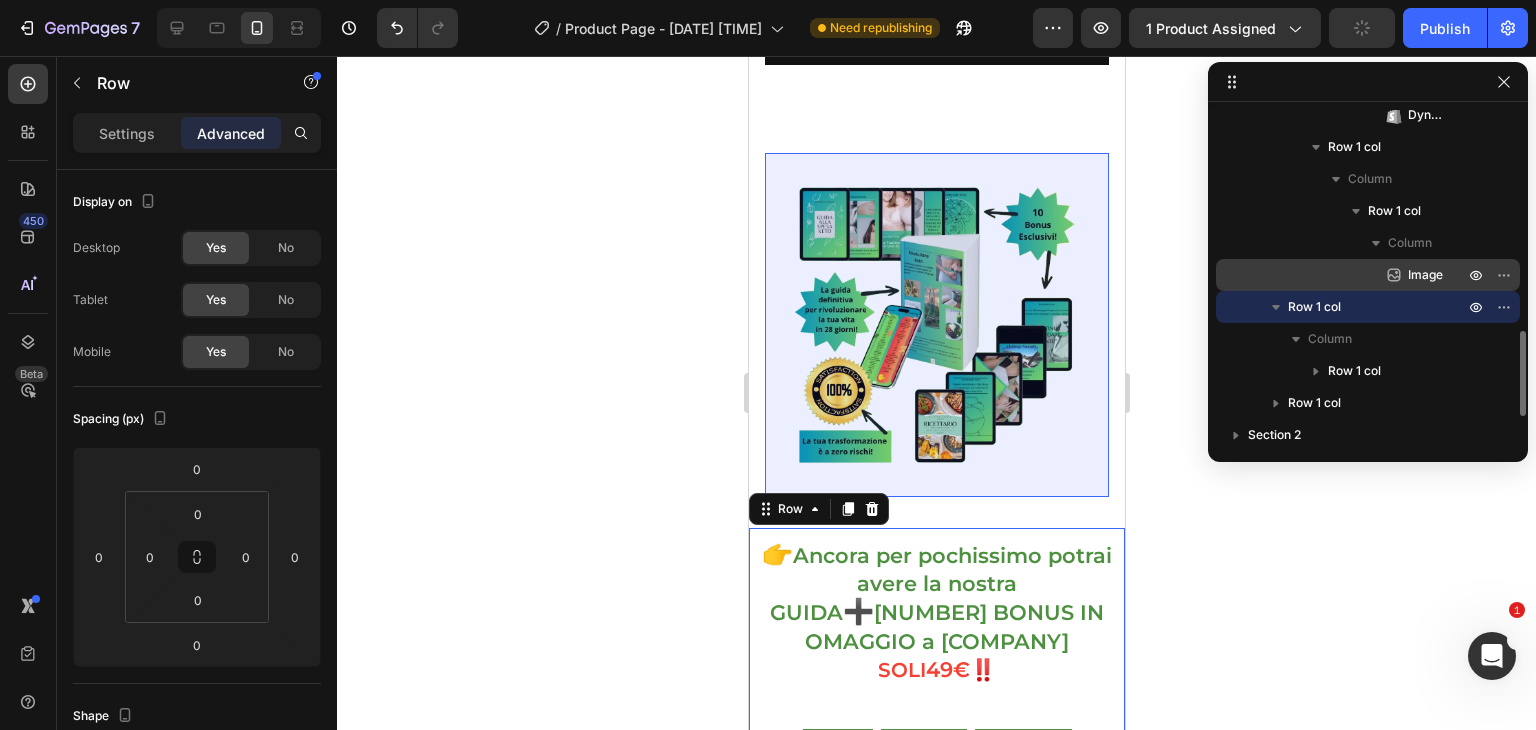 scroll, scrollTop: 843, scrollLeft: 0, axis: vertical 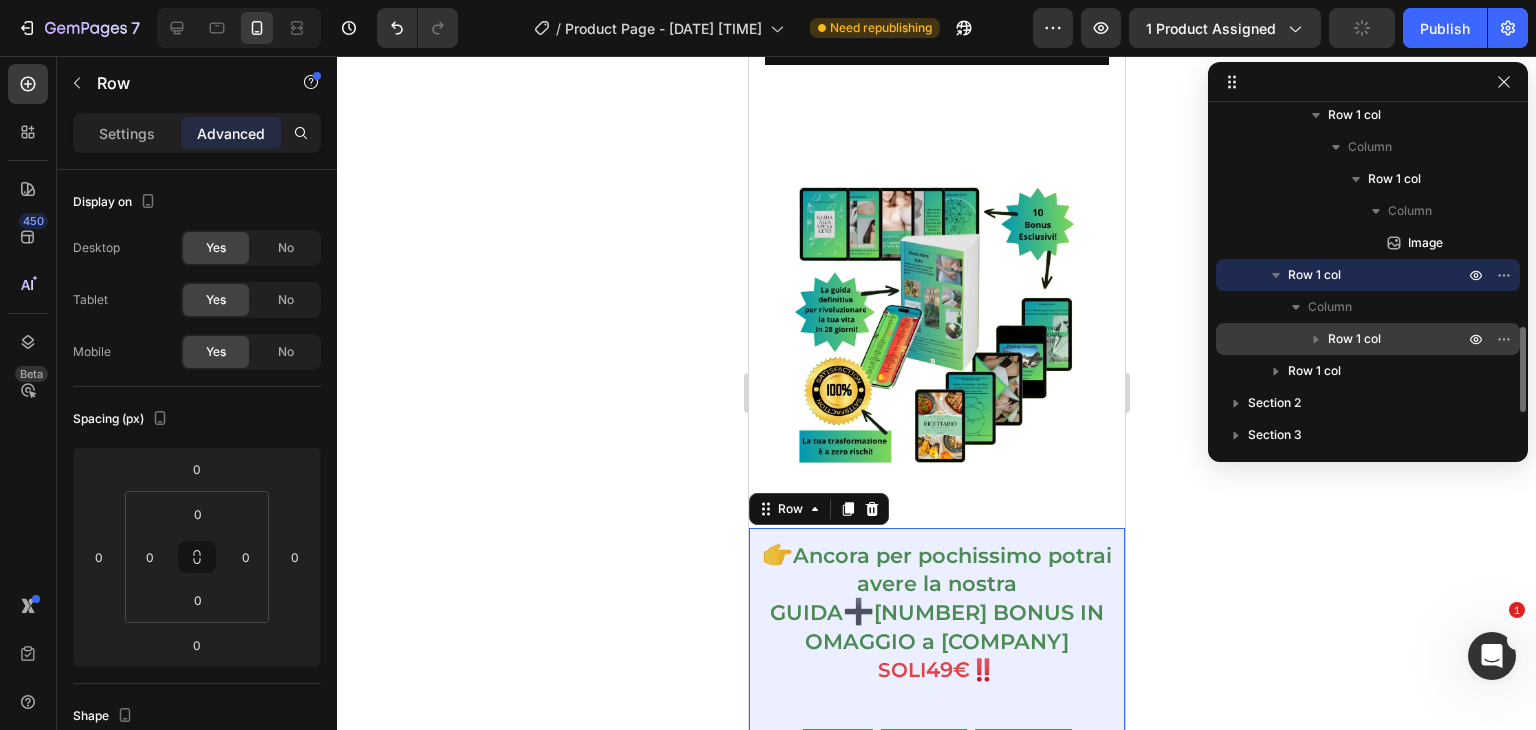 click on "Row 1 col" at bounding box center (1354, 339) 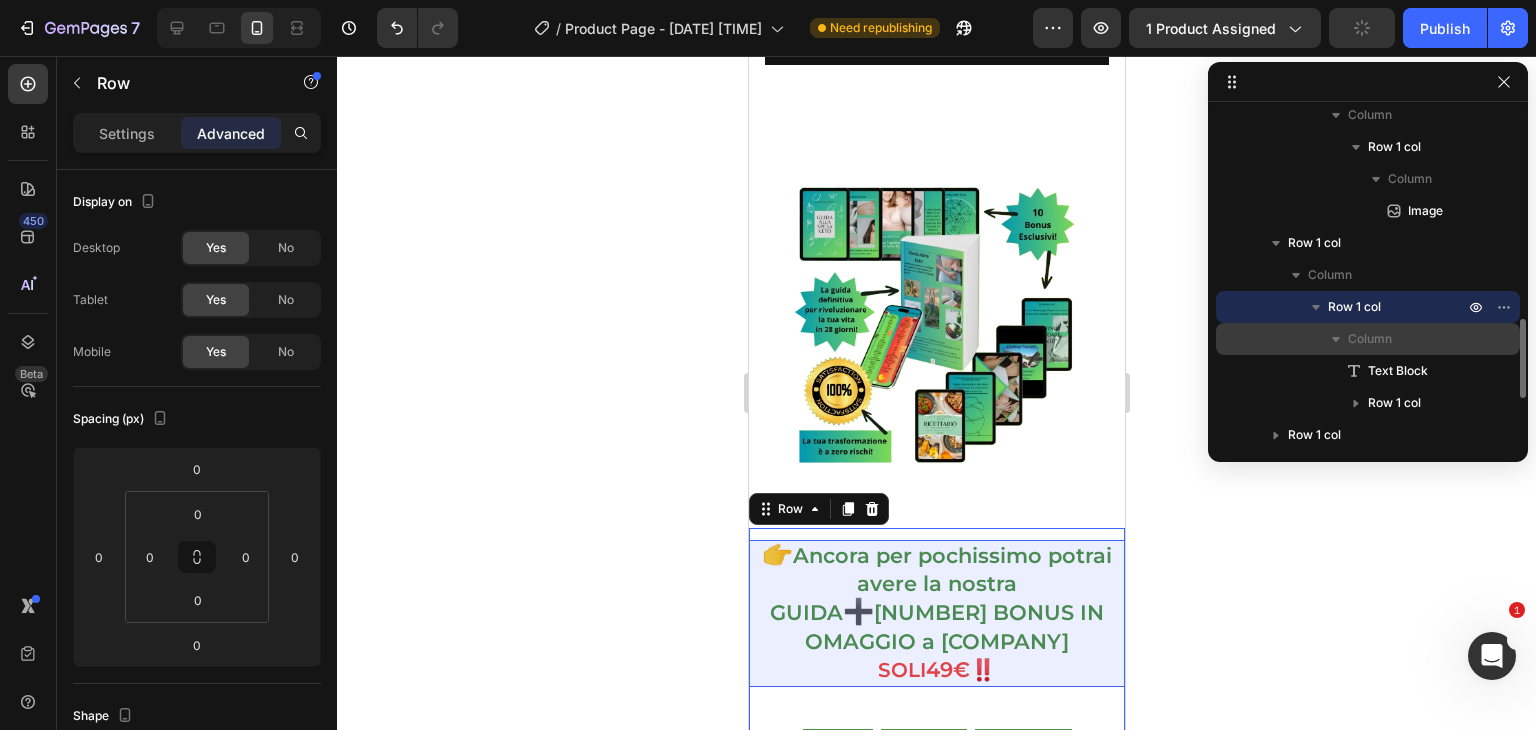 scroll, scrollTop: 893, scrollLeft: 0, axis: vertical 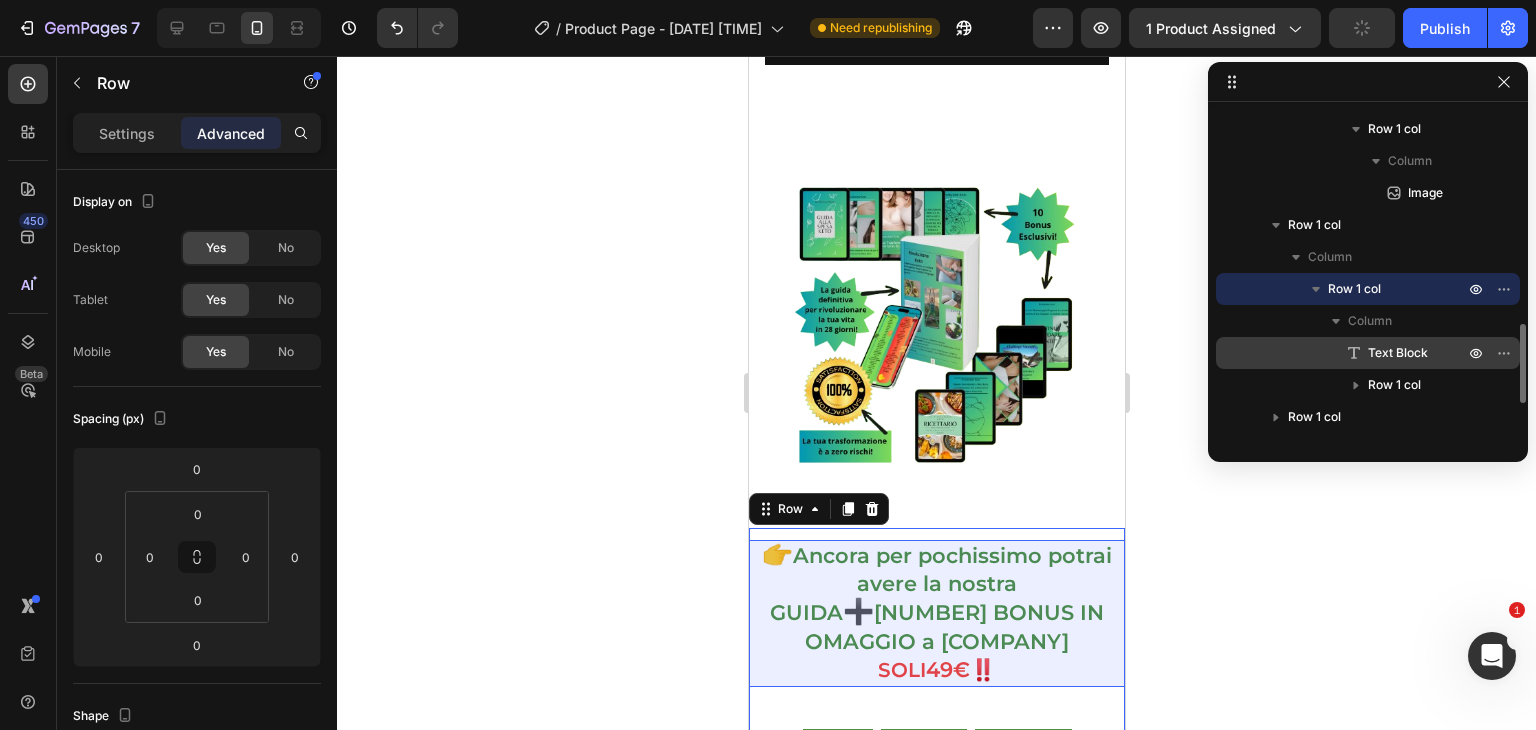 click 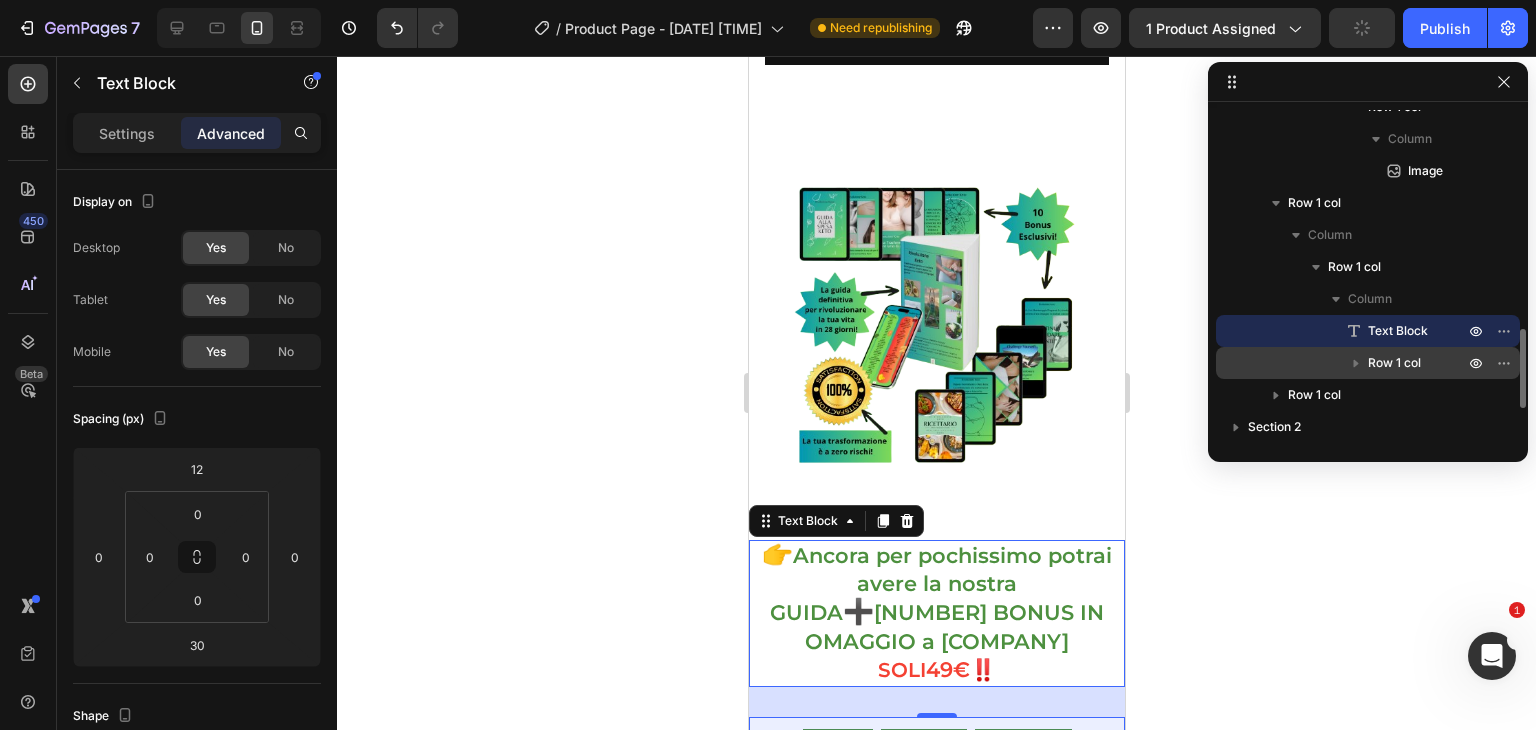 scroll, scrollTop: 925, scrollLeft: 0, axis: vertical 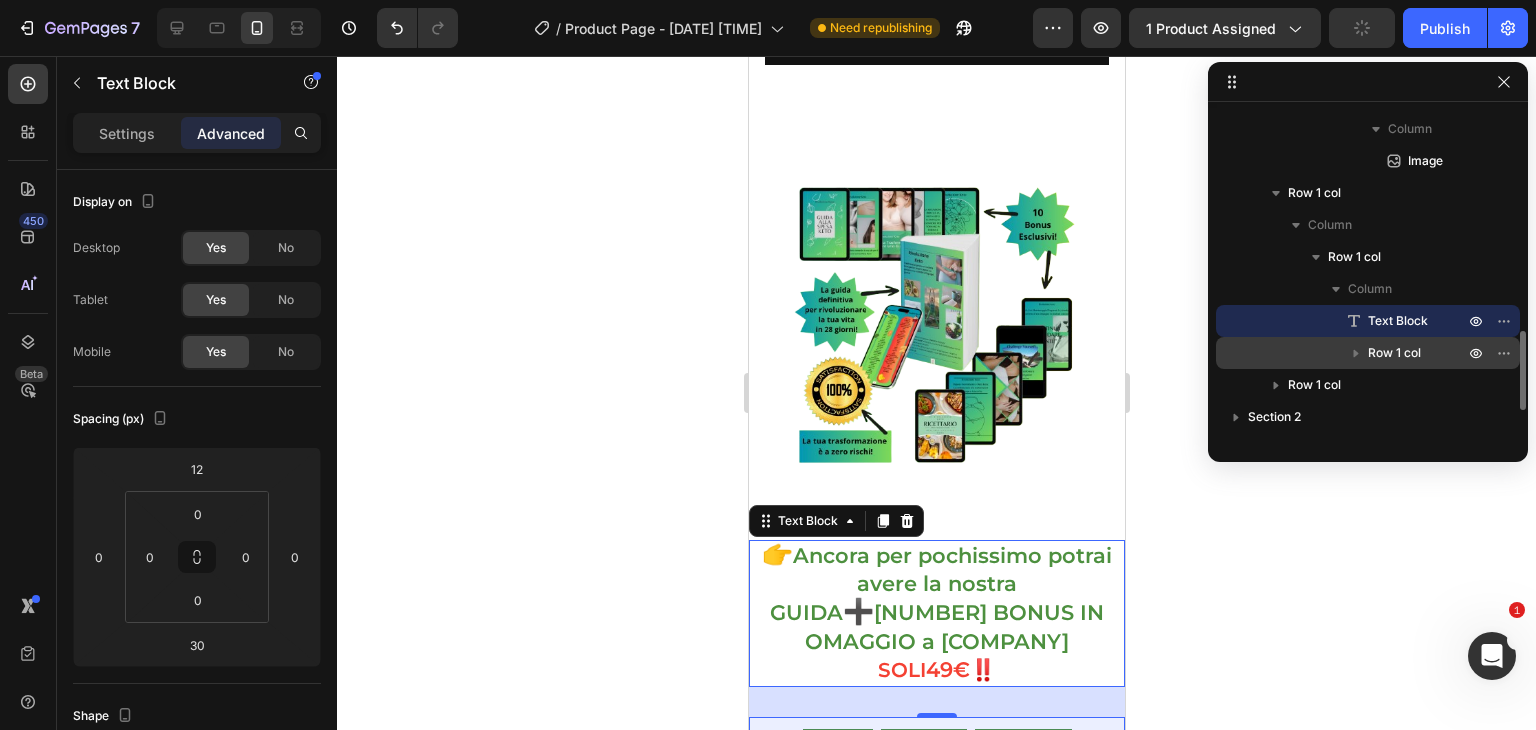 click 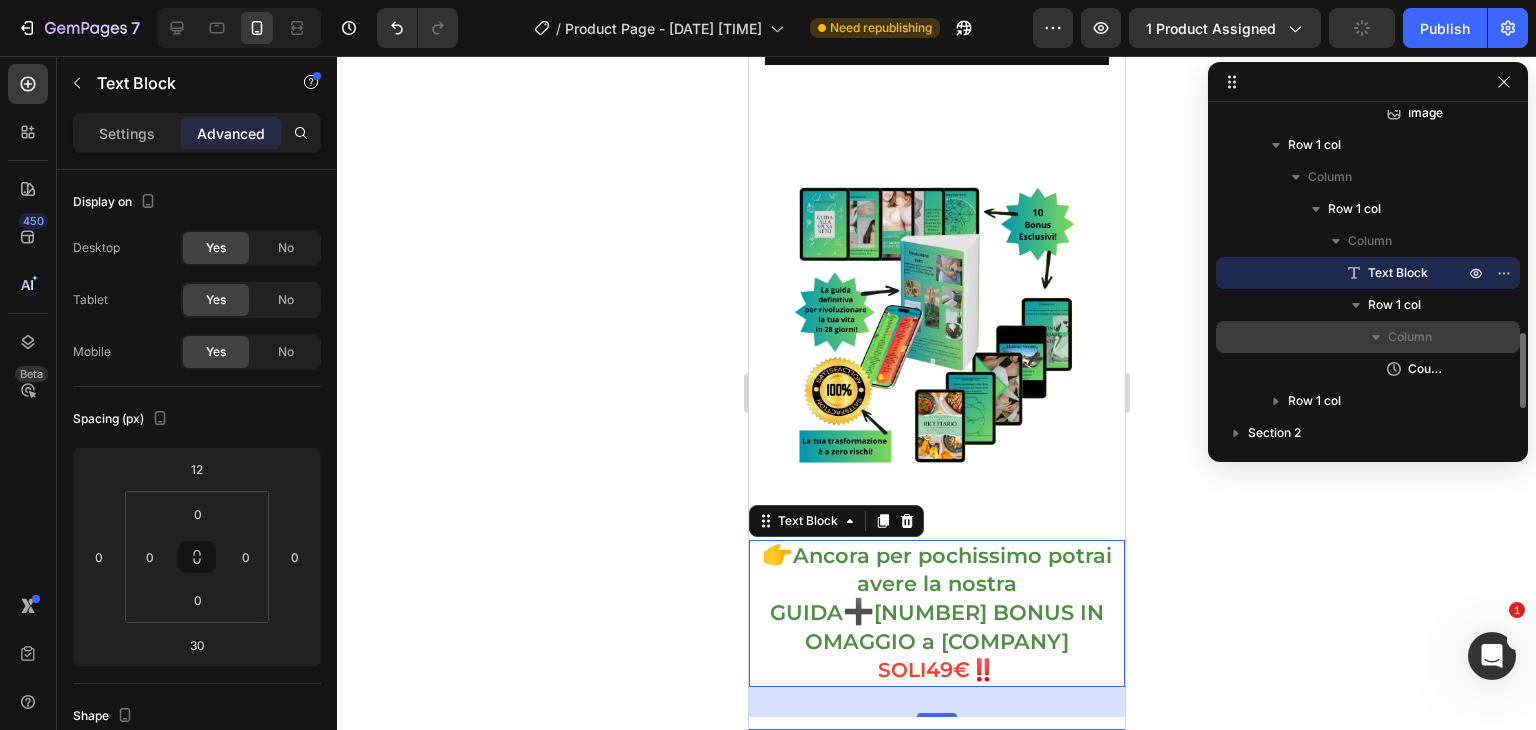 scroll, scrollTop: 989, scrollLeft: 0, axis: vertical 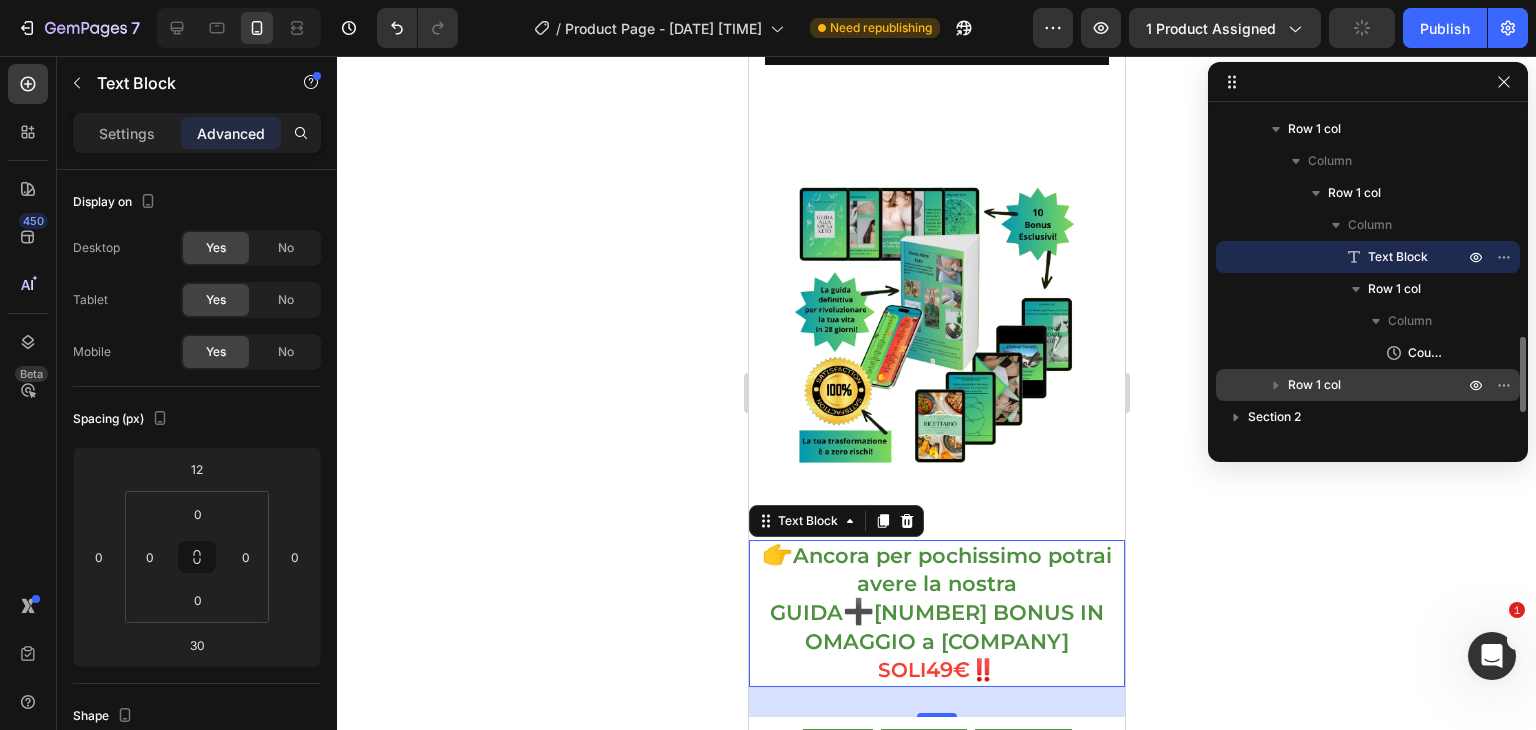 click on "Row 1 col" at bounding box center (1314, 385) 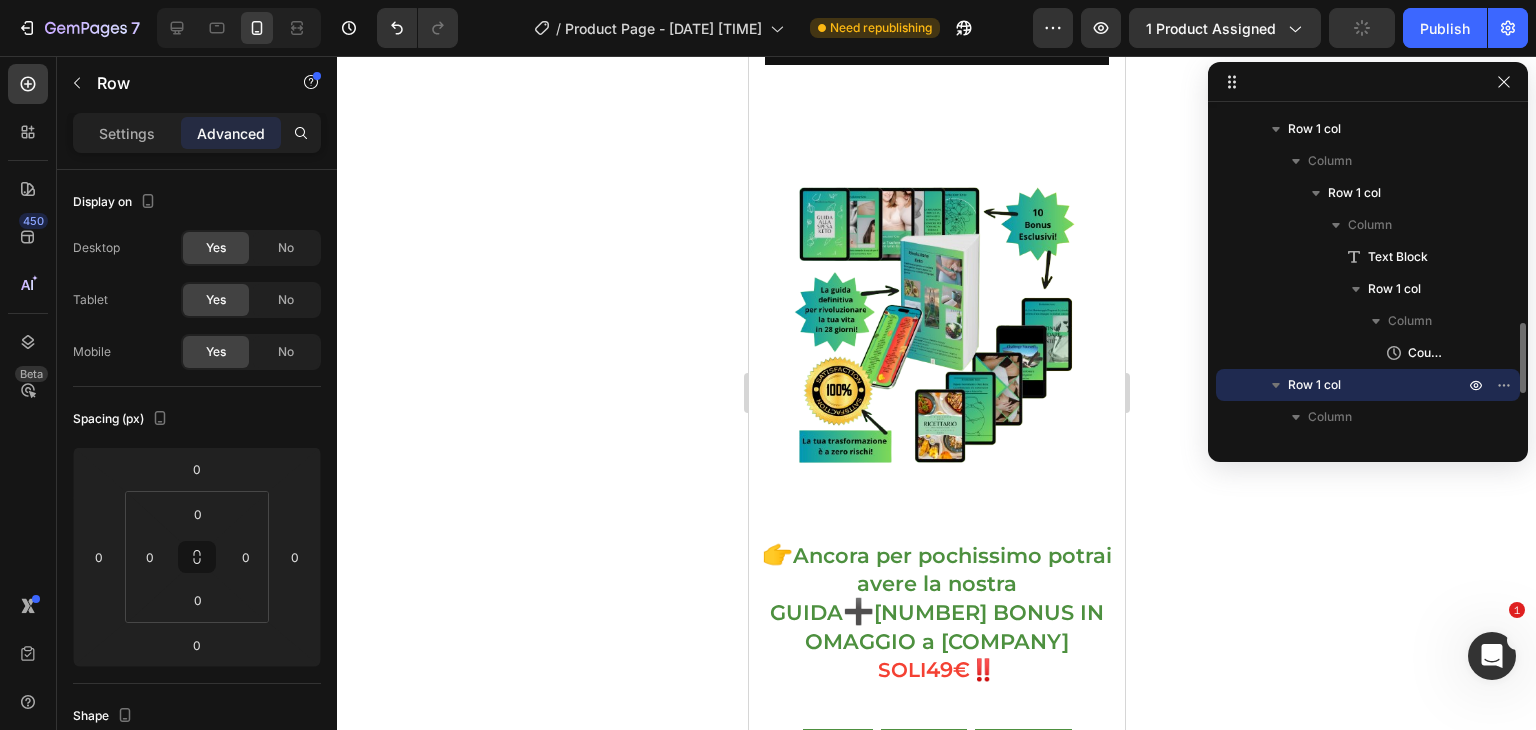 scroll, scrollTop: 2554, scrollLeft: 0, axis: vertical 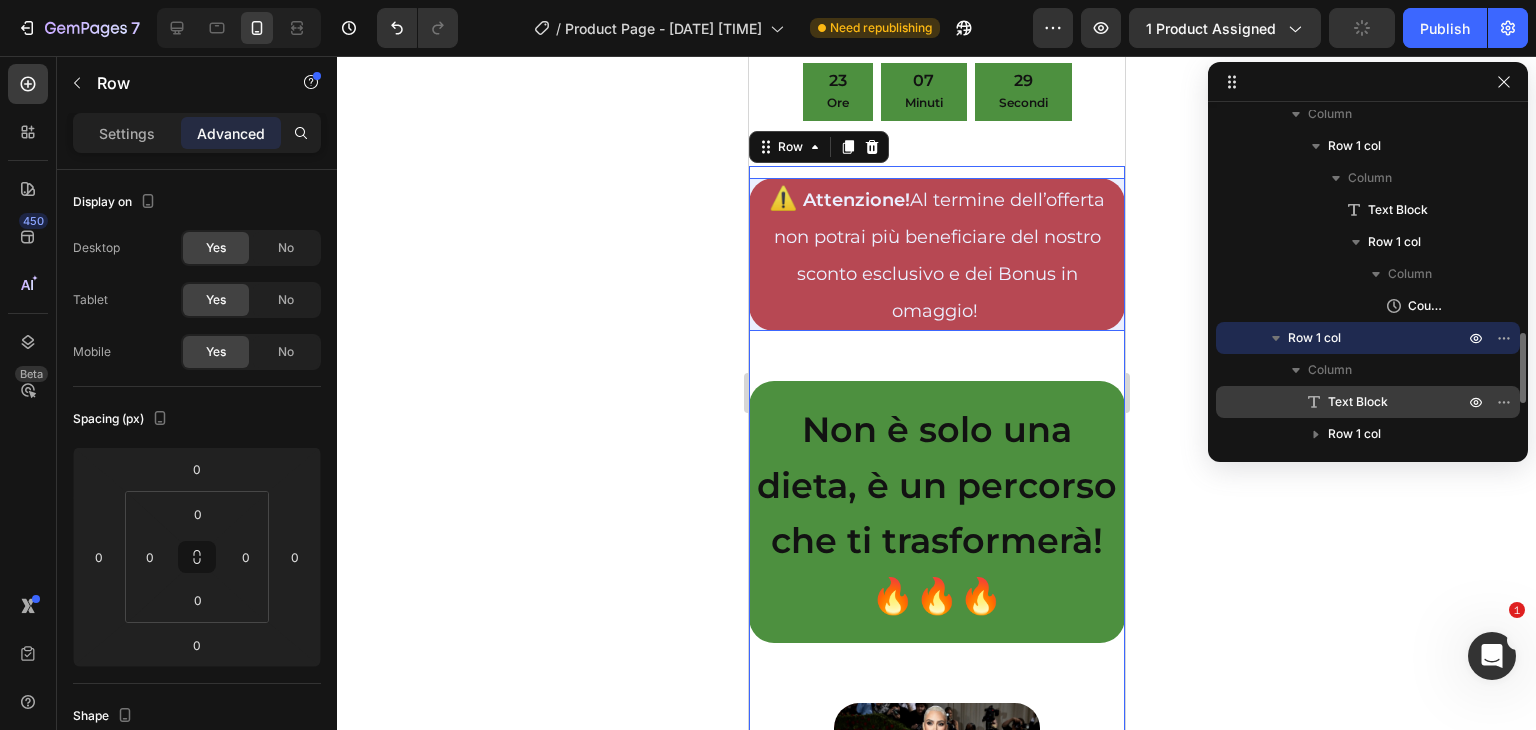 click on "Text Block" at bounding box center [1374, 402] 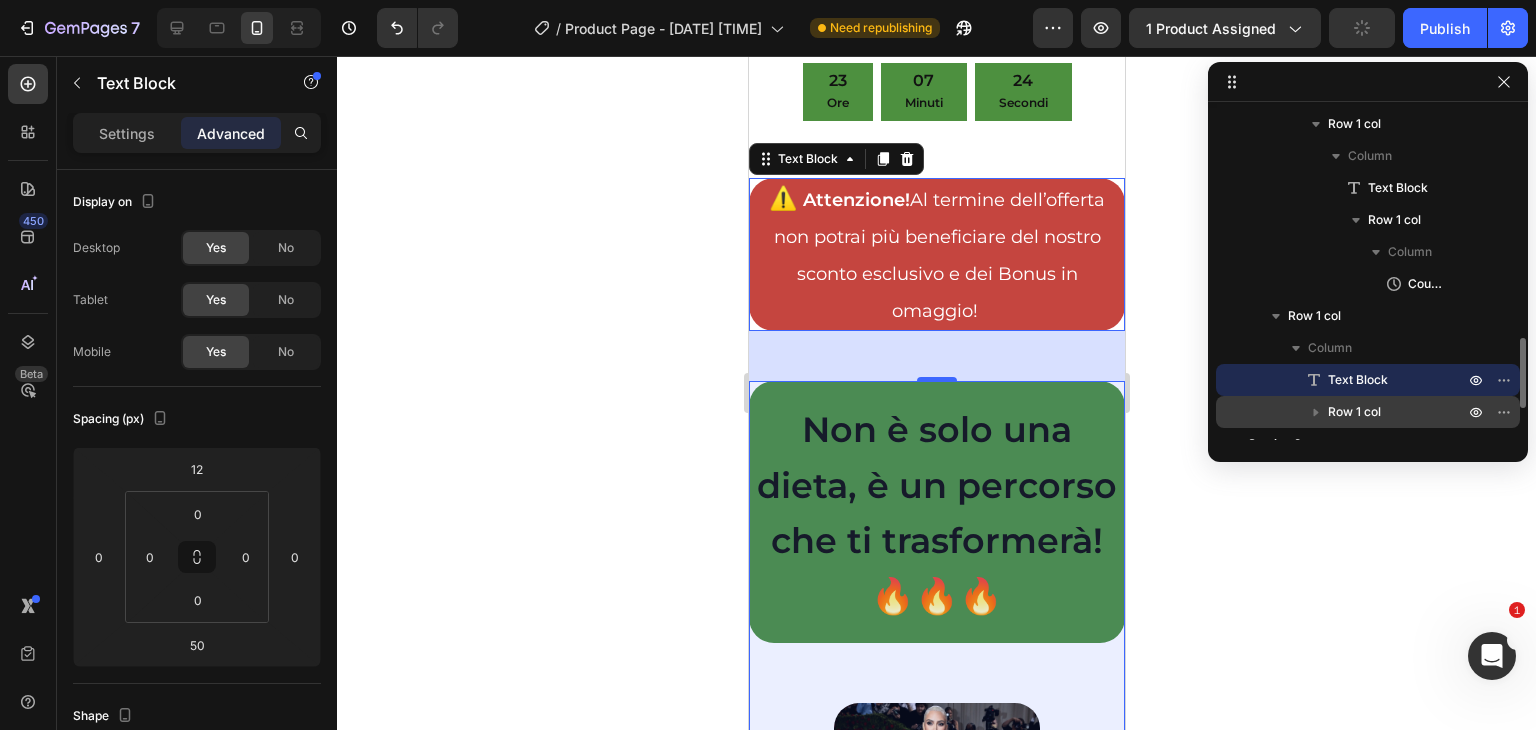 scroll, scrollTop: 1068, scrollLeft: 0, axis: vertical 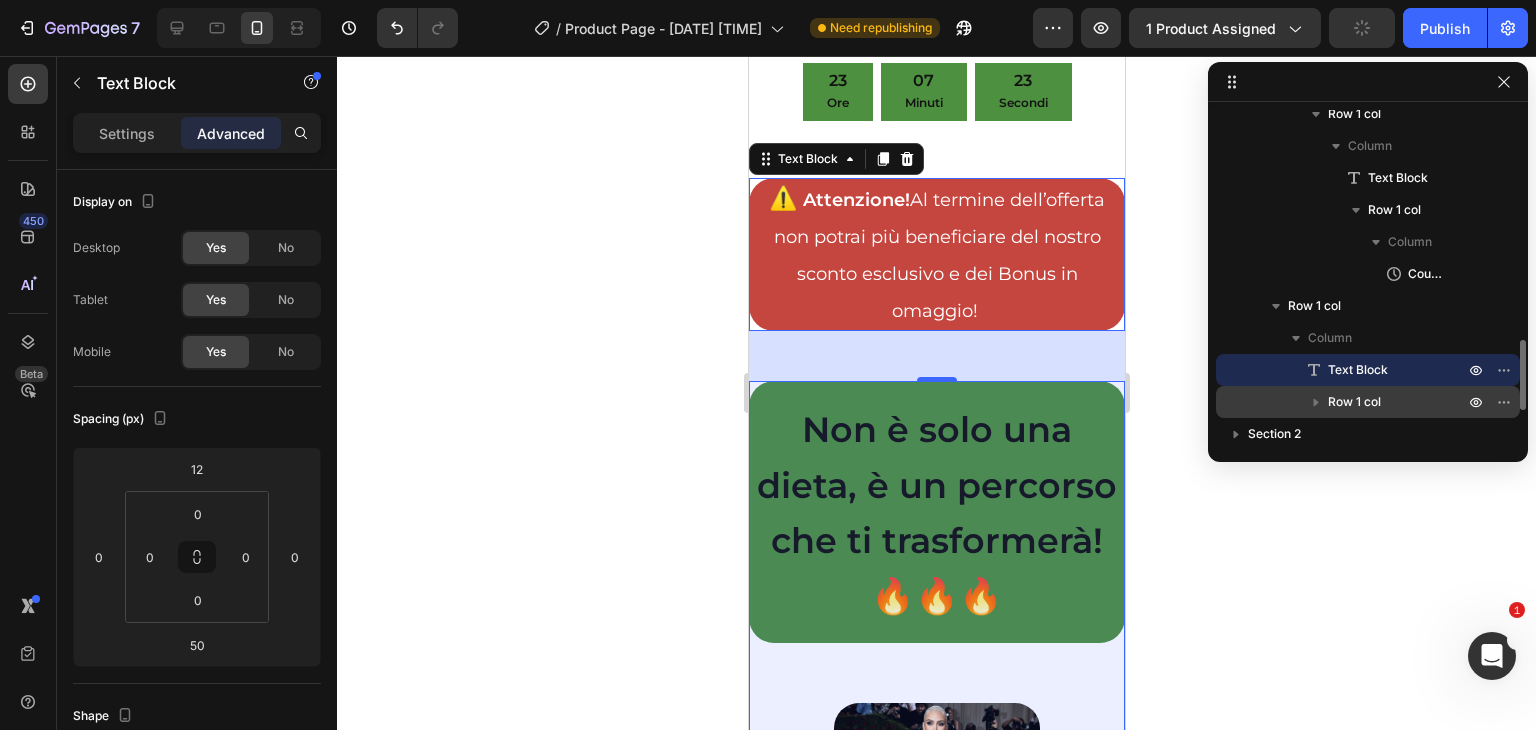 click on "Row 1 col" at bounding box center [1354, 402] 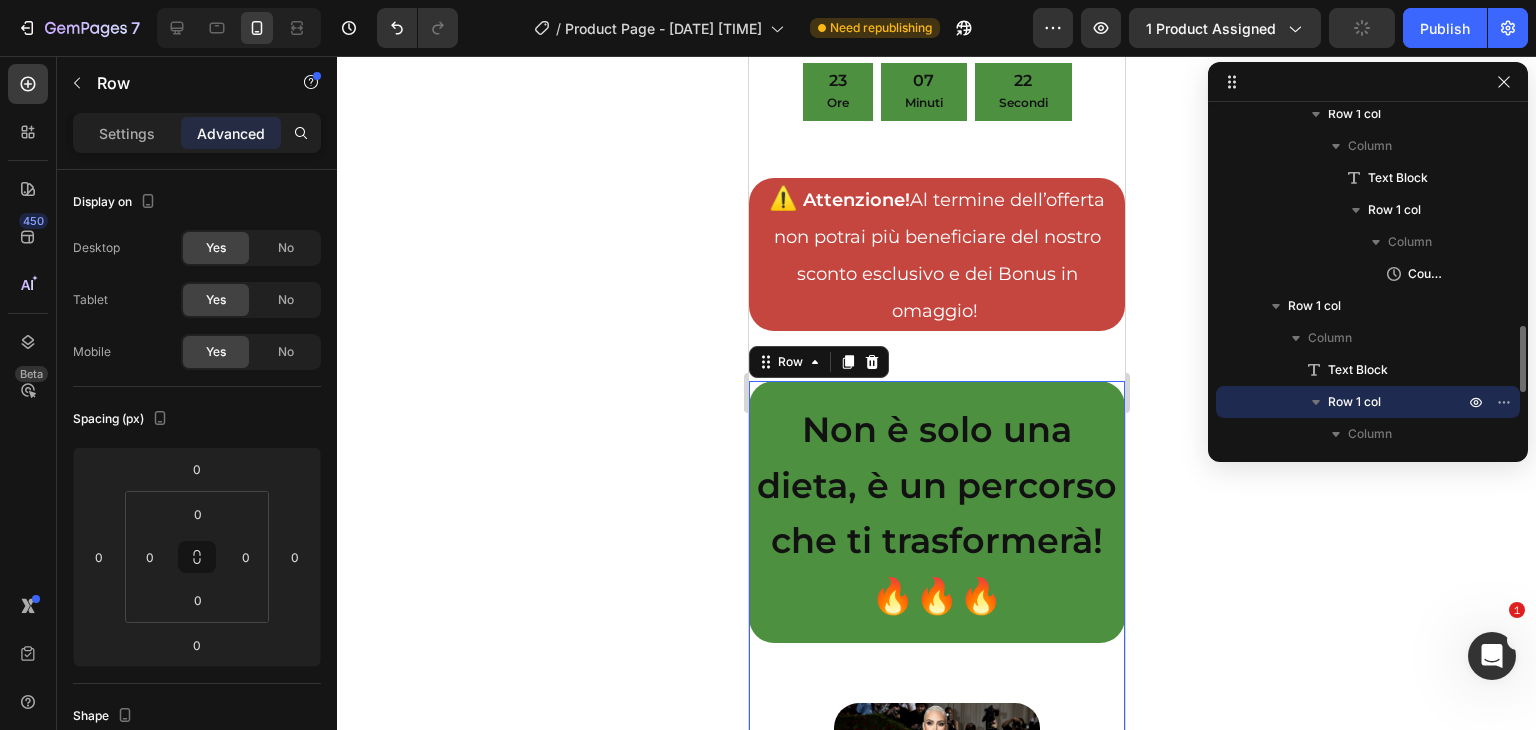 scroll, scrollTop: 2765, scrollLeft: 0, axis: vertical 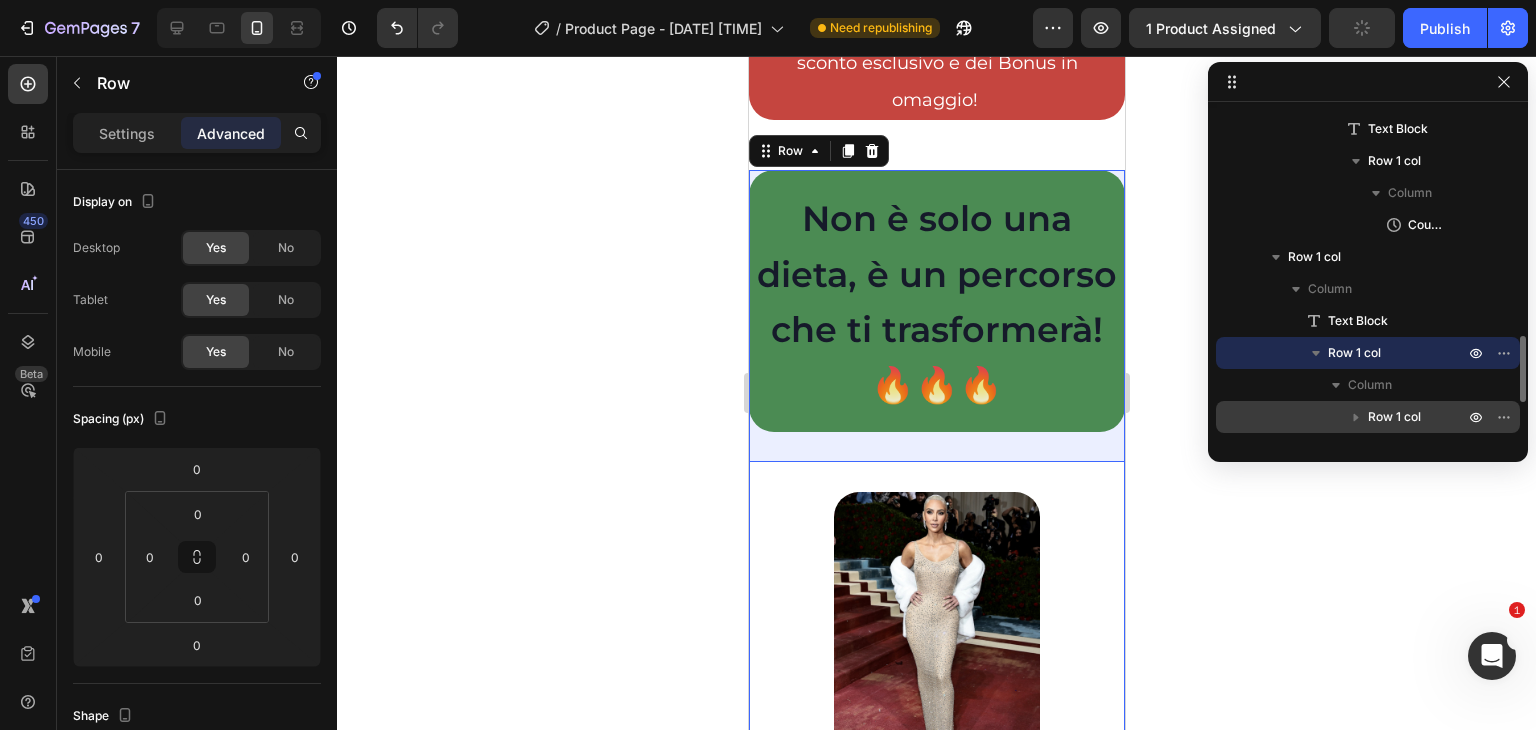 click on "Row 1 col" at bounding box center [1394, 417] 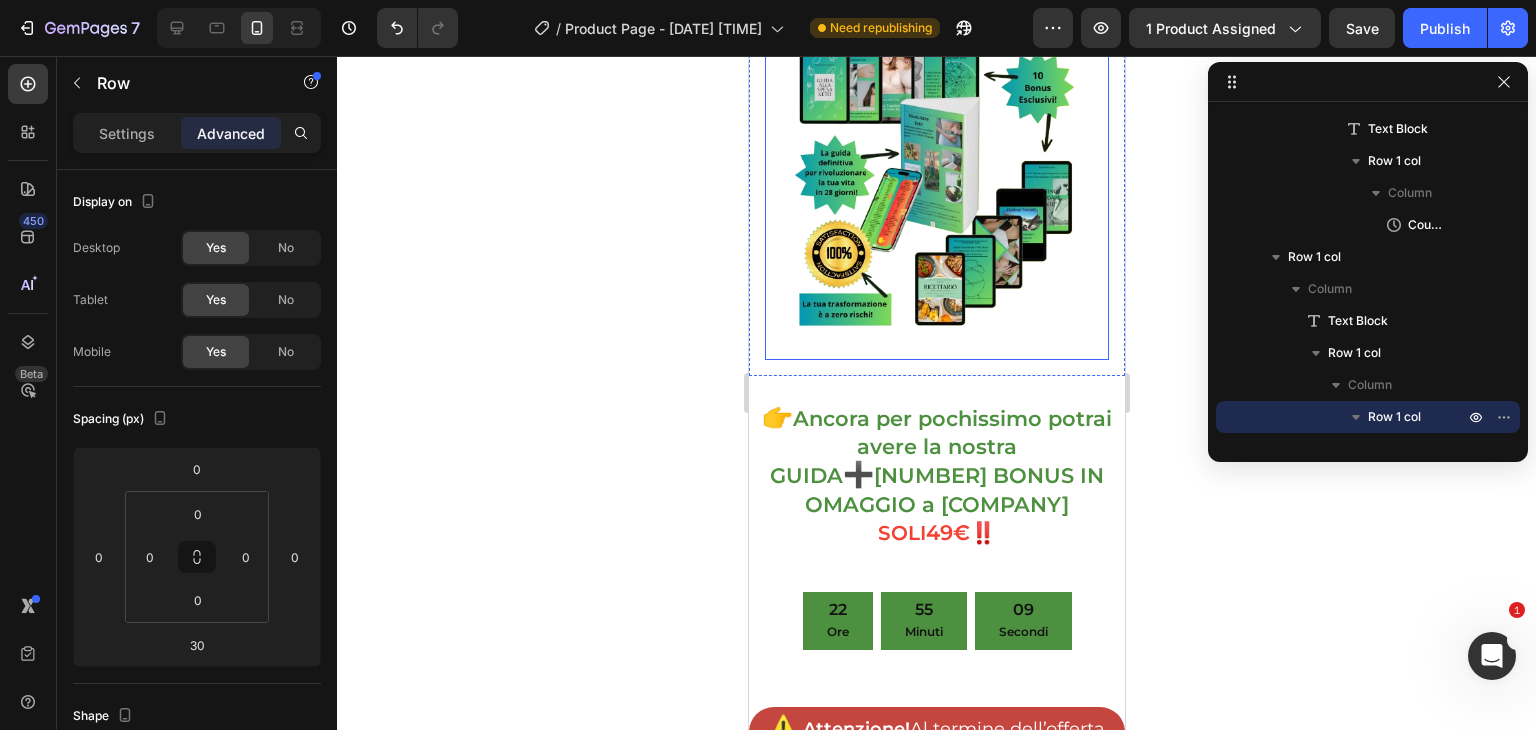 scroll, scrollTop: 1944, scrollLeft: 0, axis: vertical 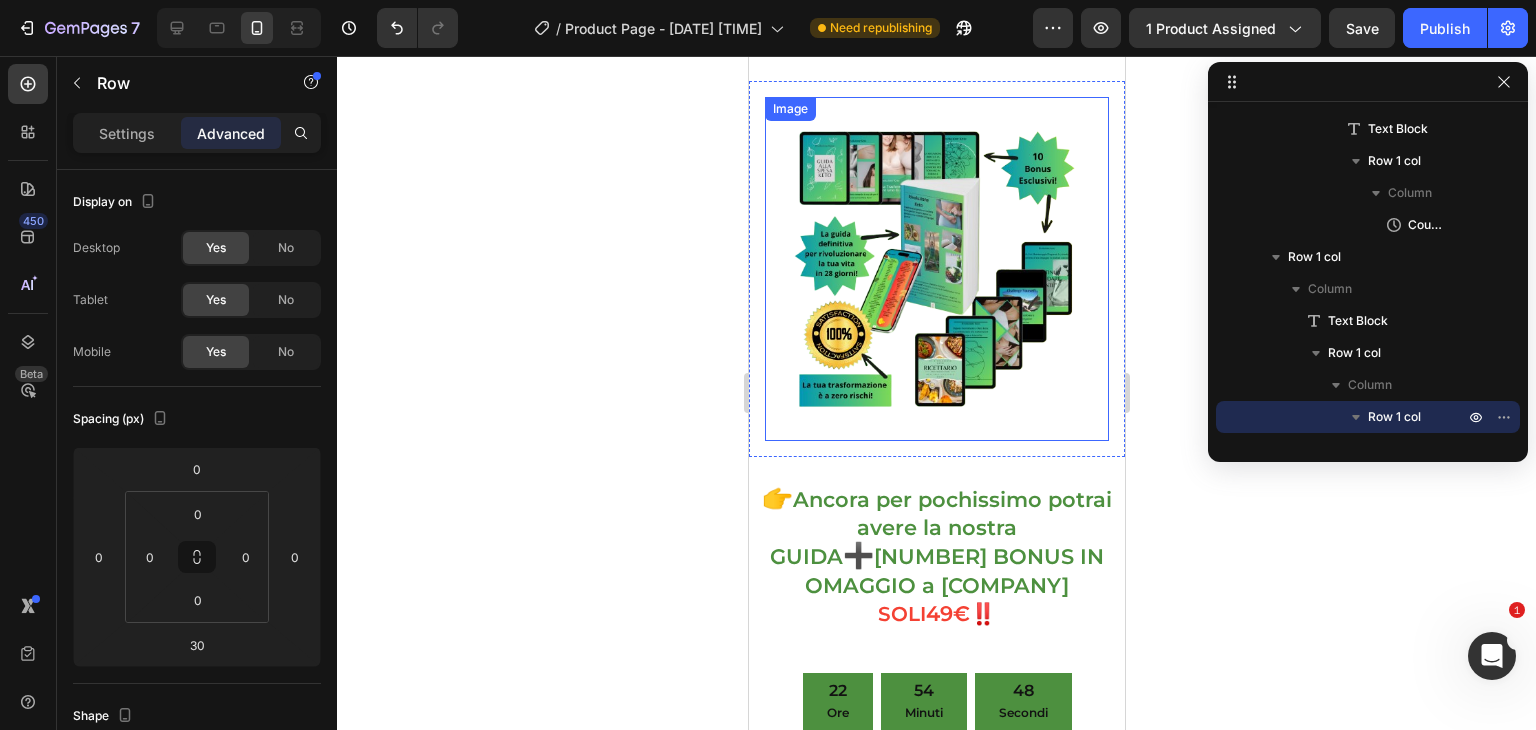click at bounding box center (936, 269) 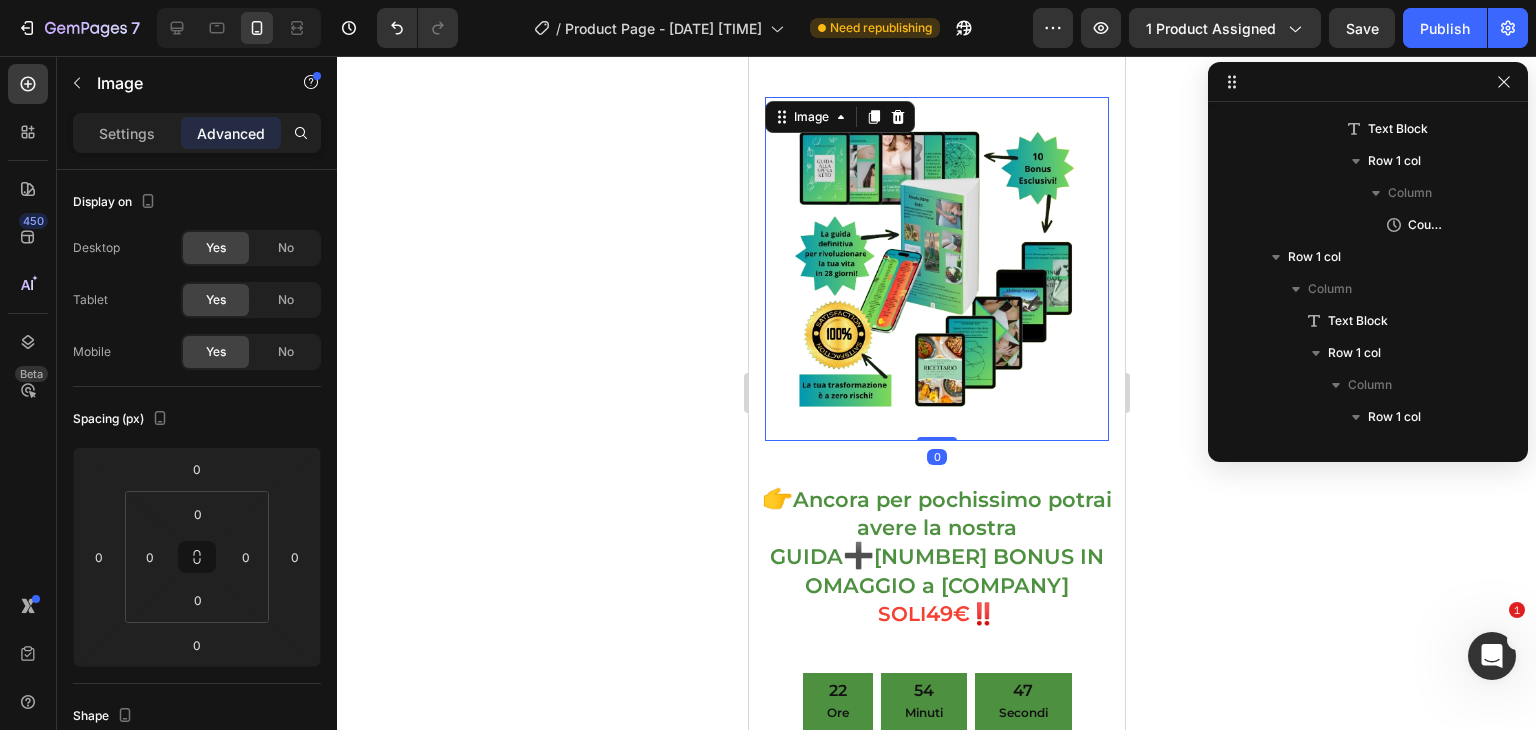 scroll, scrollTop: 826, scrollLeft: 0, axis: vertical 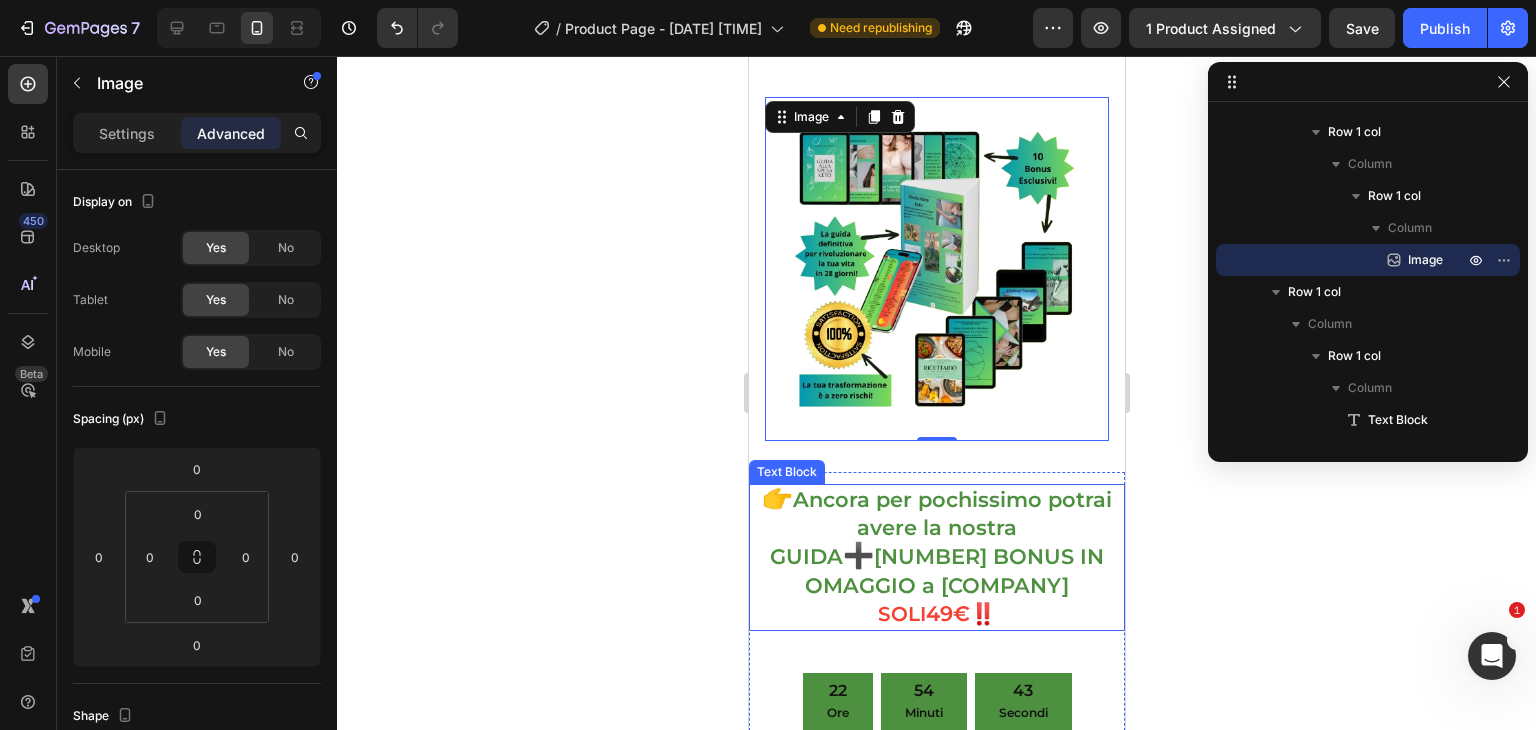 click on "Ancora per pochissimo potrai avere la nostra GUIDA" at bounding box center (940, 528) 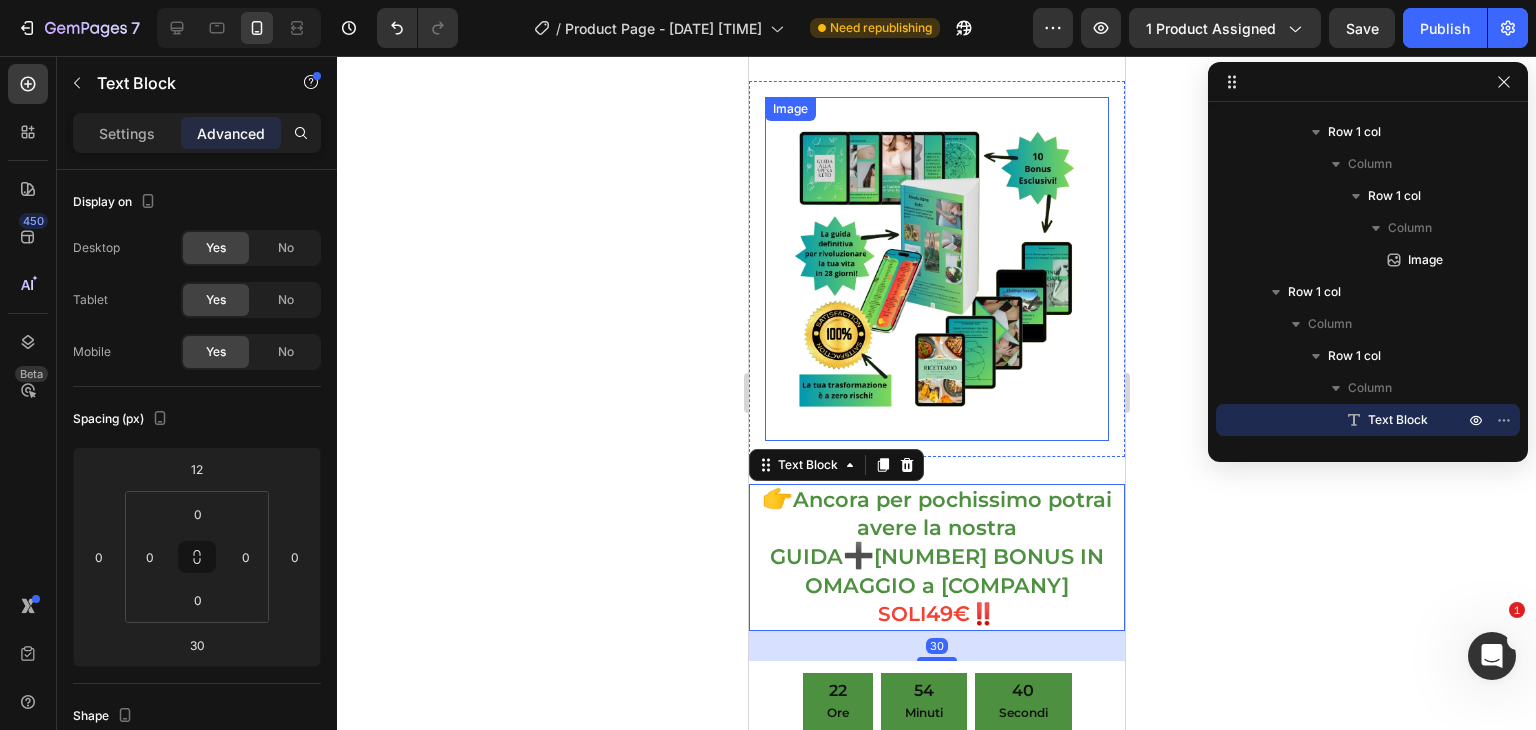 click at bounding box center [936, 269] 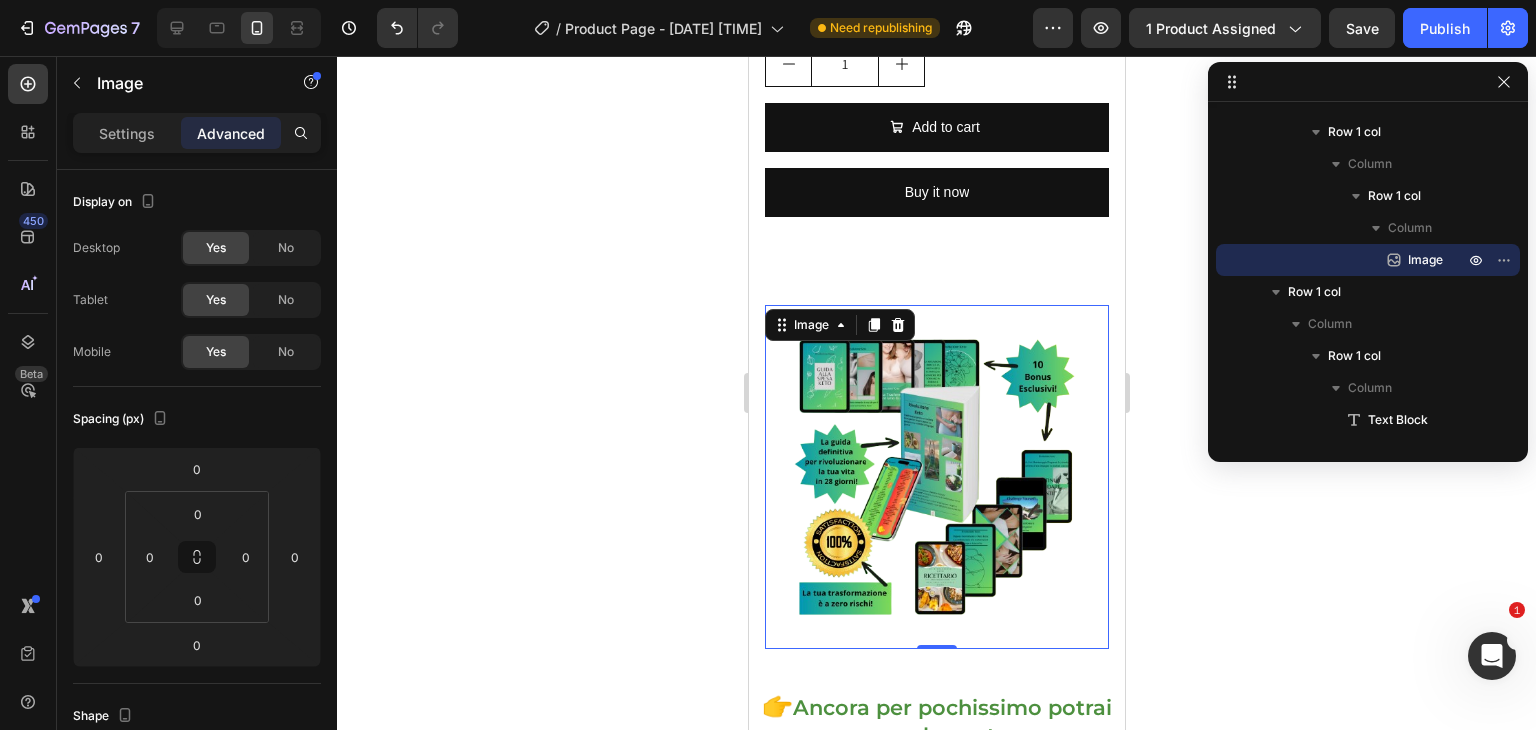 scroll, scrollTop: 1702, scrollLeft: 0, axis: vertical 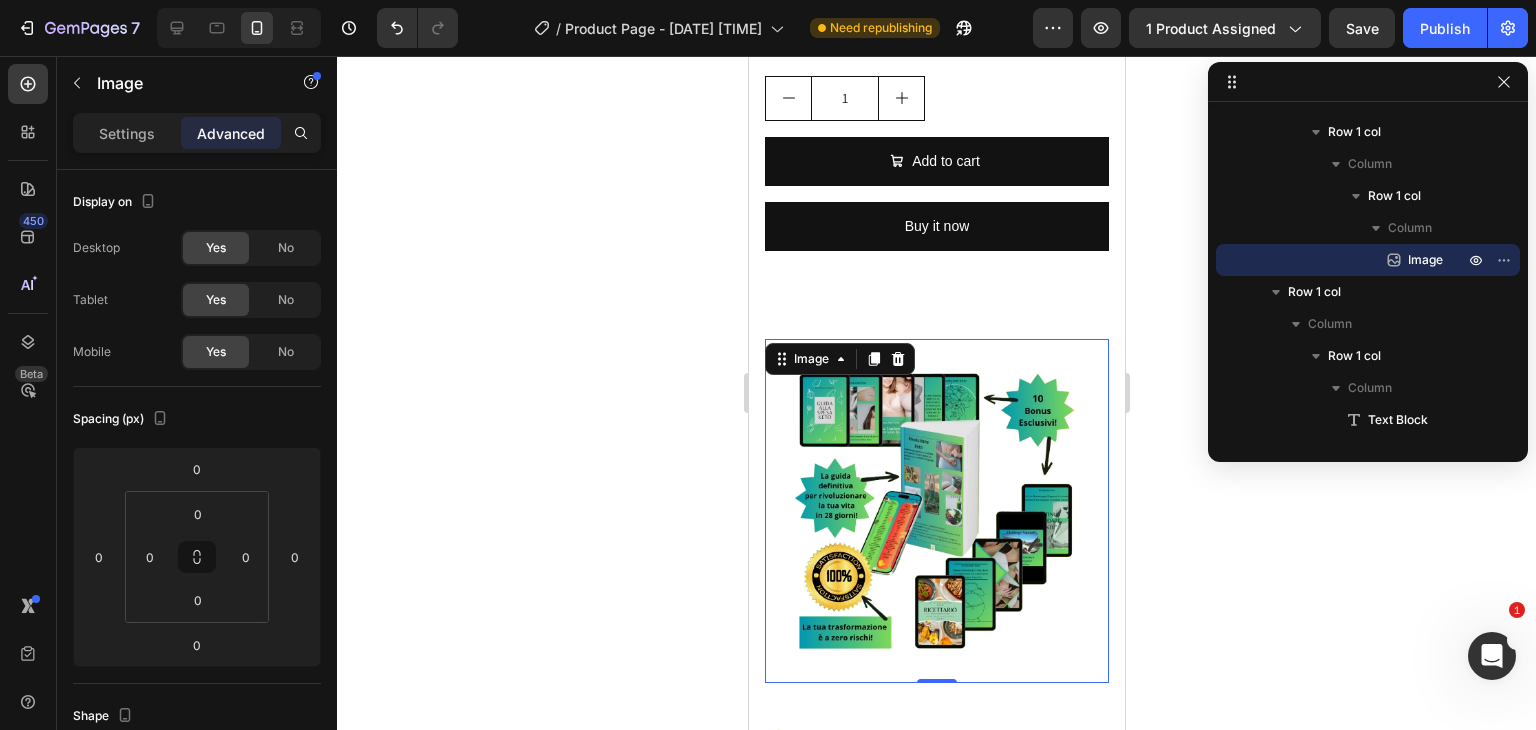 click at bounding box center [936, 511] 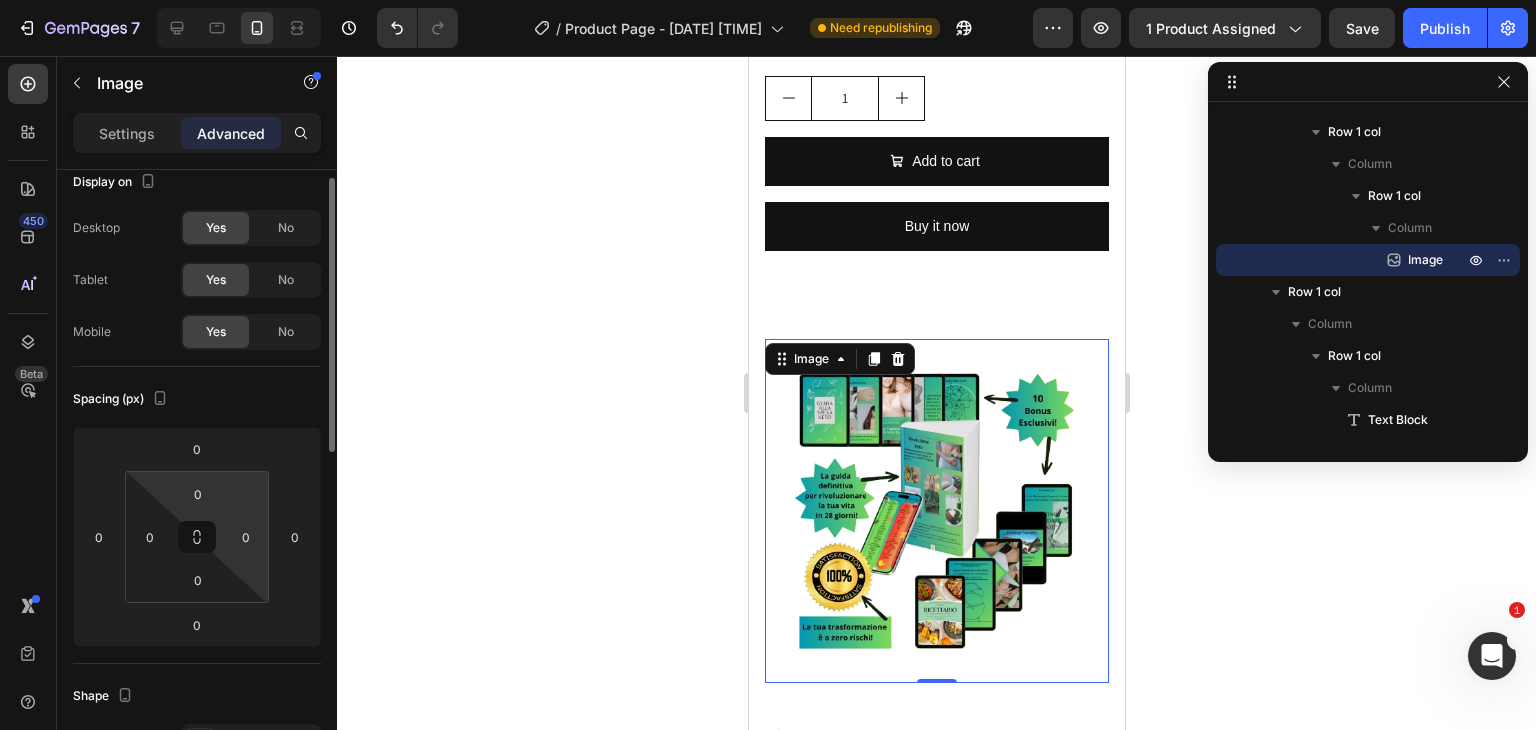 scroll, scrollTop: 32, scrollLeft: 0, axis: vertical 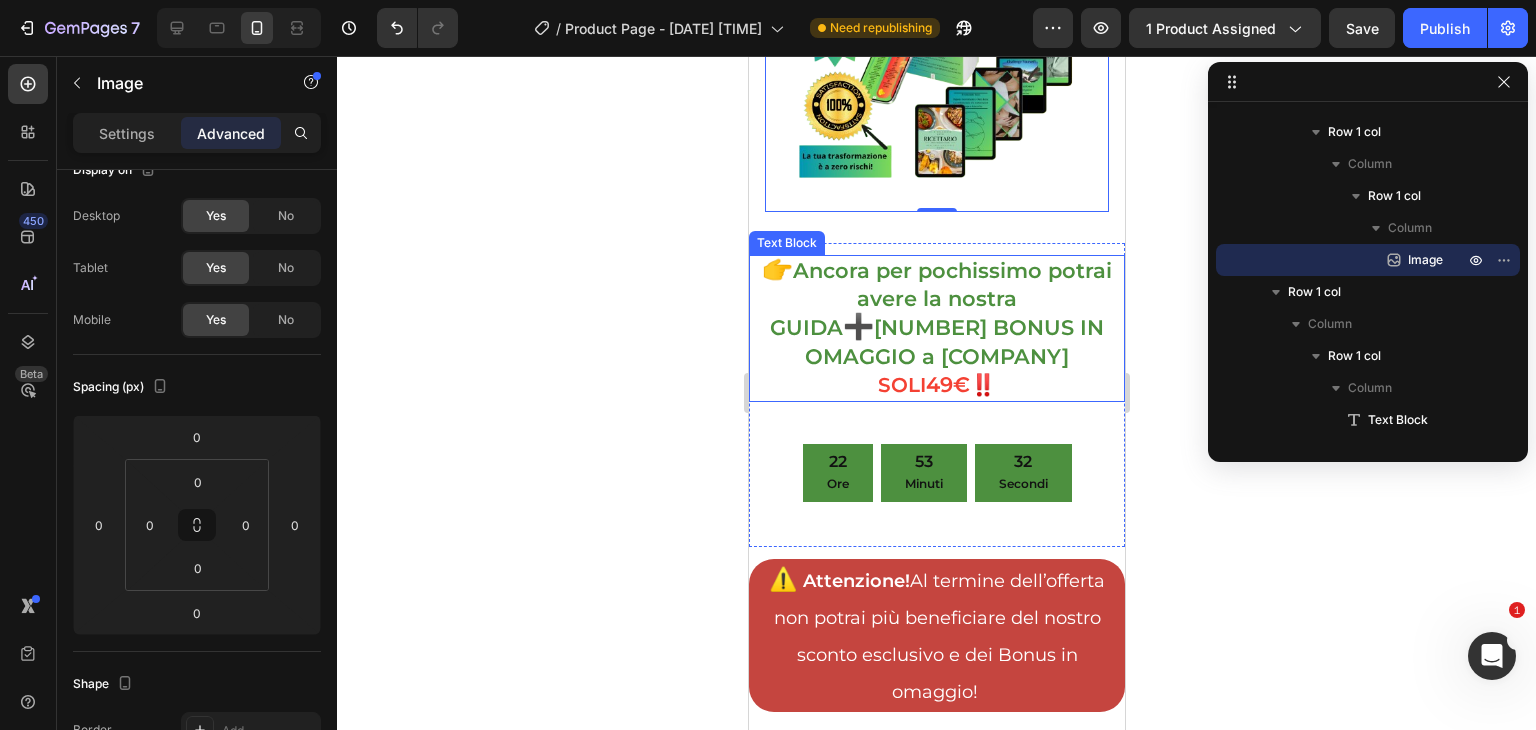 click on "Ancora per pochissimo potrai avere la nostra GUIDA" at bounding box center [940, 299] 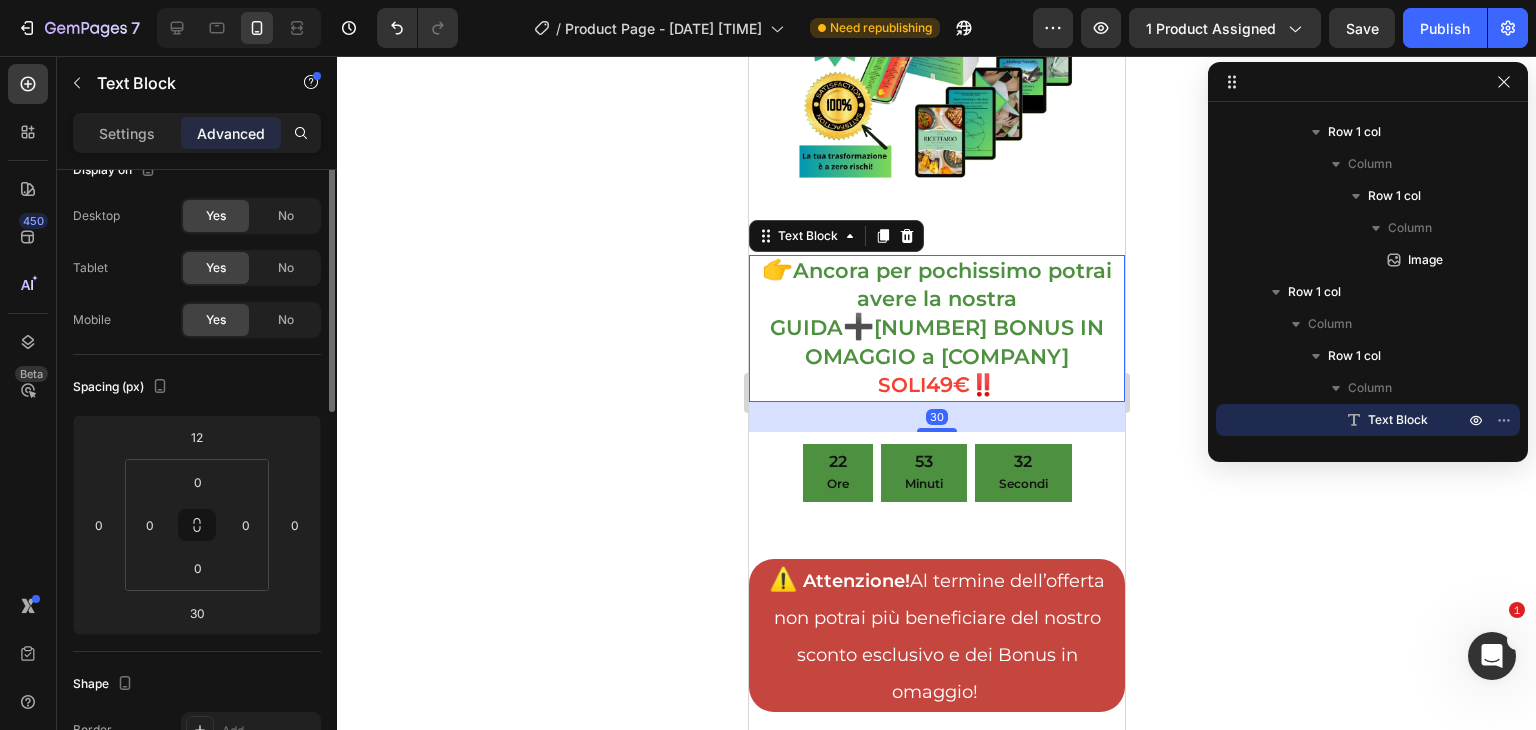 scroll, scrollTop: 0, scrollLeft: 0, axis: both 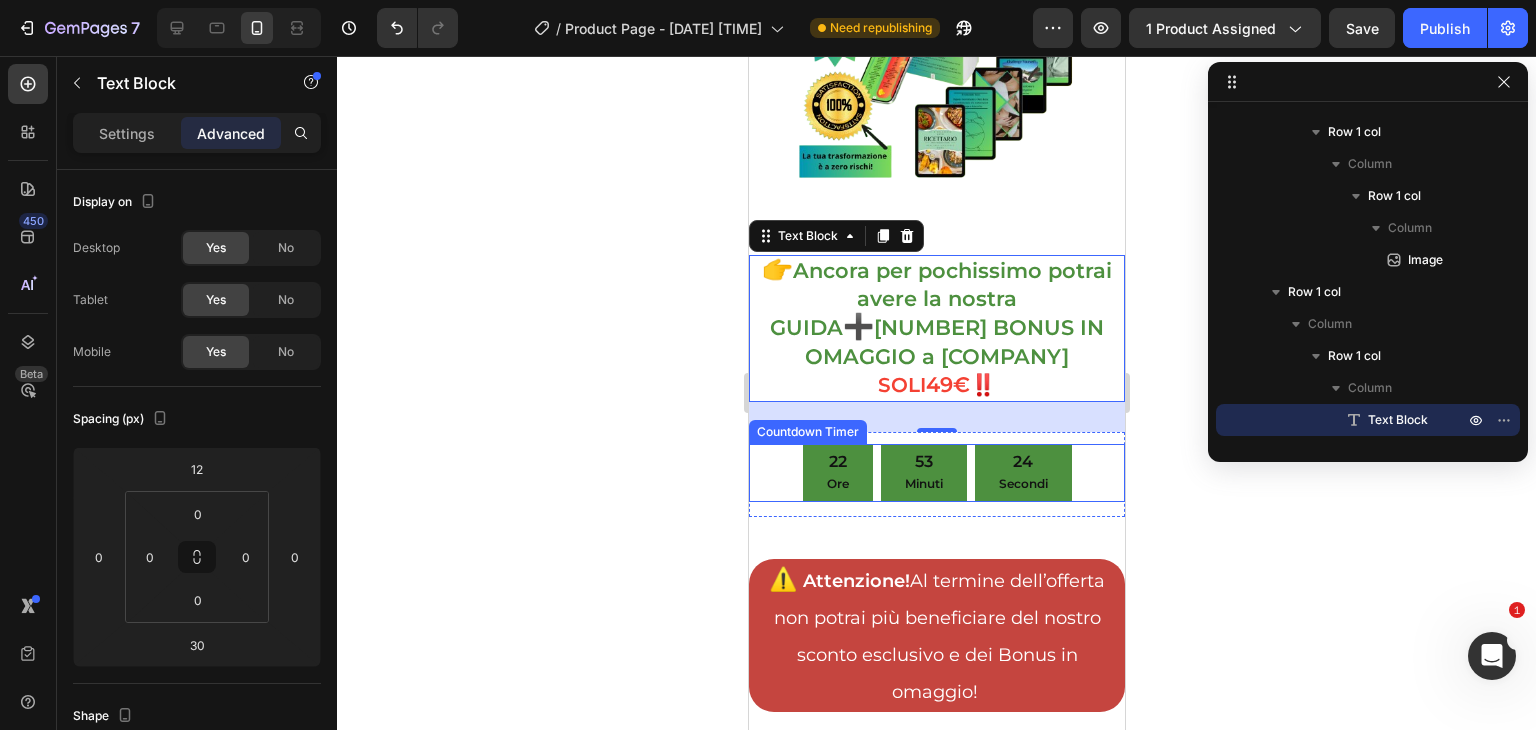 click on "22 Ore 53 Minuti 24 Secondi" at bounding box center (936, 473) 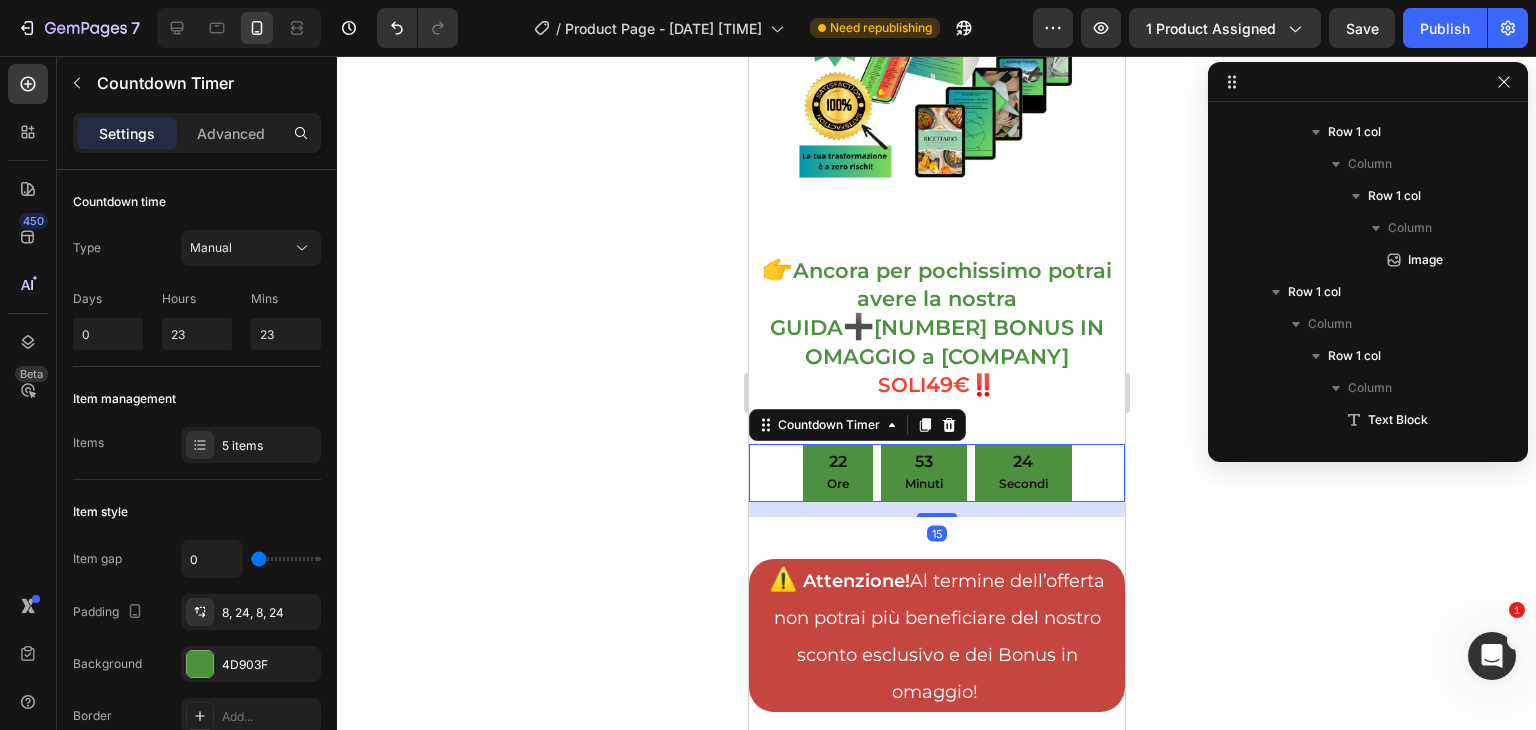 scroll, scrollTop: 1082, scrollLeft: 0, axis: vertical 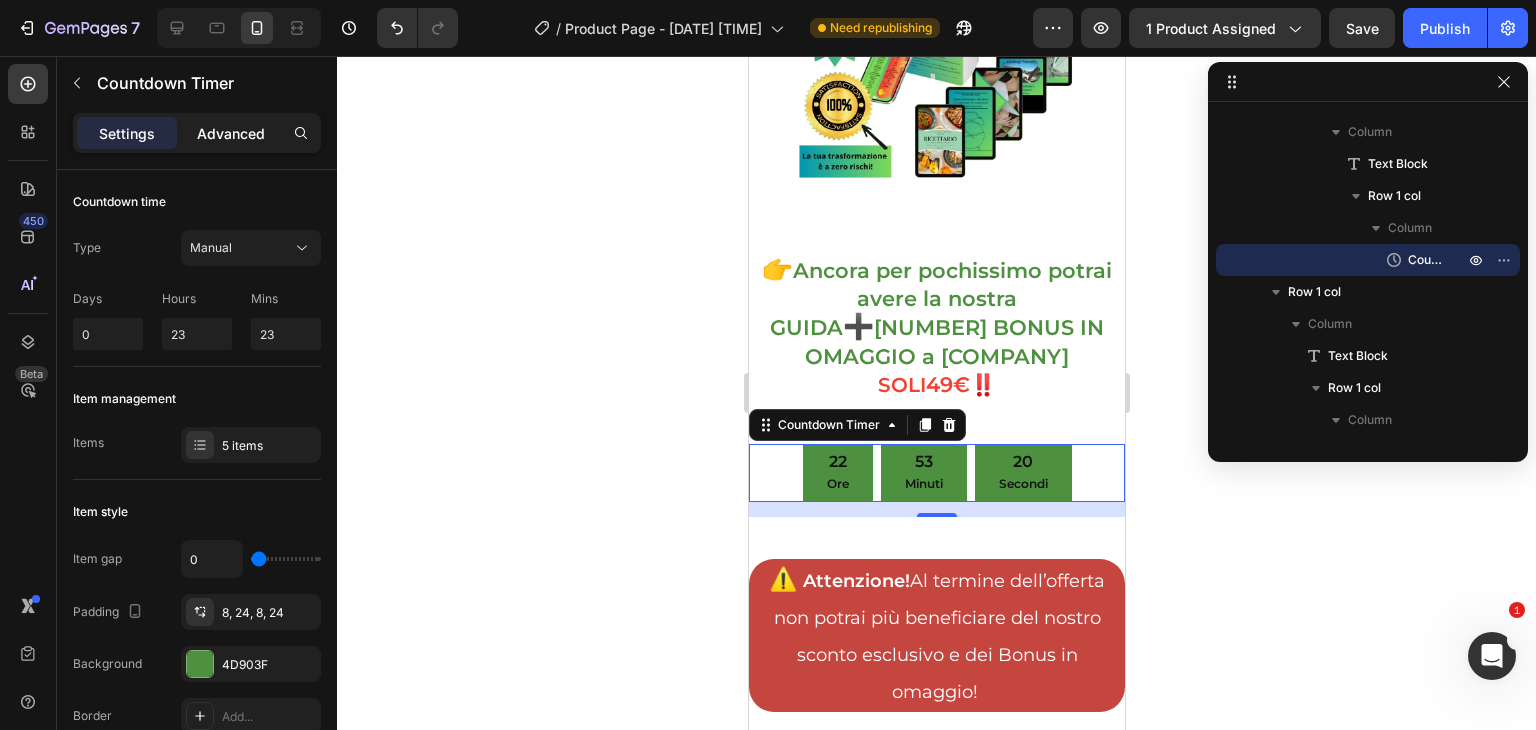 click on "Advanced" at bounding box center (231, 133) 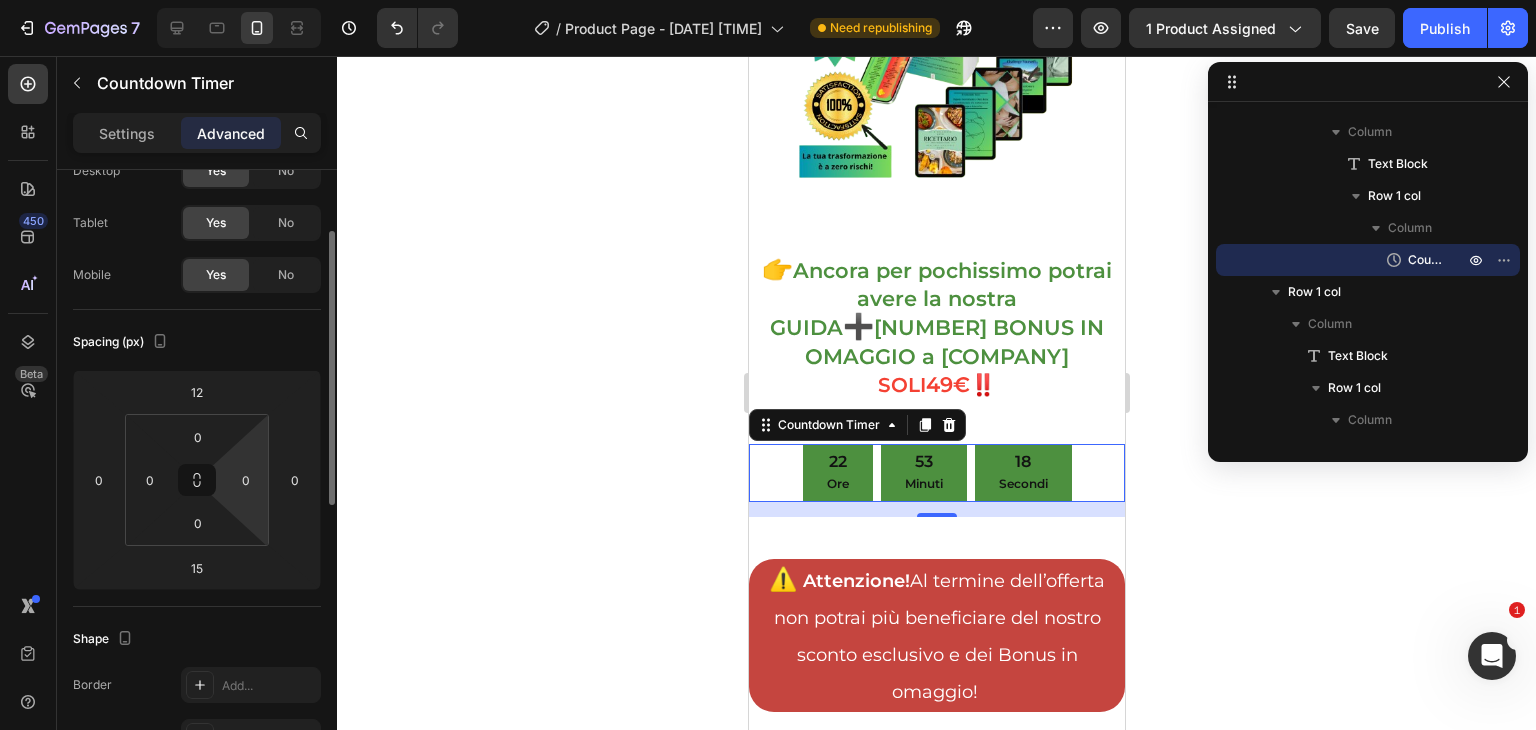 scroll, scrollTop: 96, scrollLeft: 0, axis: vertical 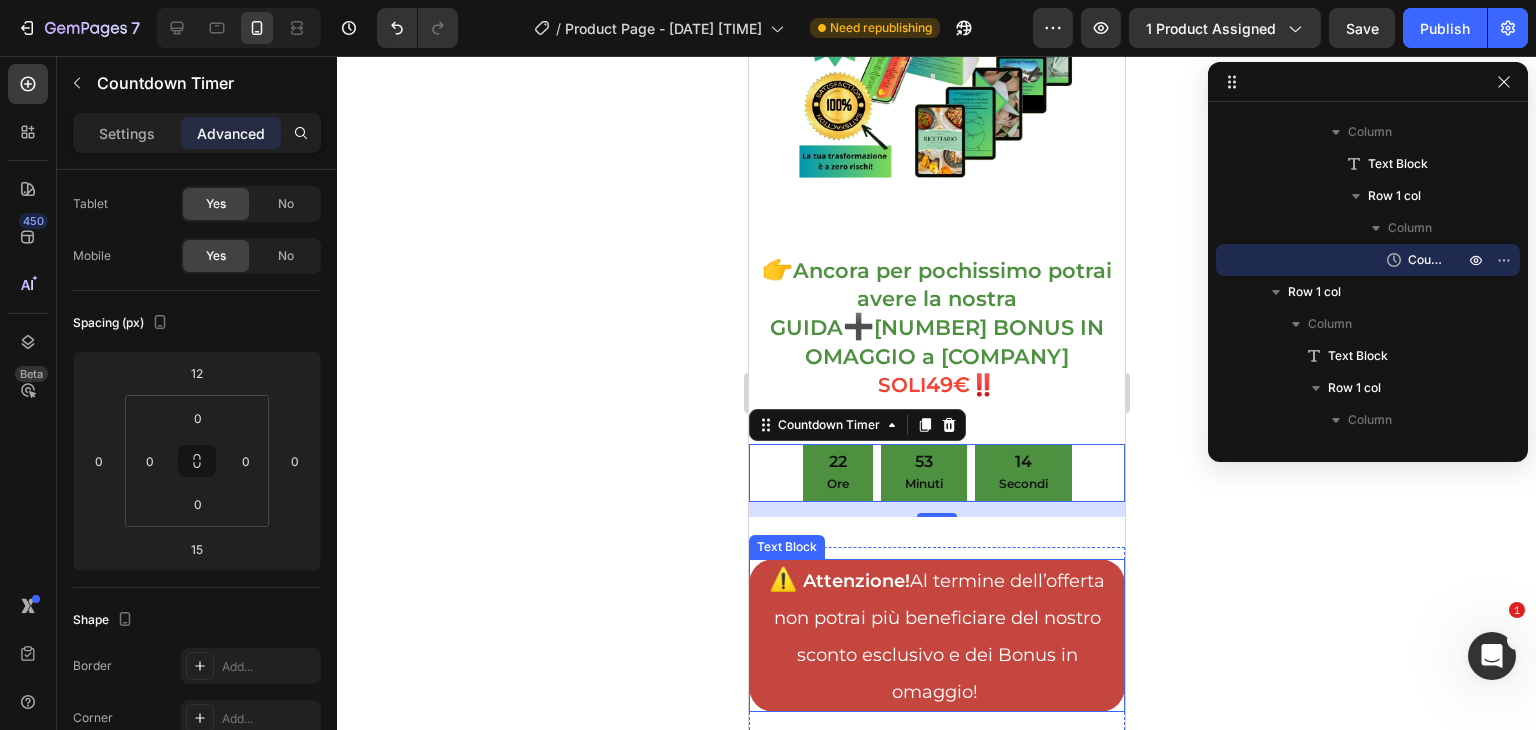 click on "Attenzione!  Al termine dell’offerta non potrai più beneficiare del nostro sconto esclusivo e dei Bonus in omaggio!" at bounding box center (939, 636) 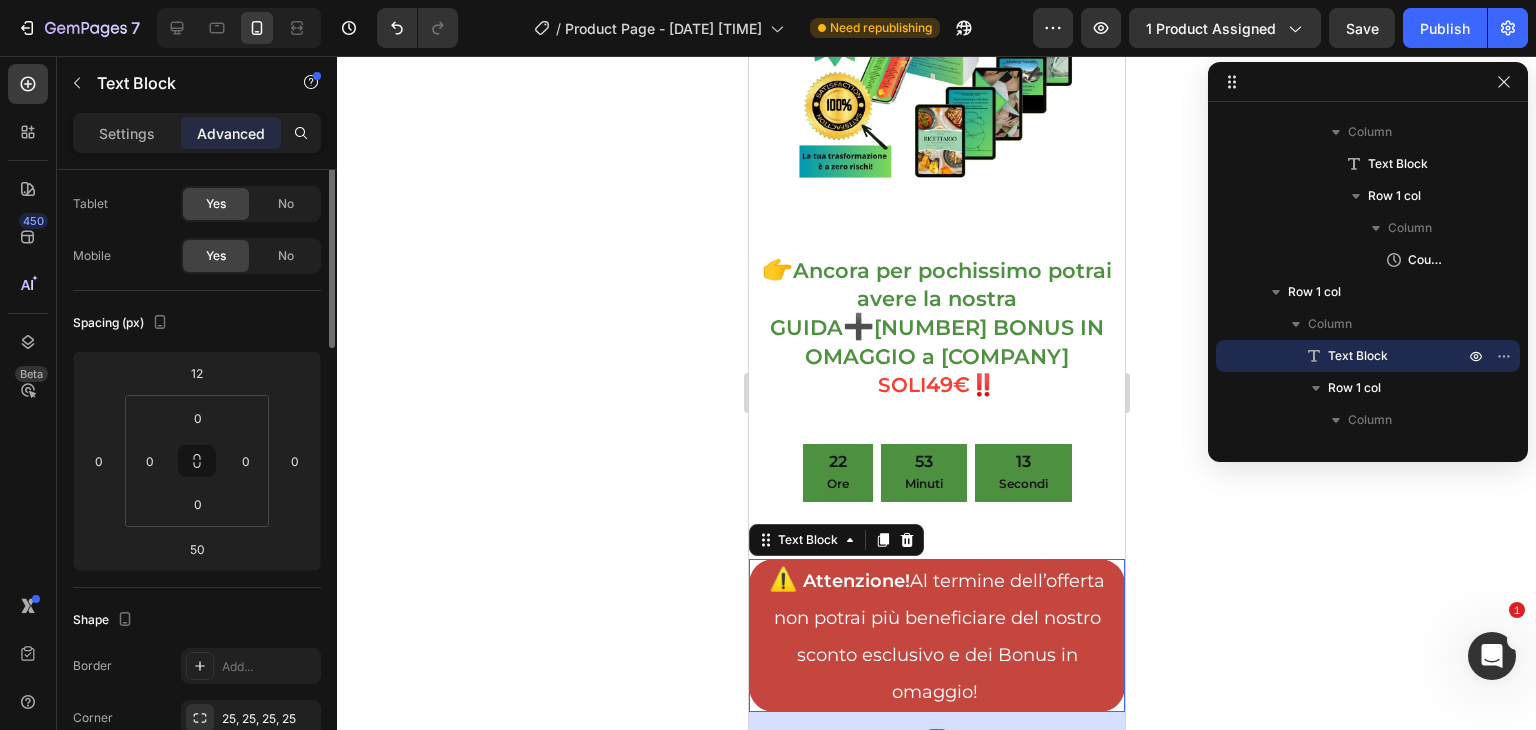 scroll, scrollTop: 0, scrollLeft: 0, axis: both 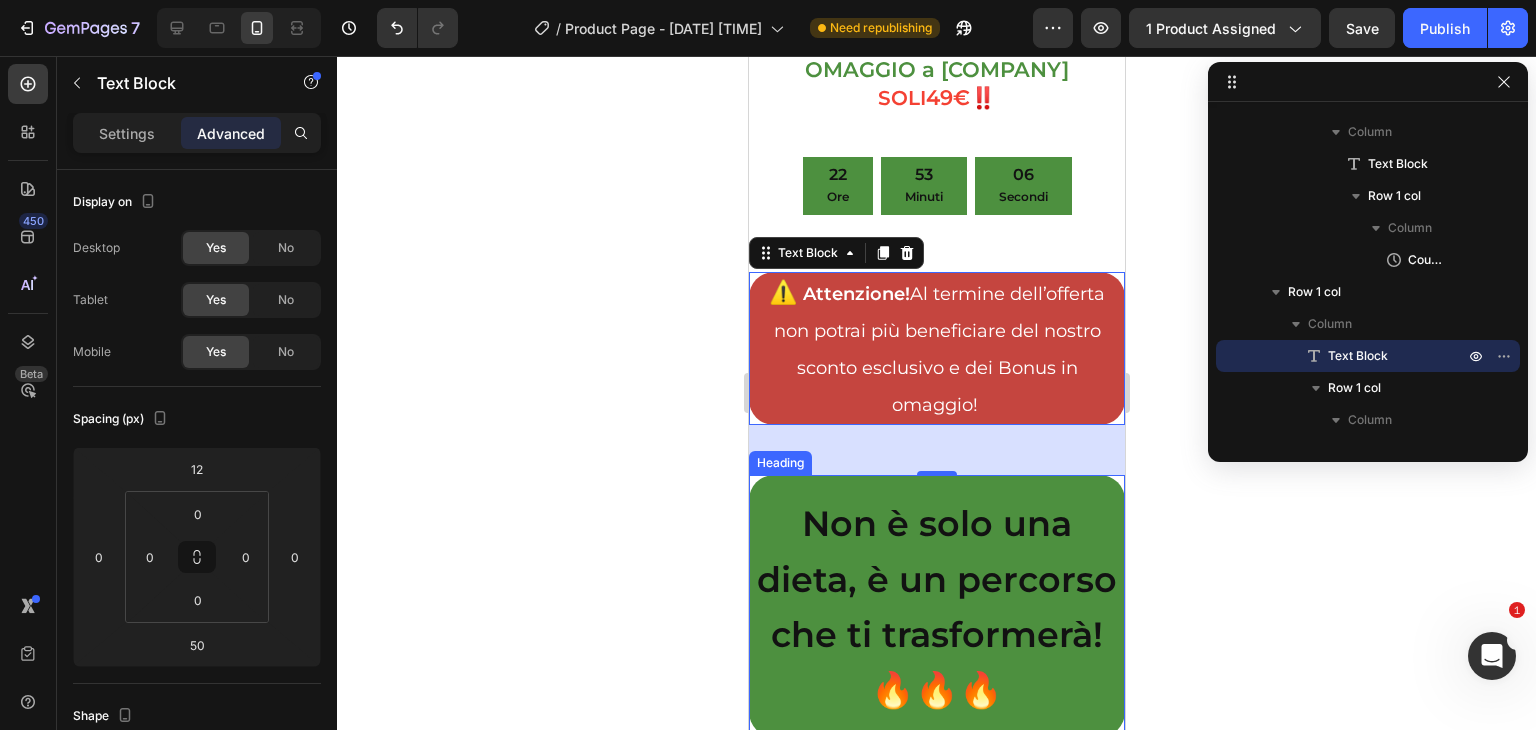 click on "Non è solo una dieta, è un percorso che ti trasformerà! 🔥🔥🔥" at bounding box center (936, 606) 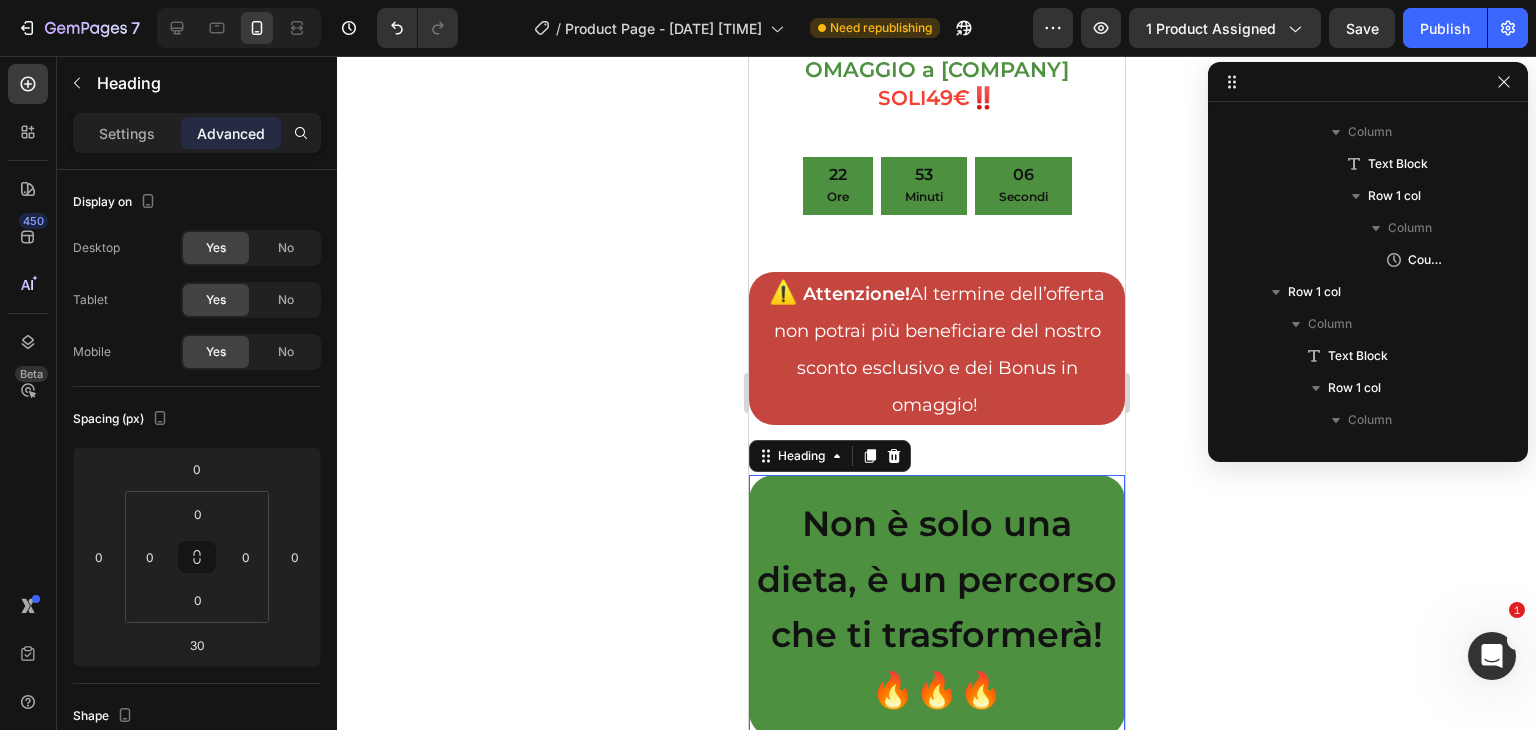 scroll, scrollTop: 1338, scrollLeft: 0, axis: vertical 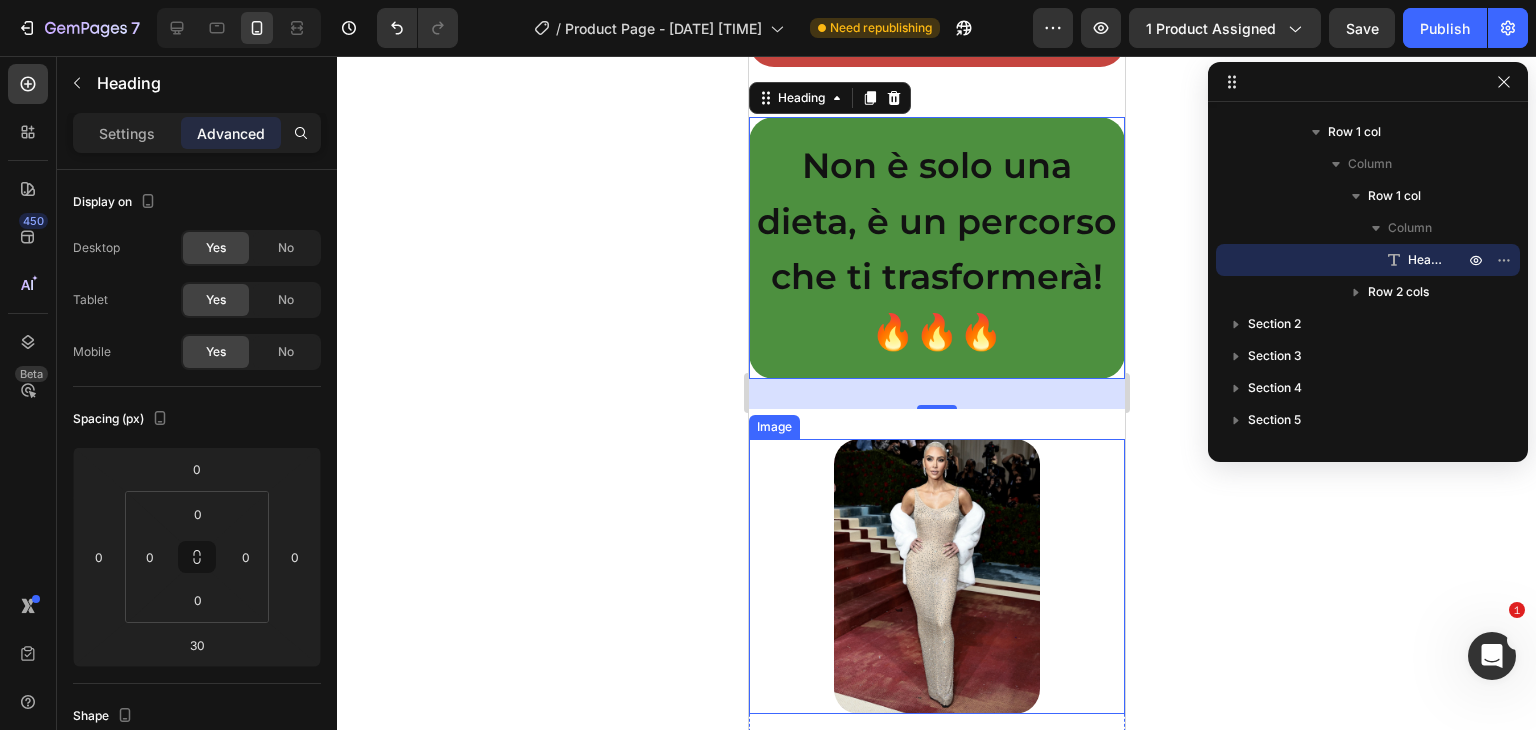 click at bounding box center (936, 577) 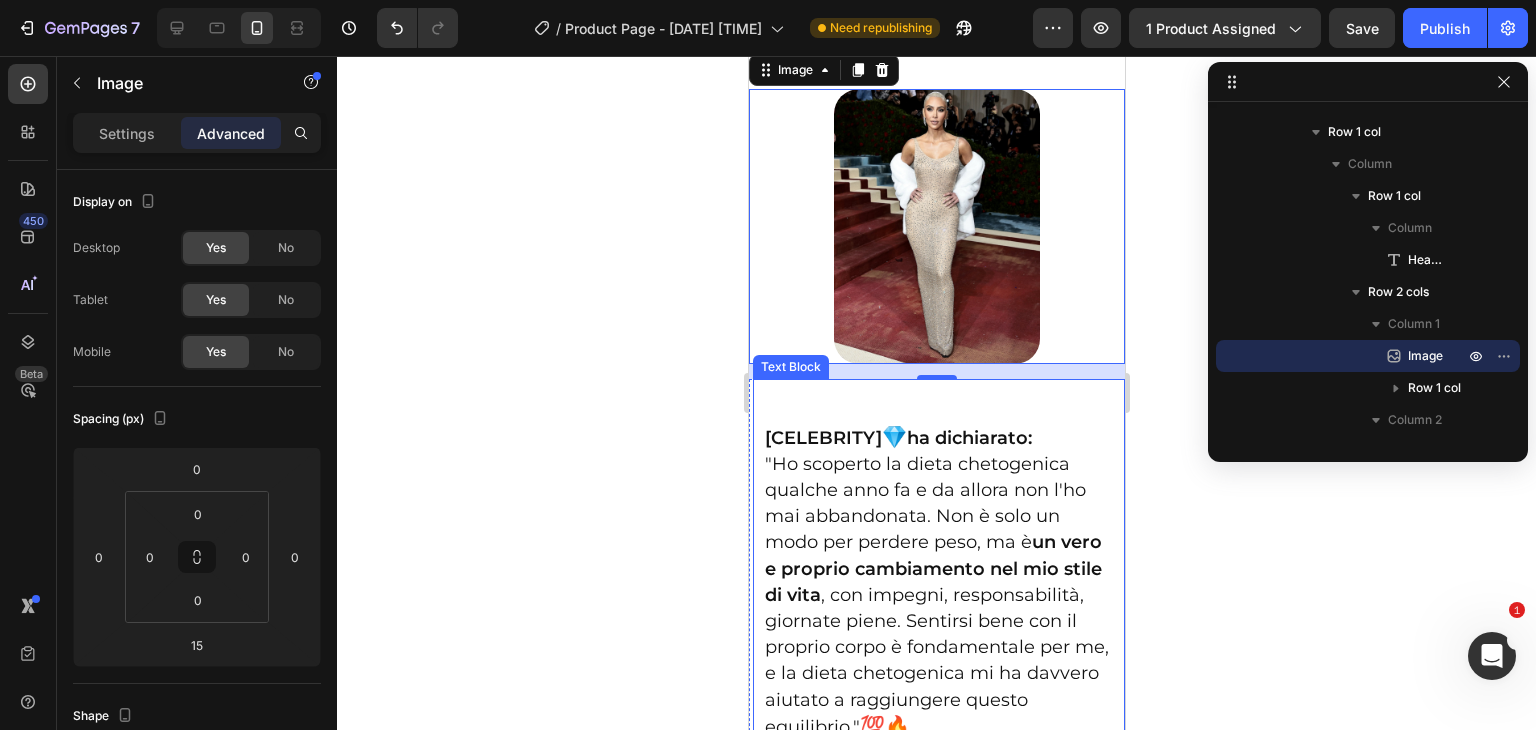 scroll, scrollTop: 3169, scrollLeft: 0, axis: vertical 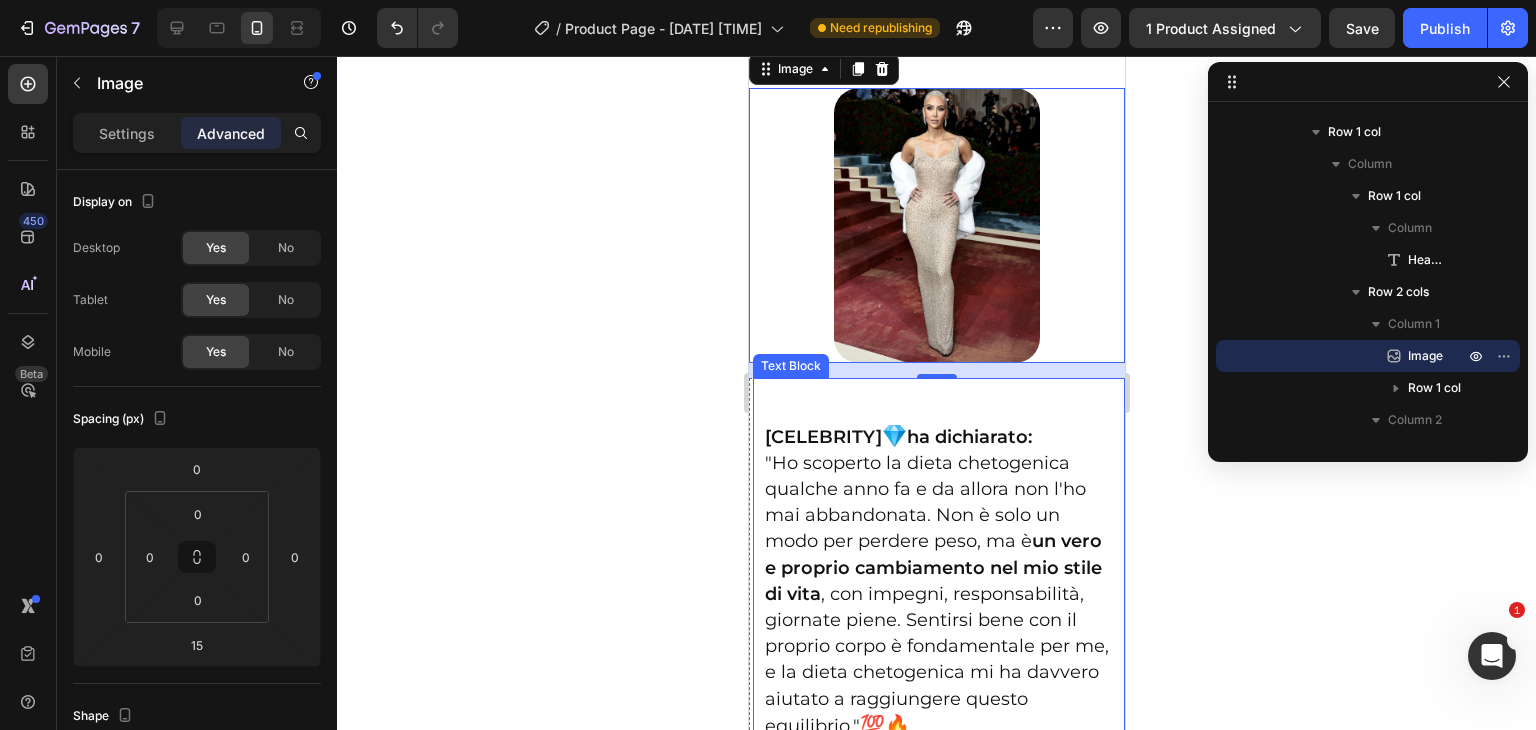 click on "un vero e proprio cambiamento nel mio stile di vita" at bounding box center [932, 567] 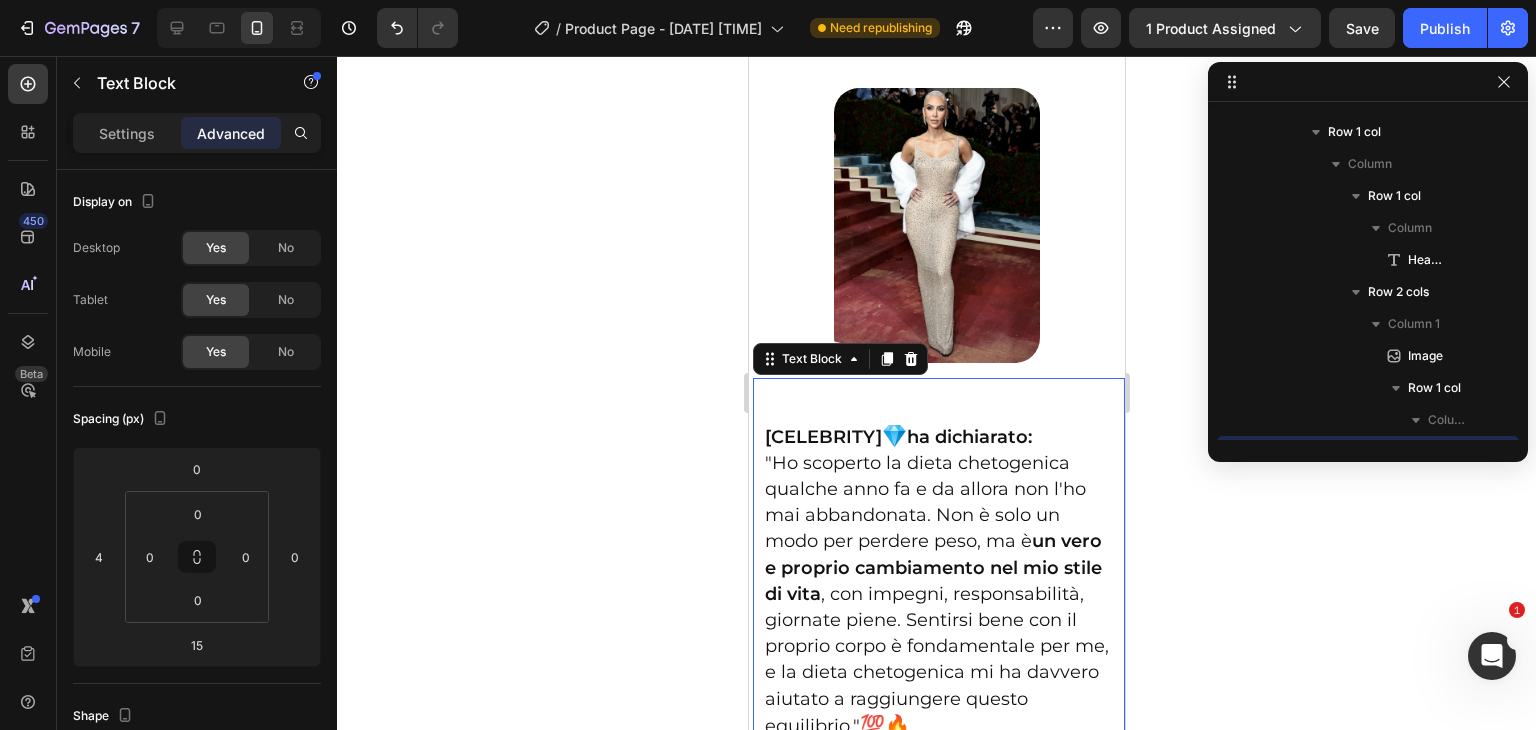 scroll, scrollTop: 1530, scrollLeft: 0, axis: vertical 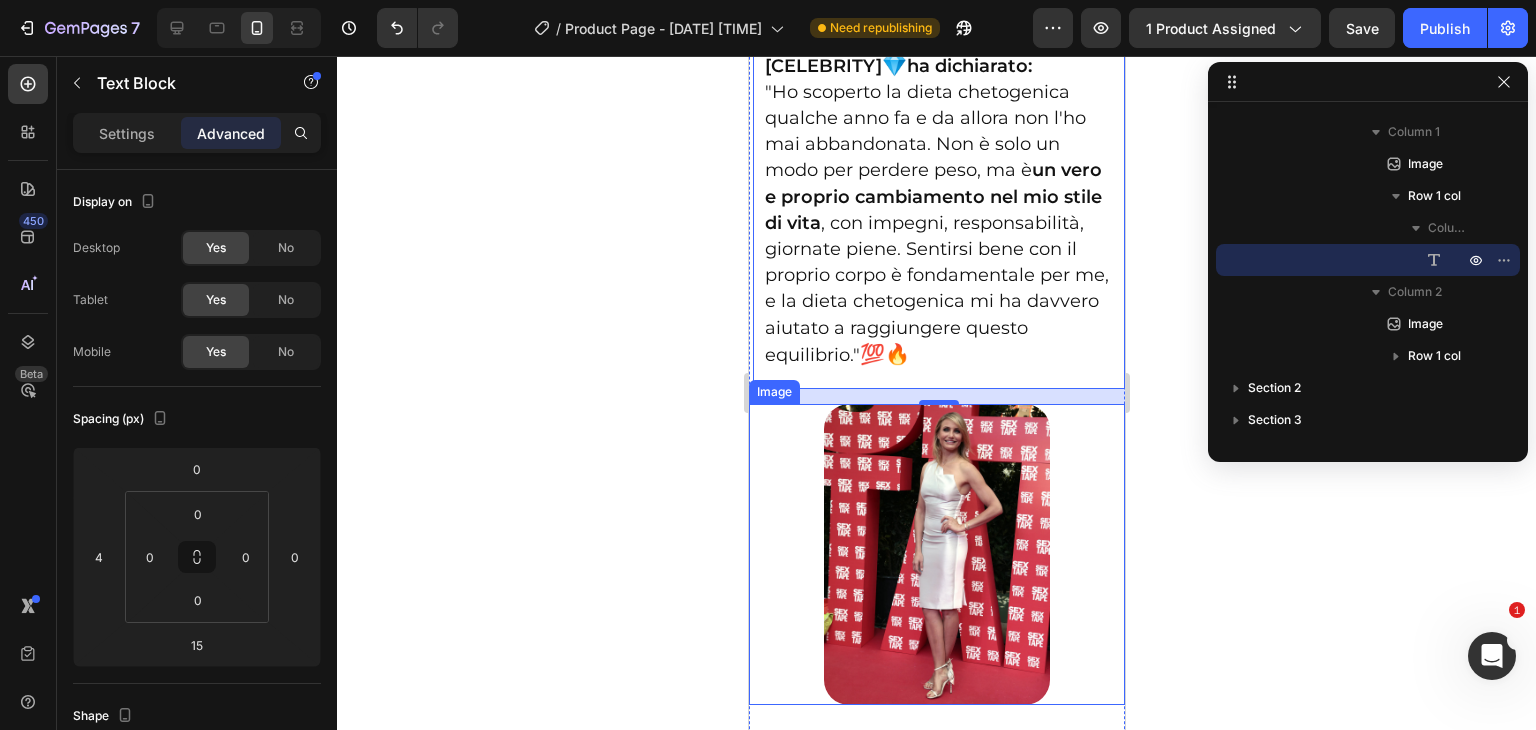 click at bounding box center (936, 554) 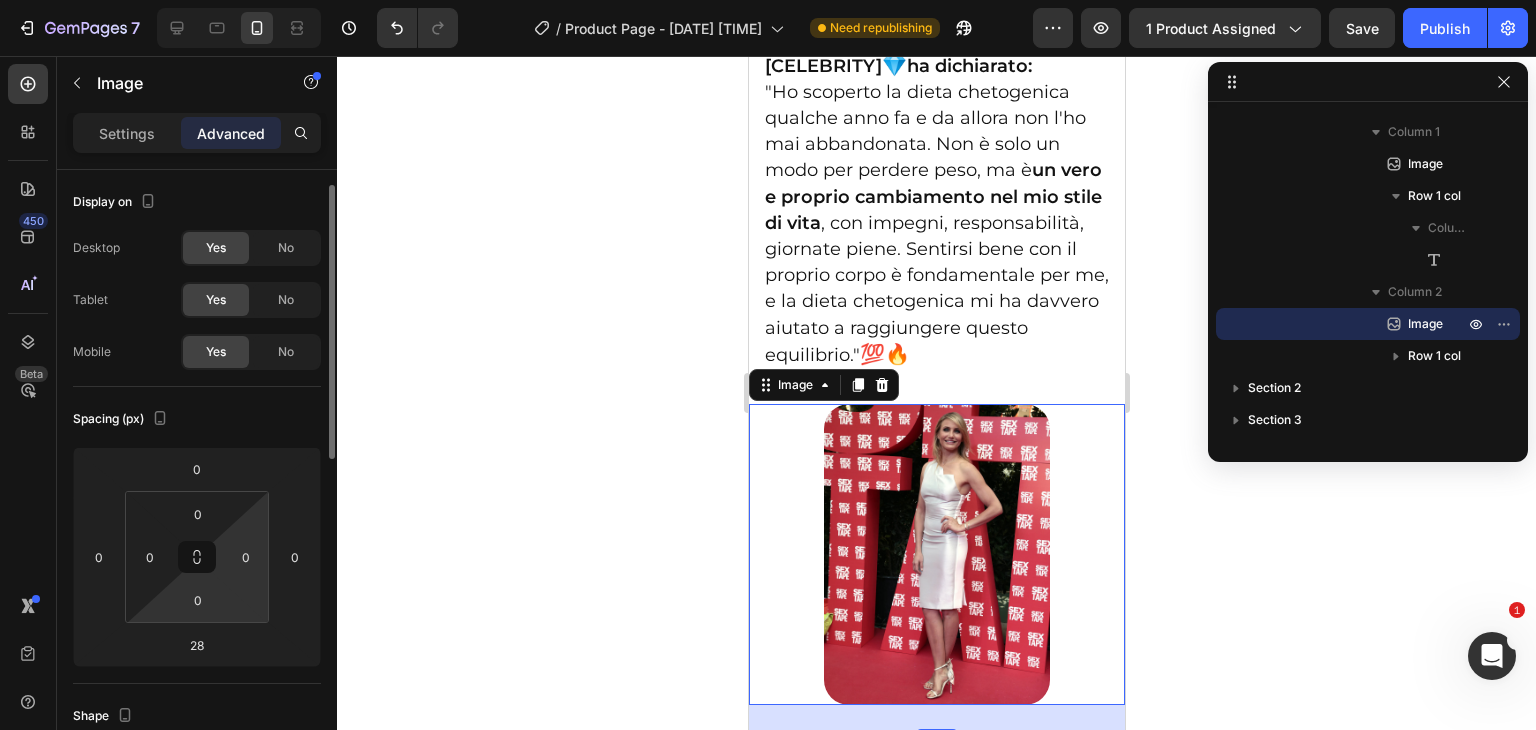 scroll, scrollTop: 61, scrollLeft: 0, axis: vertical 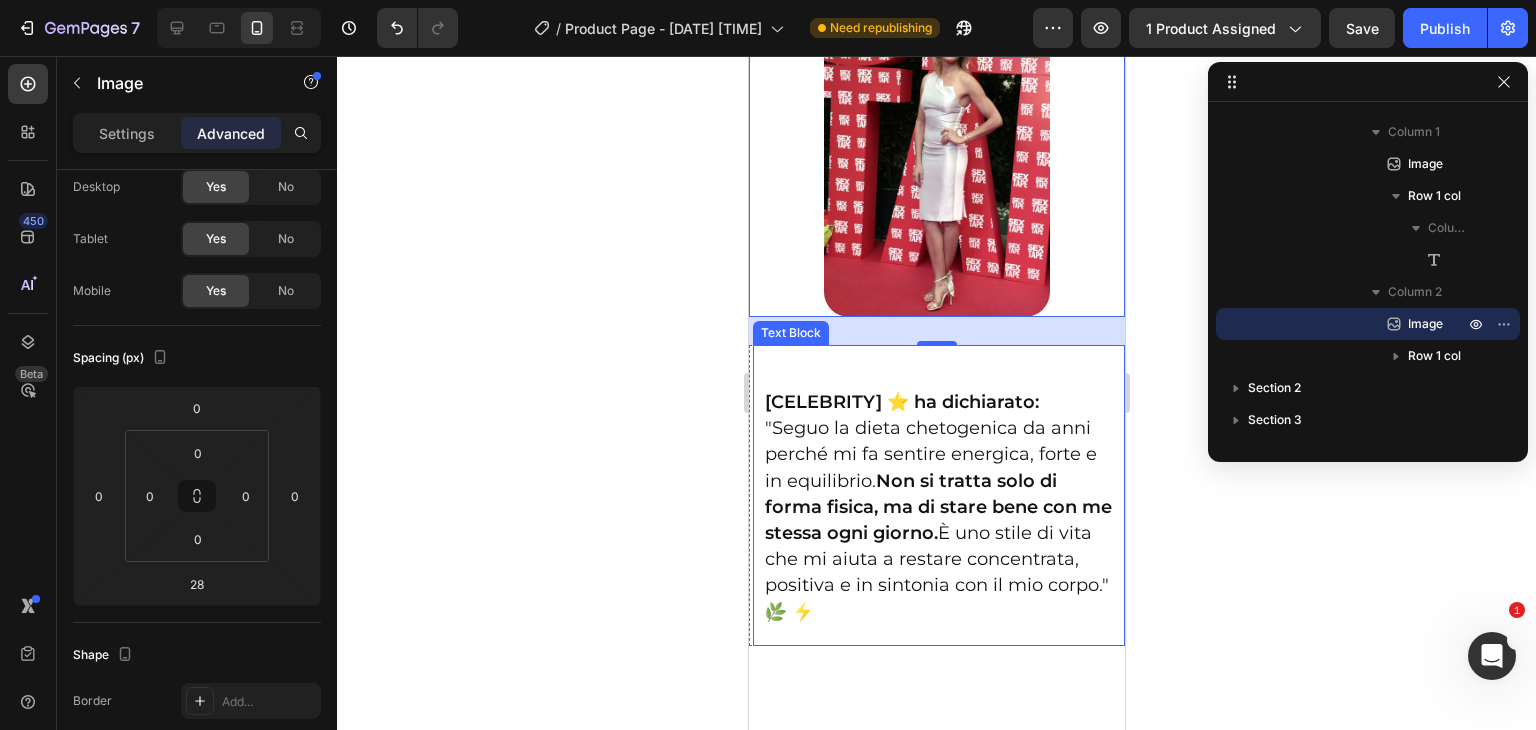 click on "Non si tratta solo di forma fisica, ma di stare bene con me stessa ogni giorno." at bounding box center [937, 507] 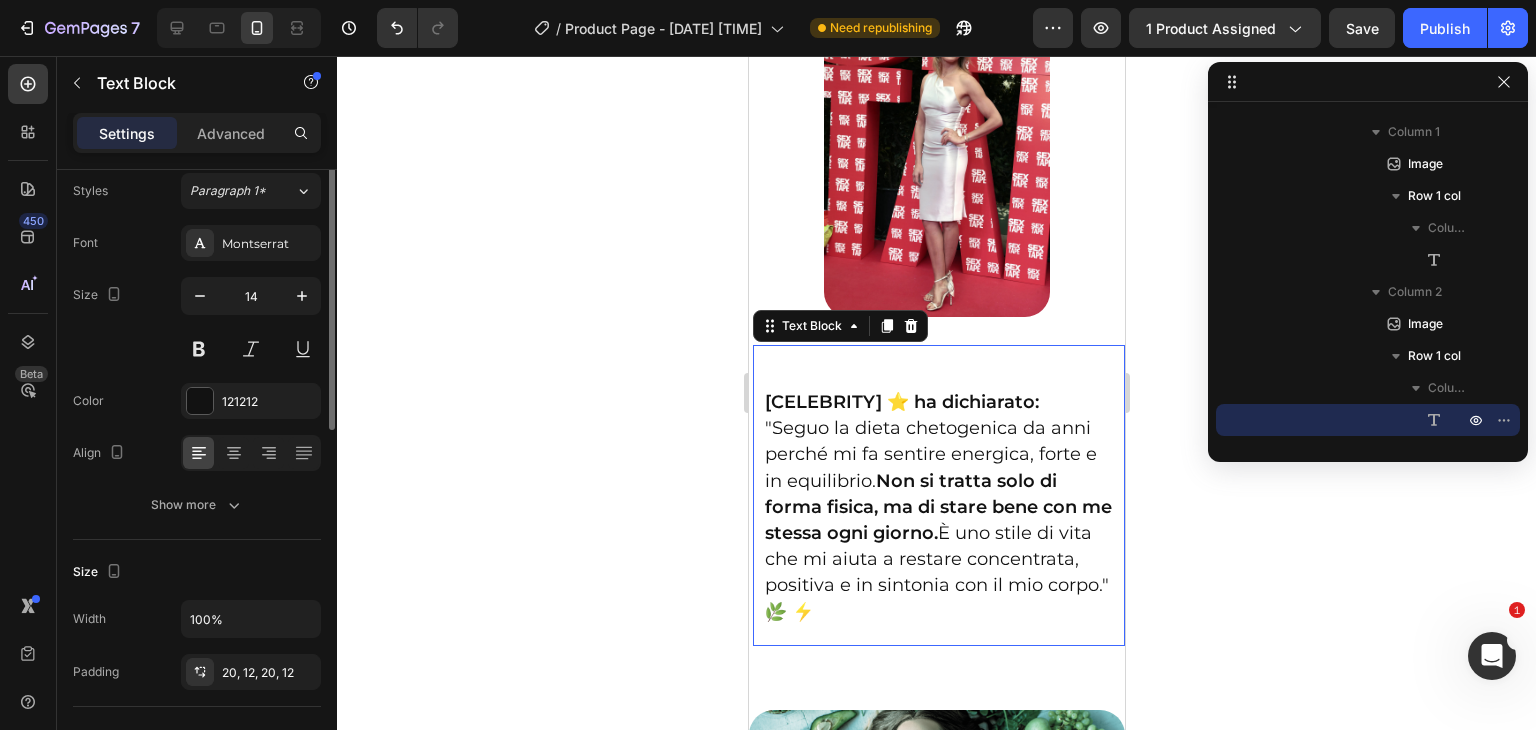 scroll, scrollTop: 0, scrollLeft: 0, axis: both 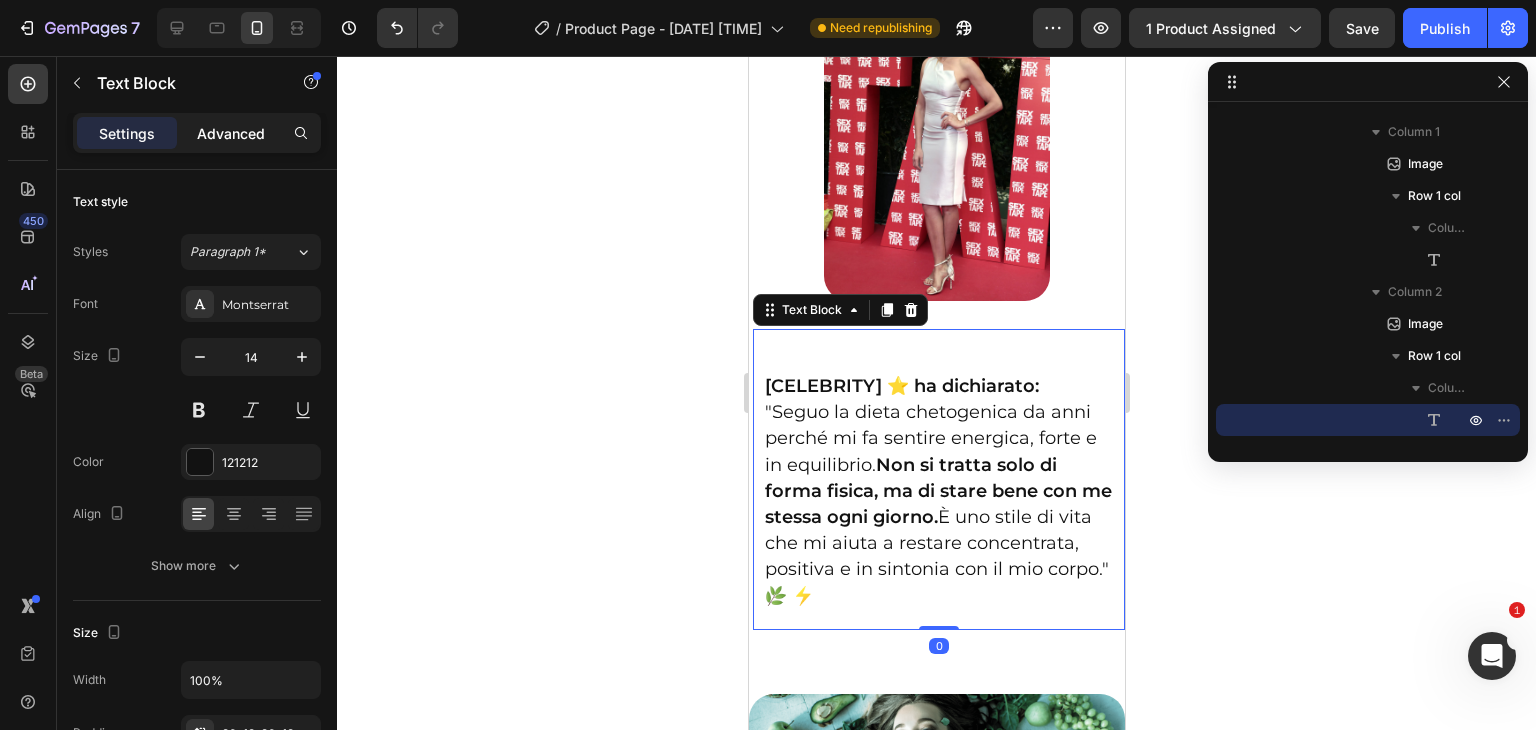click on "Advanced" at bounding box center (231, 133) 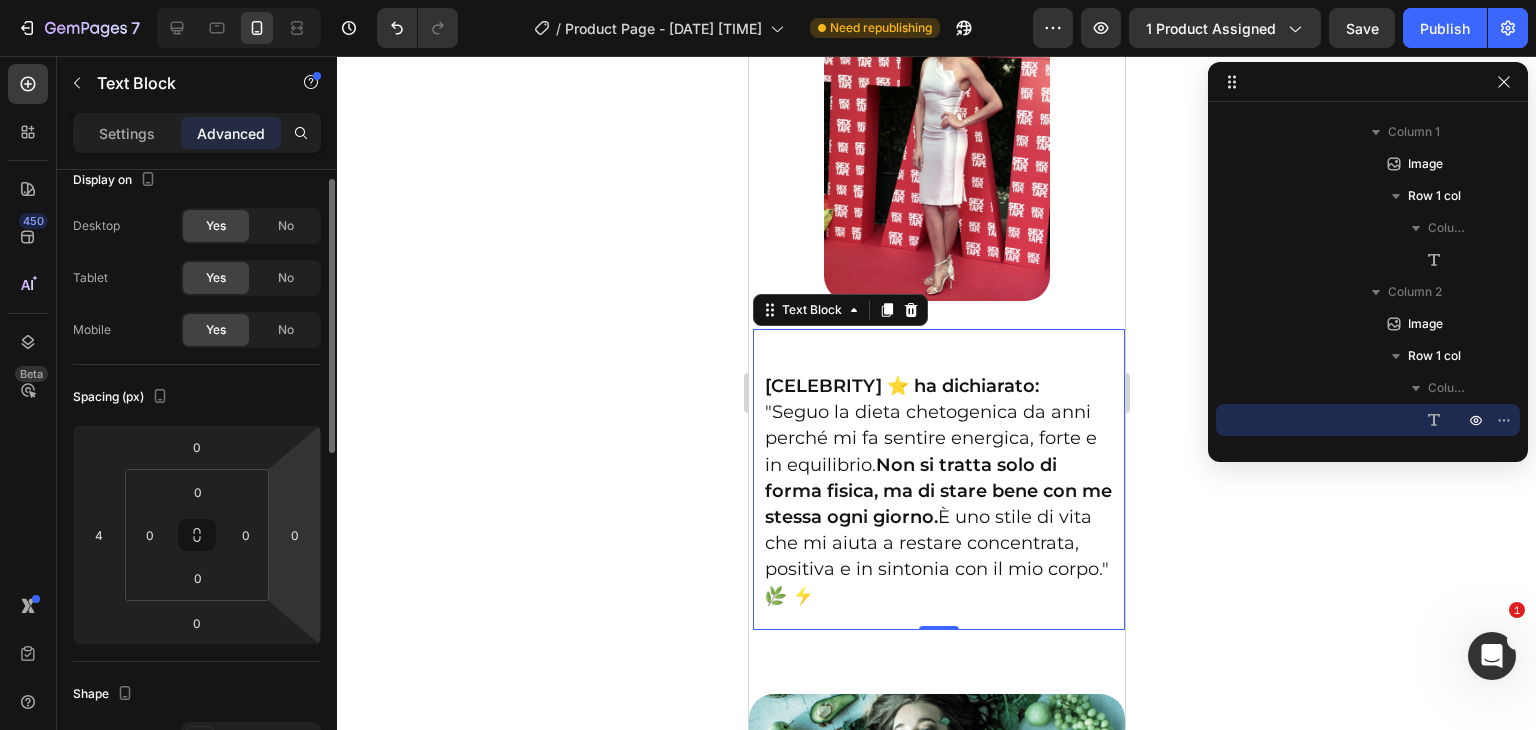 scroll, scrollTop: 42, scrollLeft: 0, axis: vertical 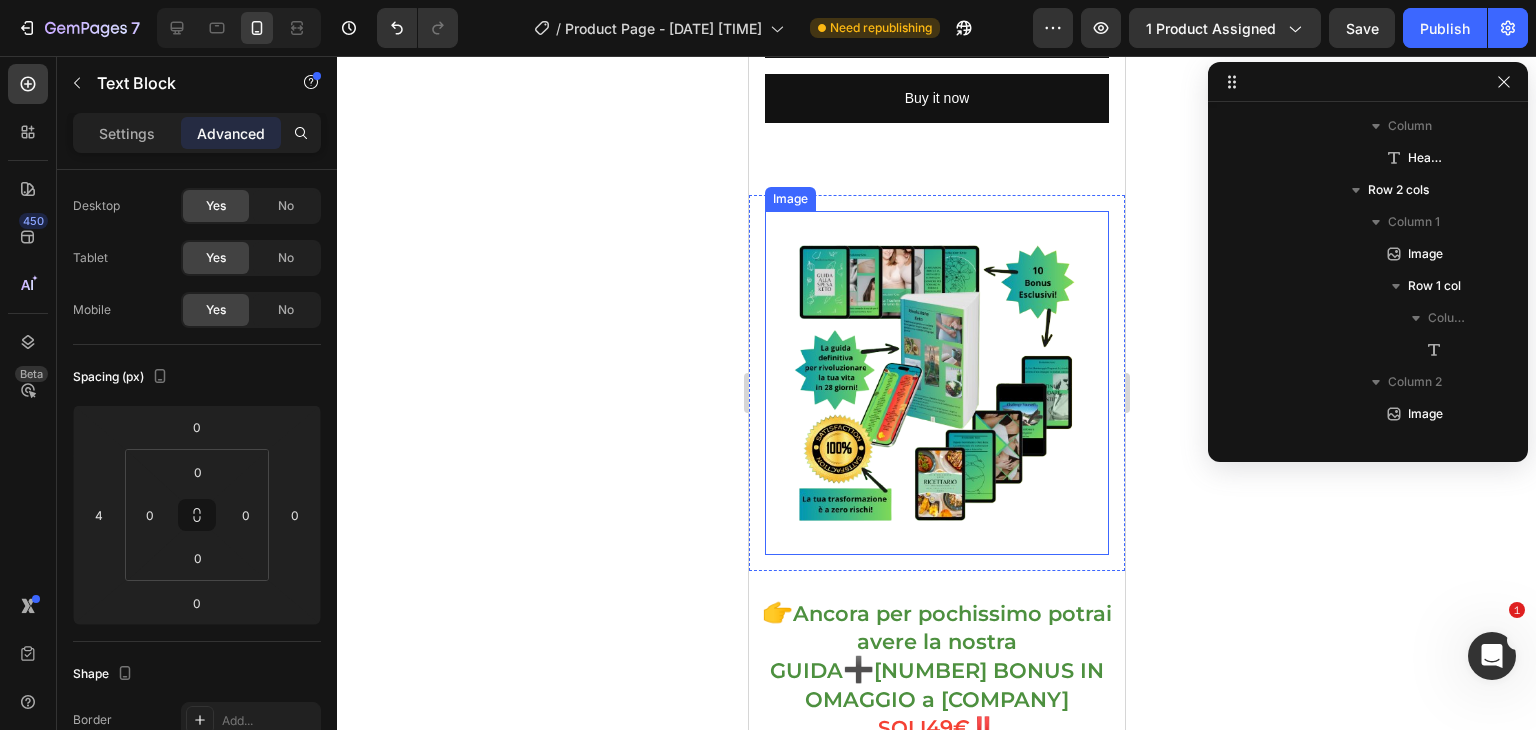 click at bounding box center [936, 383] 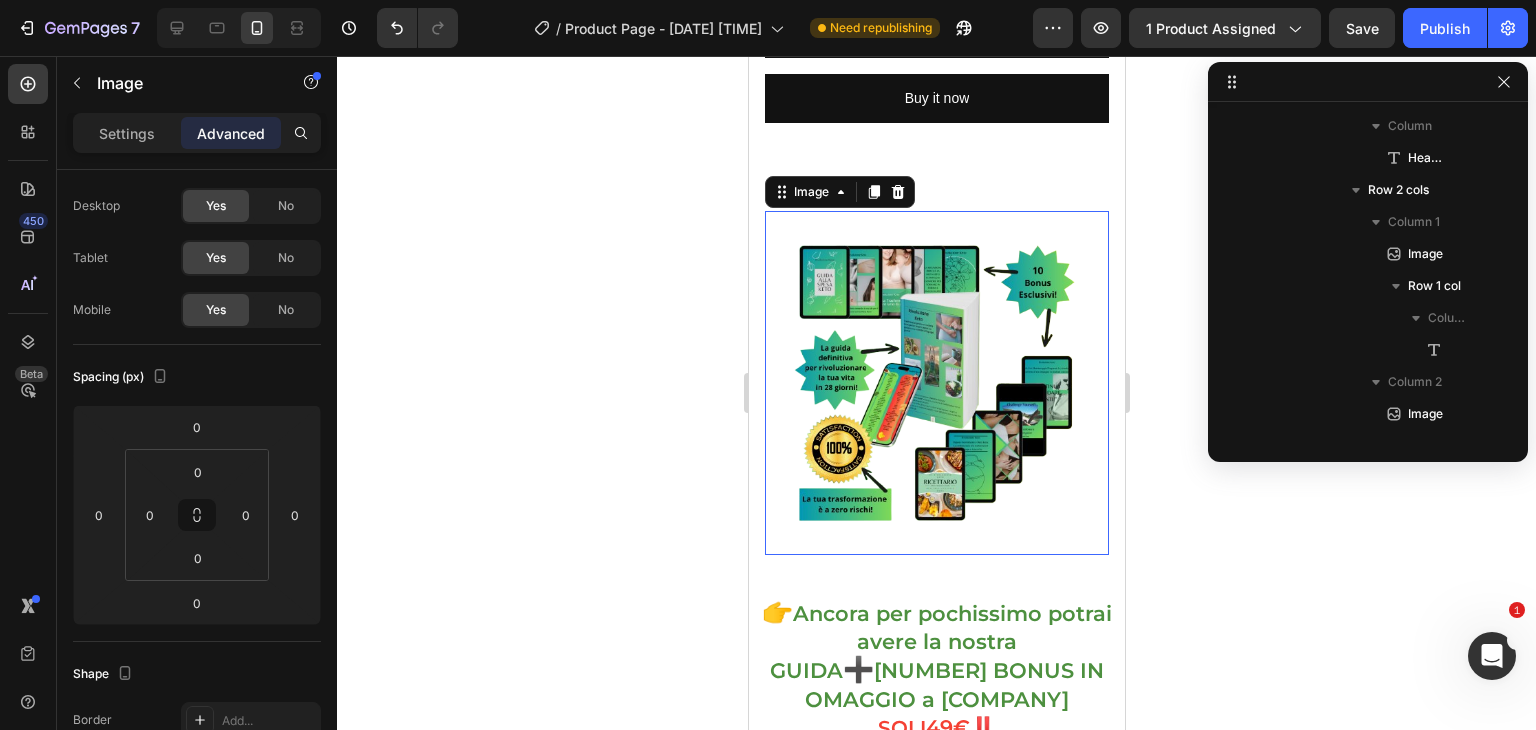 scroll, scrollTop: 826, scrollLeft: 0, axis: vertical 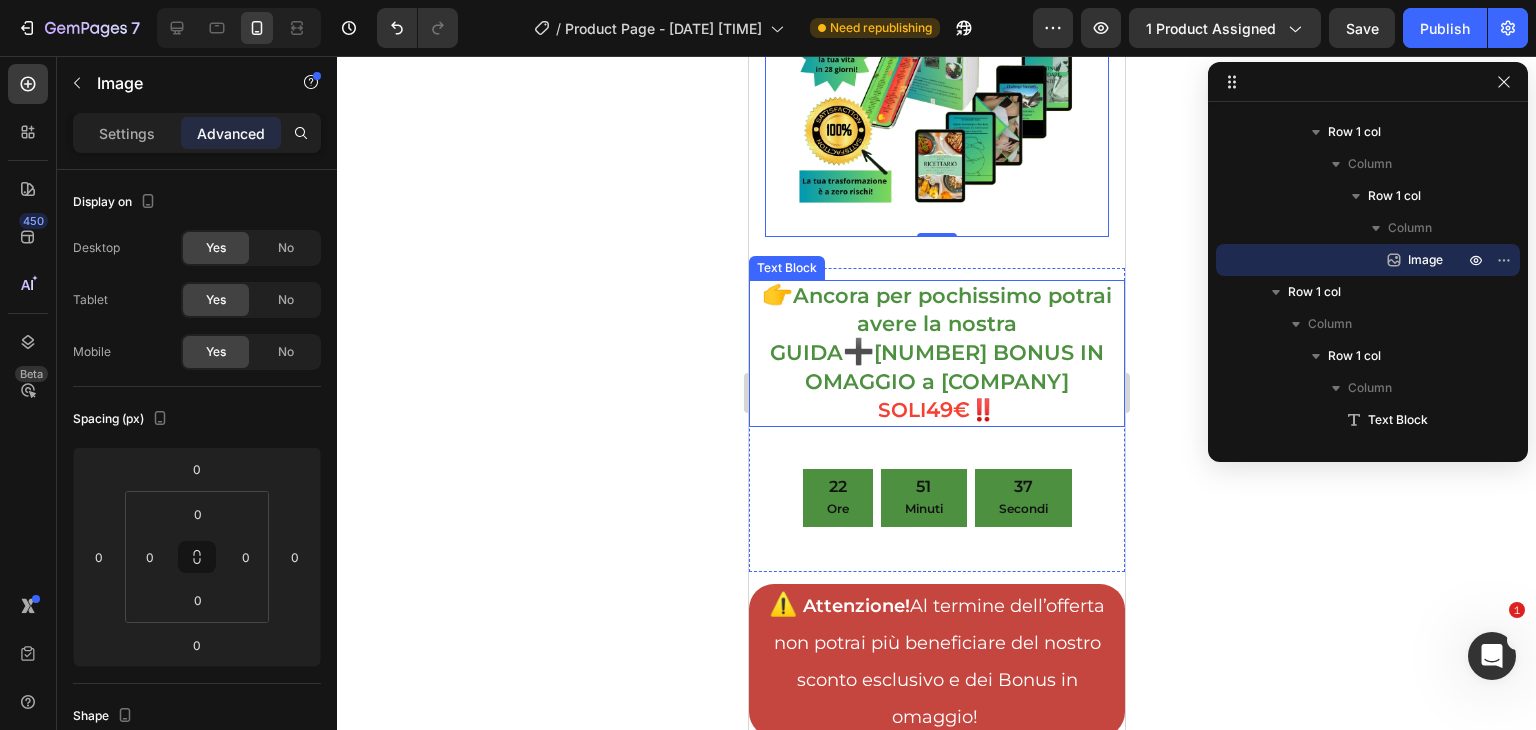 click on "Ancora per pochissimo potrai avere la nostra GUIDA" at bounding box center [940, 324] 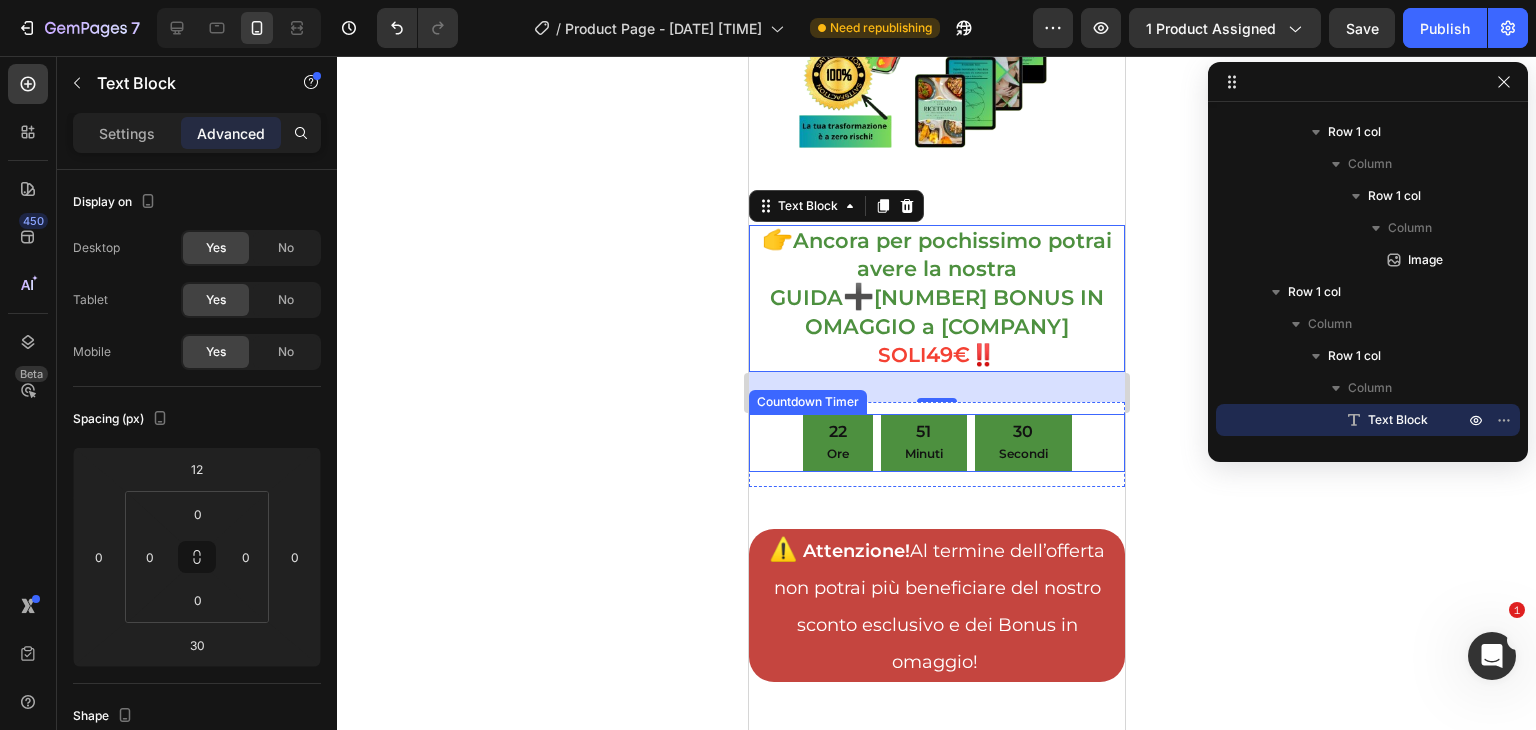 scroll, scrollTop: 2210, scrollLeft: 0, axis: vertical 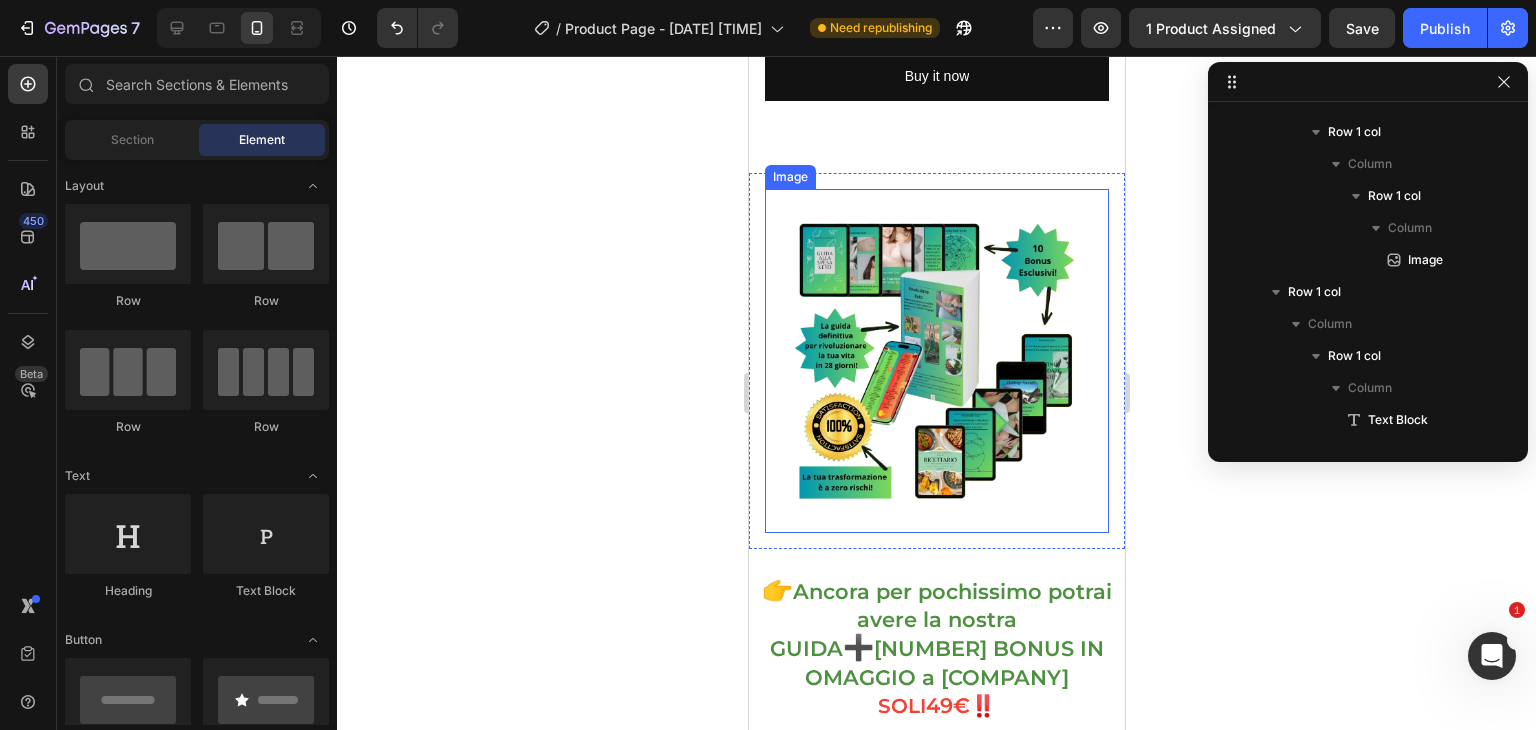 click at bounding box center [936, 361] 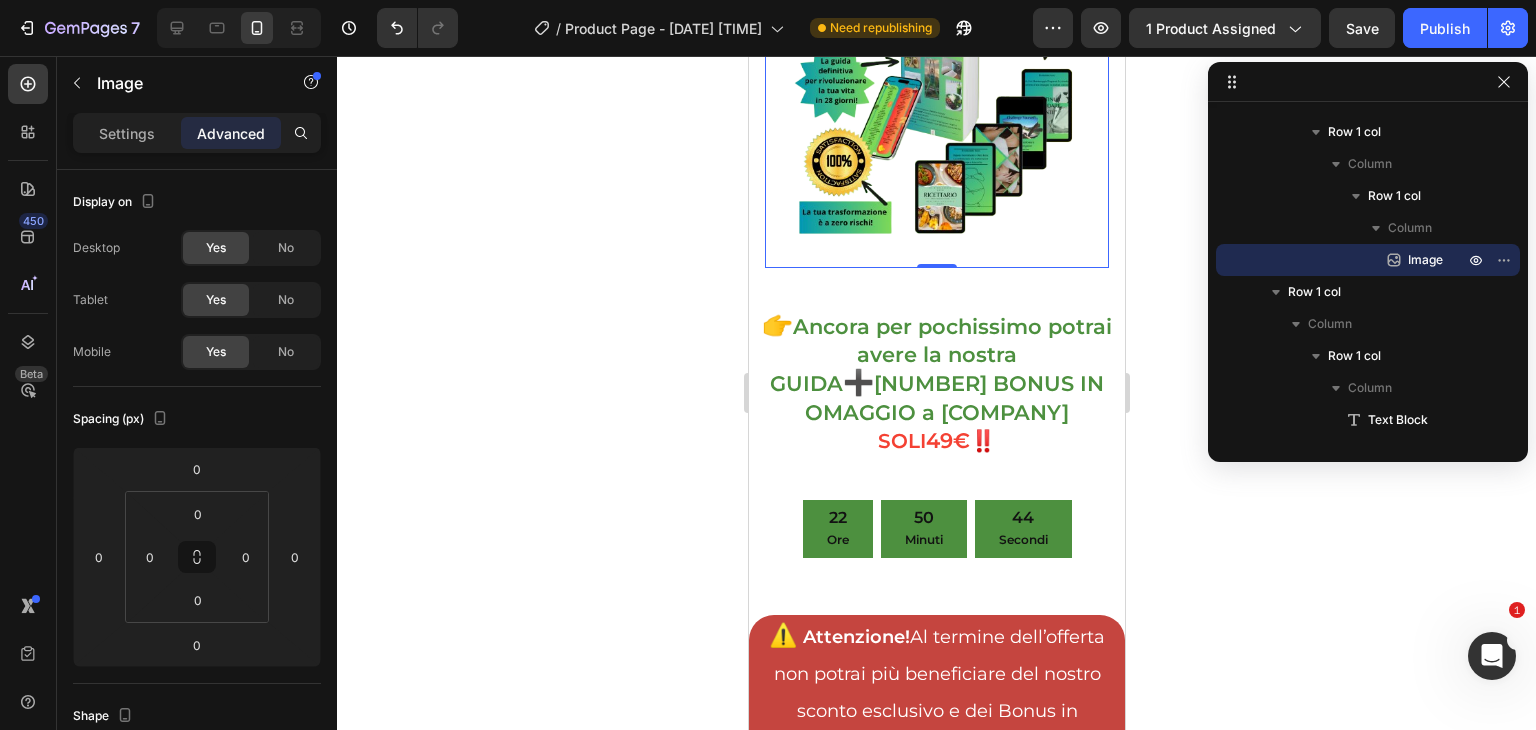 scroll, scrollTop: 2136, scrollLeft: 0, axis: vertical 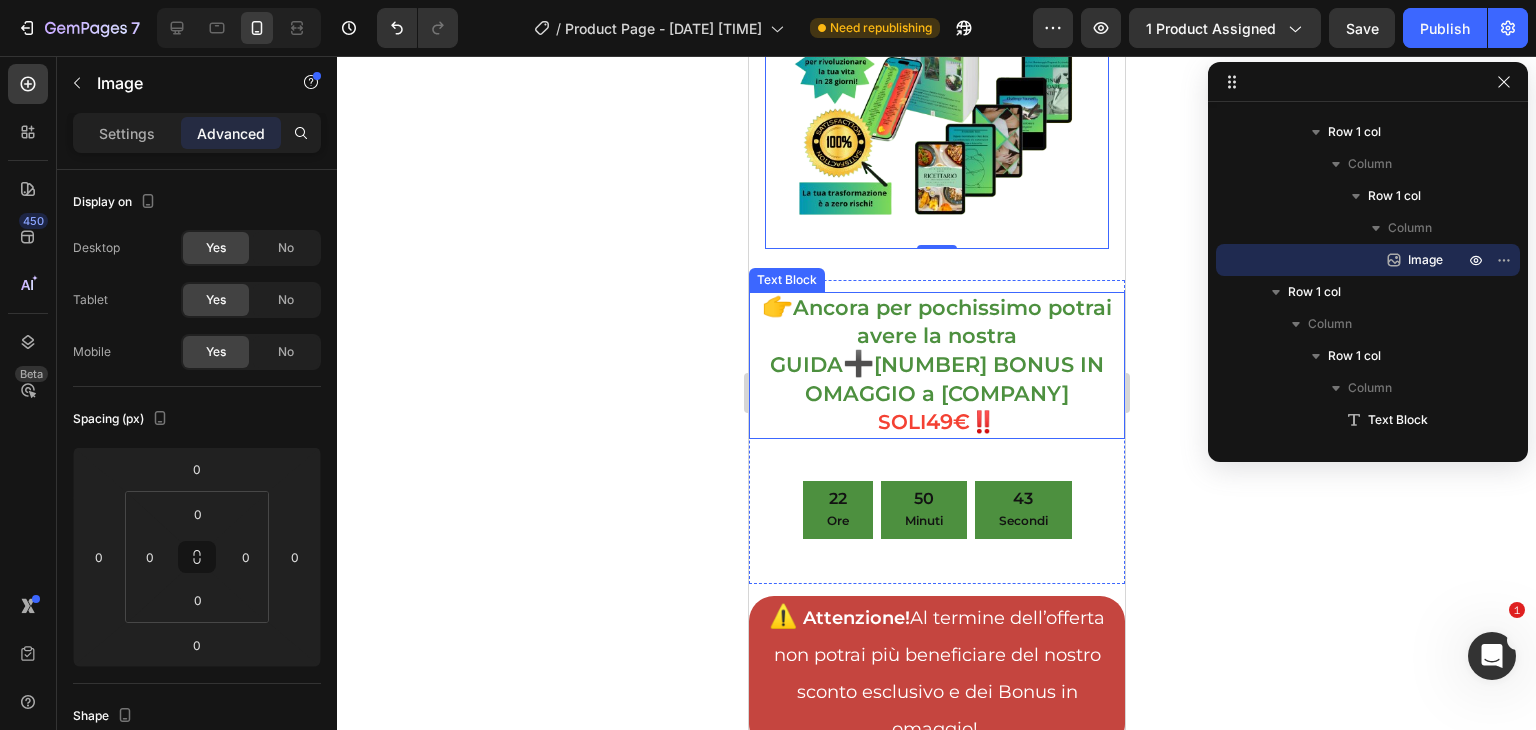 click on "Ancora per pochissimo potrai avere la nostra GUIDA" at bounding box center (940, 336) 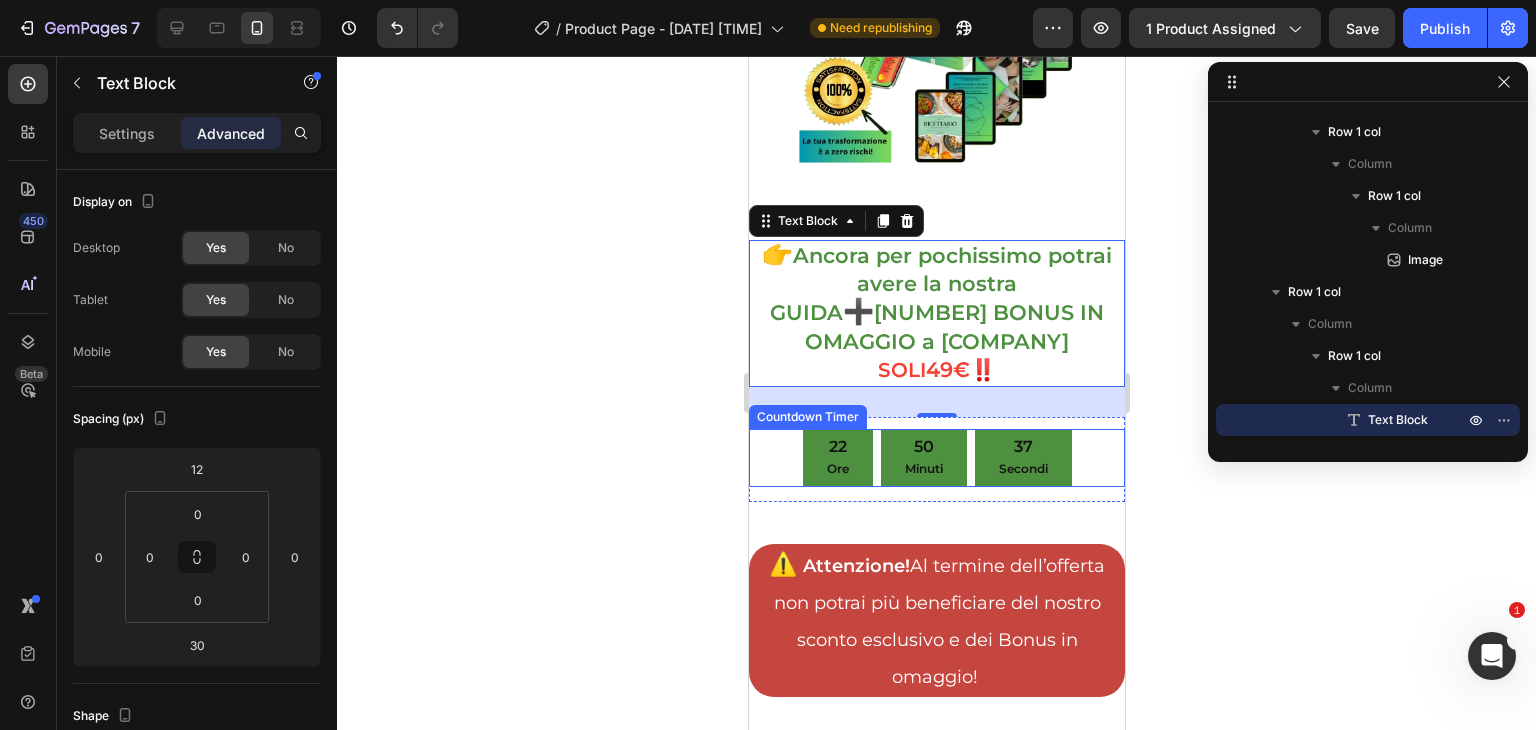 scroll, scrollTop: 2200, scrollLeft: 0, axis: vertical 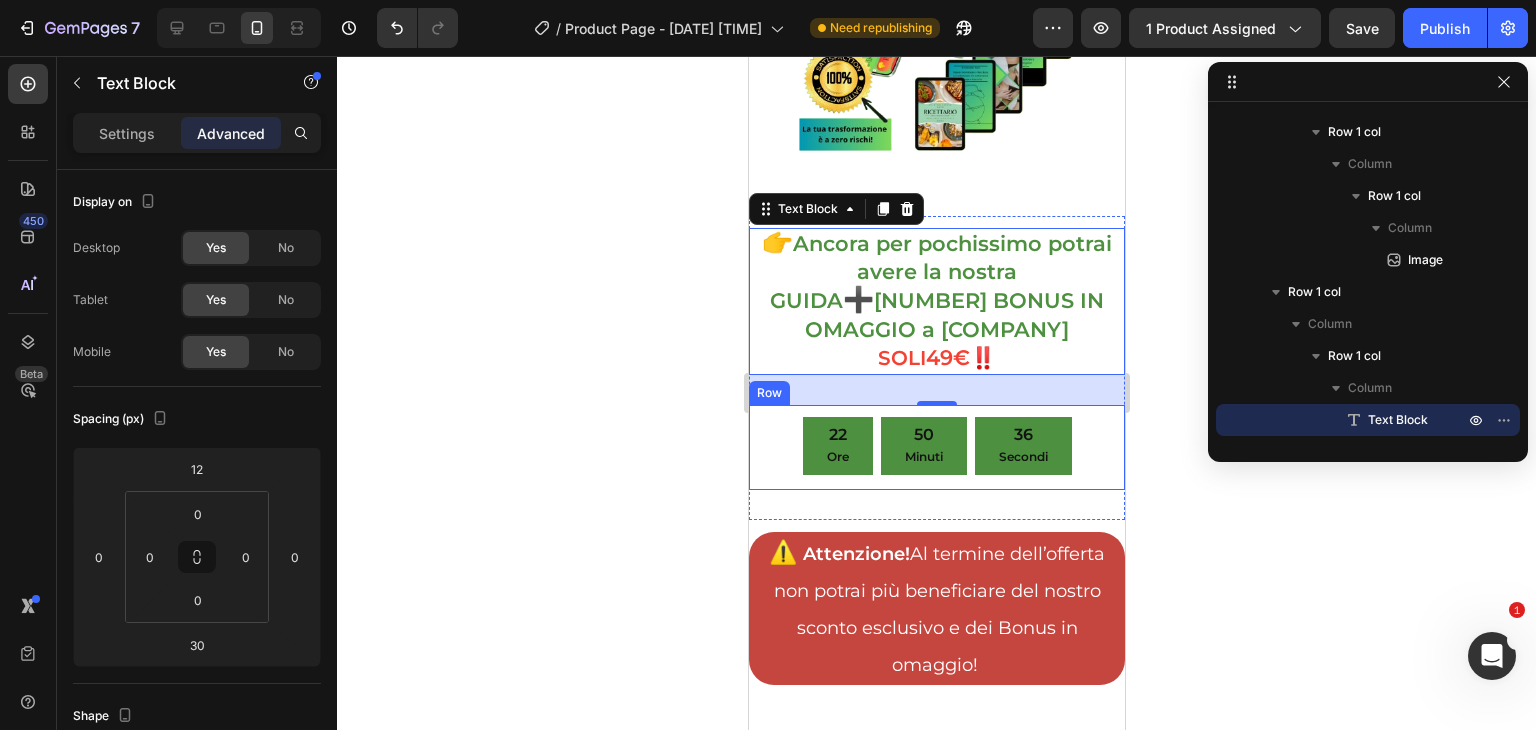 click on "22 Ore 50 Minuti 36 Secondi Countdown Timer" at bounding box center [936, 447] 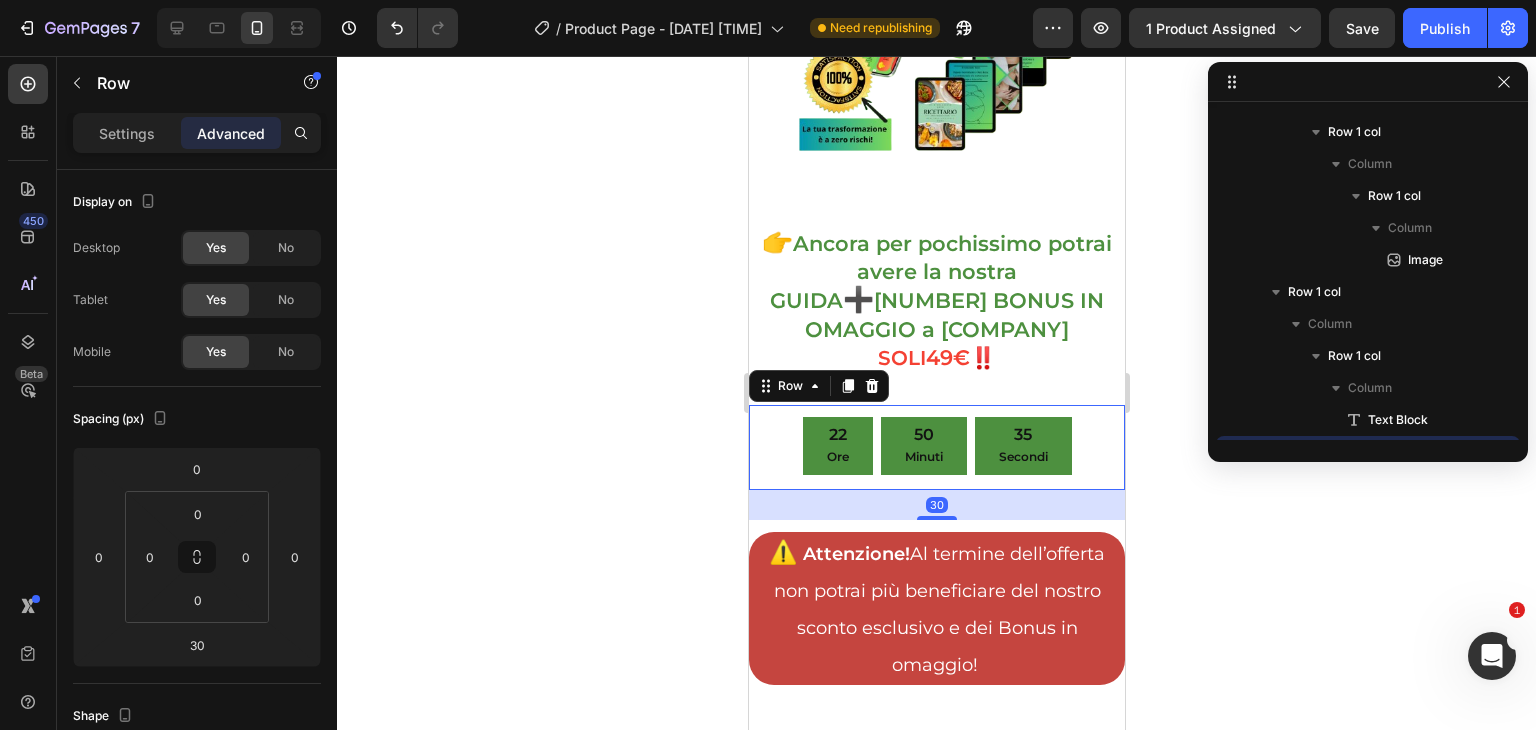 scroll, scrollTop: 1018, scrollLeft: 0, axis: vertical 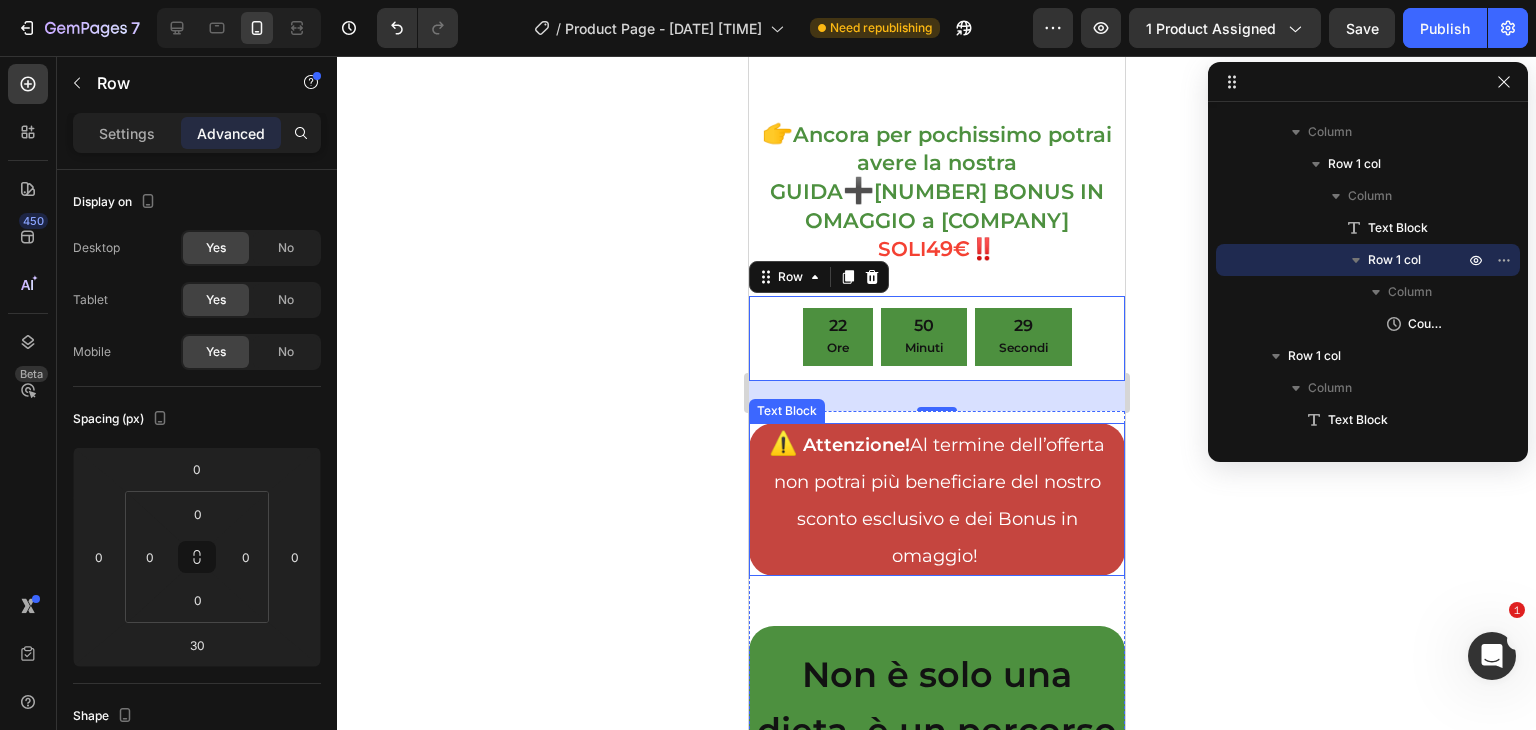 click on "Attenzione!  Al termine dell’offerta non potrai più beneficiare del nostro sconto esclusivo e dei Bonus in omaggio!" at bounding box center (939, 500) 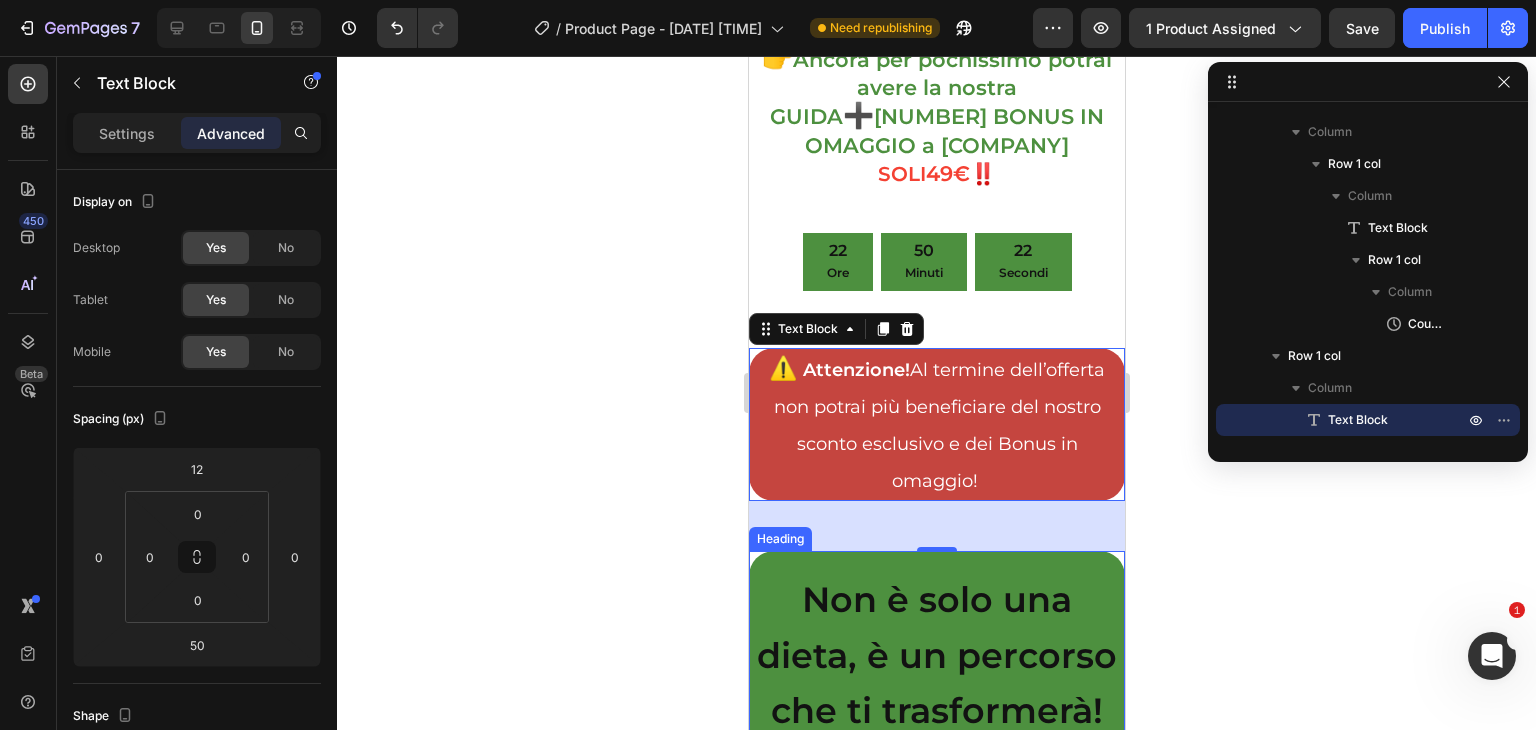scroll, scrollTop: 2464, scrollLeft: 0, axis: vertical 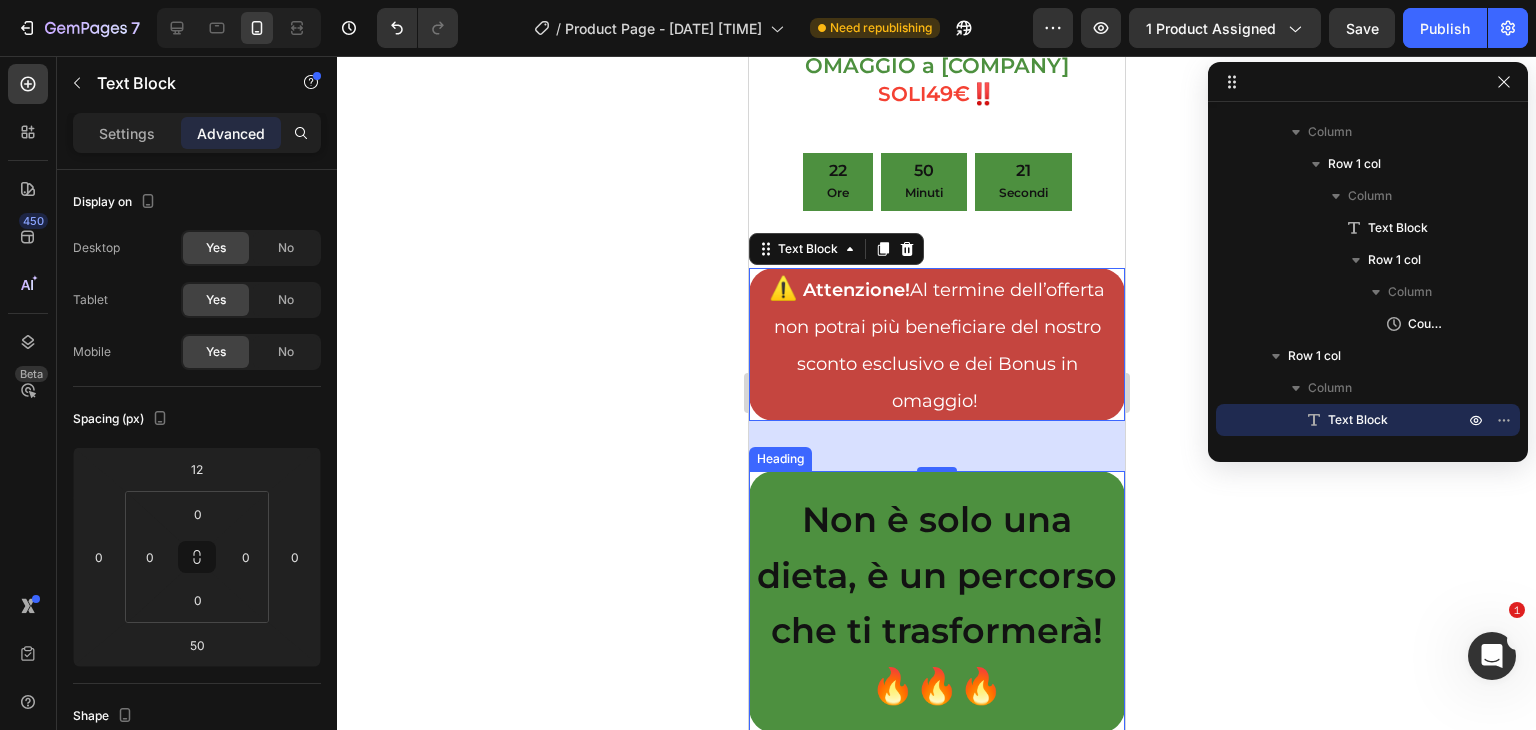 click on "Non è solo una dieta, è un percorso che ti trasformerà! 🔥🔥🔥" at bounding box center (936, 601) 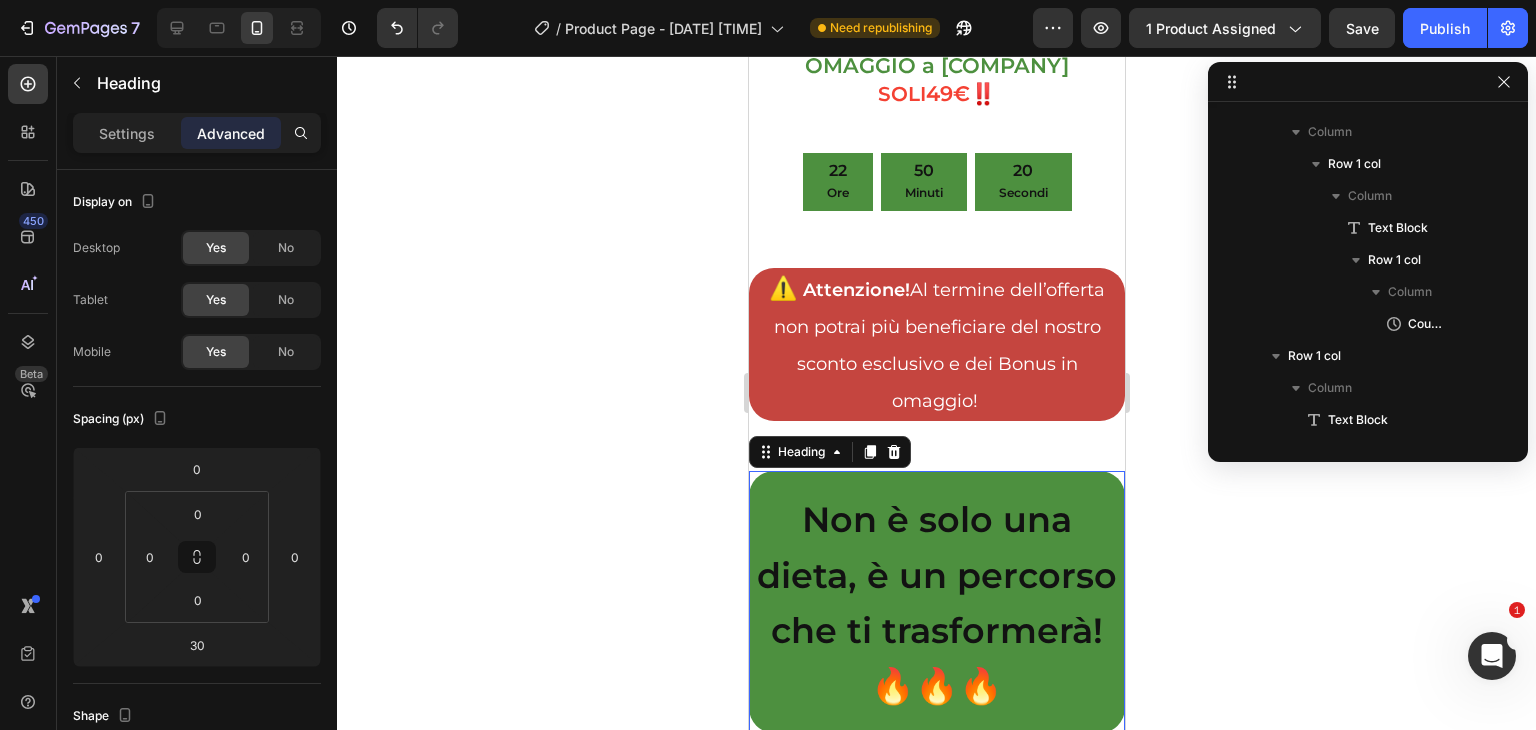 scroll, scrollTop: 1338, scrollLeft: 0, axis: vertical 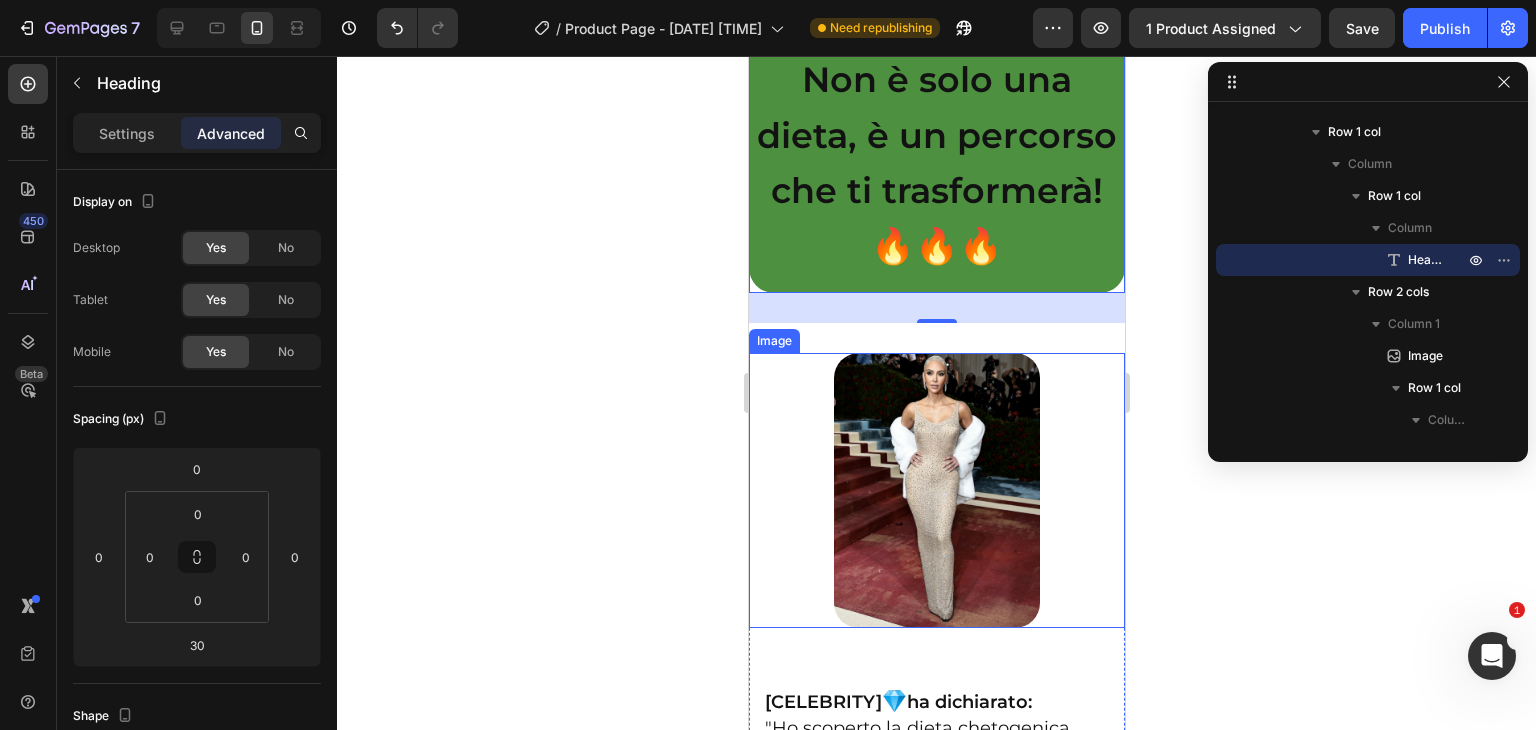 click at bounding box center (936, 491) 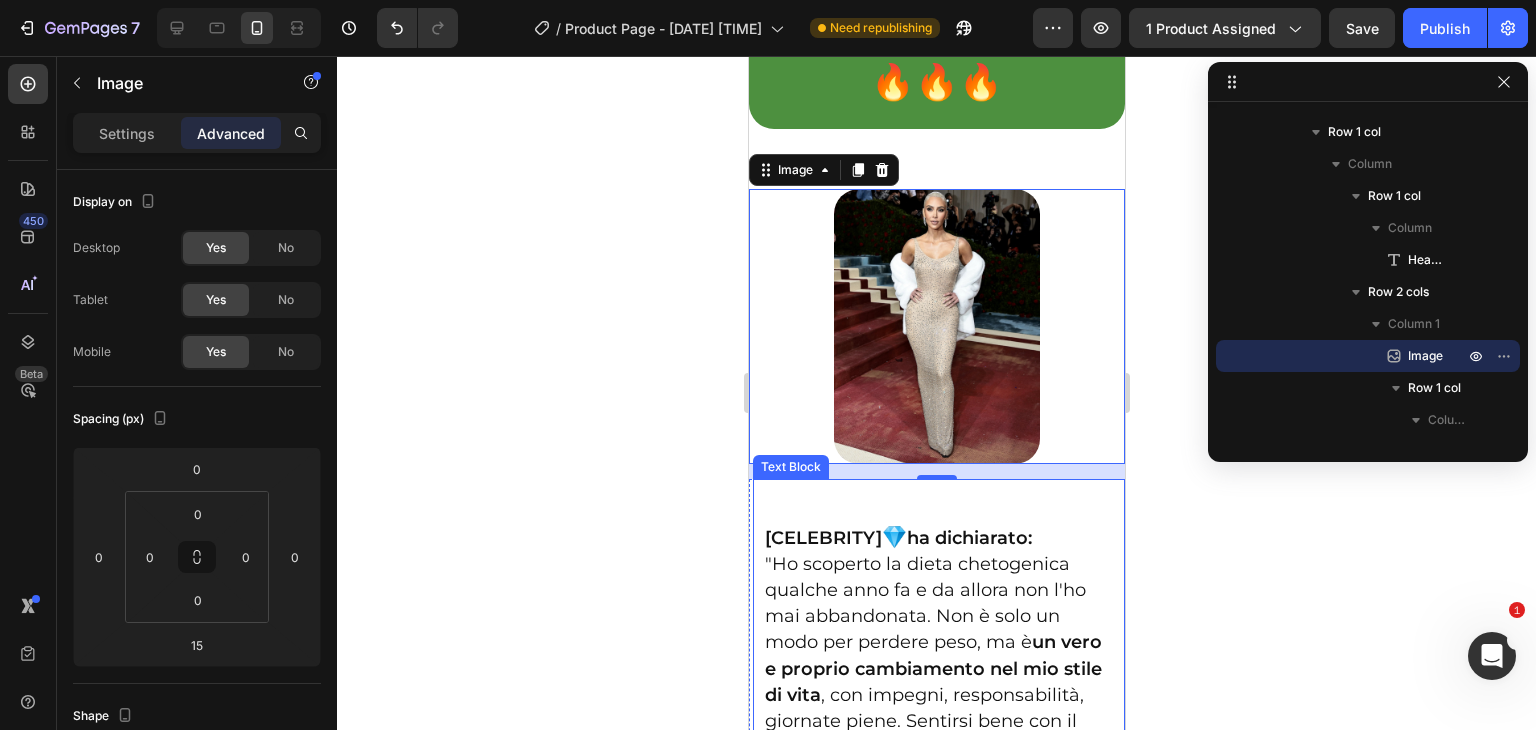 scroll, scrollTop: 3326, scrollLeft: 0, axis: vertical 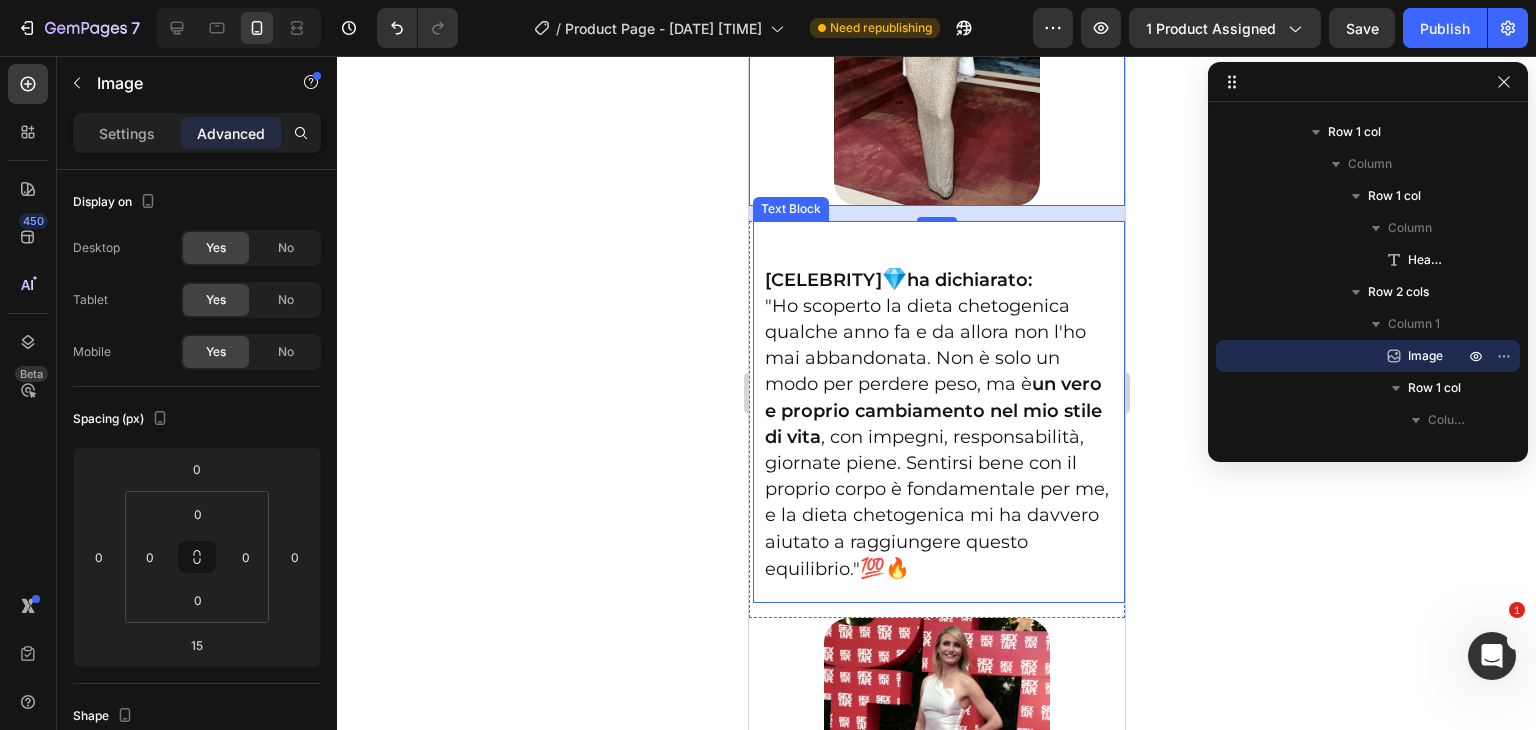 click on "un vero e proprio cambiamento nel mio stile di vita" at bounding box center (932, 410) 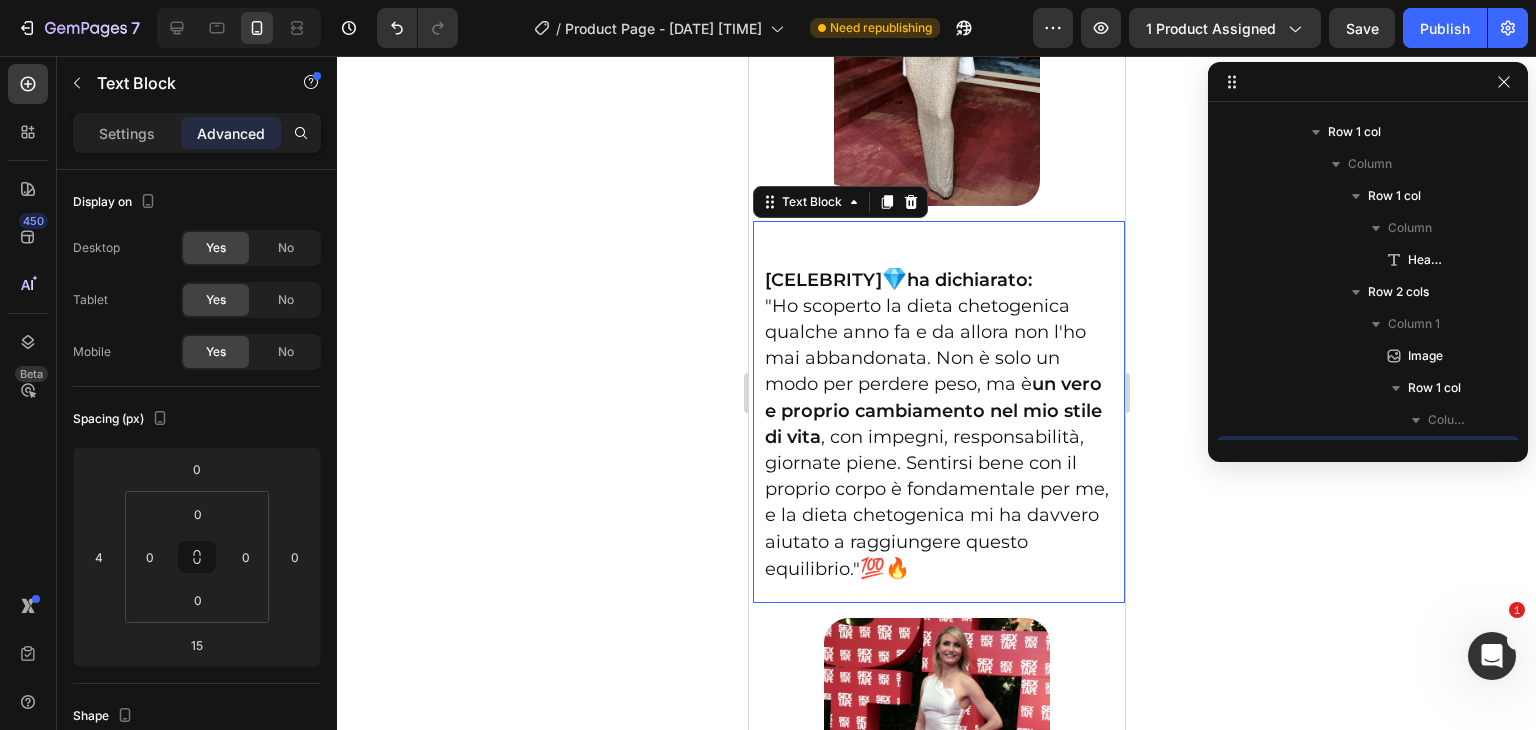scroll, scrollTop: 1530, scrollLeft: 0, axis: vertical 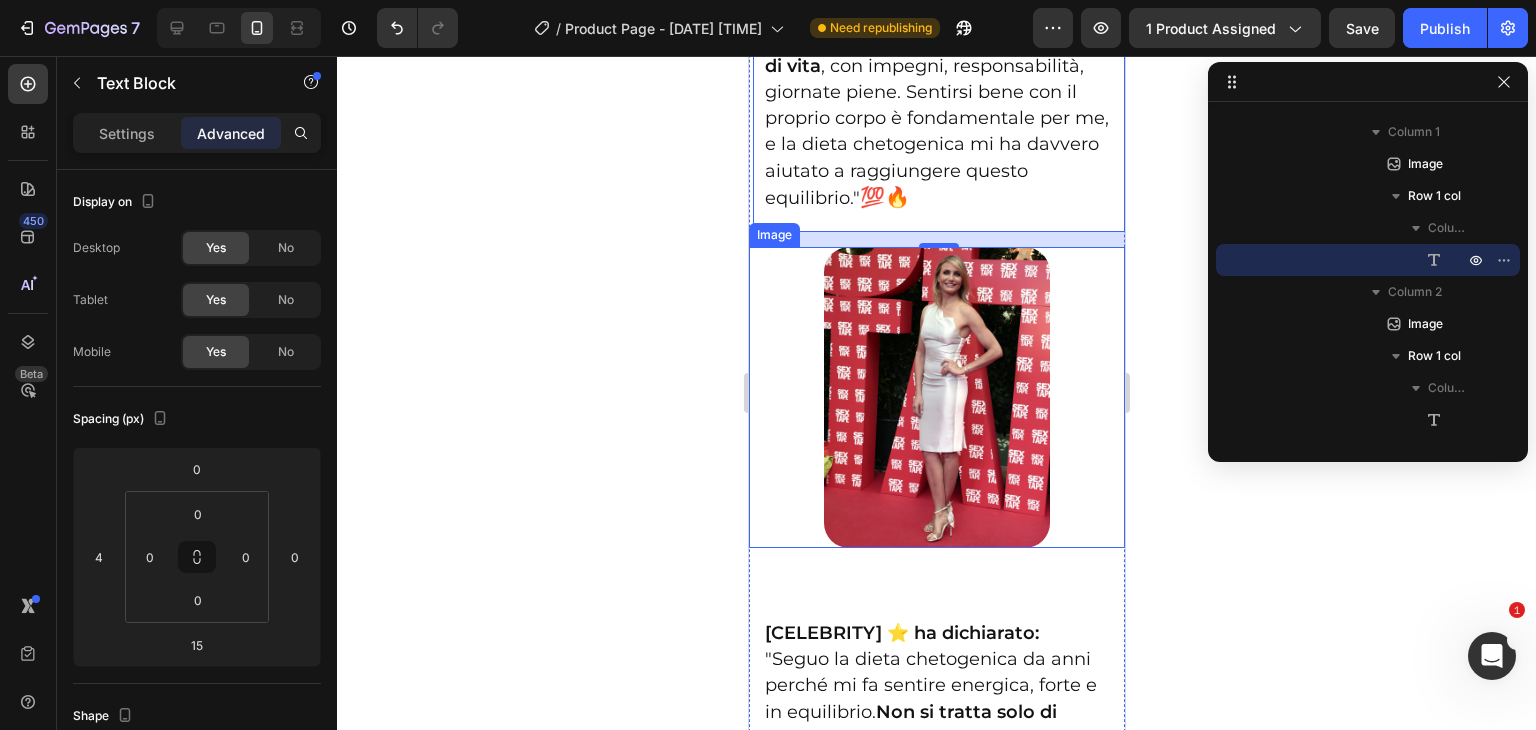 click at bounding box center (936, 397) 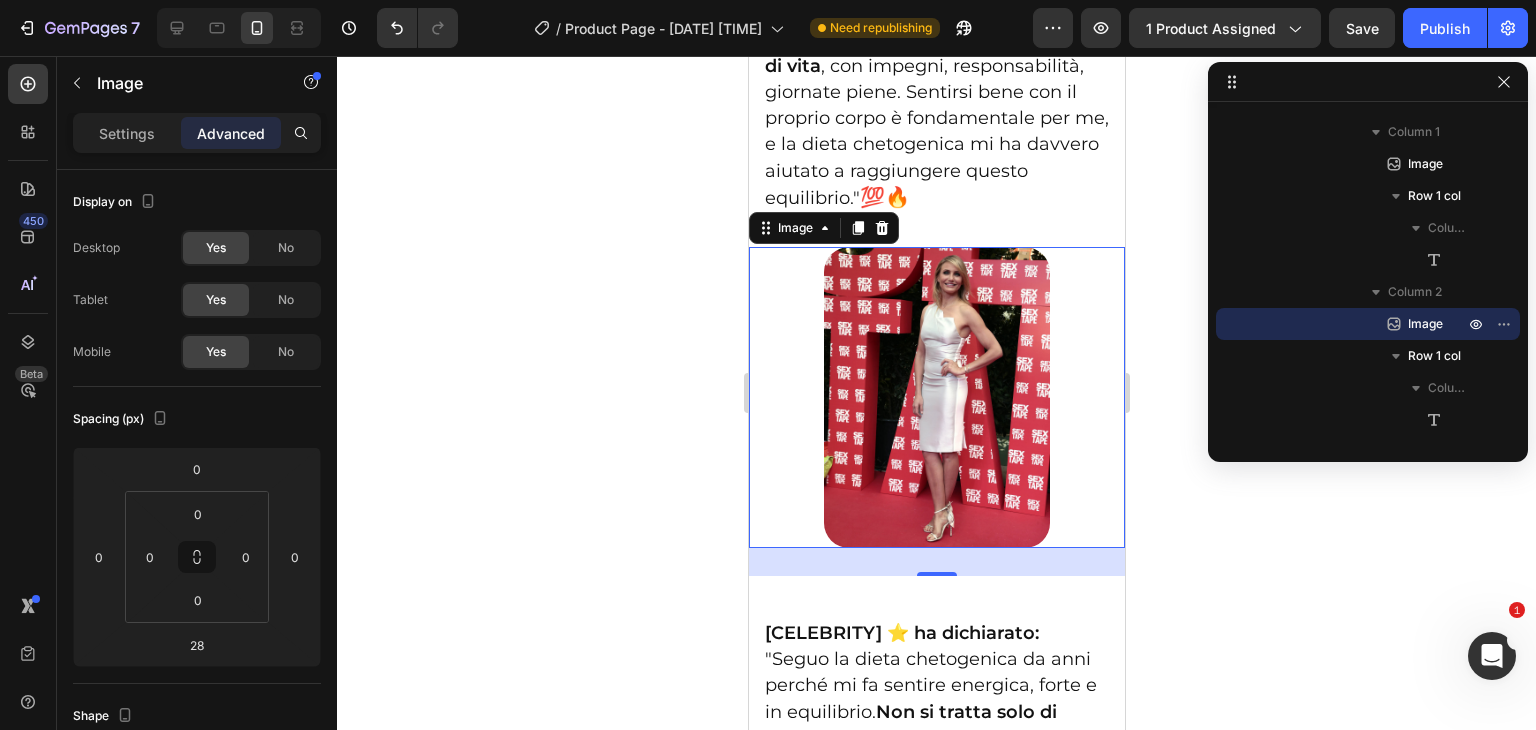 click on "Cameron Diaz ⭐️ ha dichiarato: "Seguo la dieta chetogenica da anni perché mi fa sentire energica, forte e in equilibrio.  Non si tratta solo di forma fisica, ma di stare bene con me stessa ogni giorno.  È uno stile di vita che mi aiuta a restare concentrata, positiva e in sintonia con il mio corpo." 🌿 ⚡" at bounding box center (938, 726) 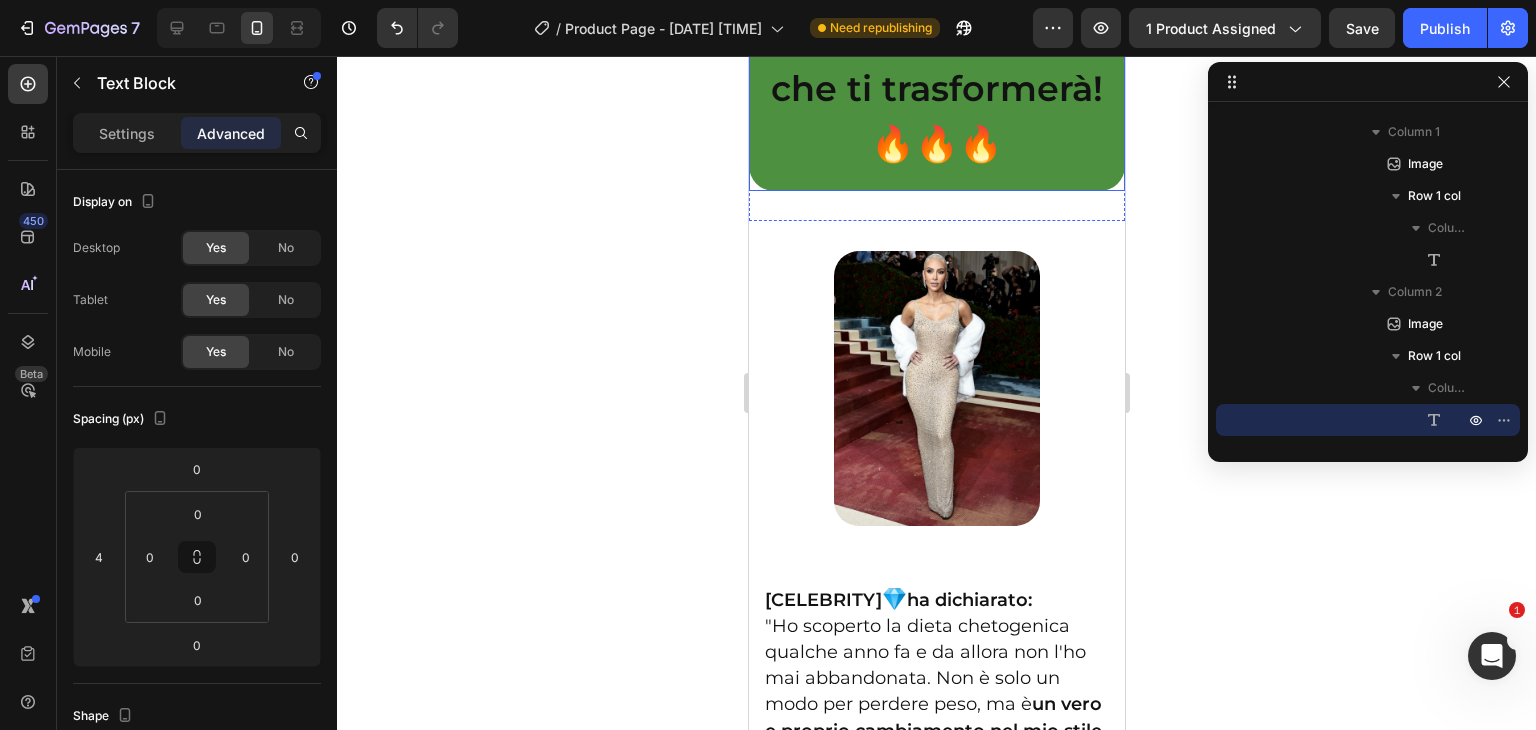 scroll, scrollTop: 2365, scrollLeft: 0, axis: vertical 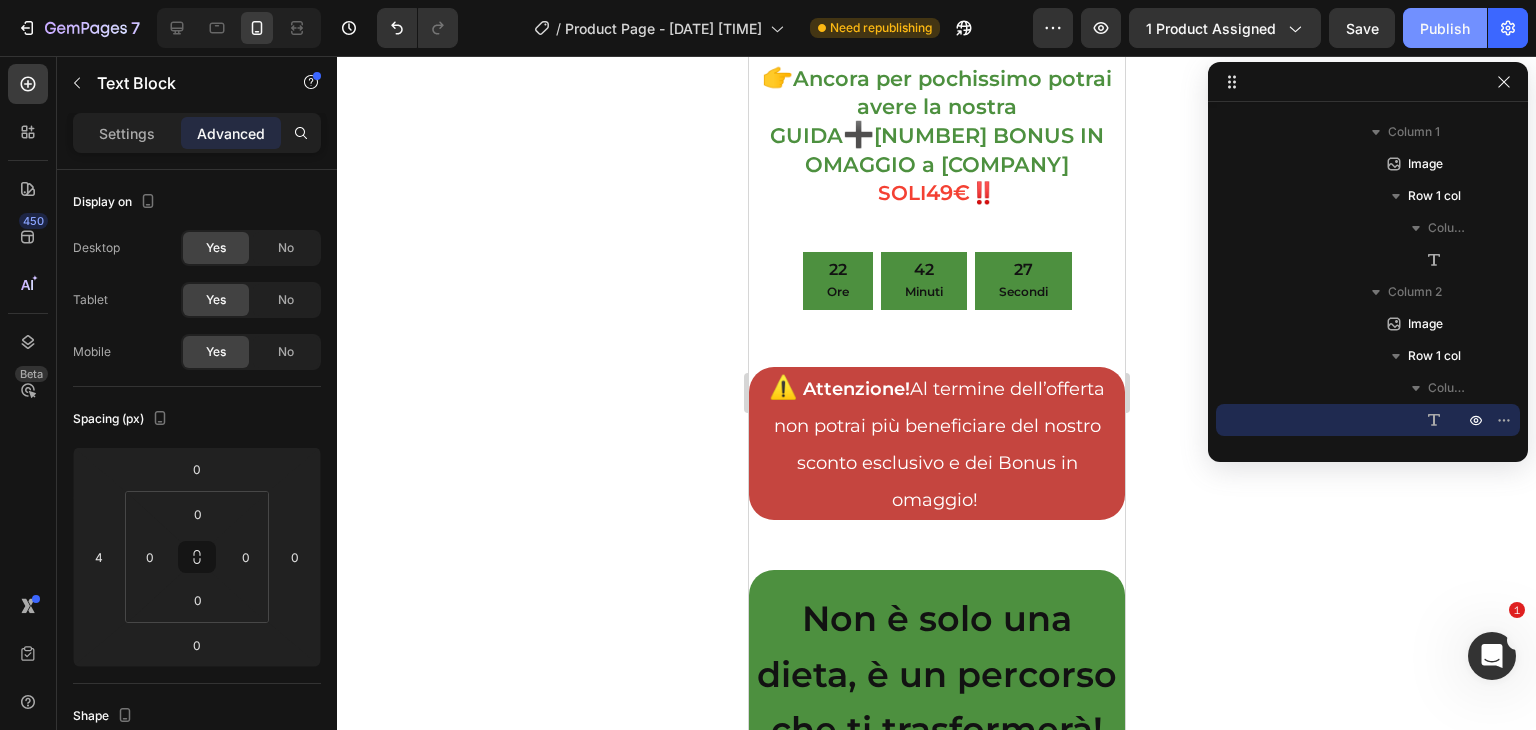 click on "Publish" at bounding box center (1445, 28) 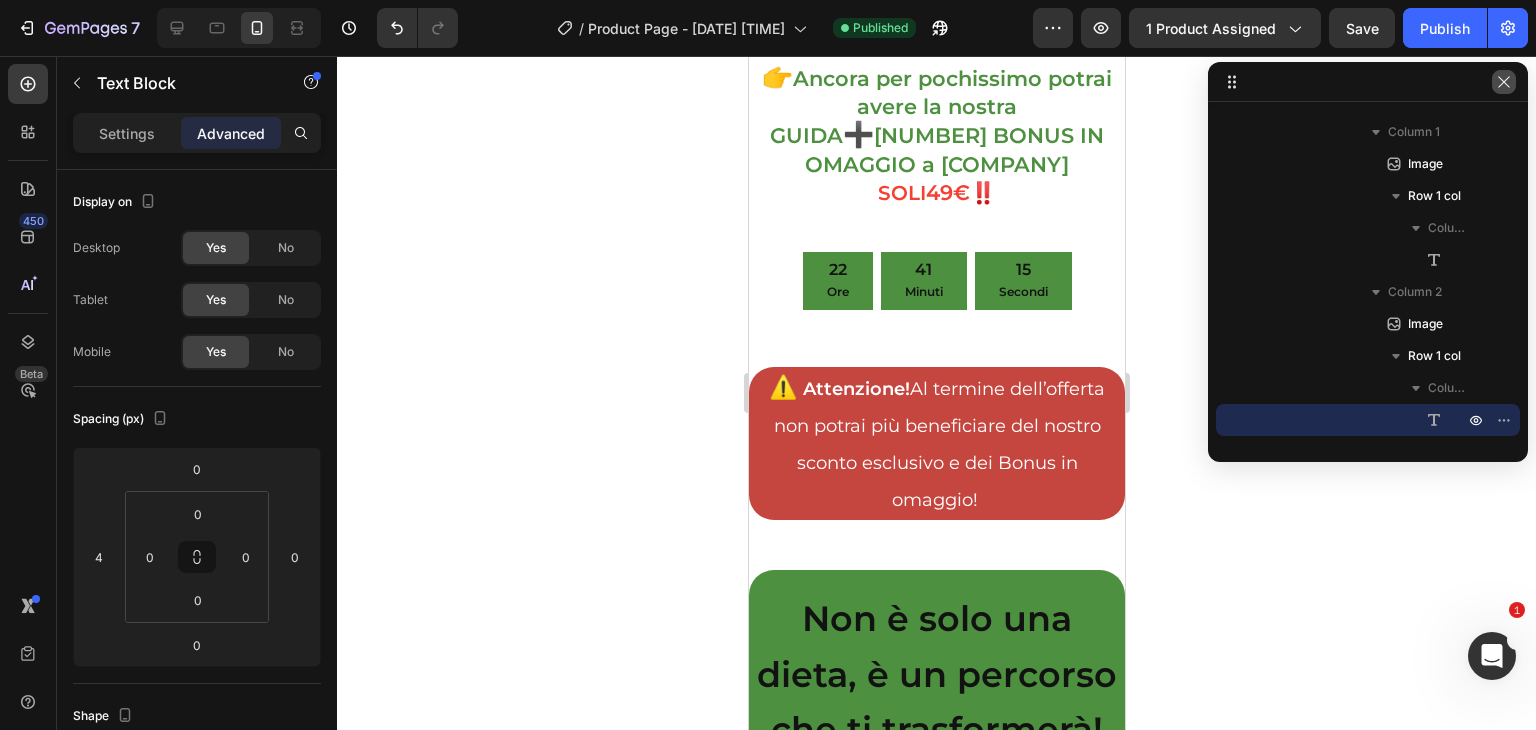 click 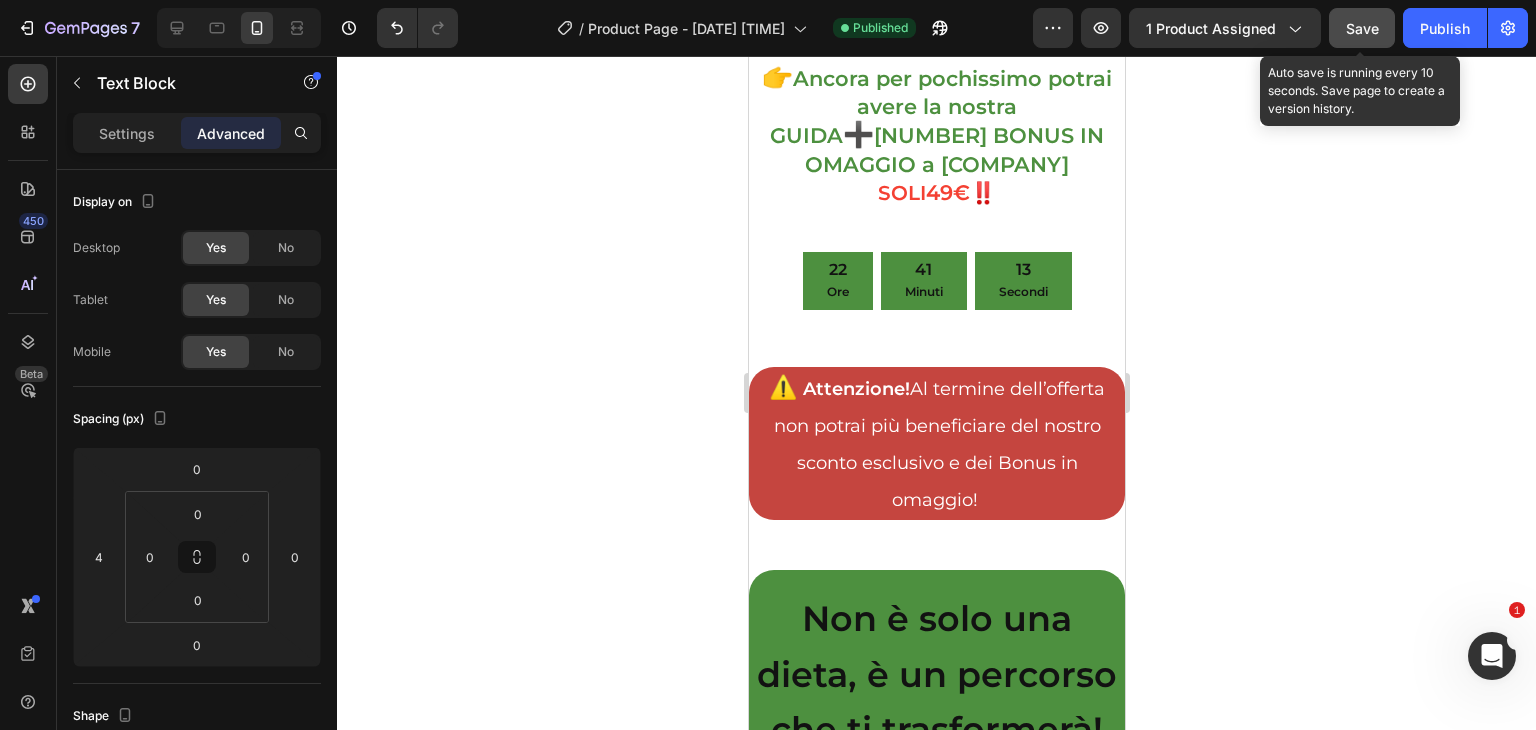 click on "Save" at bounding box center [1362, 28] 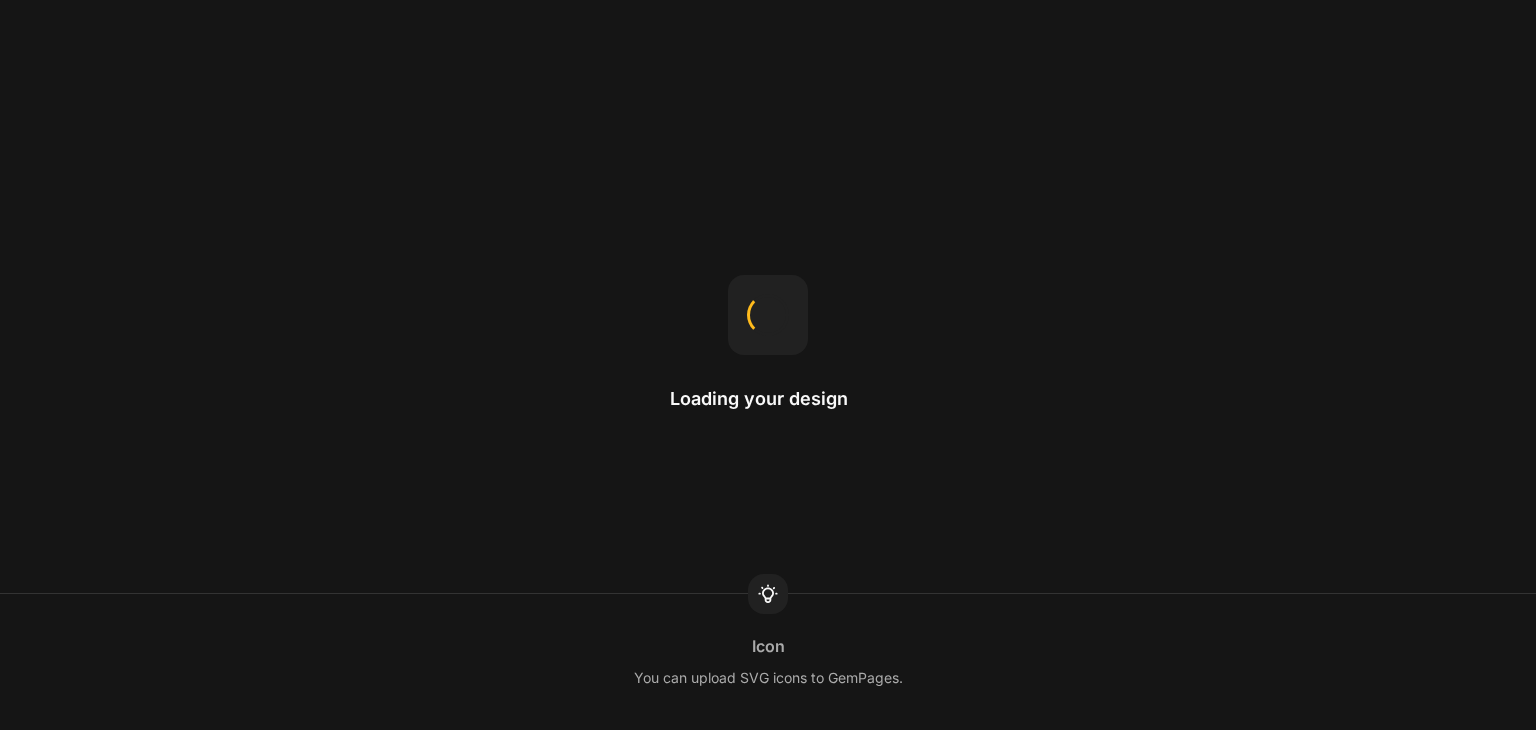 scroll, scrollTop: 0, scrollLeft: 0, axis: both 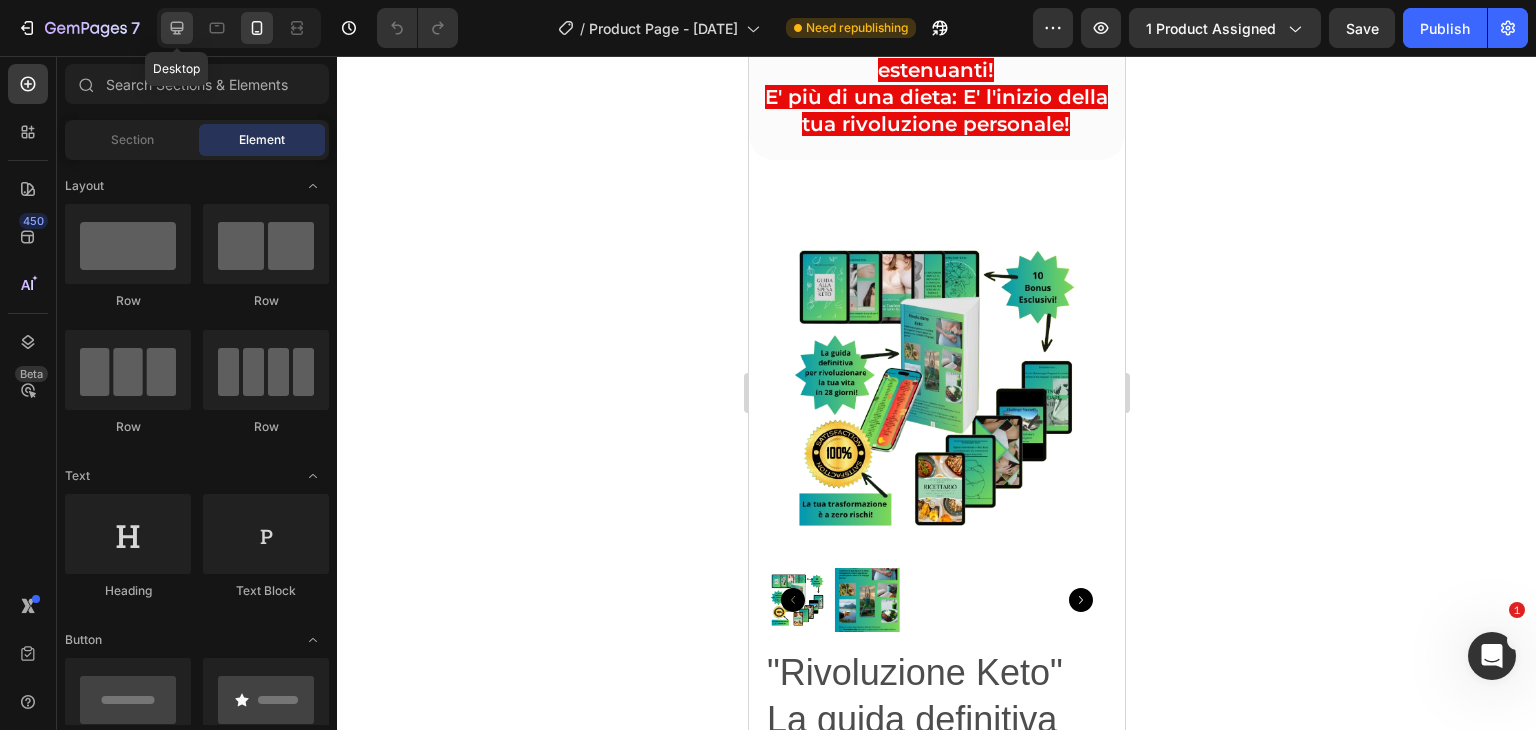 click 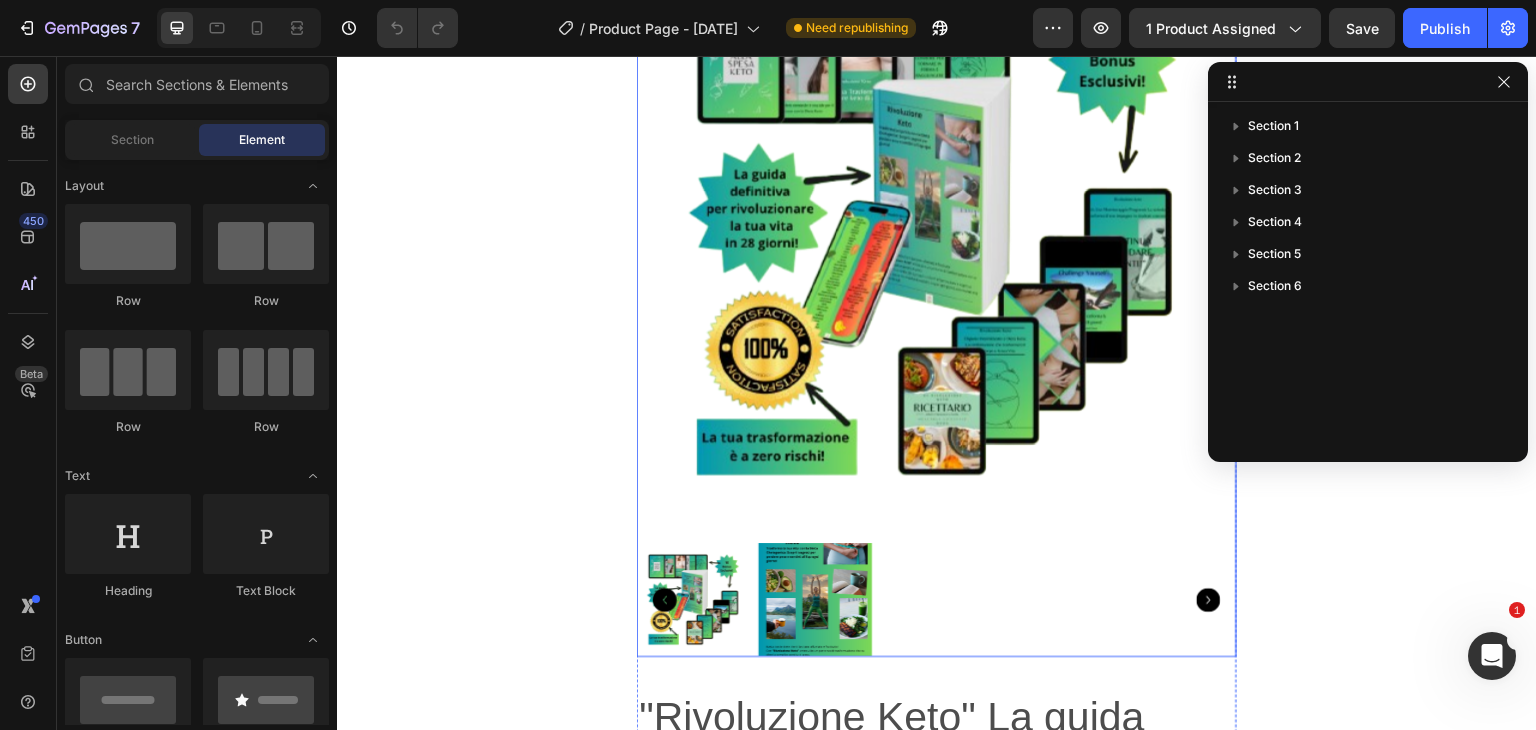 scroll, scrollTop: 424, scrollLeft: 0, axis: vertical 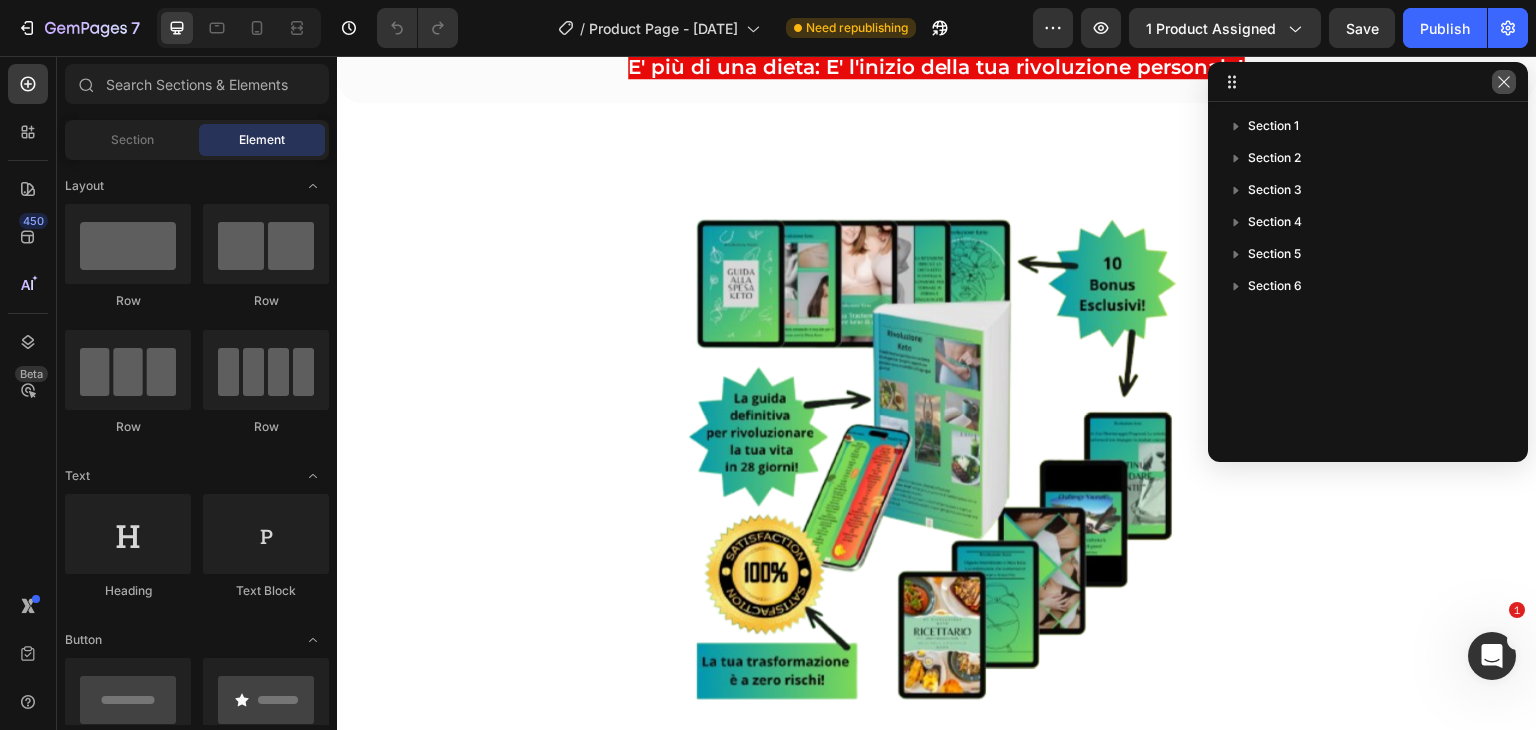 click 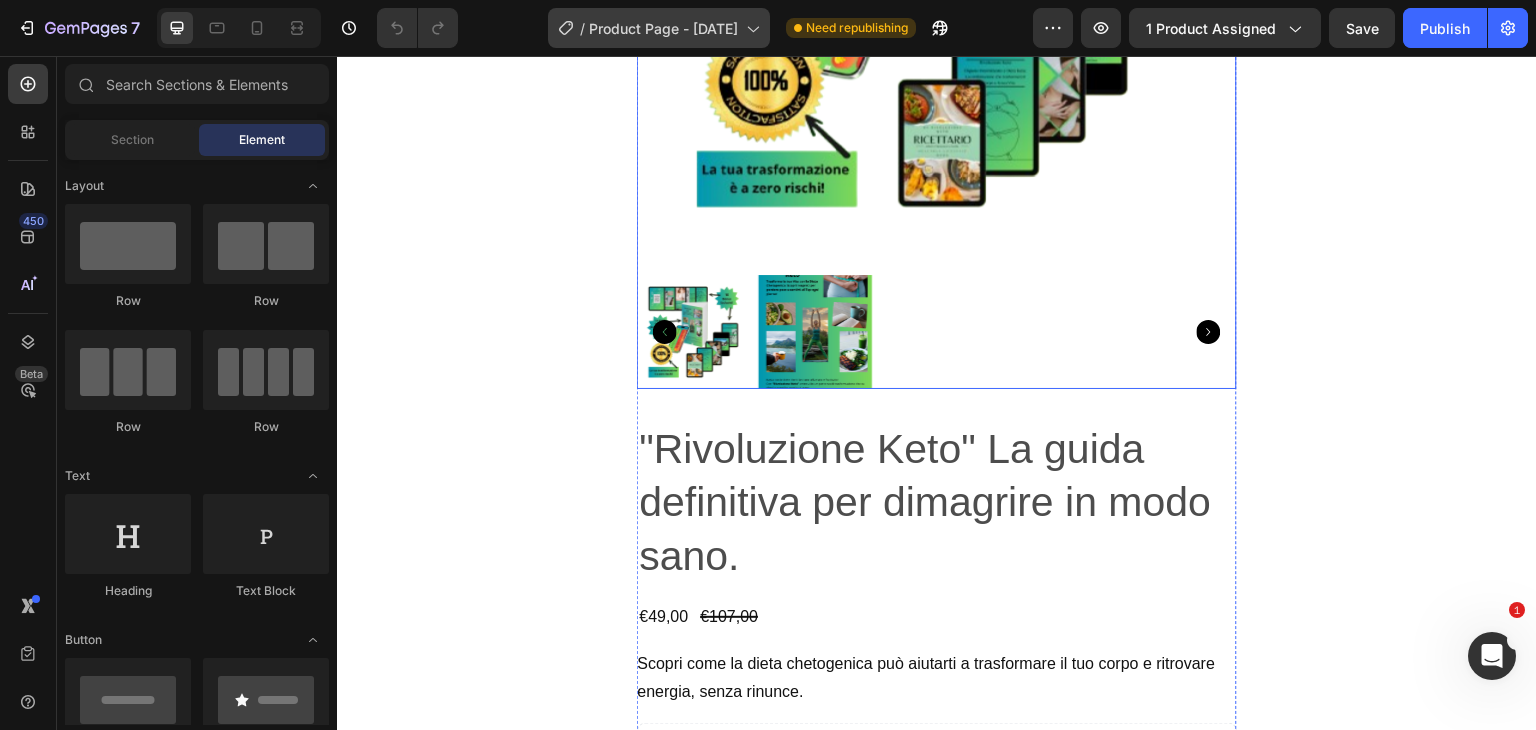 scroll, scrollTop: 752, scrollLeft: 0, axis: vertical 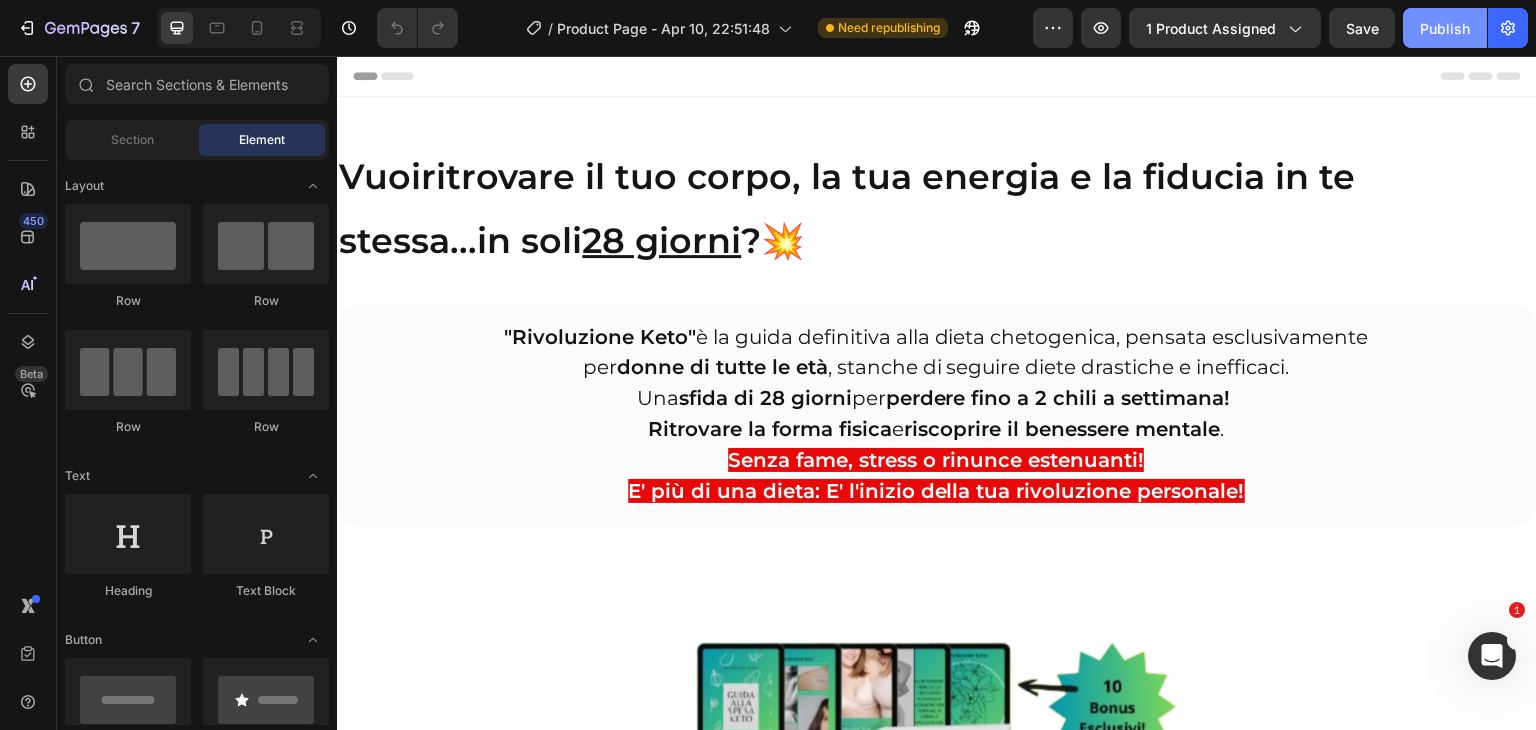 click on "Publish" at bounding box center [1445, 28] 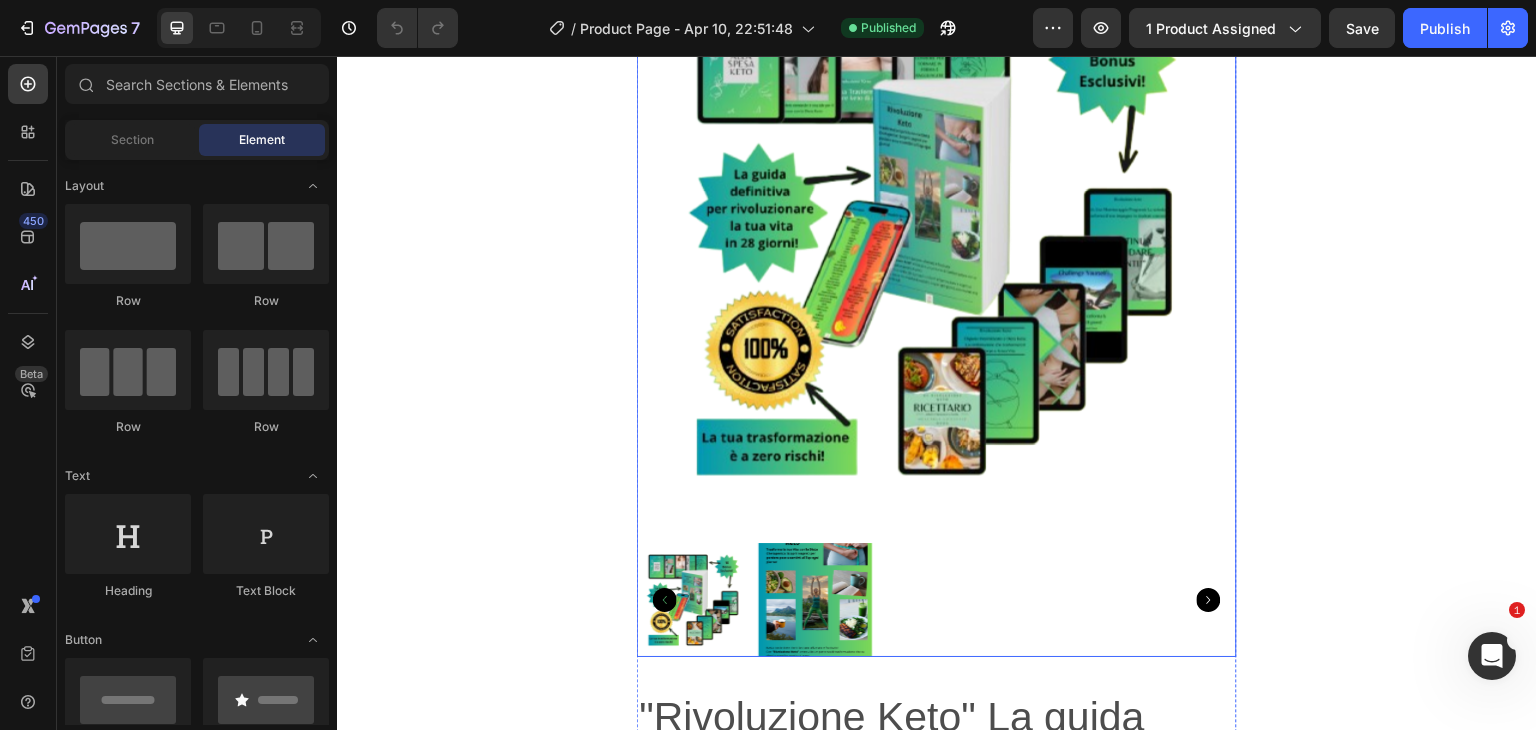 scroll, scrollTop: 636, scrollLeft: 0, axis: vertical 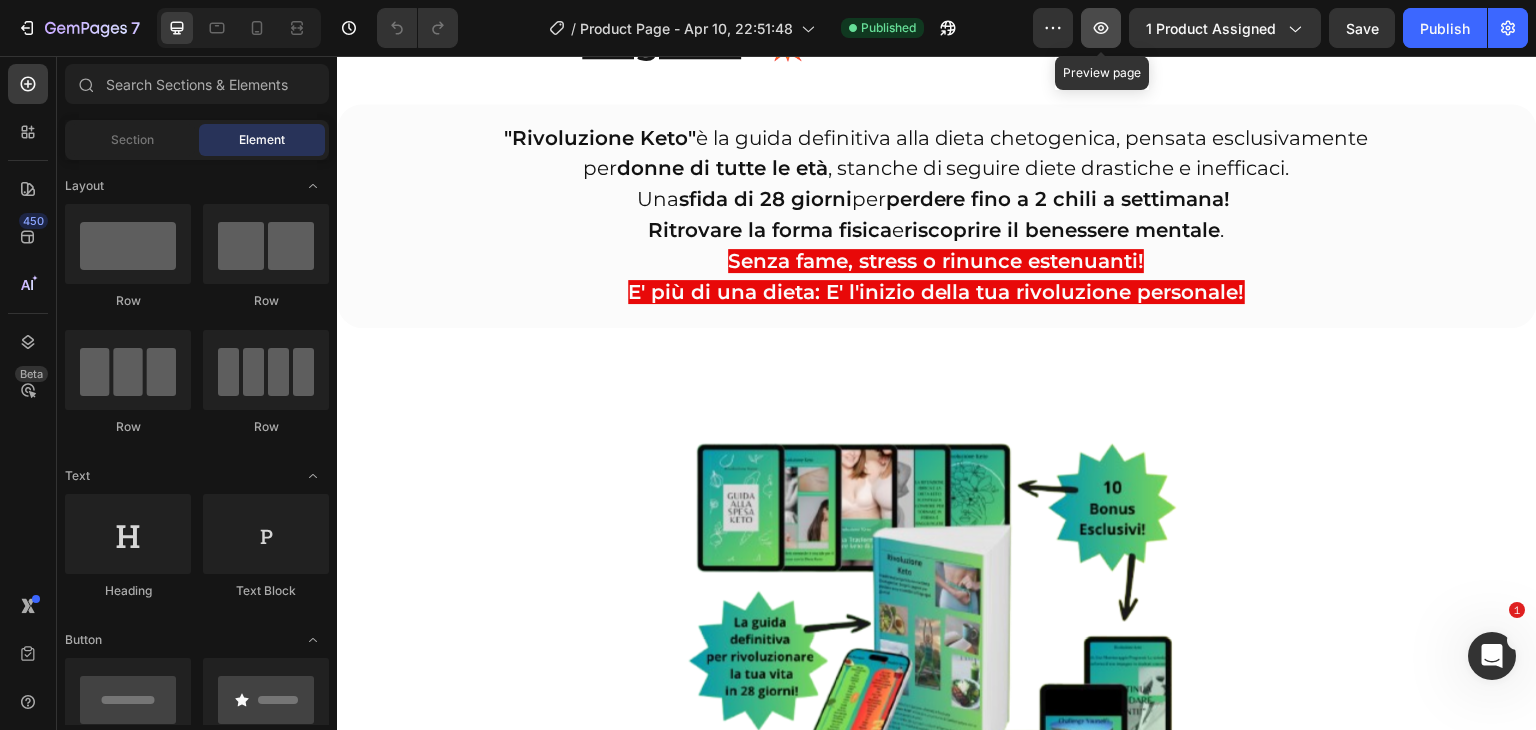 click 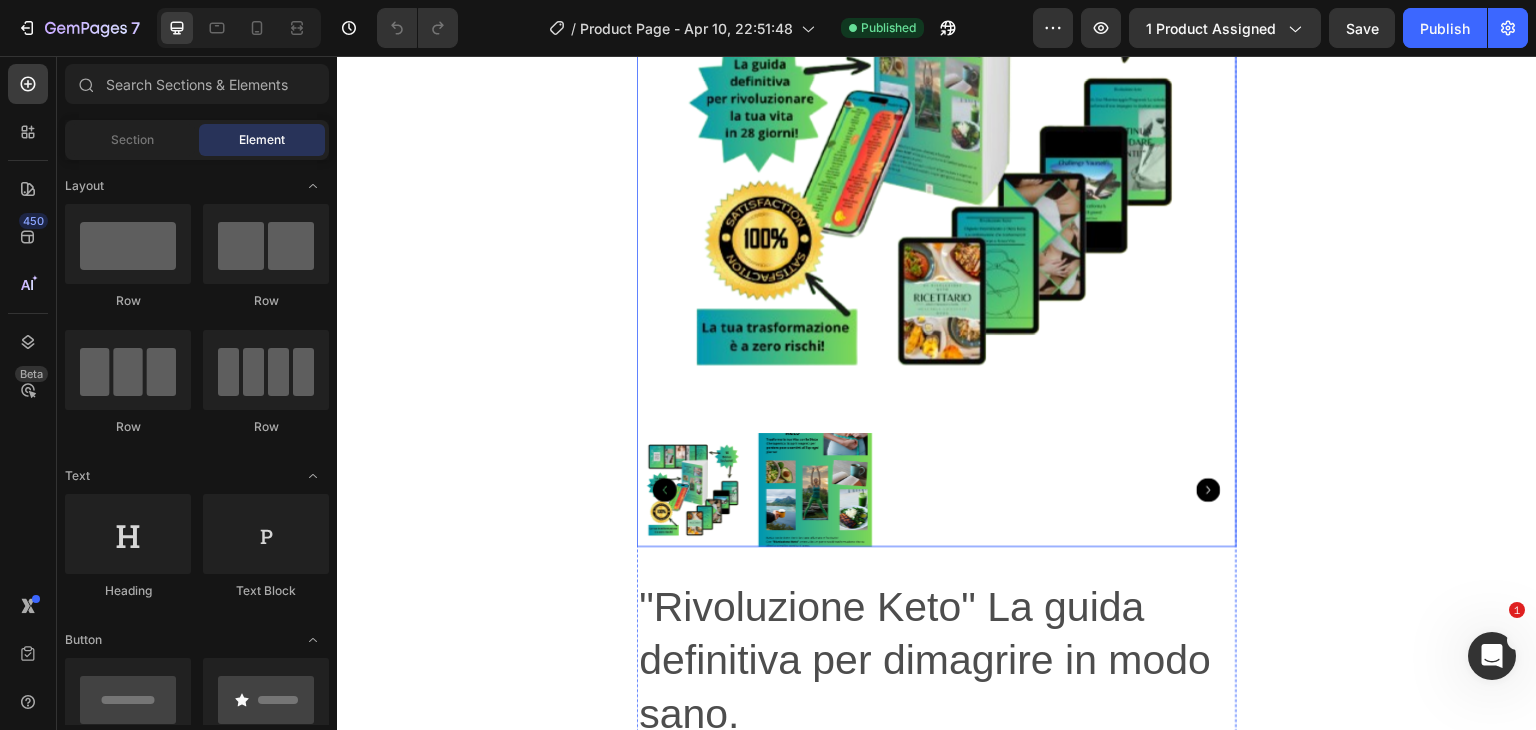 scroll, scrollTop: 620, scrollLeft: 0, axis: vertical 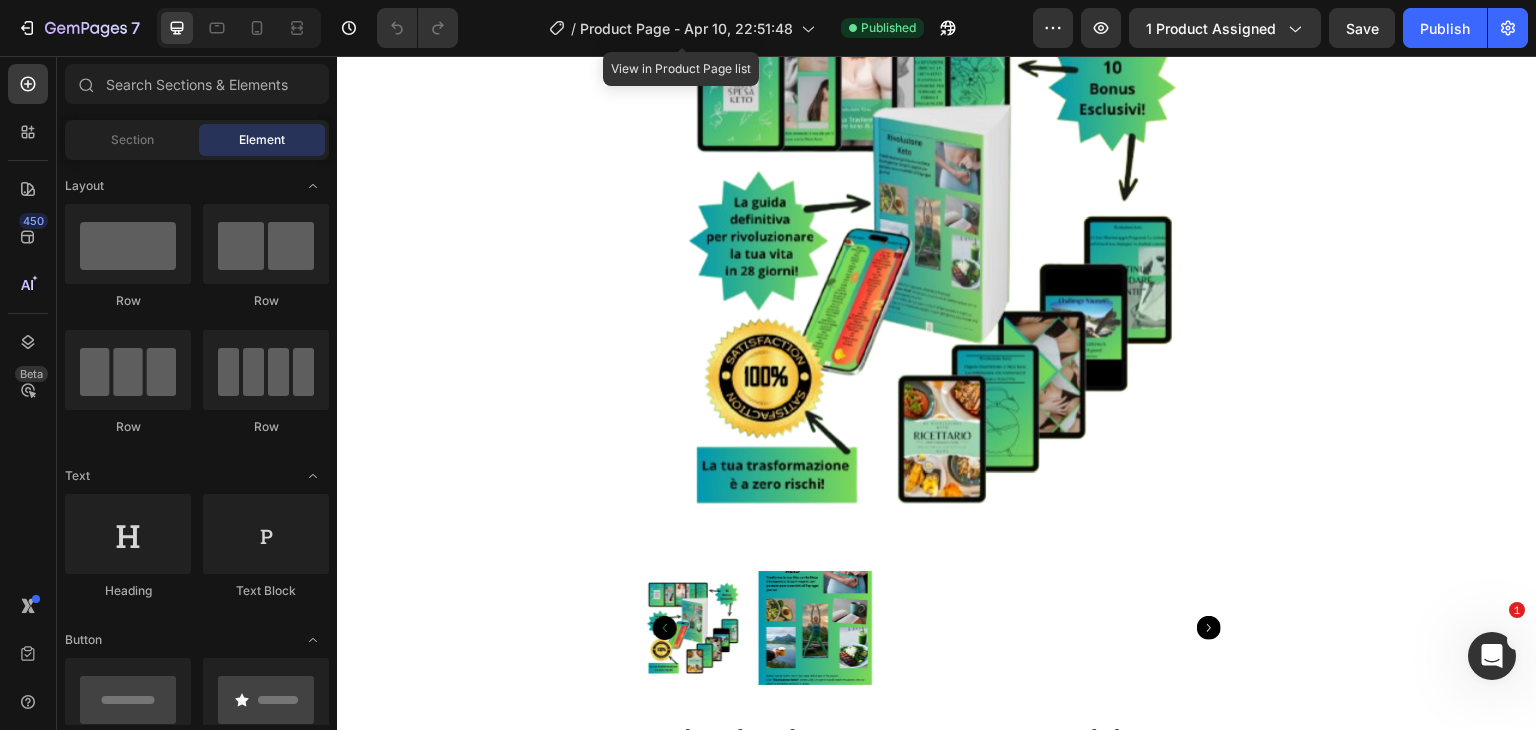 click 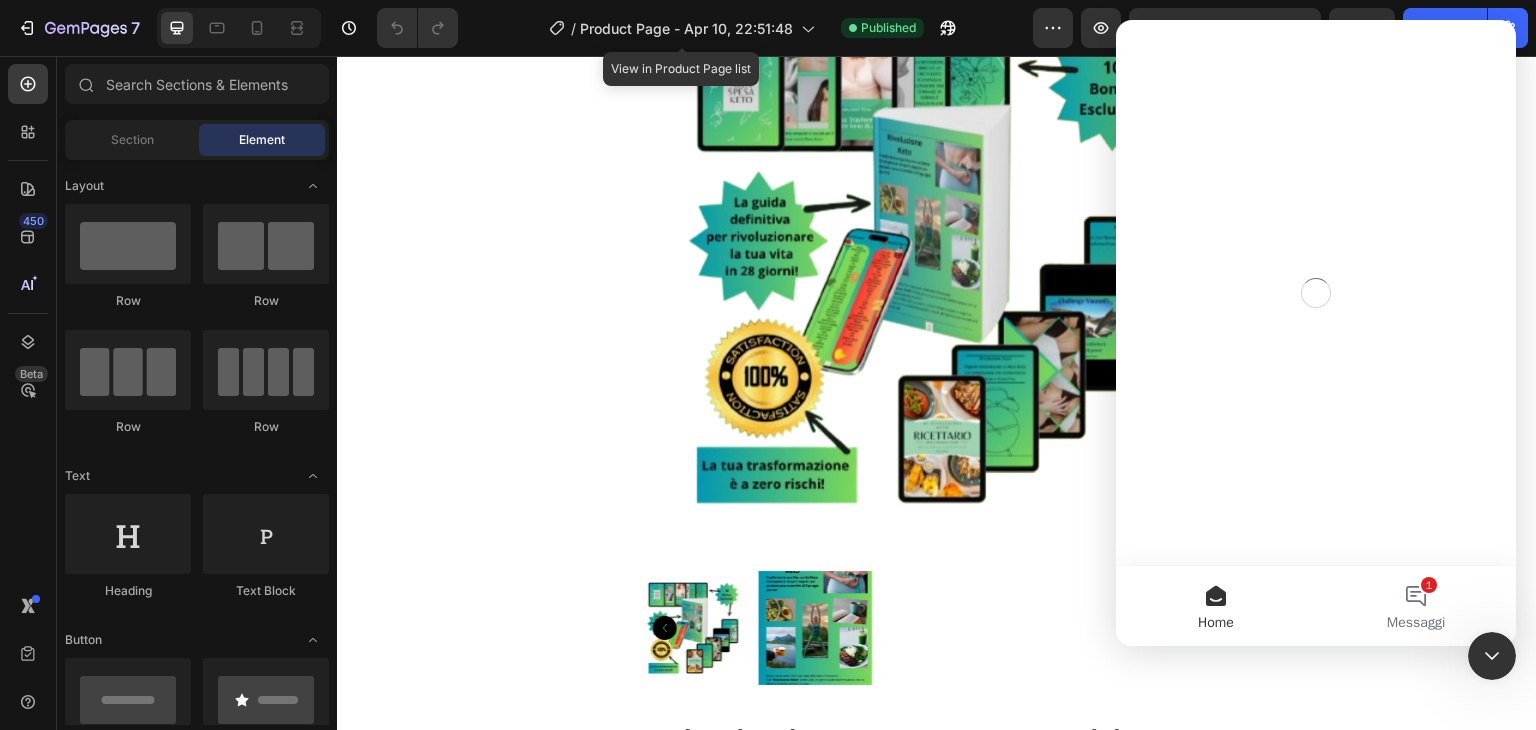 scroll, scrollTop: 0, scrollLeft: 0, axis: both 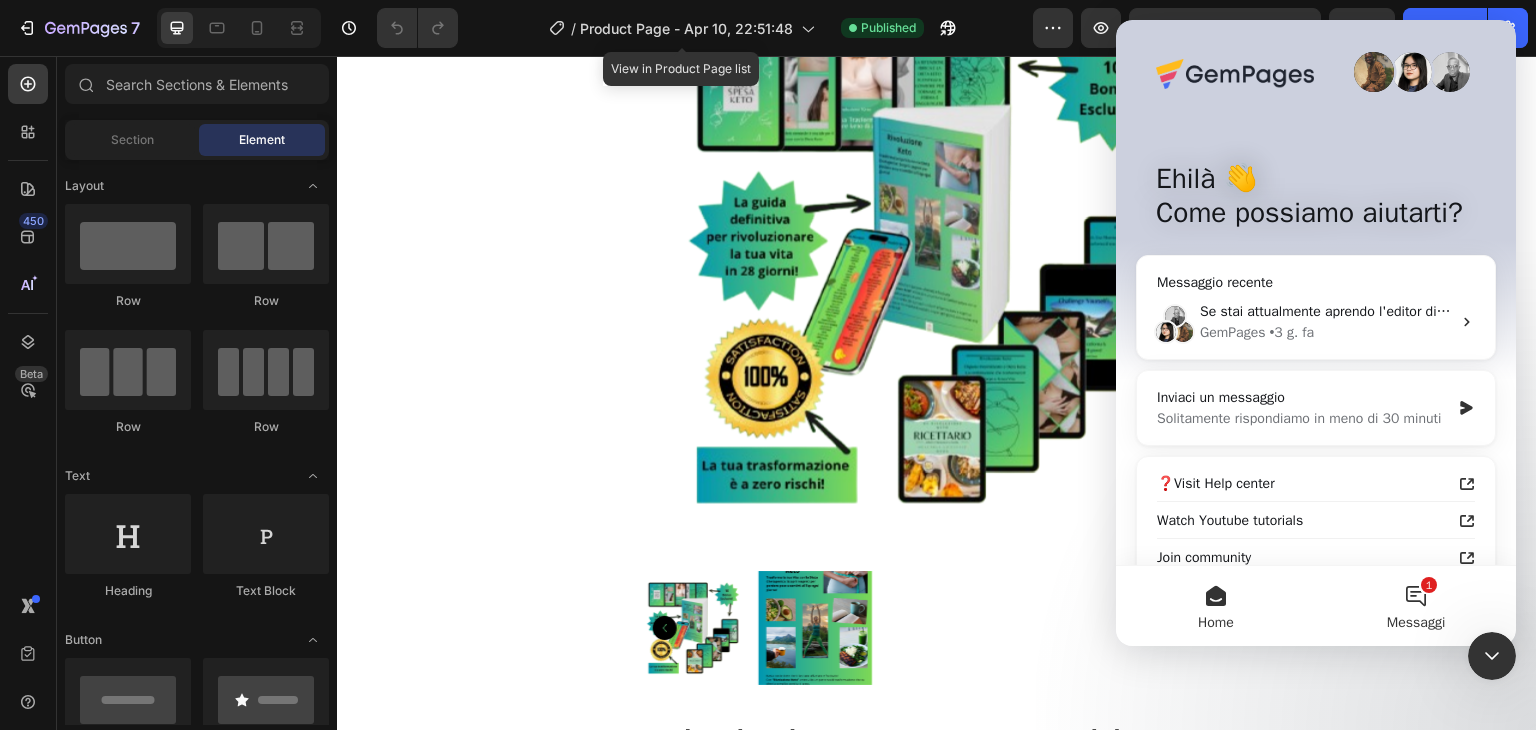 click on "1 Messaggi" at bounding box center [1416, 606] 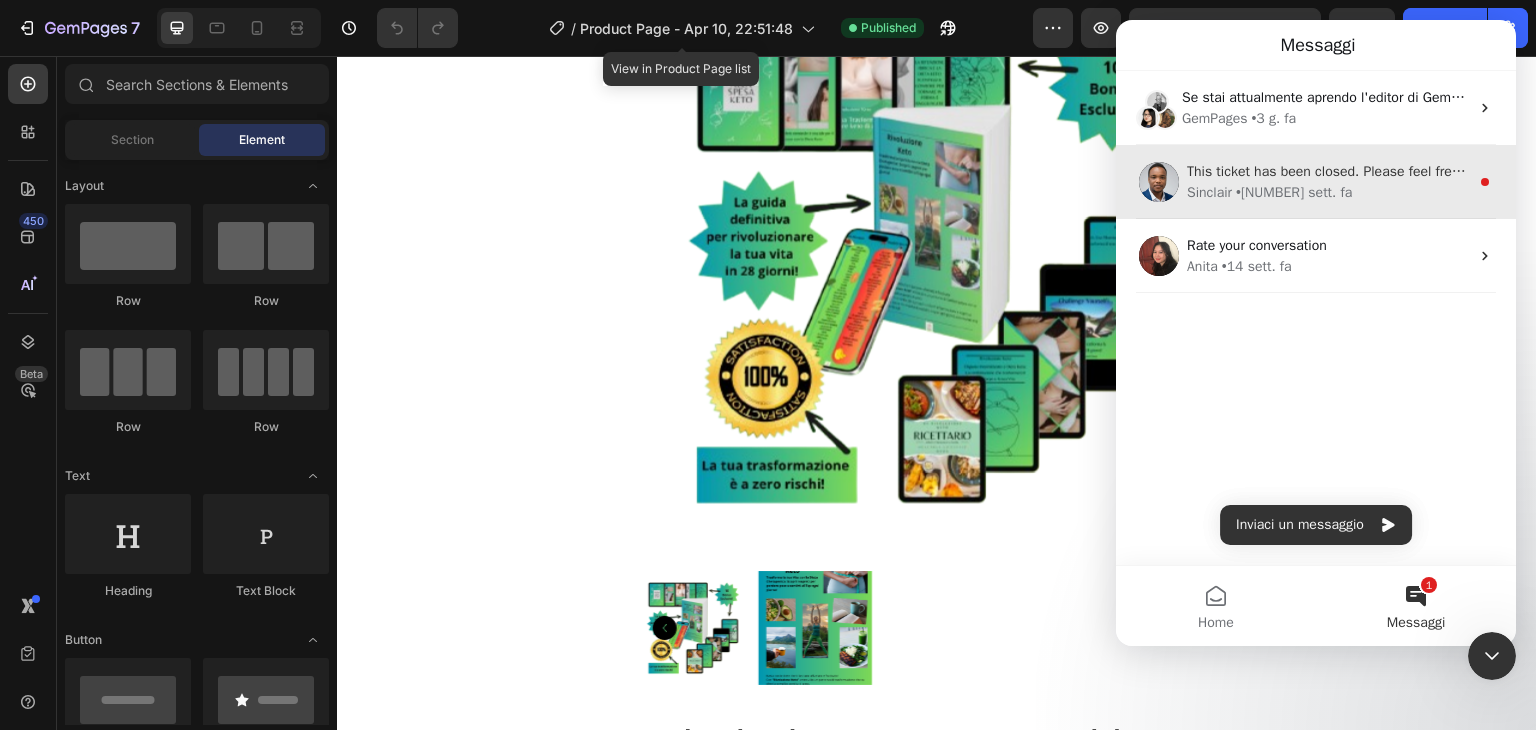click on "Sinclair •  9 sett. fa" at bounding box center (1328, 192) 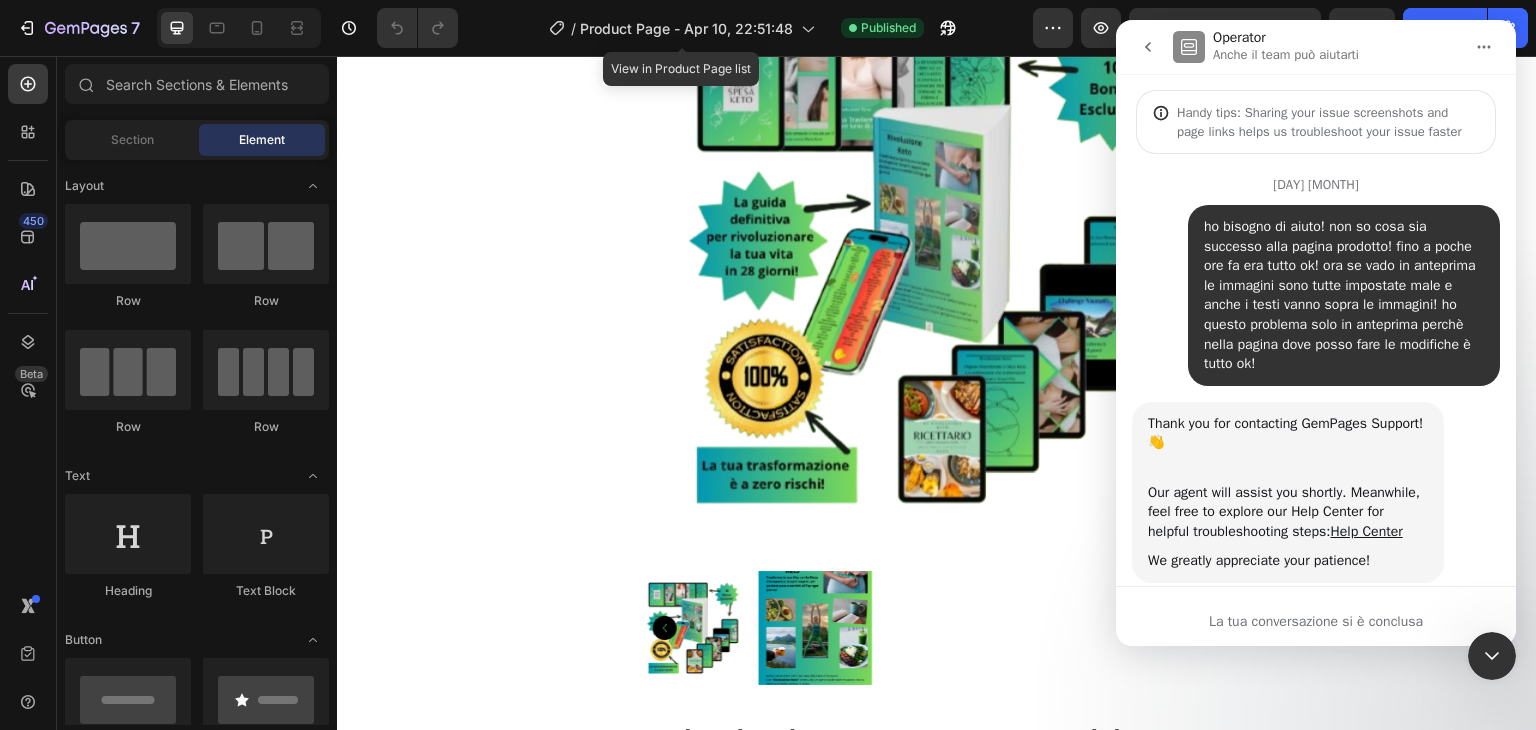 scroll, scrollTop: 2, scrollLeft: 0, axis: vertical 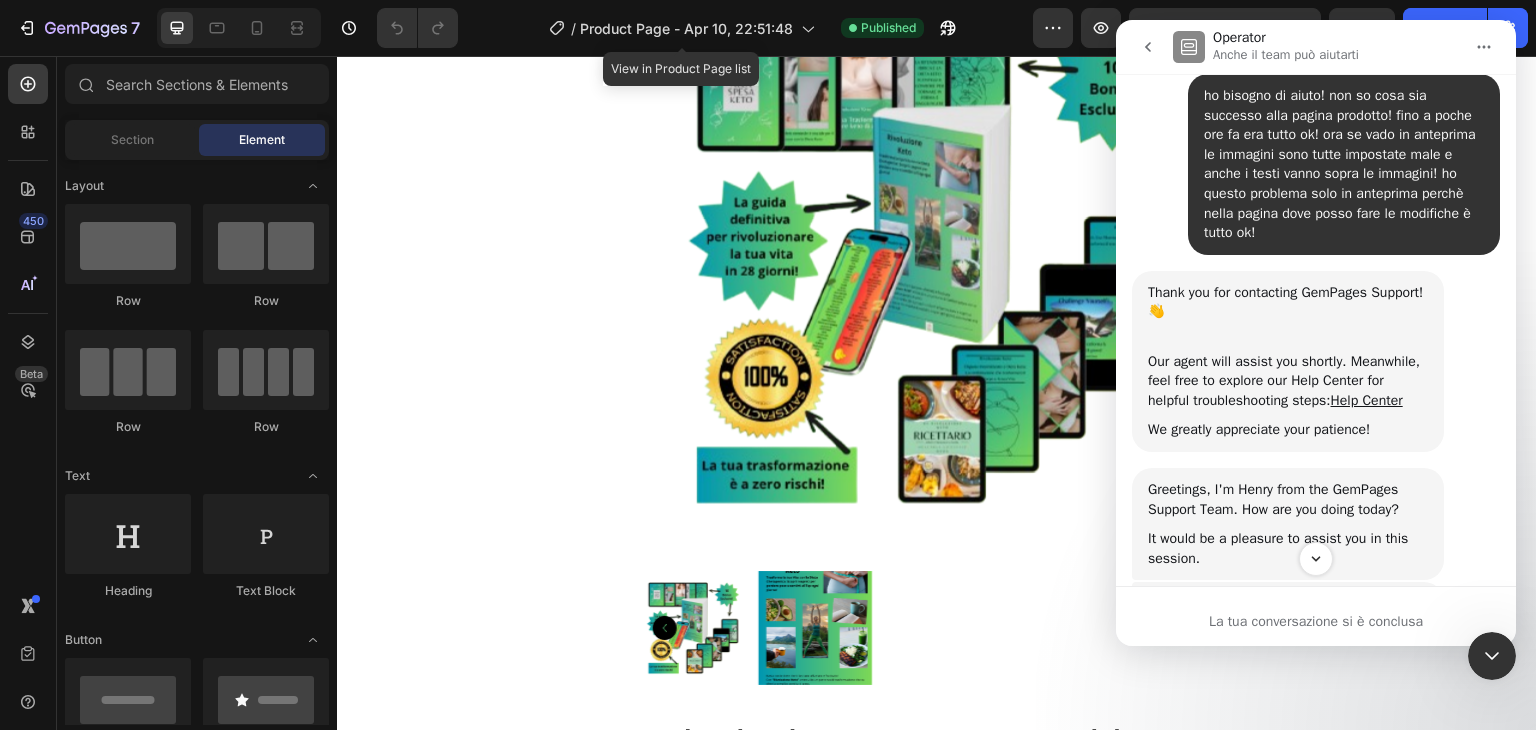 click on "ho bisogno di aiuto! non so cosa sia successo alla pagina prodotto! fino a poche ore fa era tutto ok! ora se vado in anteprima le immagini sono tutte impostate male e anche i testi vanno sopra le immagini! ho questo problema solo in anteprima perchè nella pagina dove posso fare le modifiche è tutto ok!" at bounding box center [1344, 164] 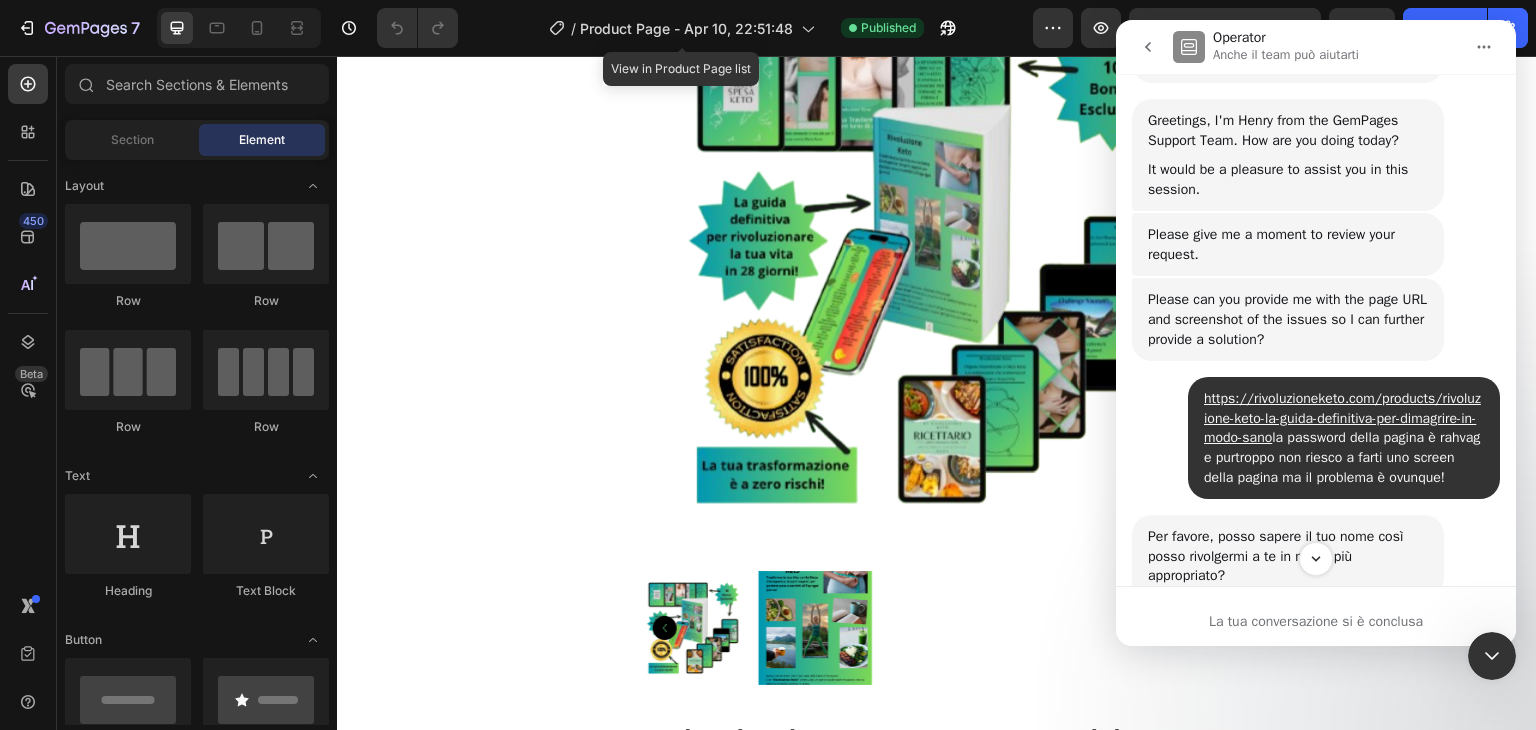 scroll, scrollTop: 484, scrollLeft: 0, axis: vertical 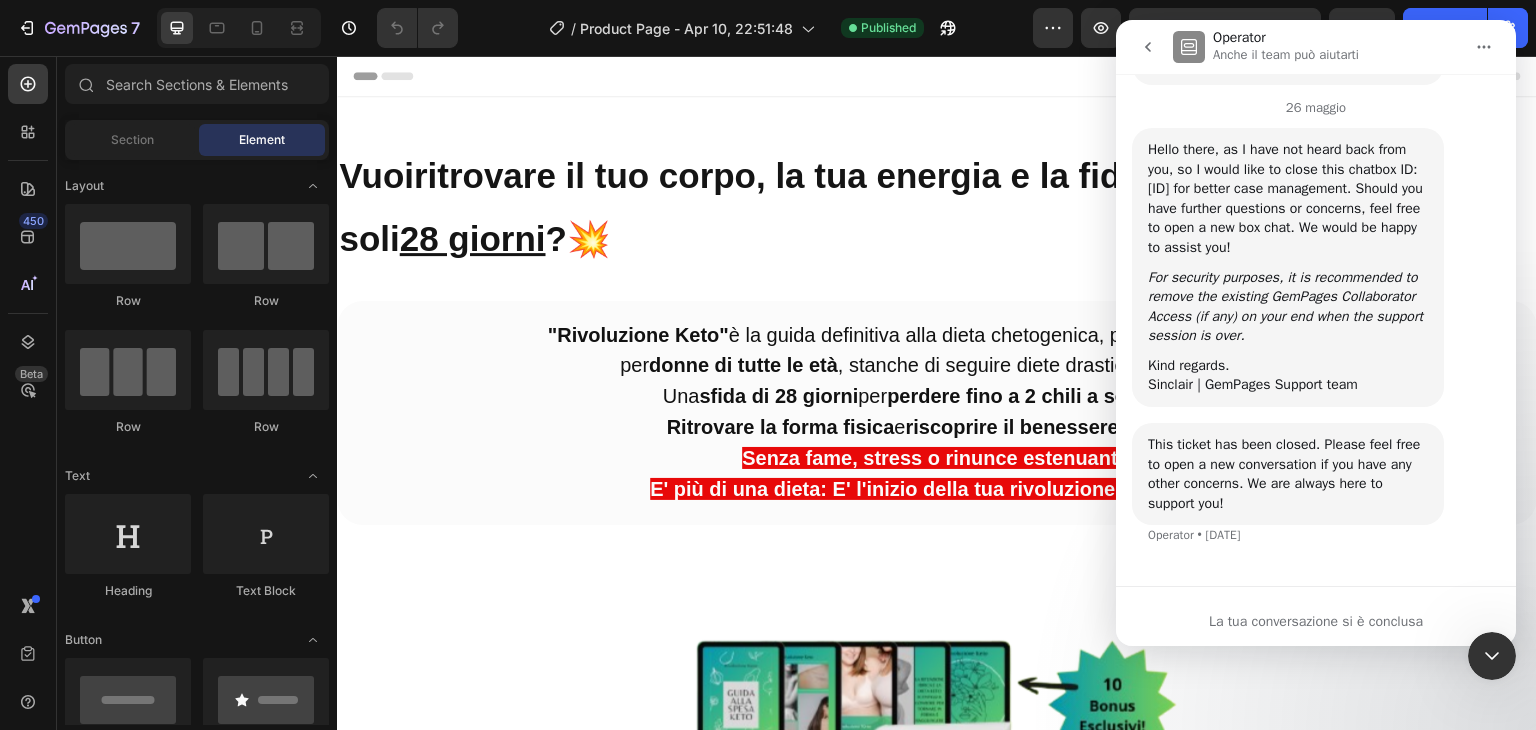 click 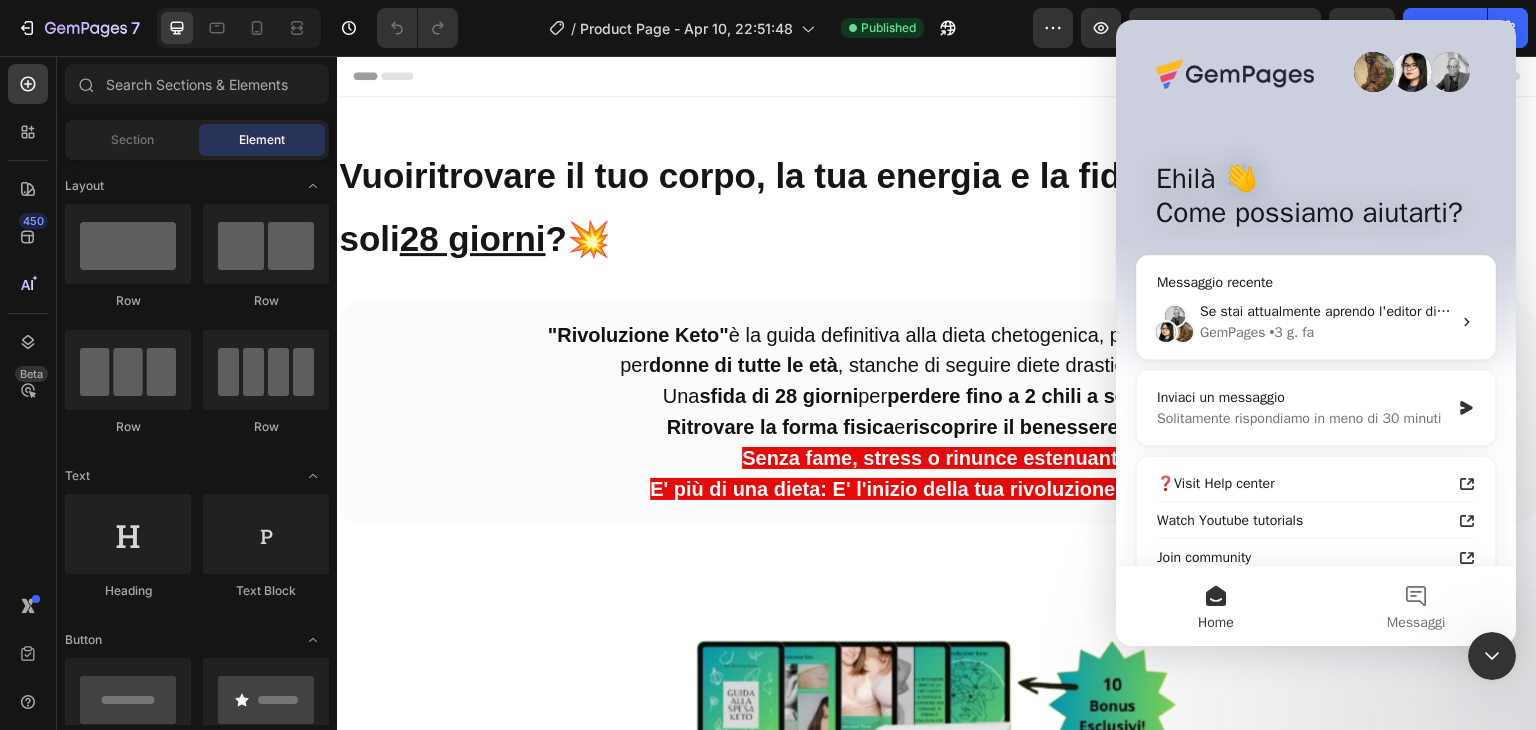 scroll, scrollTop: 0, scrollLeft: 0, axis: both 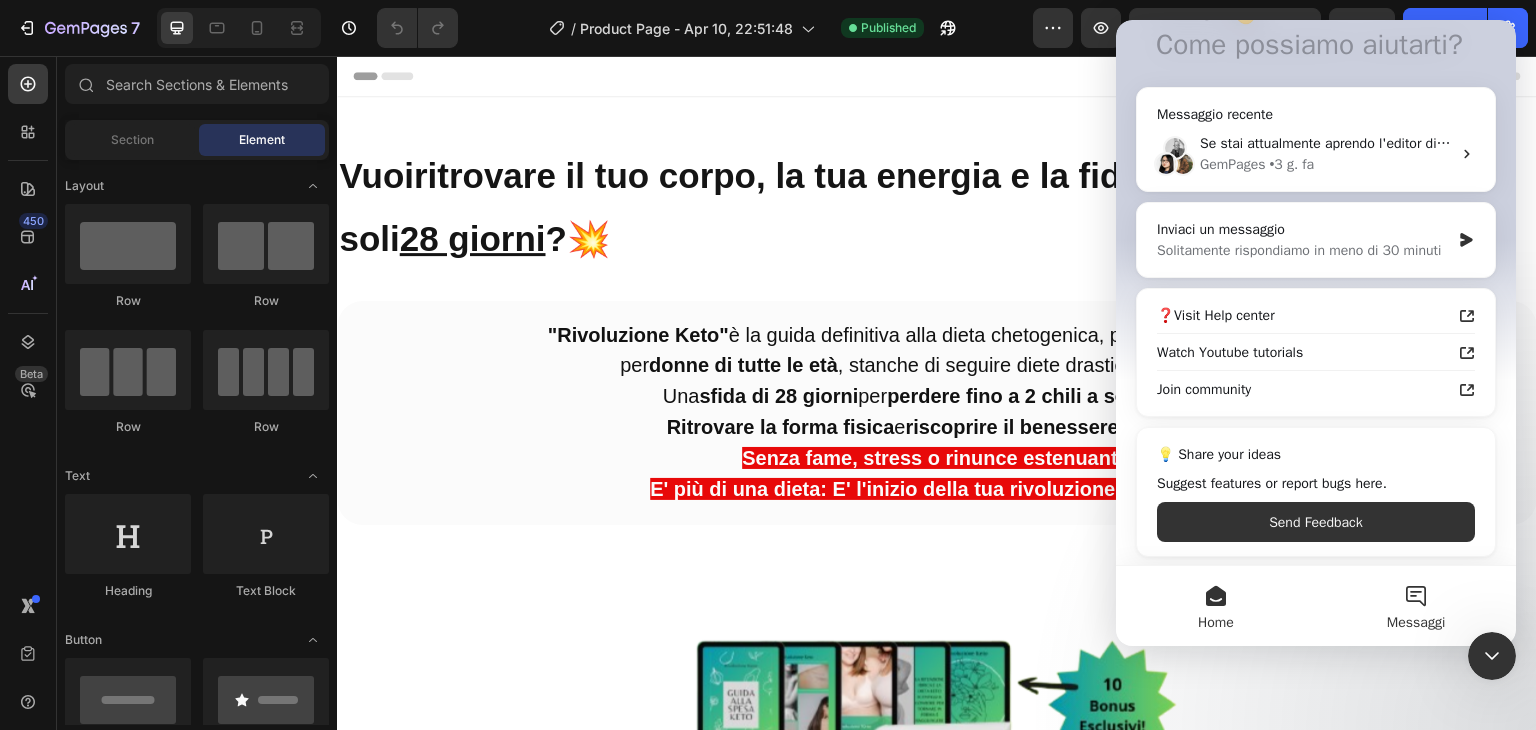 click on "Messaggi" at bounding box center [1416, 623] 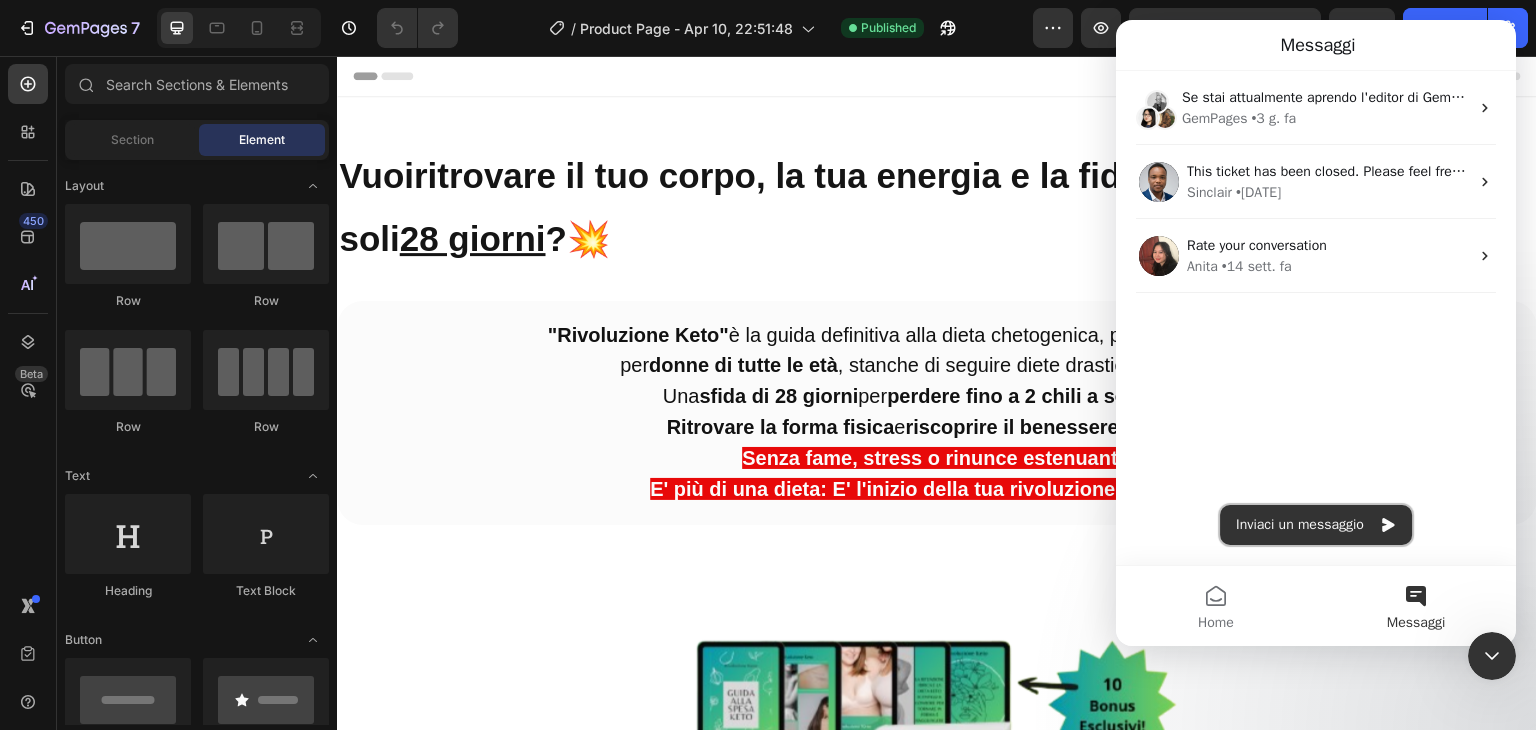 click on "Inviaci un messaggio" at bounding box center [1316, 525] 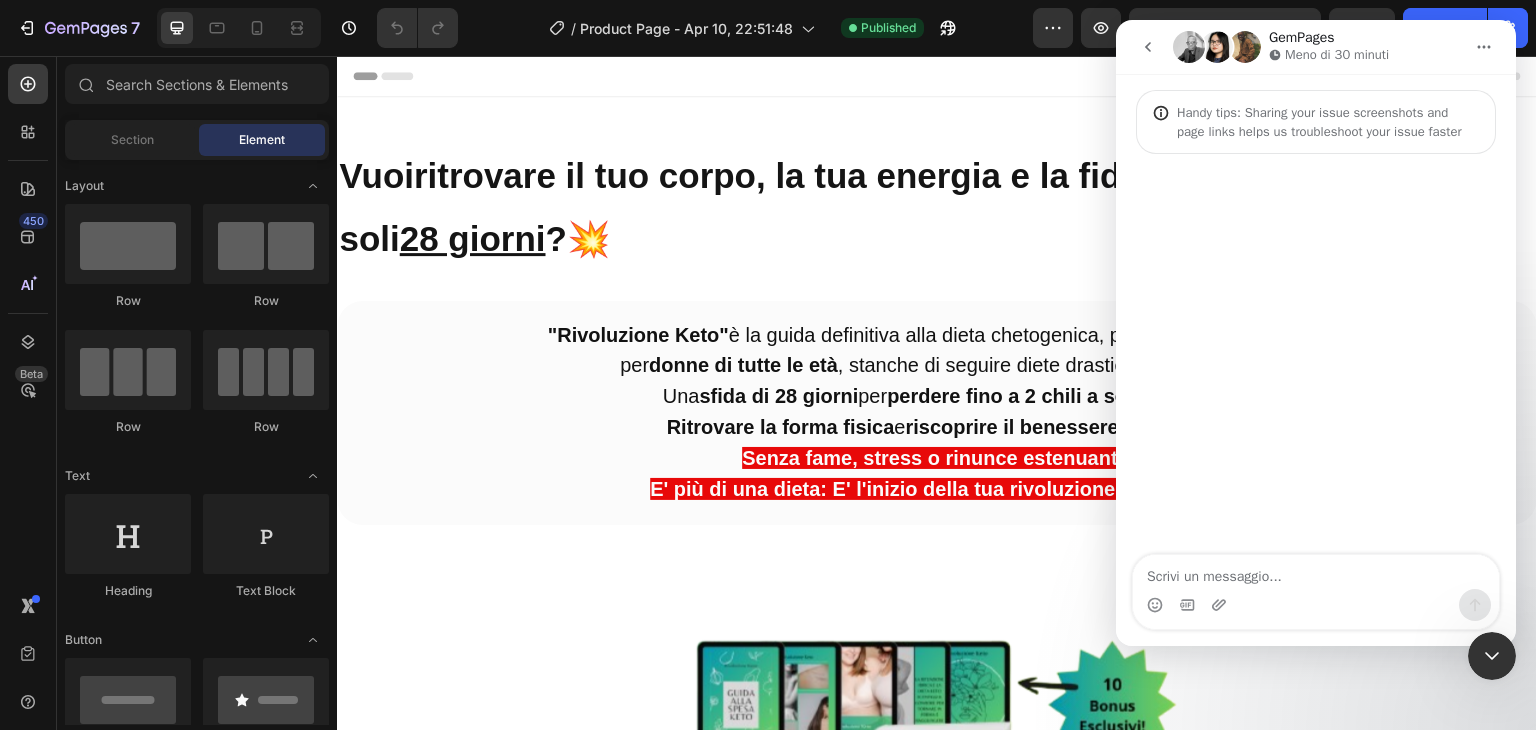 click at bounding box center (1316, 572) 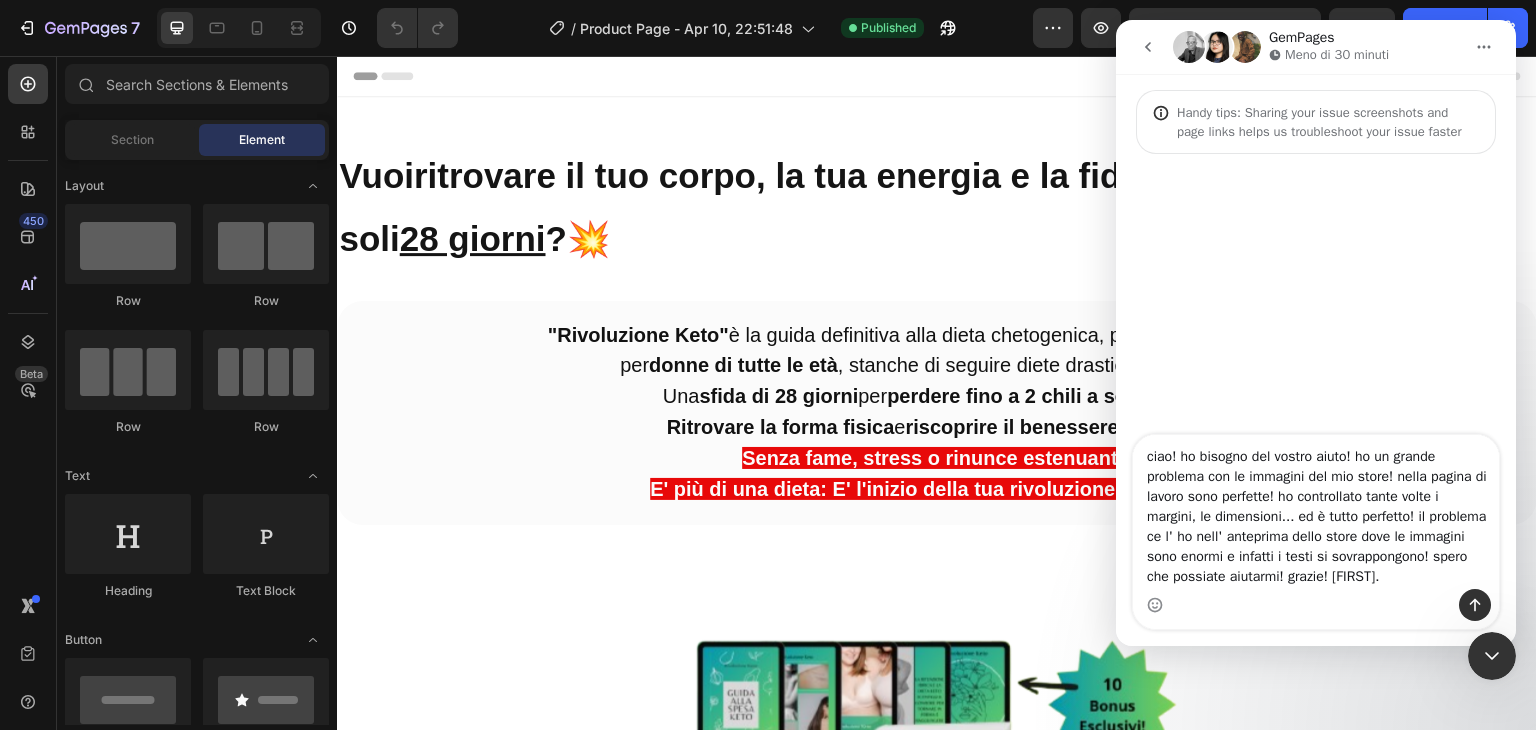 type on "ciao! ho bisogno del vostro aiuto! ho un grande problema con le immagini del mio store! nella pagina di lavoro sono perfette! ho controllato tante volte i margini, le dimensioni... ed è tutto perfetto! il problema ce l' ho nell' anteprima dello store dove le immagini sono enormi e infatti i testi si sovrappongono! spero che possiate aiutarmi! grazie! [FIRST]." 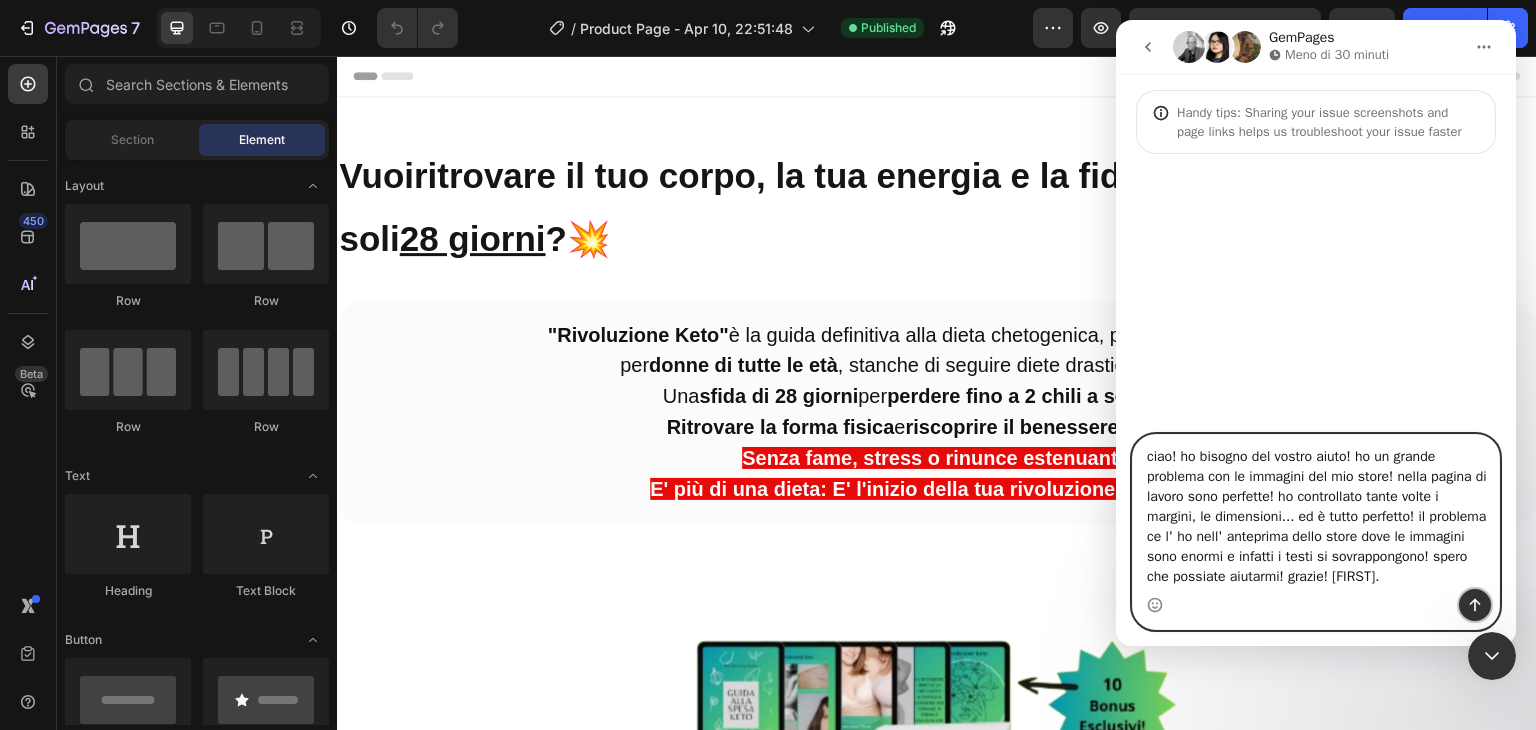 click 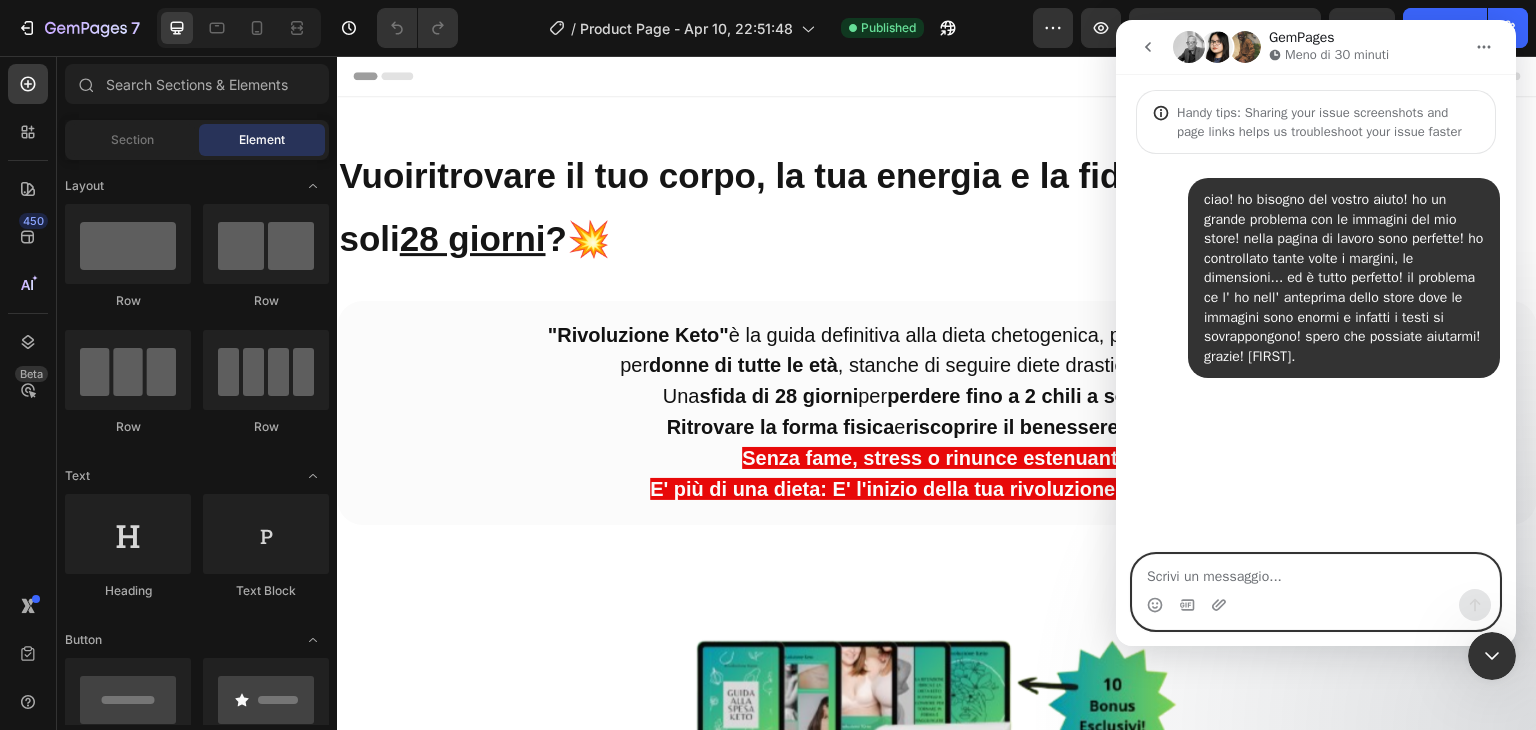 click at bounding box center [1316, 572] 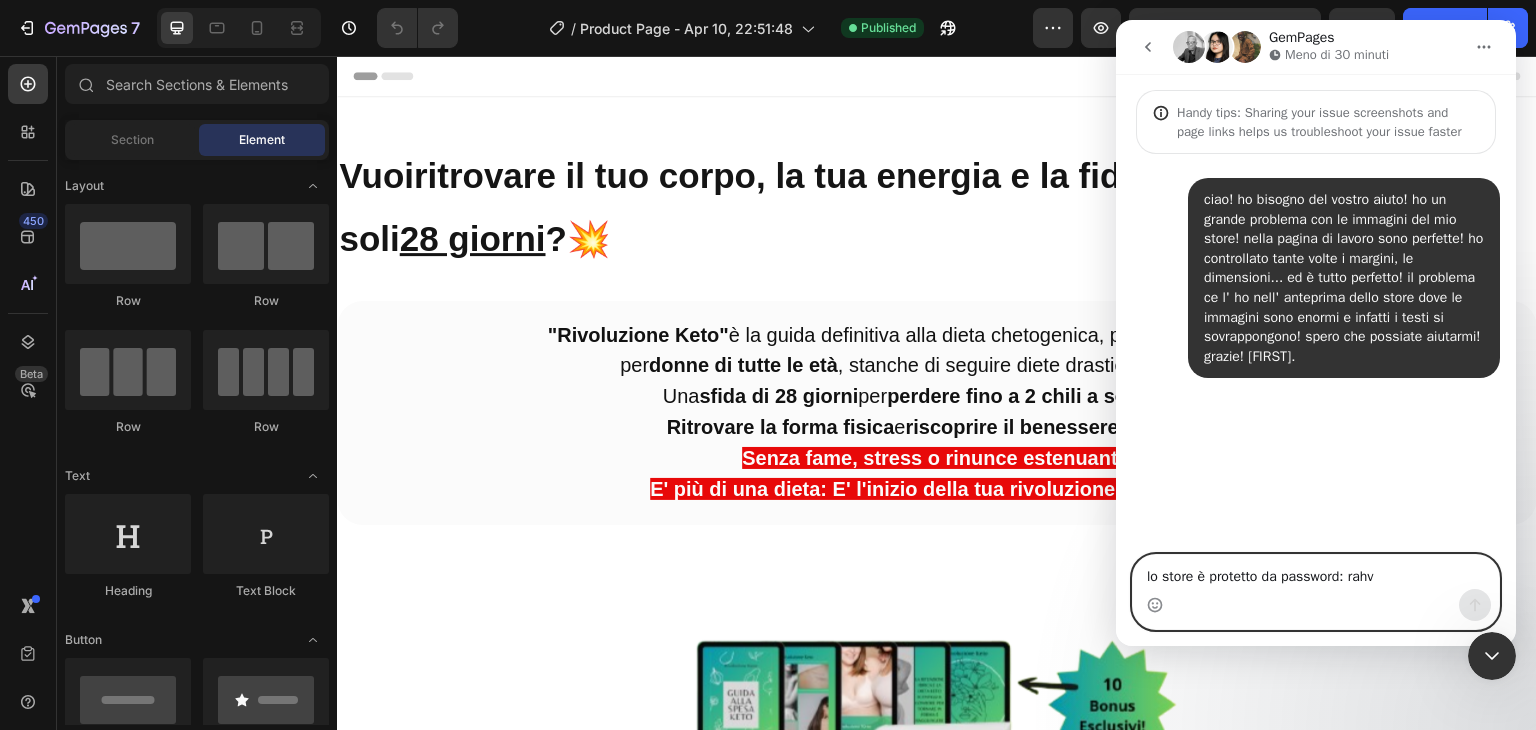 type on "lo store è protetto da password: rahv" 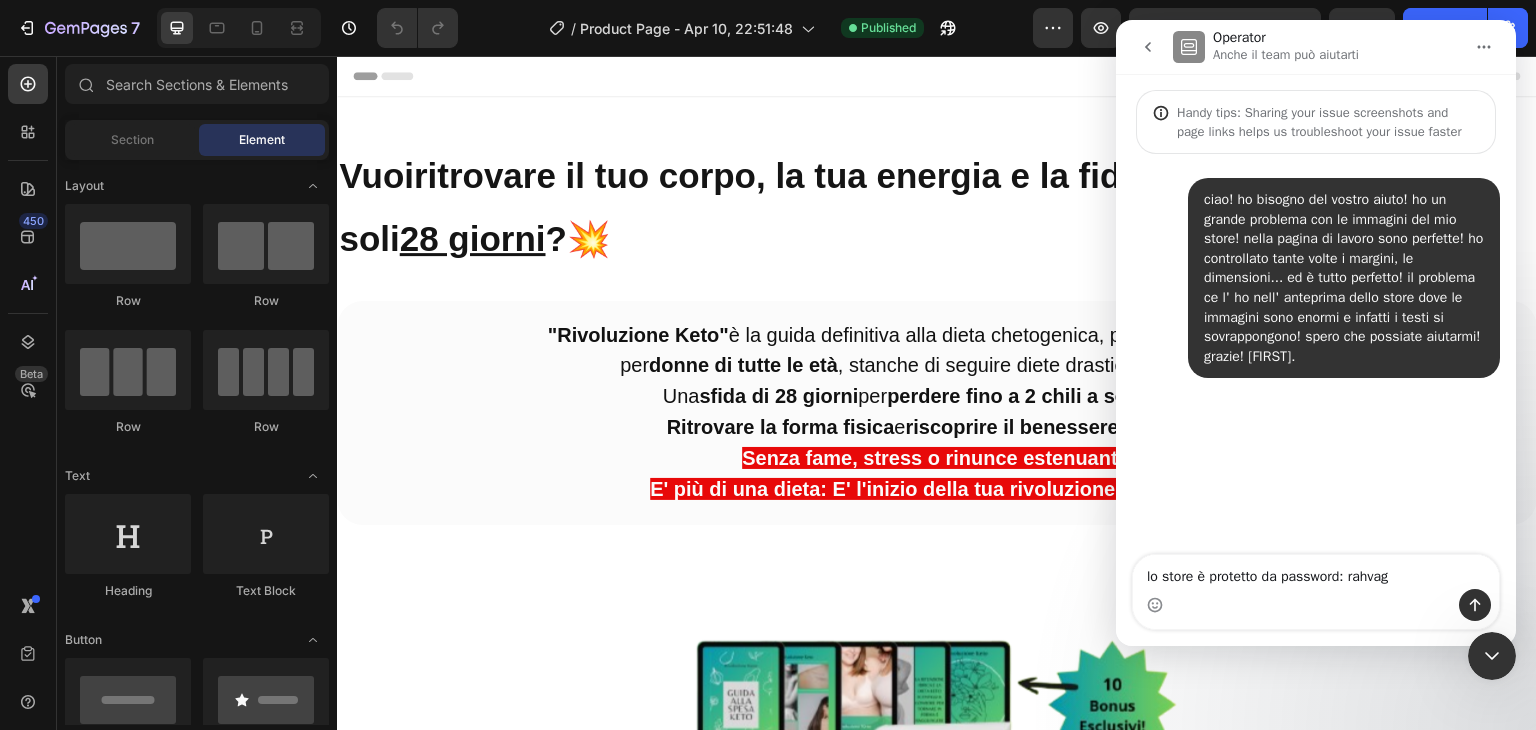 type on "lo store è protetto da password: rahvag" 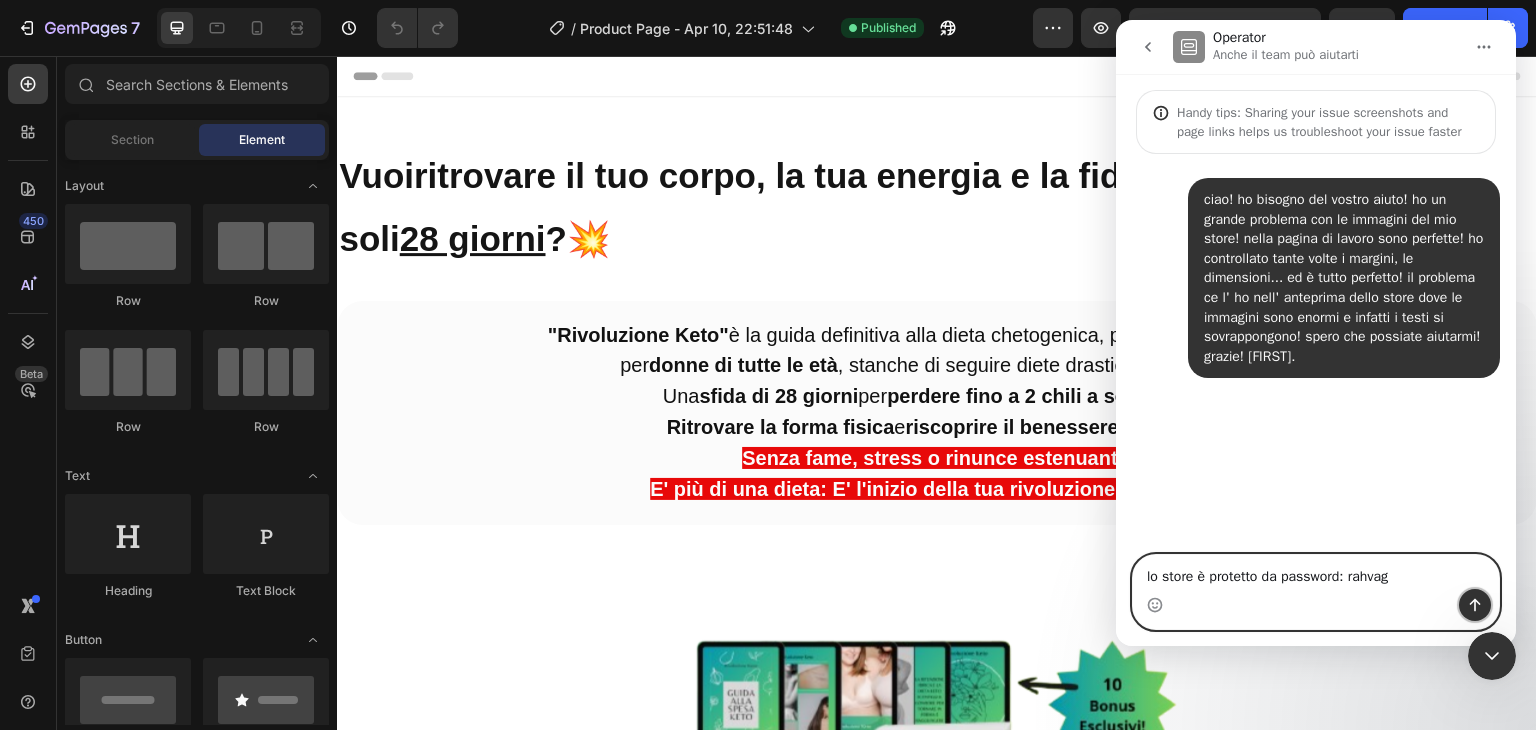 click at bounding box center (1475, 605) 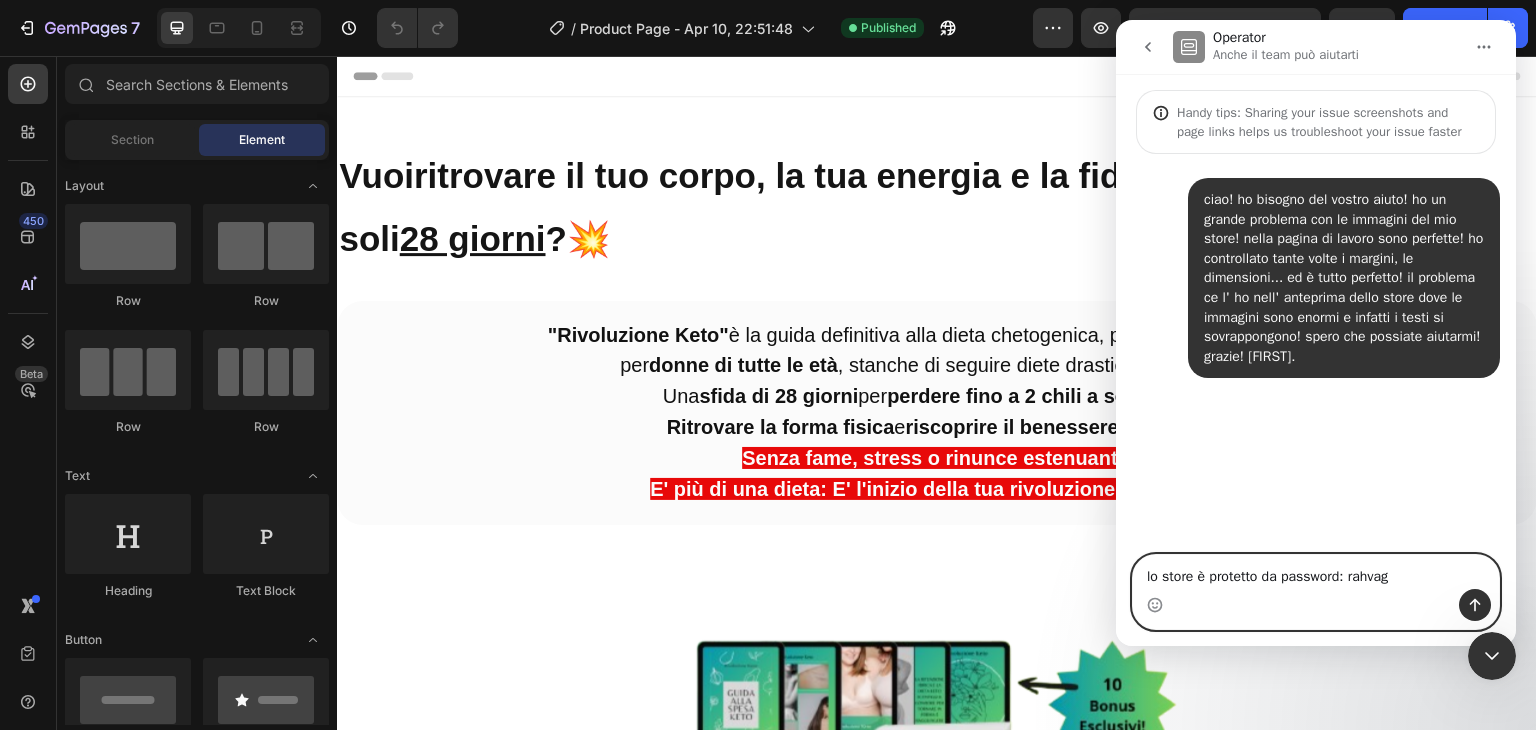 type 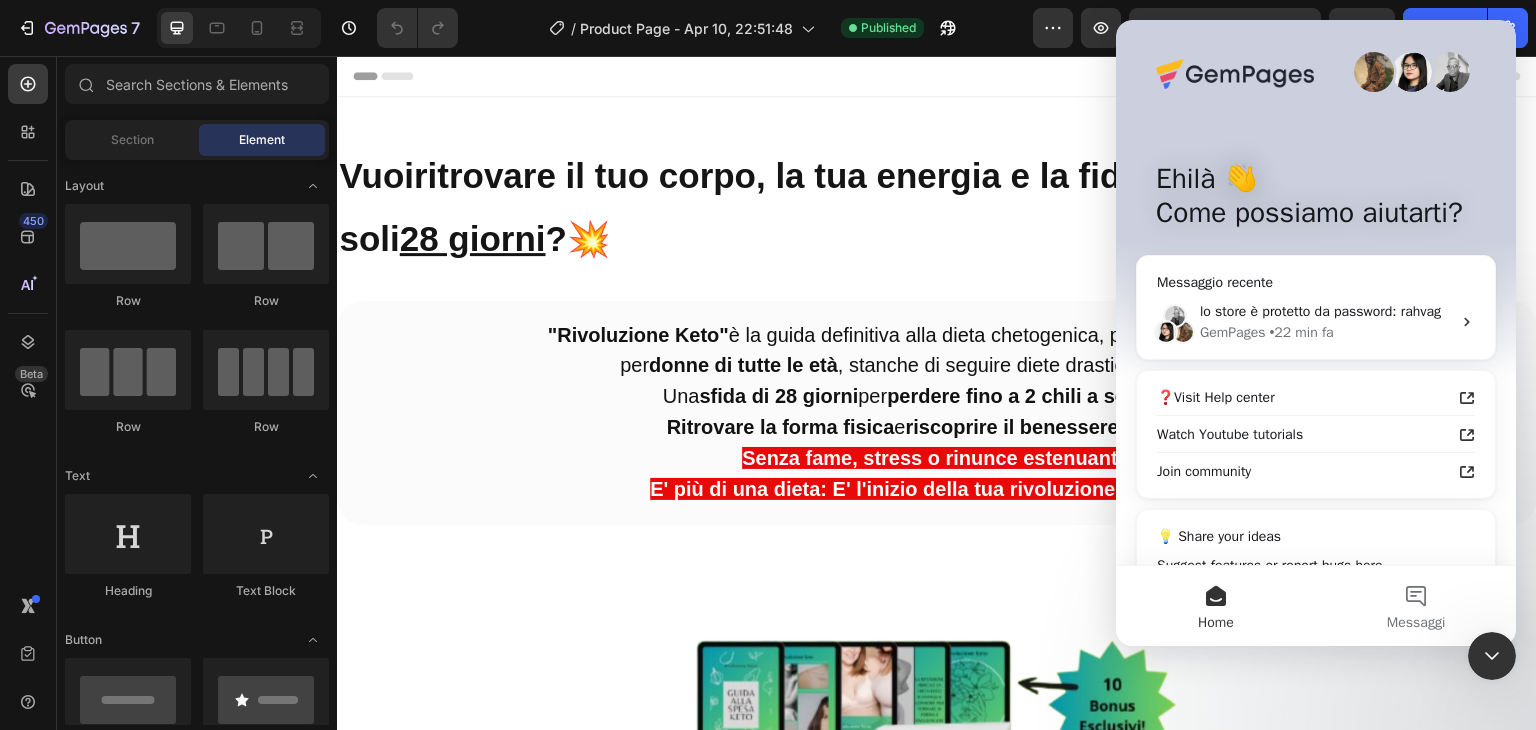 scroll, scrollTop: 0, scrollLeft: 0, axis: both 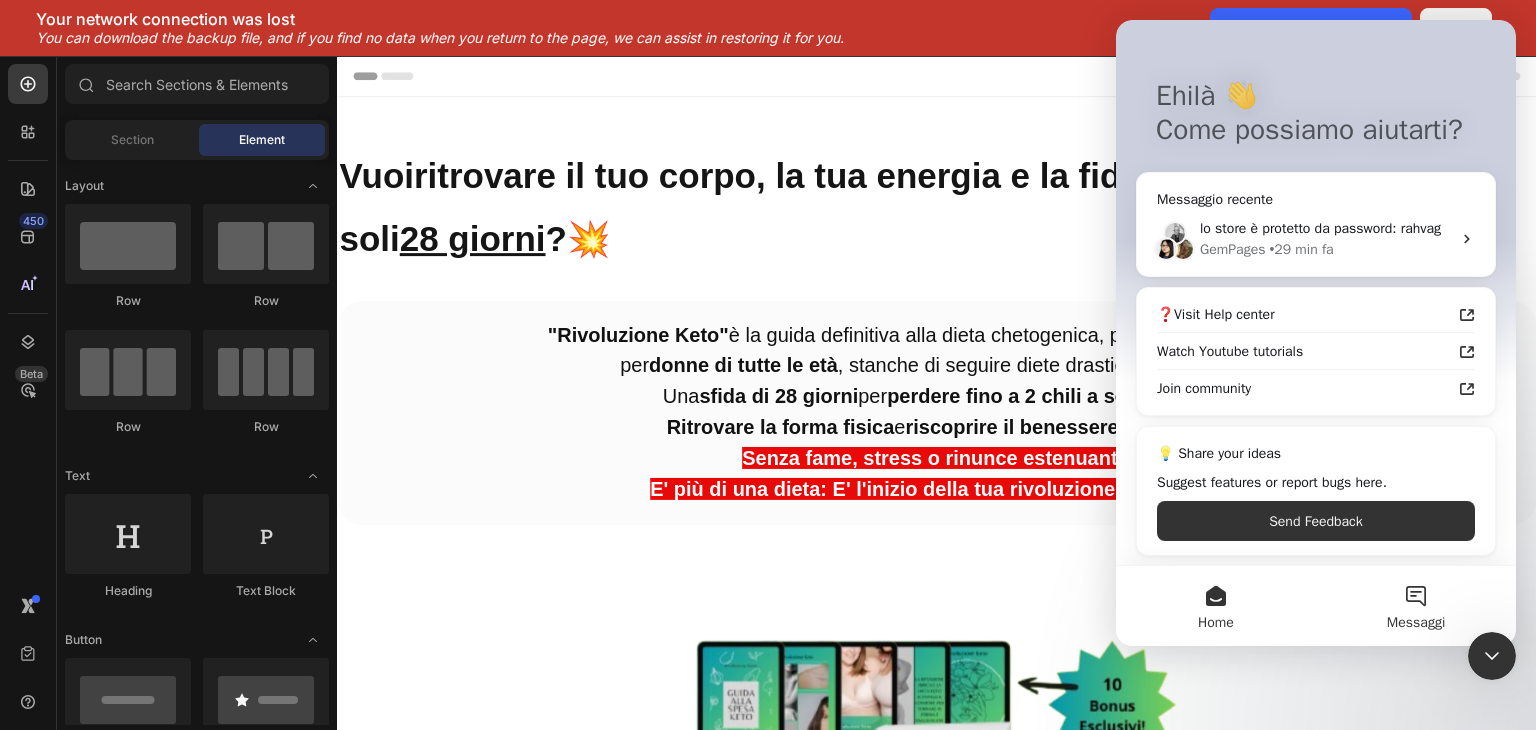 click on "Messaggi" at bounding box center [1416, 623] 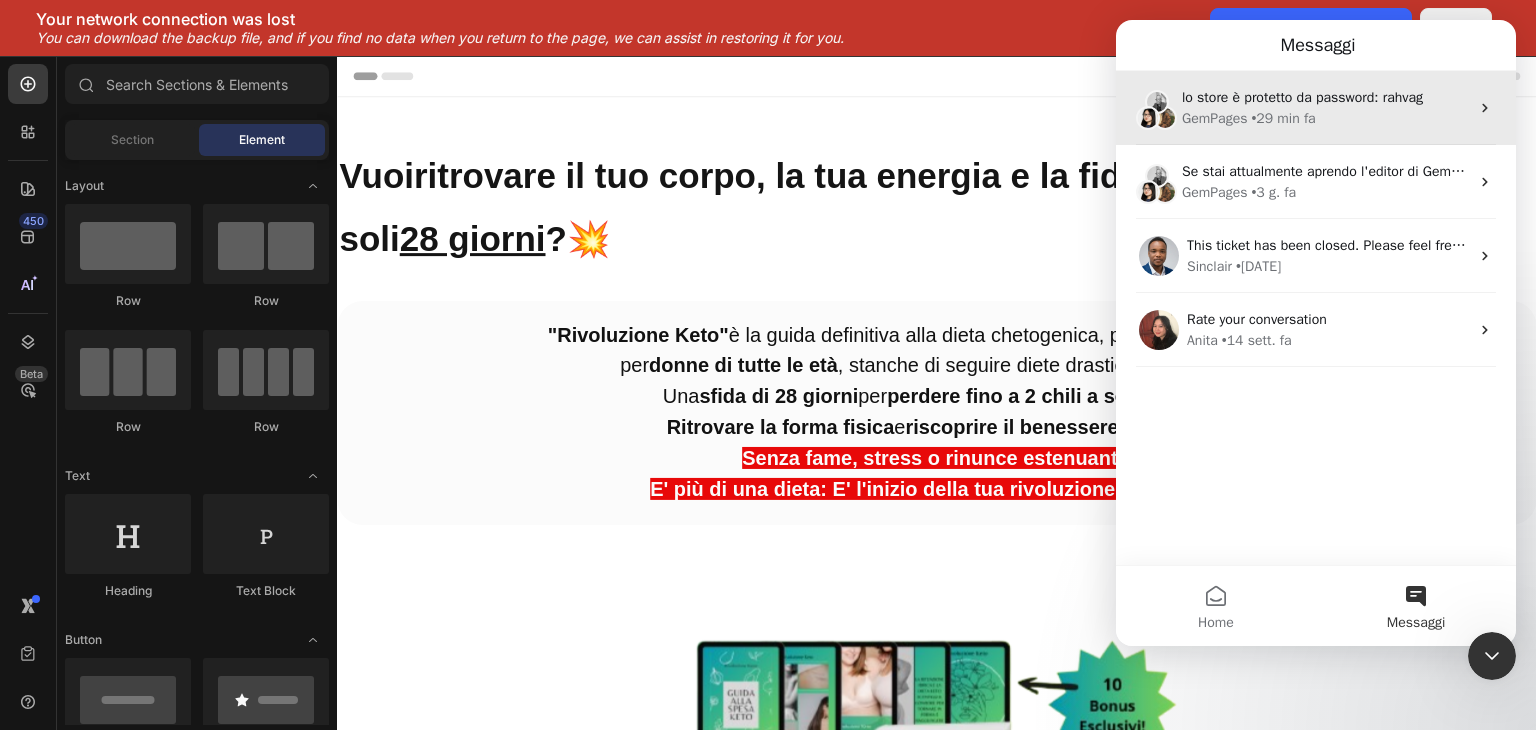 click on "•  29 min fa" at bounding box center (1283, 118) 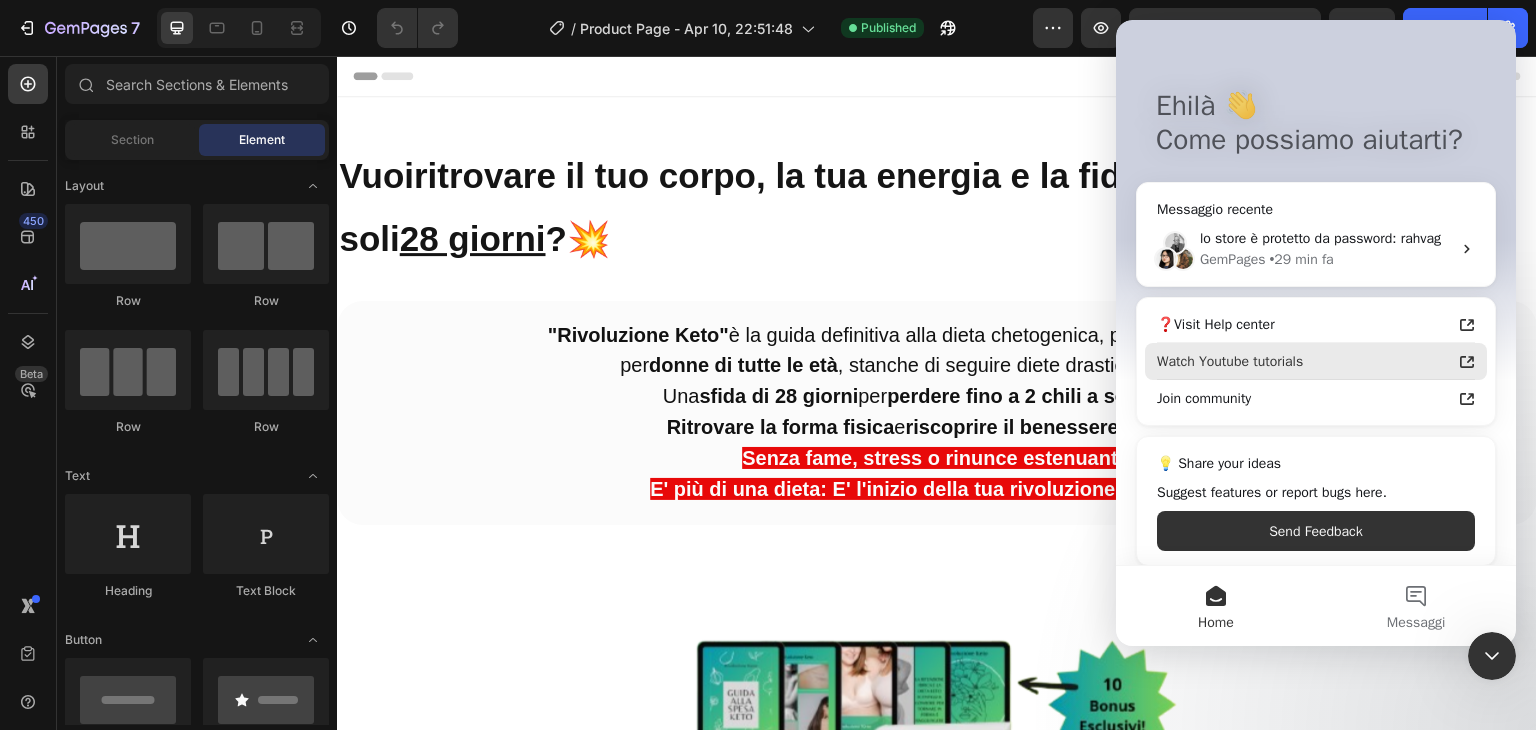 scroll, scrollTop: 83, scrollLeft: 0, axis: vertical 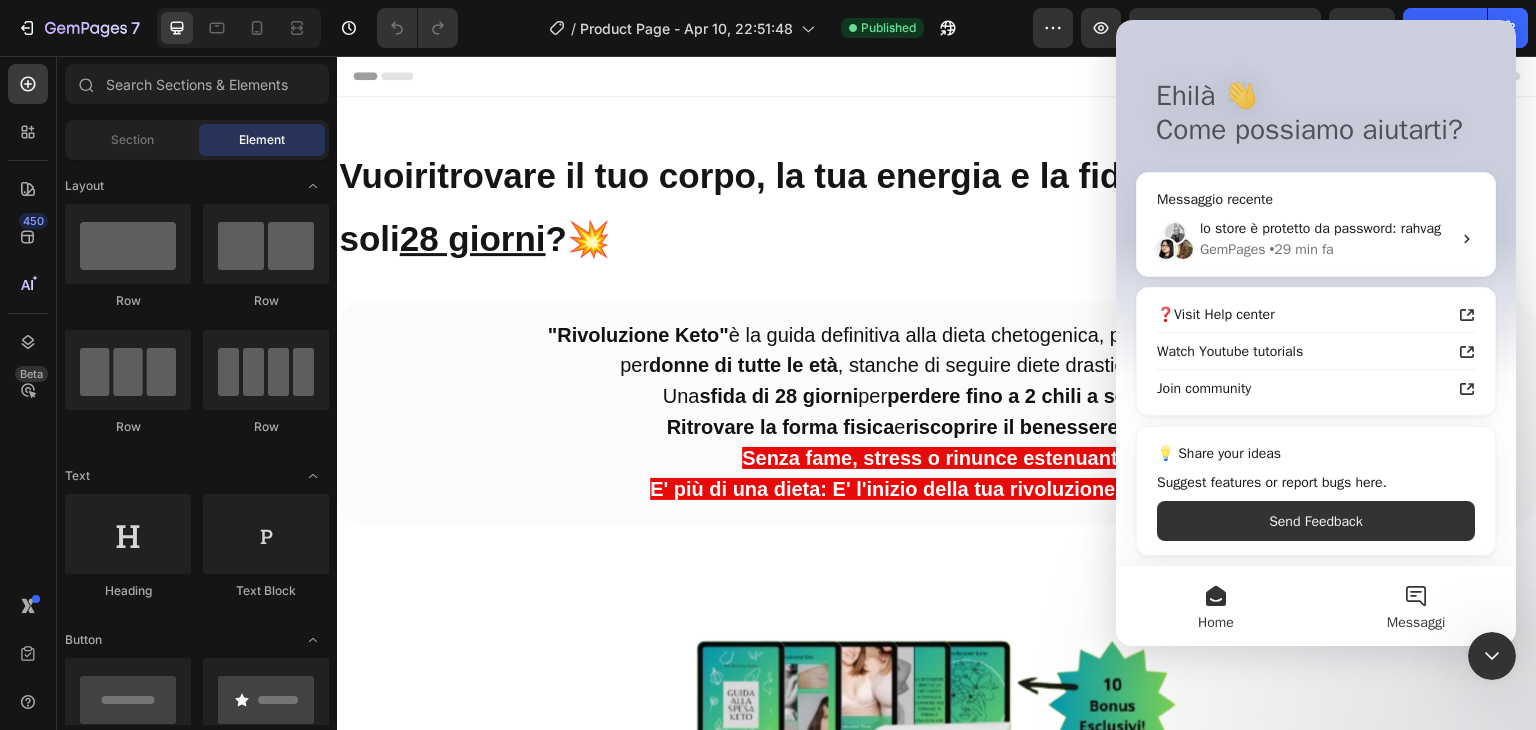 click on "Messaggi" at bounding box center (1416, 623) 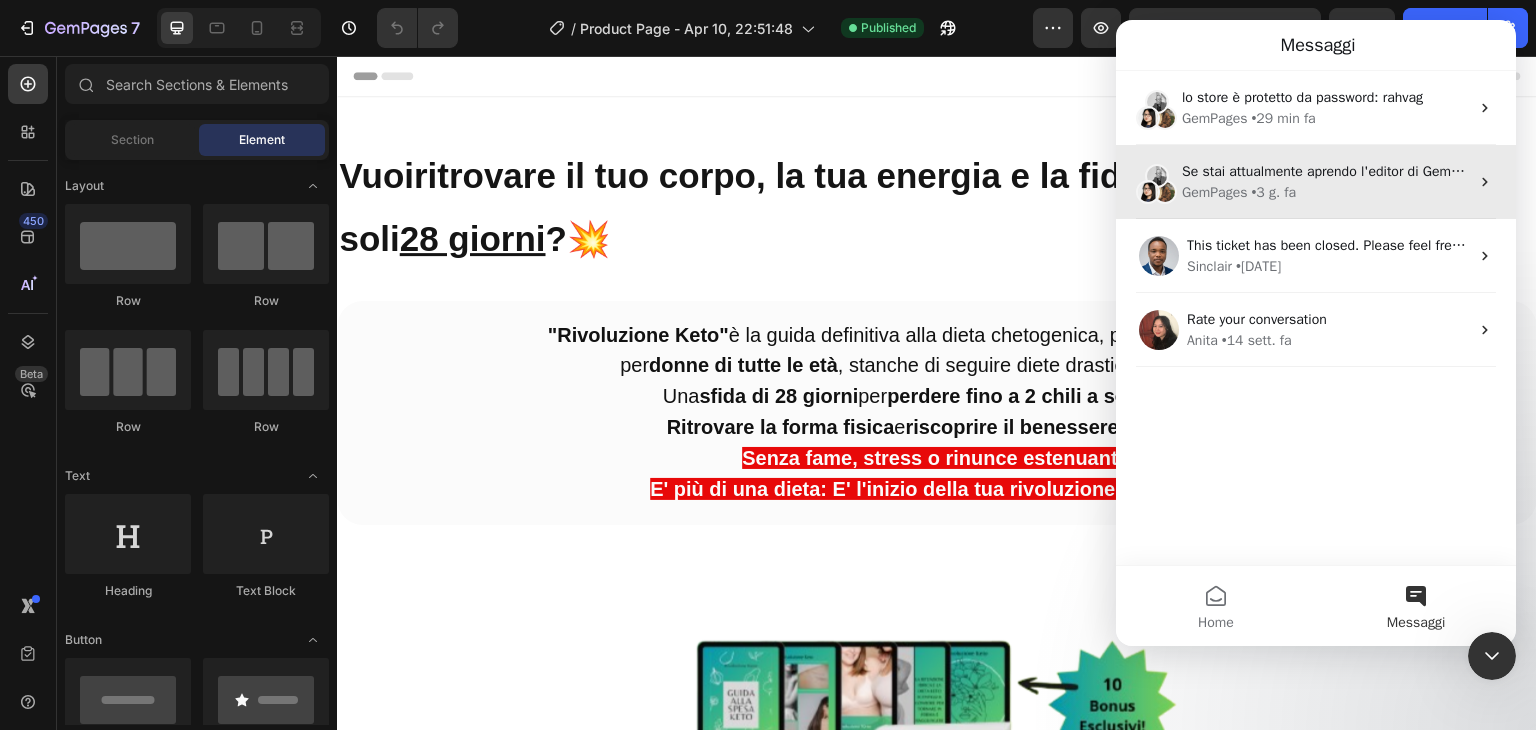 click 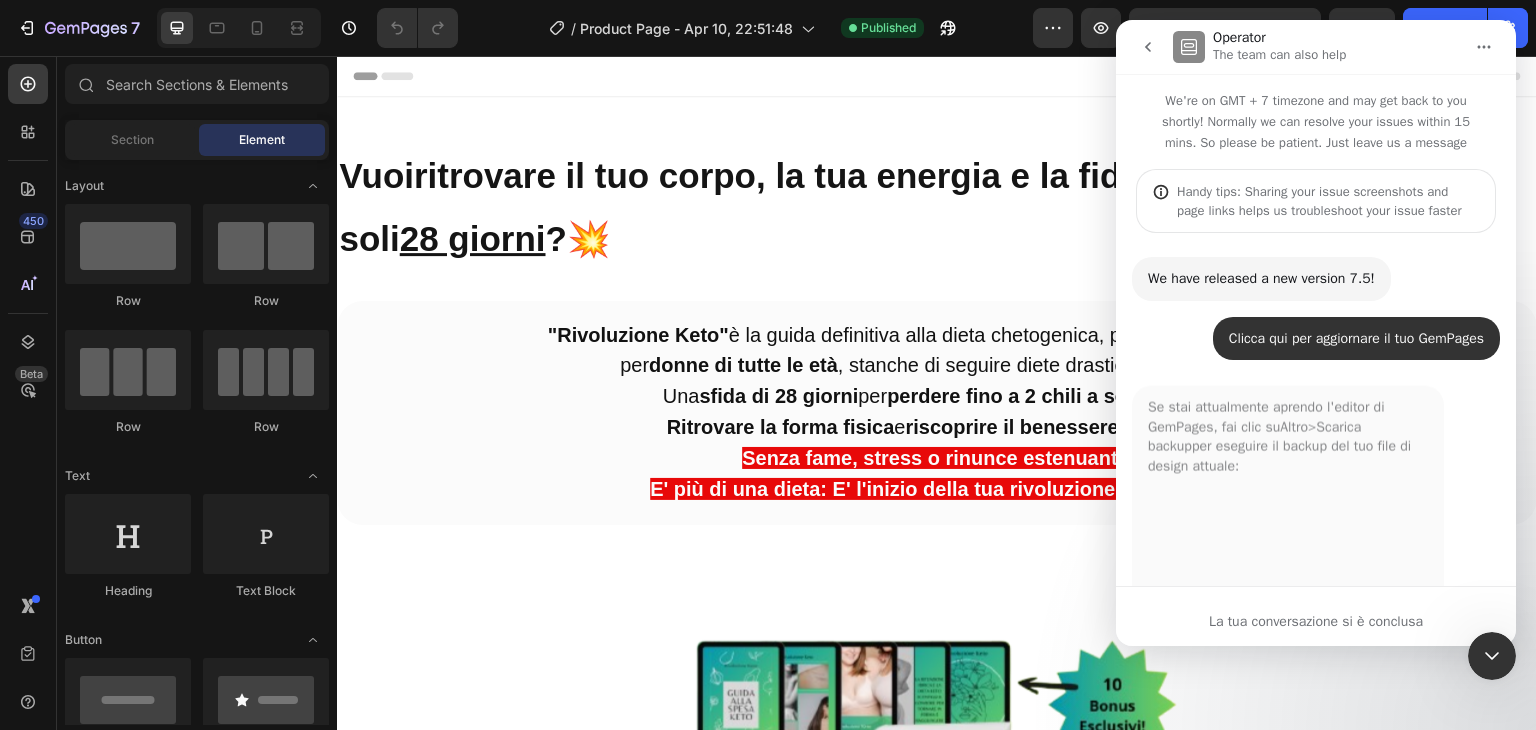 scroll, scrollTop: 2, scrollLeft: 0, axis: vertical 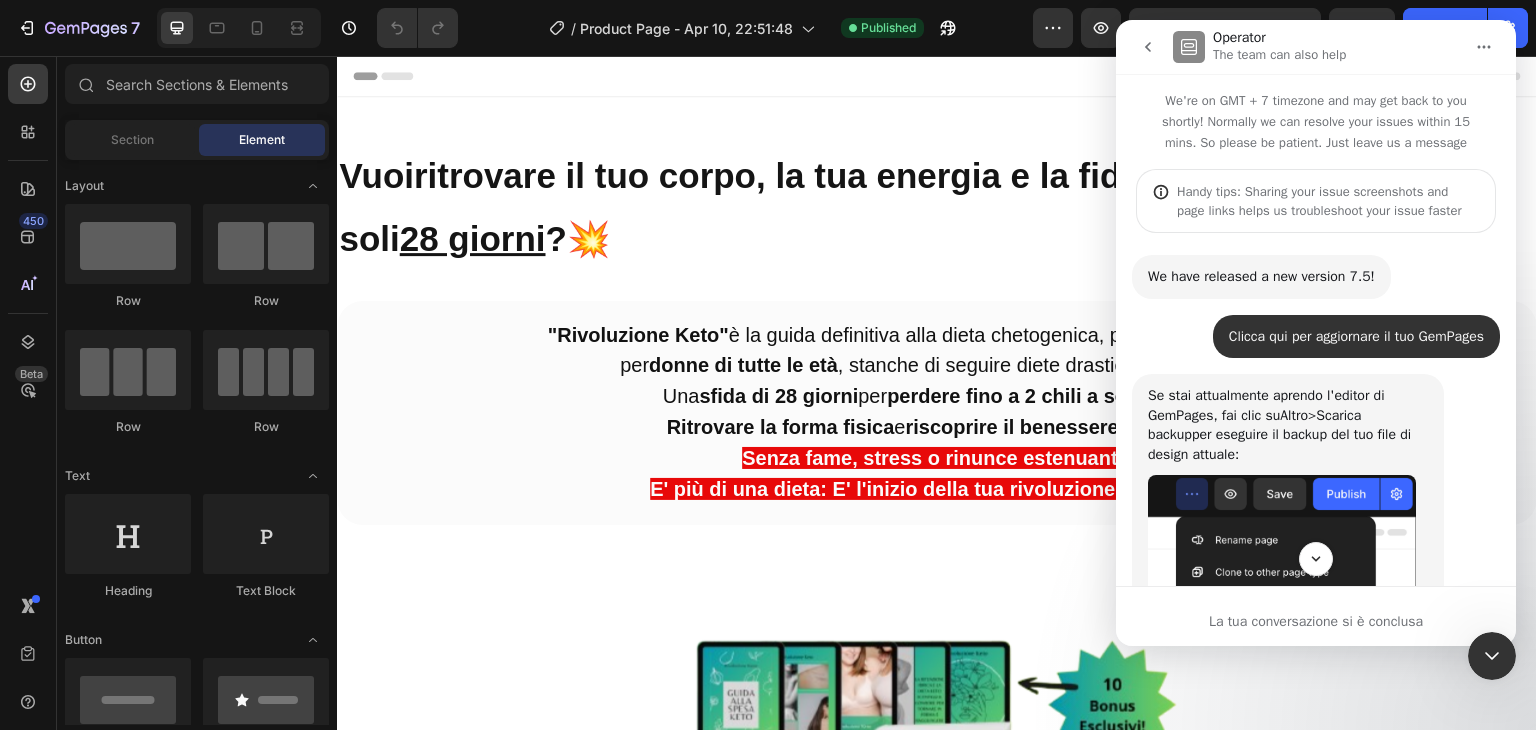 click 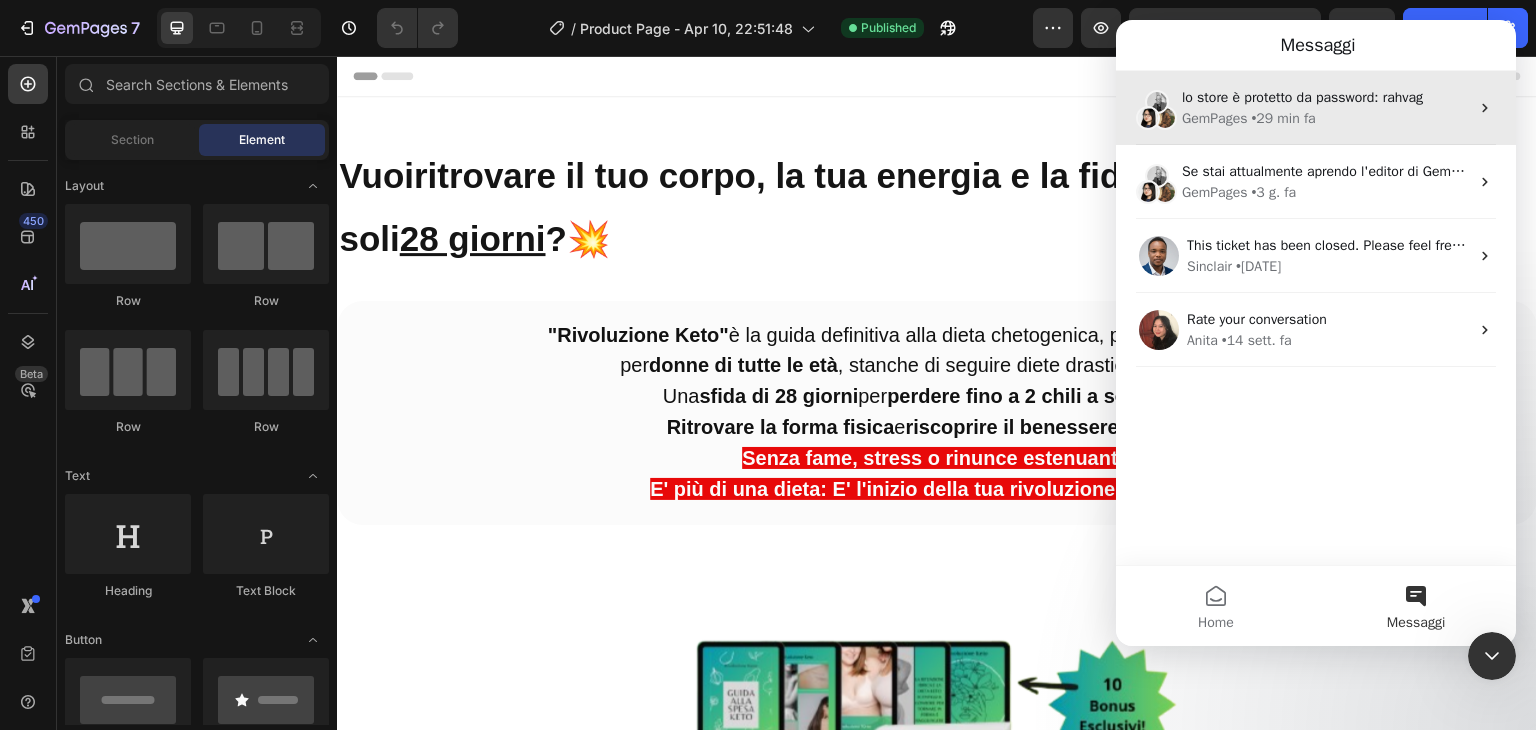 click on "GemPages •  29 min fa" at bounding box center (1325, 118) 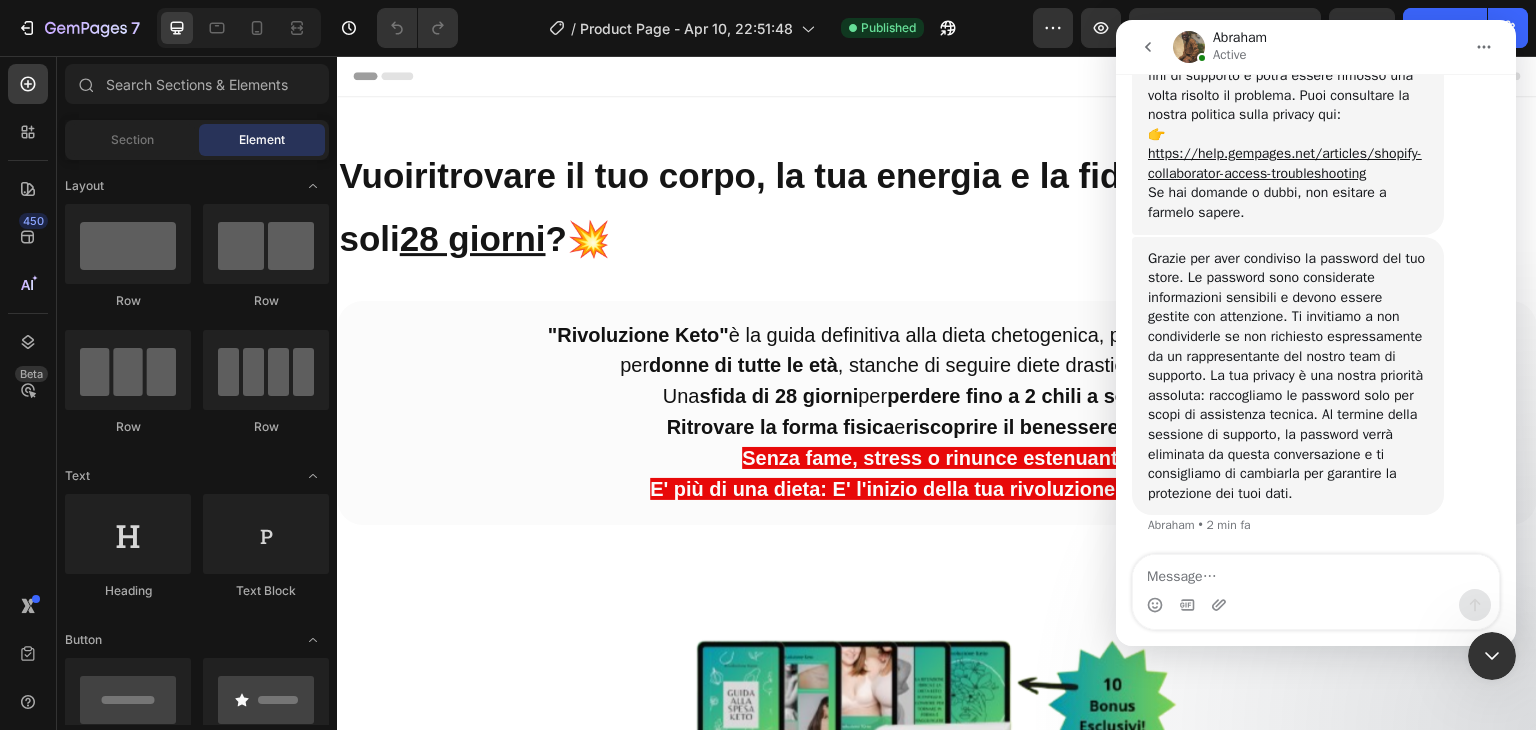 scroll, scrollTop: 1354, scrollLeft: 0, axis: vertical 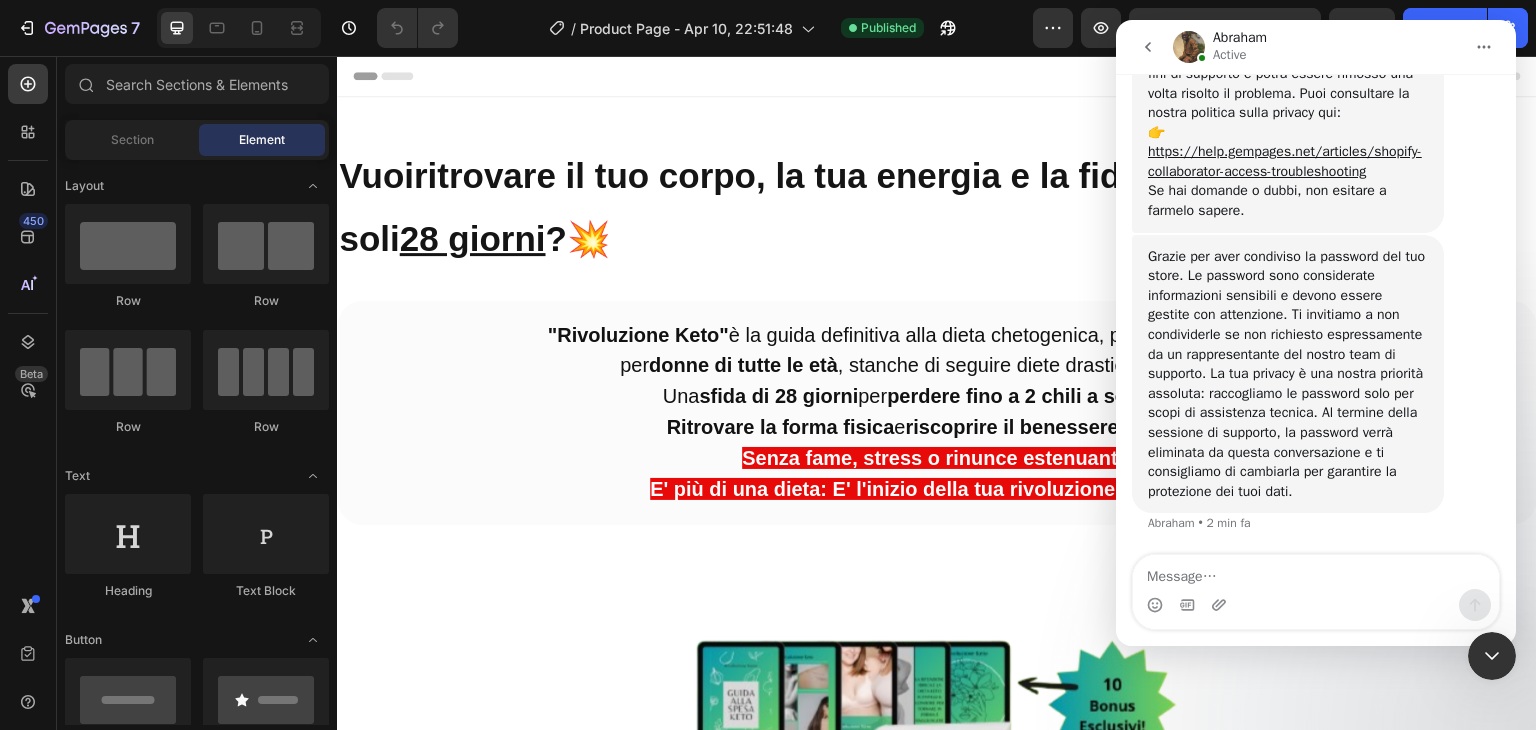 click at bounding box center [1316, 572] 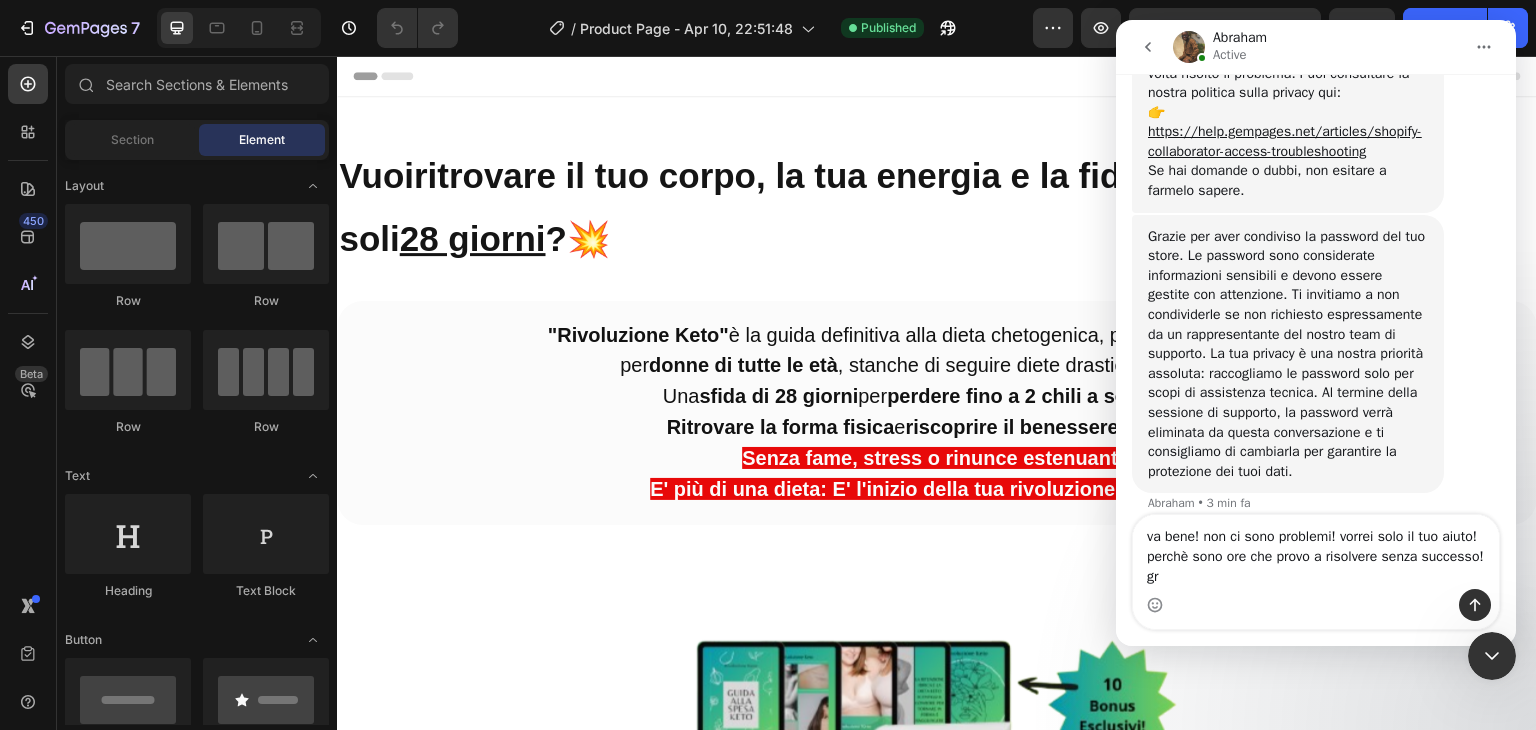 scroll, scrollTop: 1394, scrollLeft: 0, axis: vertical 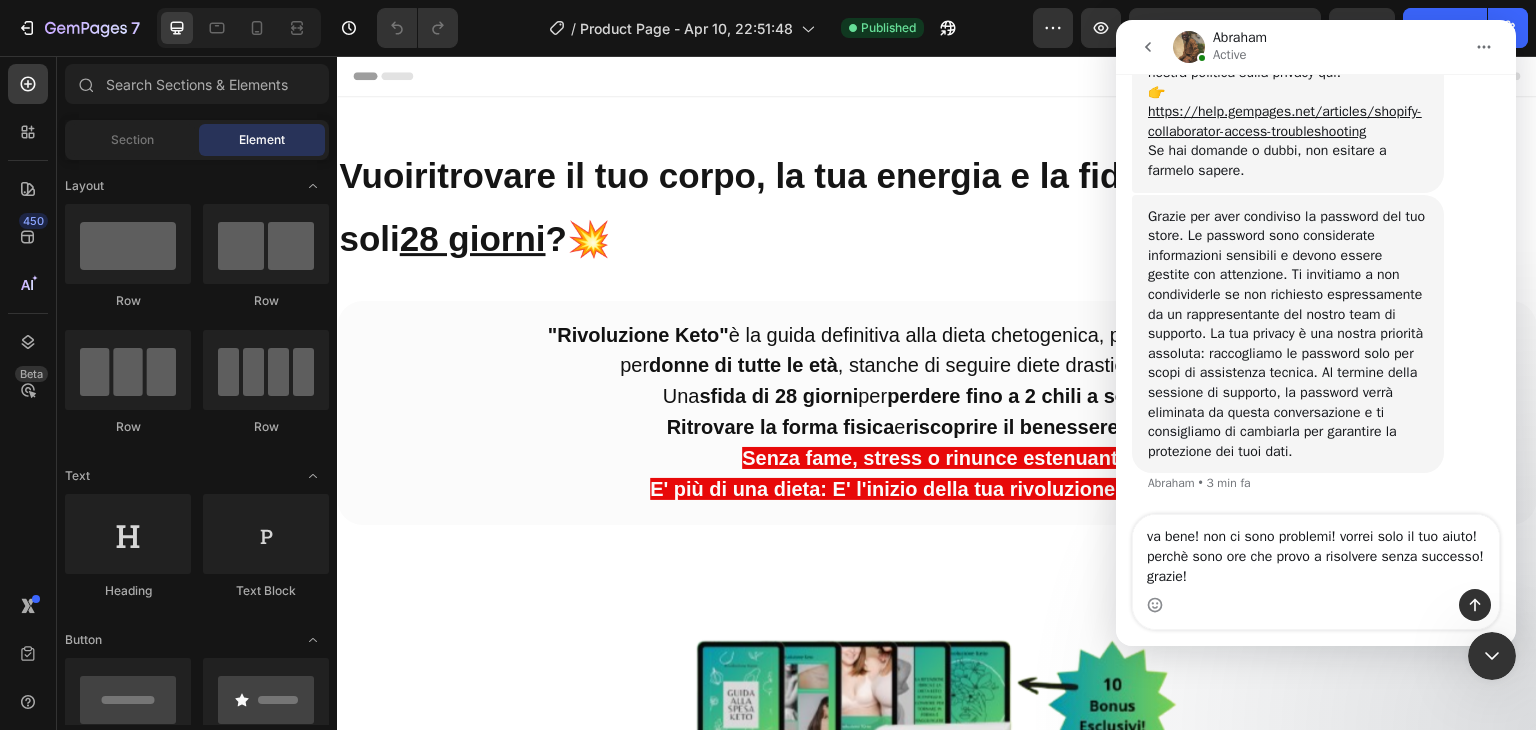 type on "va bene! non ci sono problemi! vorrei solo il tuo aiuto! perchè sono ore che provo a risolvere senza successo! grazie!" 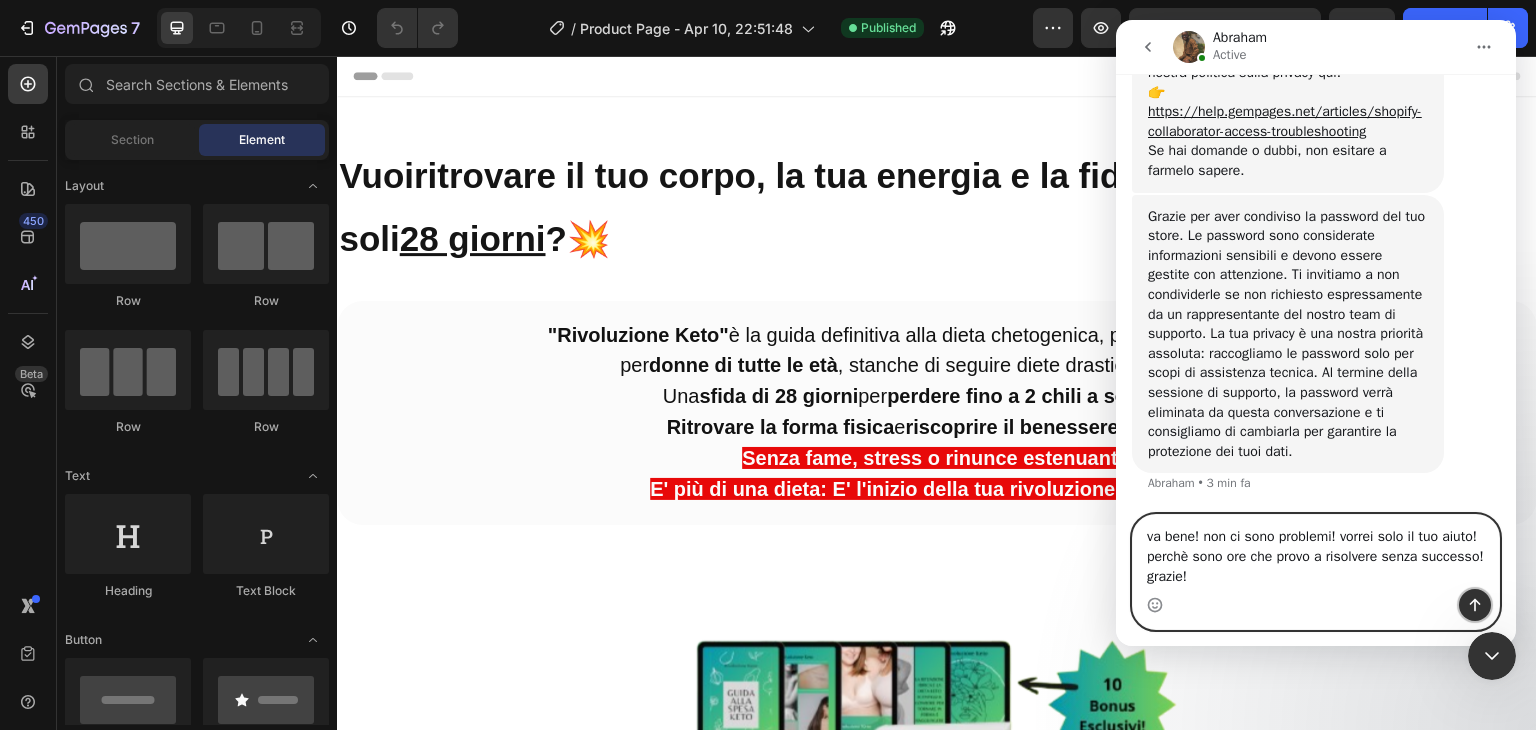 click 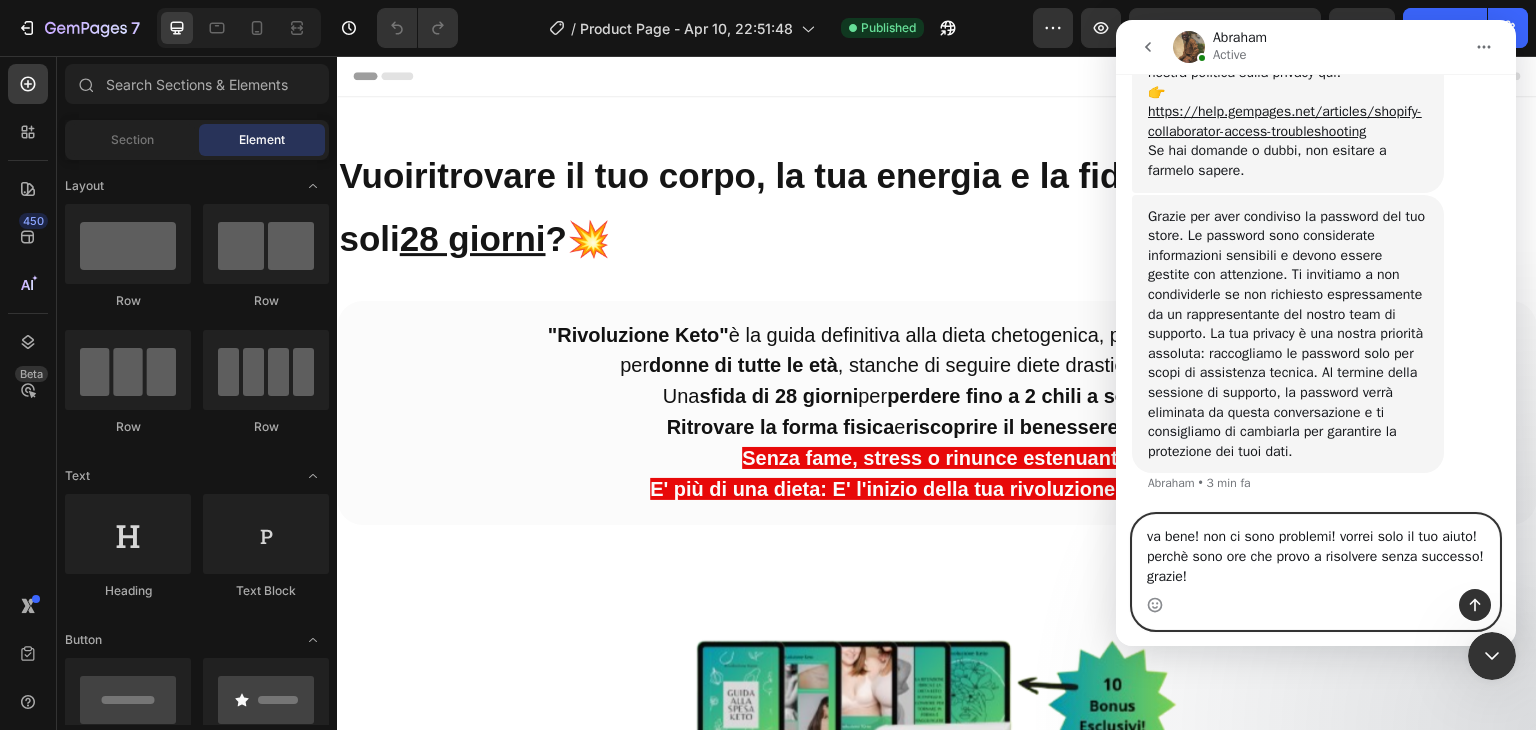 type 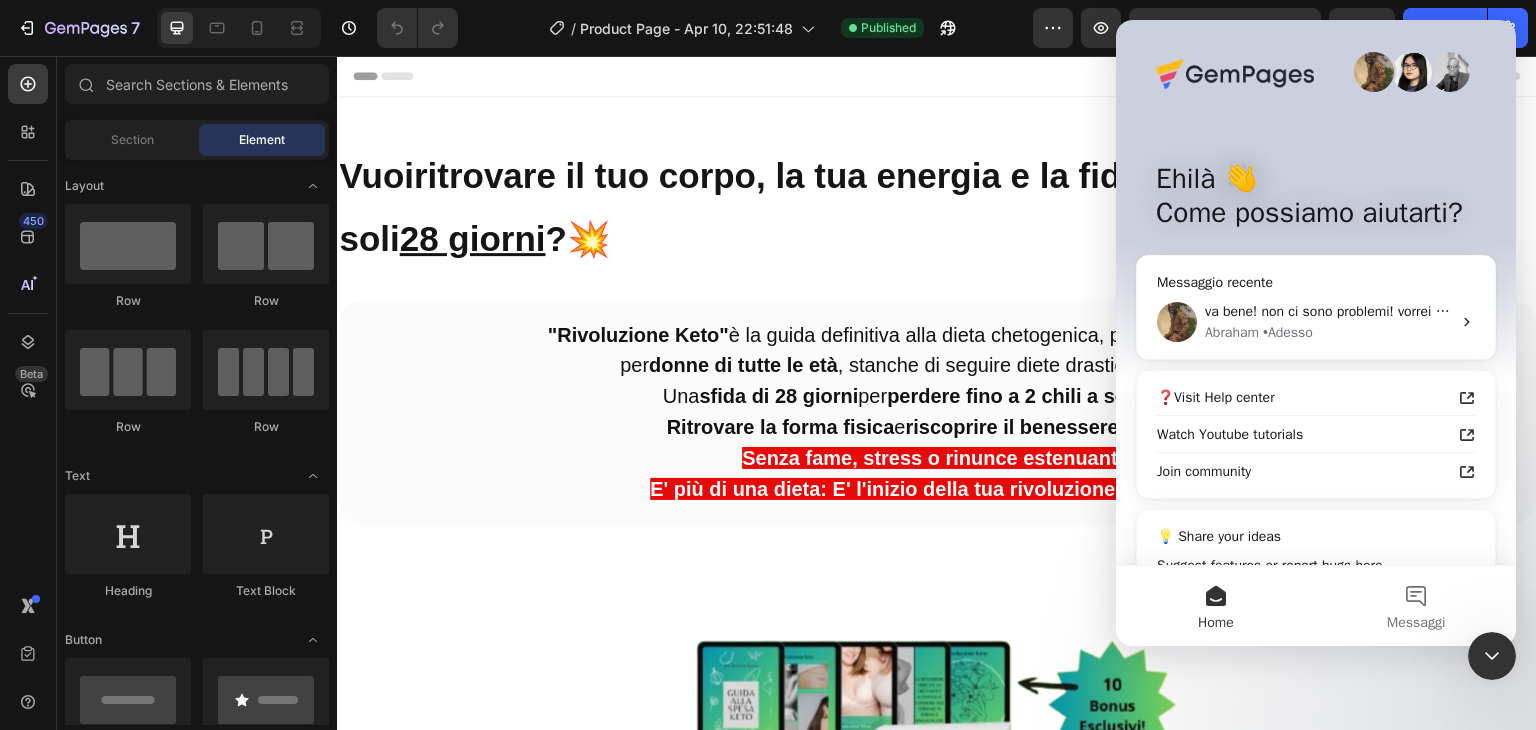 scroll, scrollTop: 0, scrollLeft: 0, axis: both 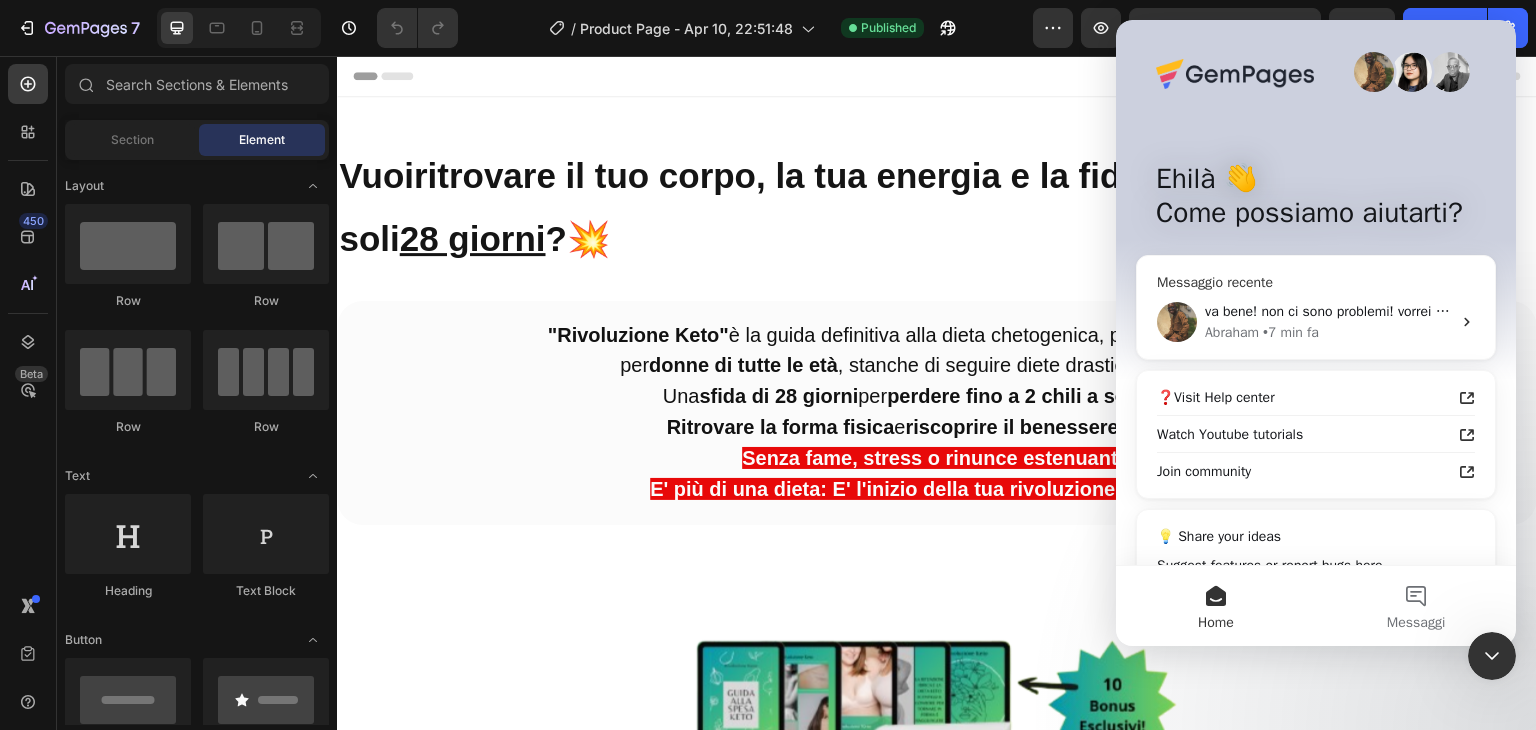 click on "•  7 min fa" at bounding box center (1291, 332) 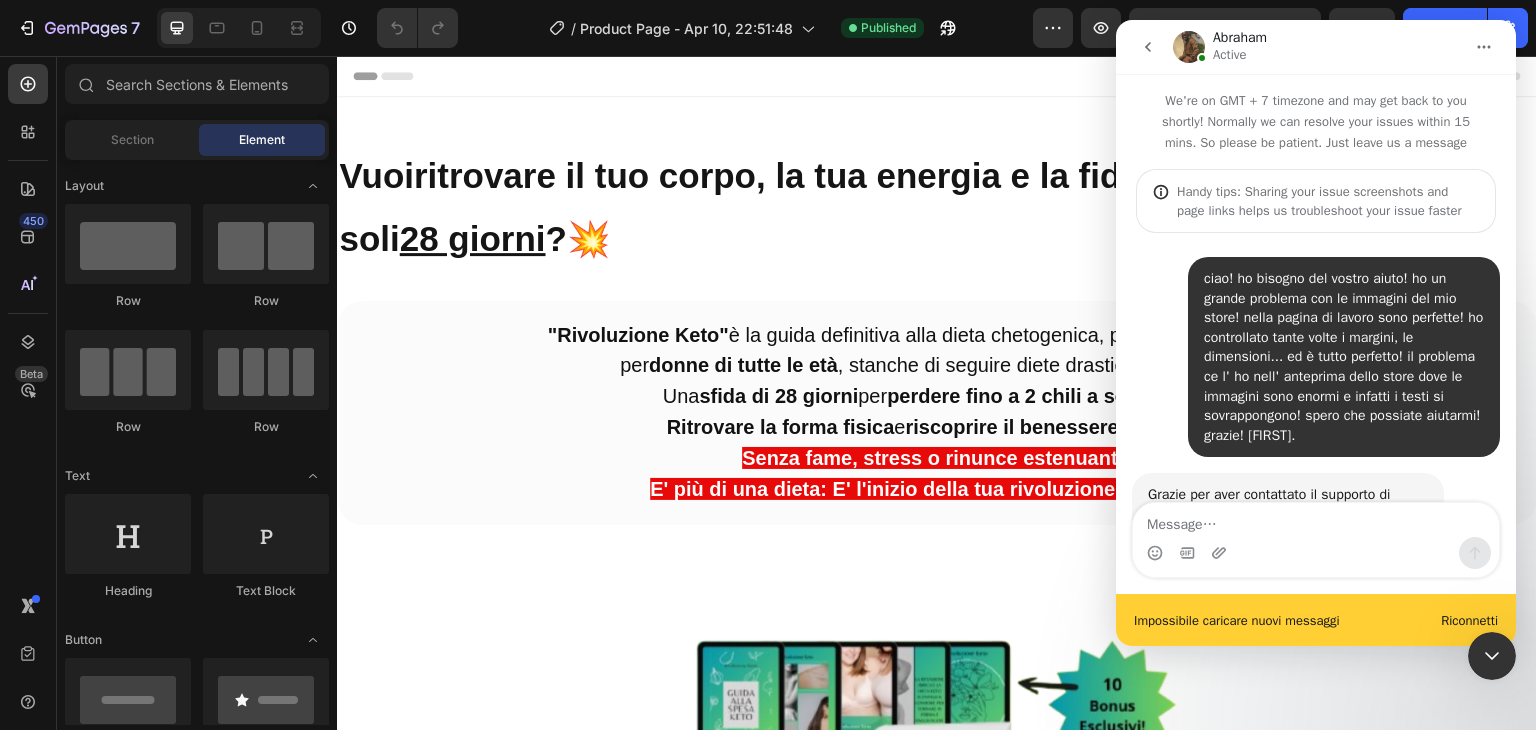 scroll, scrollTop: 0, scrollLeft: 0, axis: both 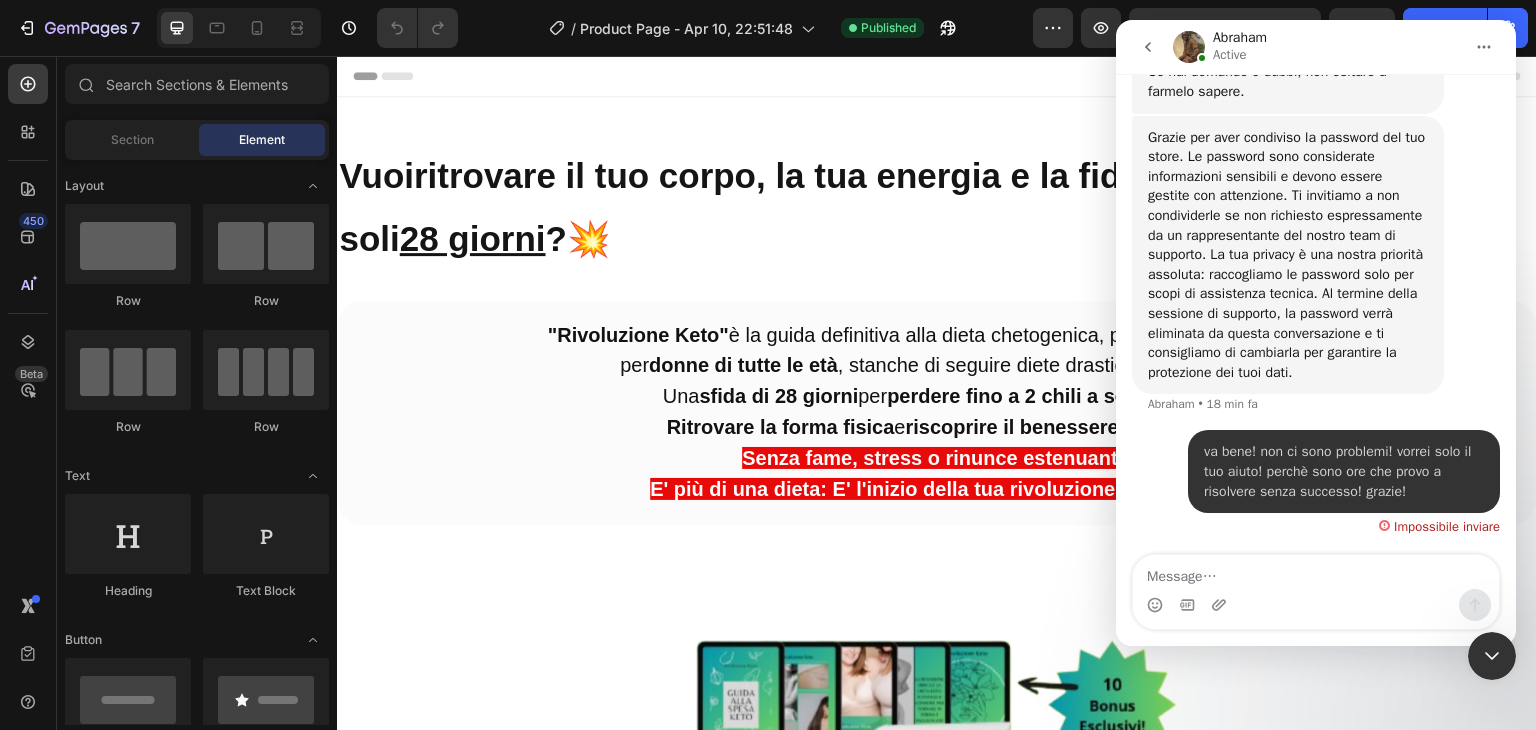 click on "Grazie per aver condiviso la password del tuo store. Le password sono considerate informazioni sensibili e devono essere gestite con attenzione. Ti invitiamo a non condividerle se non richiesto espressamente da un rappresentante del nostro team di supporto. La tua privacy è una nostra priorità assoluta: raccogliamo le password solo per scopi di assistenza tecnica. Al termine della sessione di supporto, la password verrà eliminata da questa conversazione e ti consigliamo di cambiarla per garantire la protezione dei tuoi dati. [NAME]    •   18 min fa" at bounding box center [1316, 273] 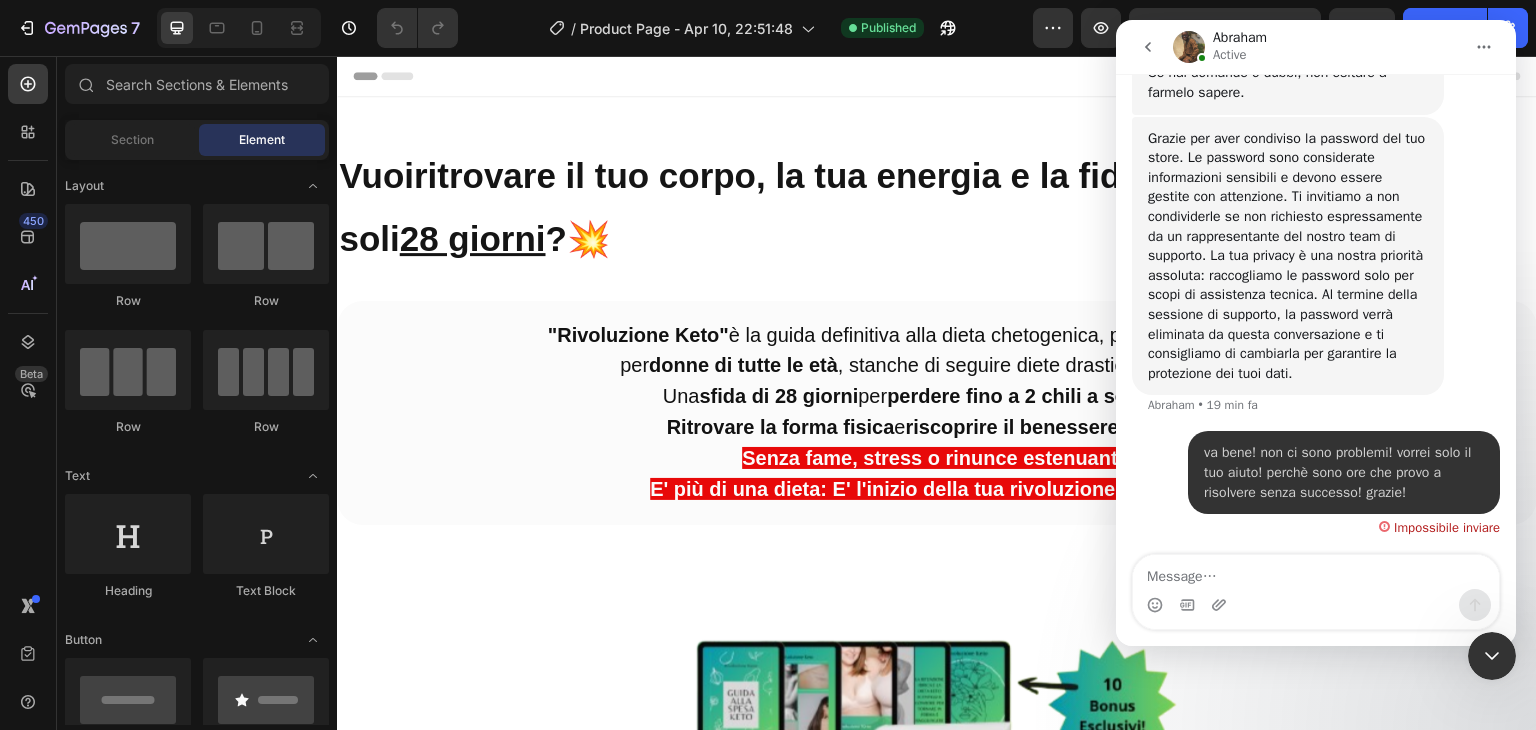 click on "va bene! non ci sono problemi! vorrei solo il tuo aiuto! perchè sono ore che provo a risolvere senza successo! grazie!" at bounding box center [1344, 472] 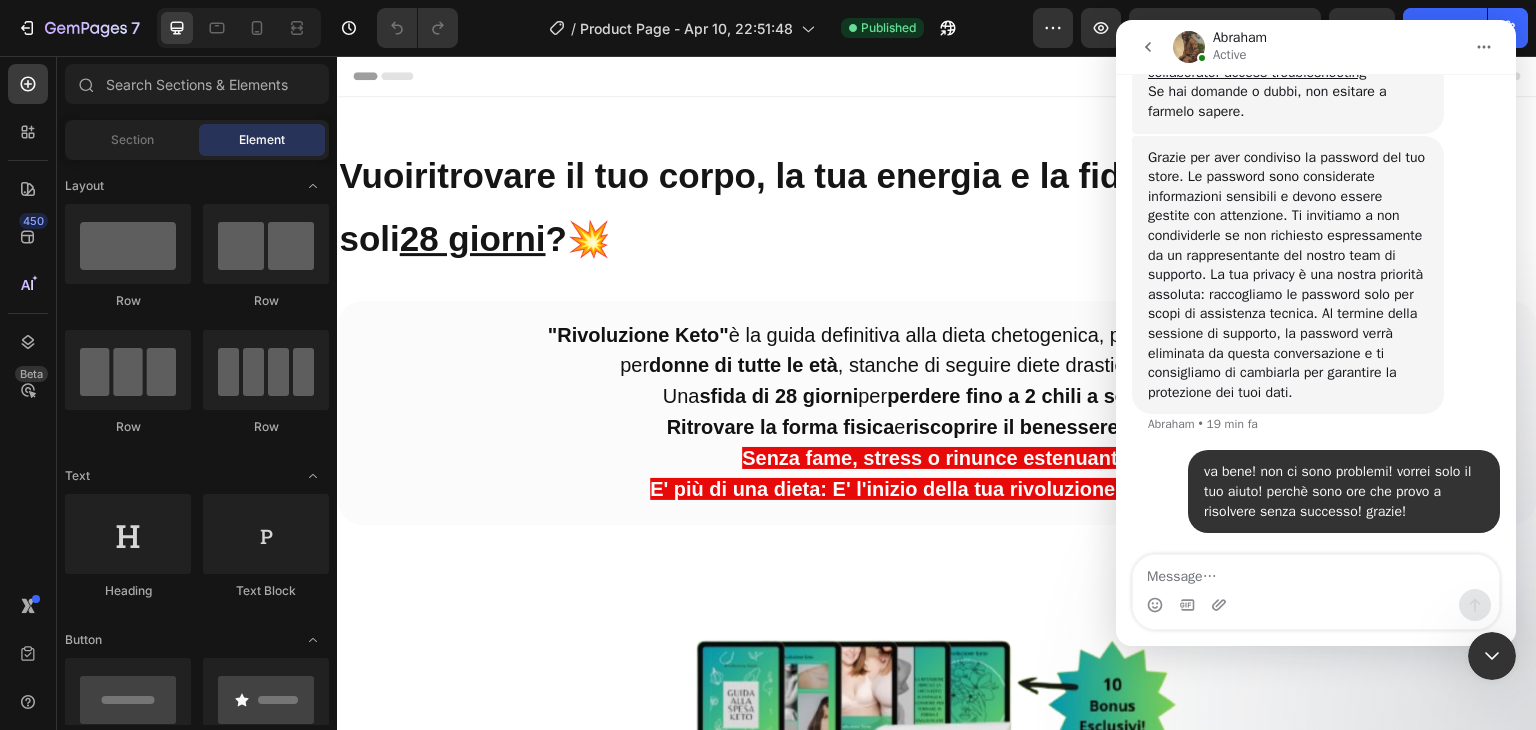 scroll, scrollTop: 1452, scrollLeft: 0, axis: vertical 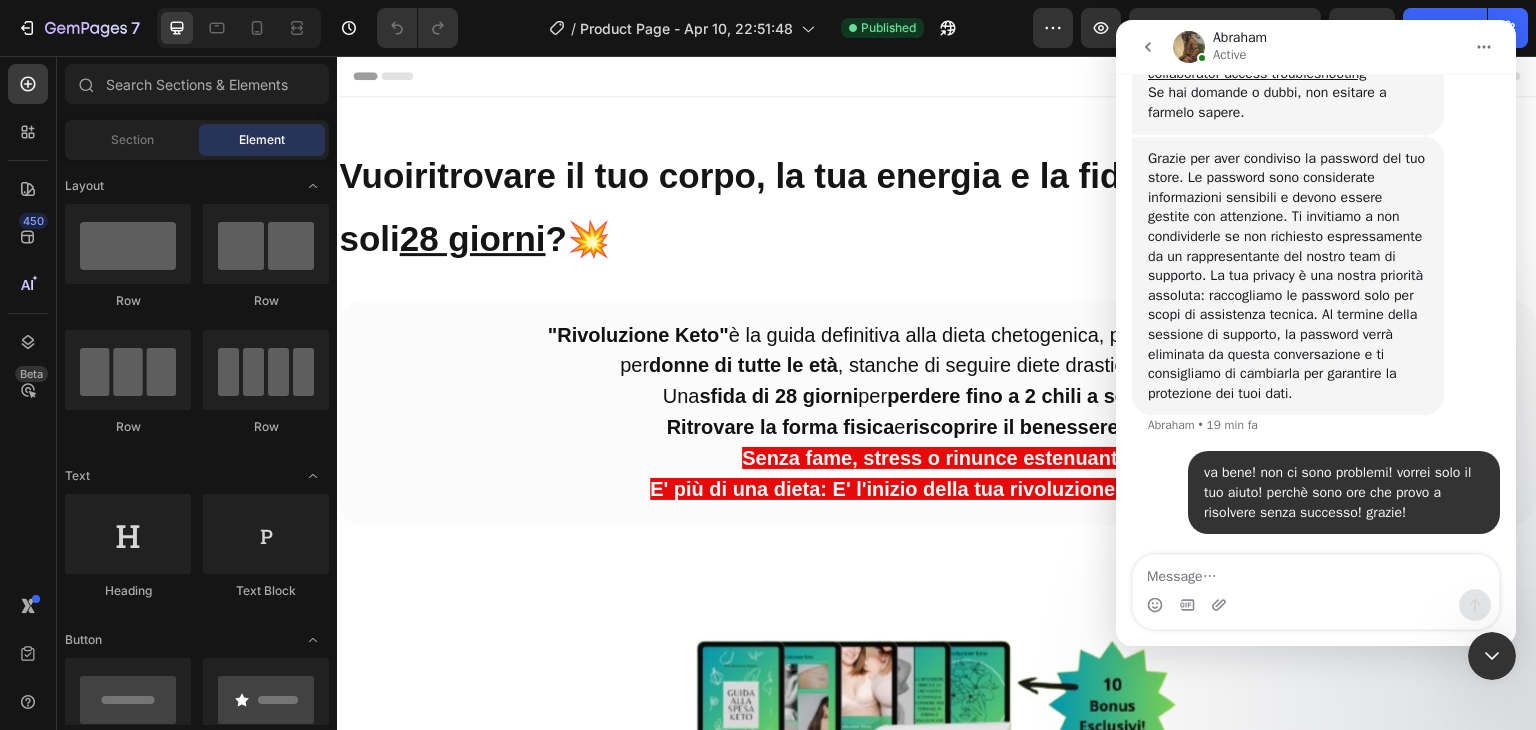 click on "Grazie per aver condiviso la password del tuo store. Le password sono considerate informazioni sensibili e devono essere gestite con attenzione. Ti invitiamo a non condividerle se non richiesto espressamente da un rappresentante del nostro team di supporto. La tua privacy è una nostra priorità assoluta: raccogliamo le password solo per scopi di assistenza tecnica. Al termine della sessione di supporto, la password verrà eliminata da questa conversazione e ti consigliamo di cambiarla per garantire la protezione dei tuoi dati. [FIRST]    •   19 min fa" at bounding box center [1316, 294] 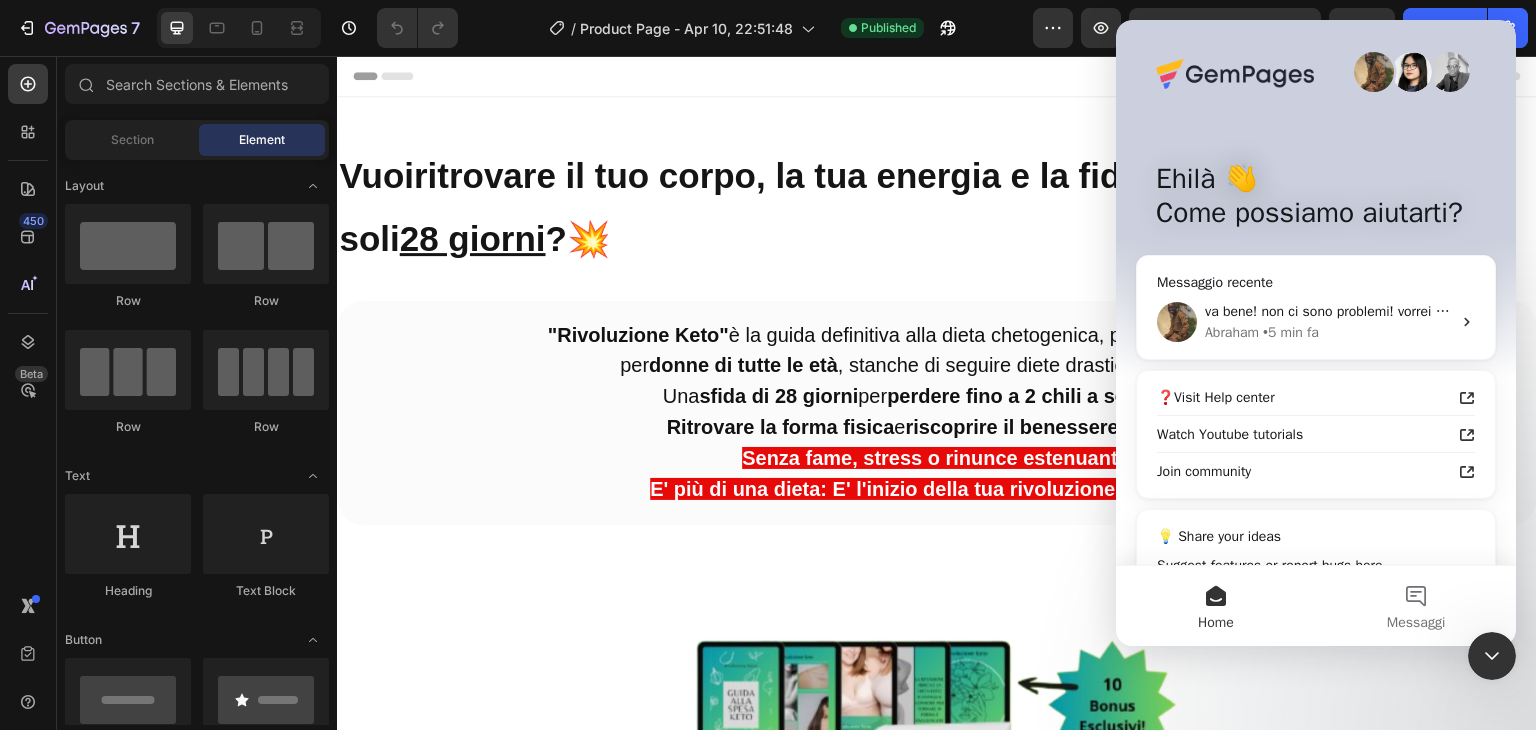 scroll, scrollTop: 0, scrollLeft: 0, axis: both 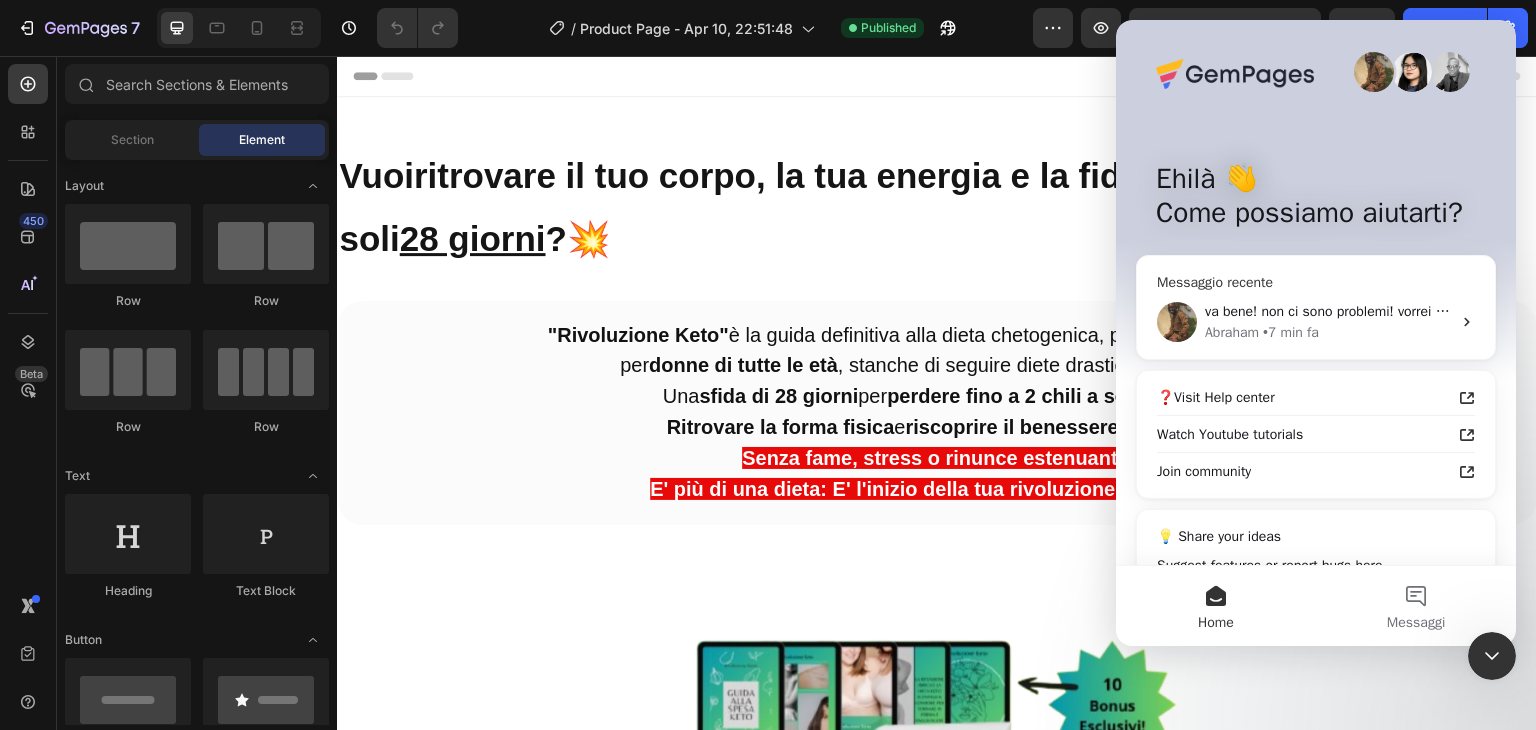 click on "va bene! non ci sono problemi! vorrei solo il tuo aiuto! perchè sono ore che provo a risolvere senza successo! grazie!" at bounding box center (1562, 311) 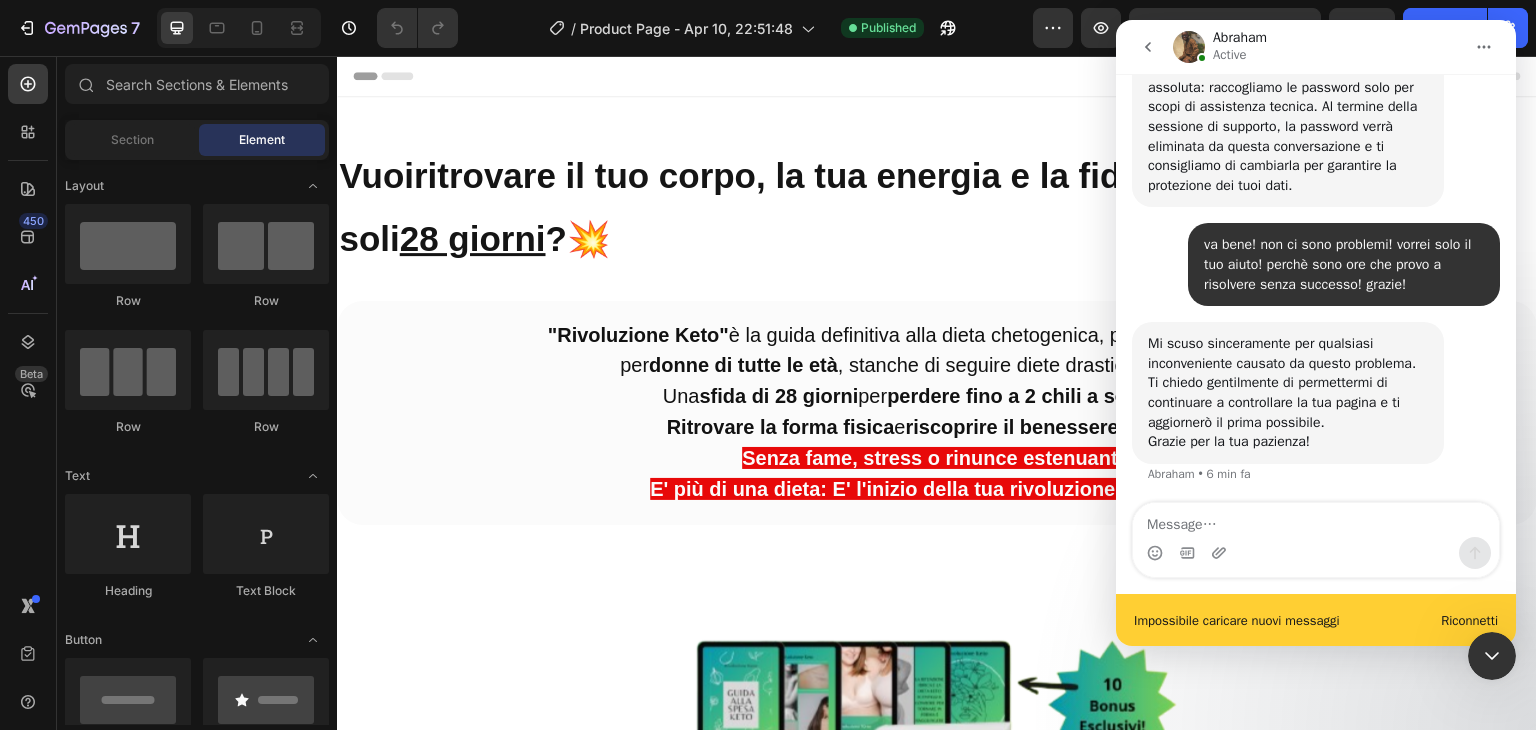 scroll, scrollTop: 1662, scrollLeft: 0, axis: vertical 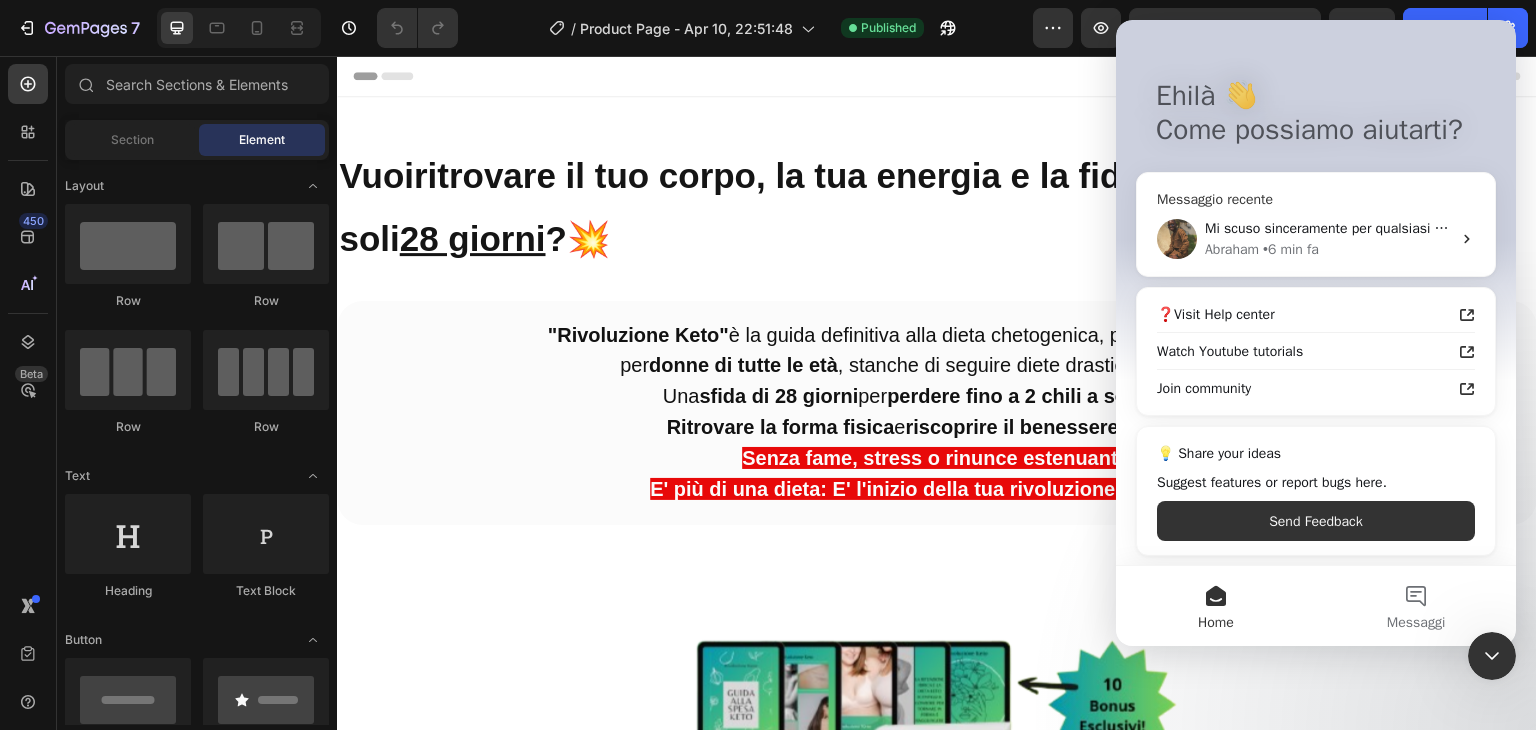 click 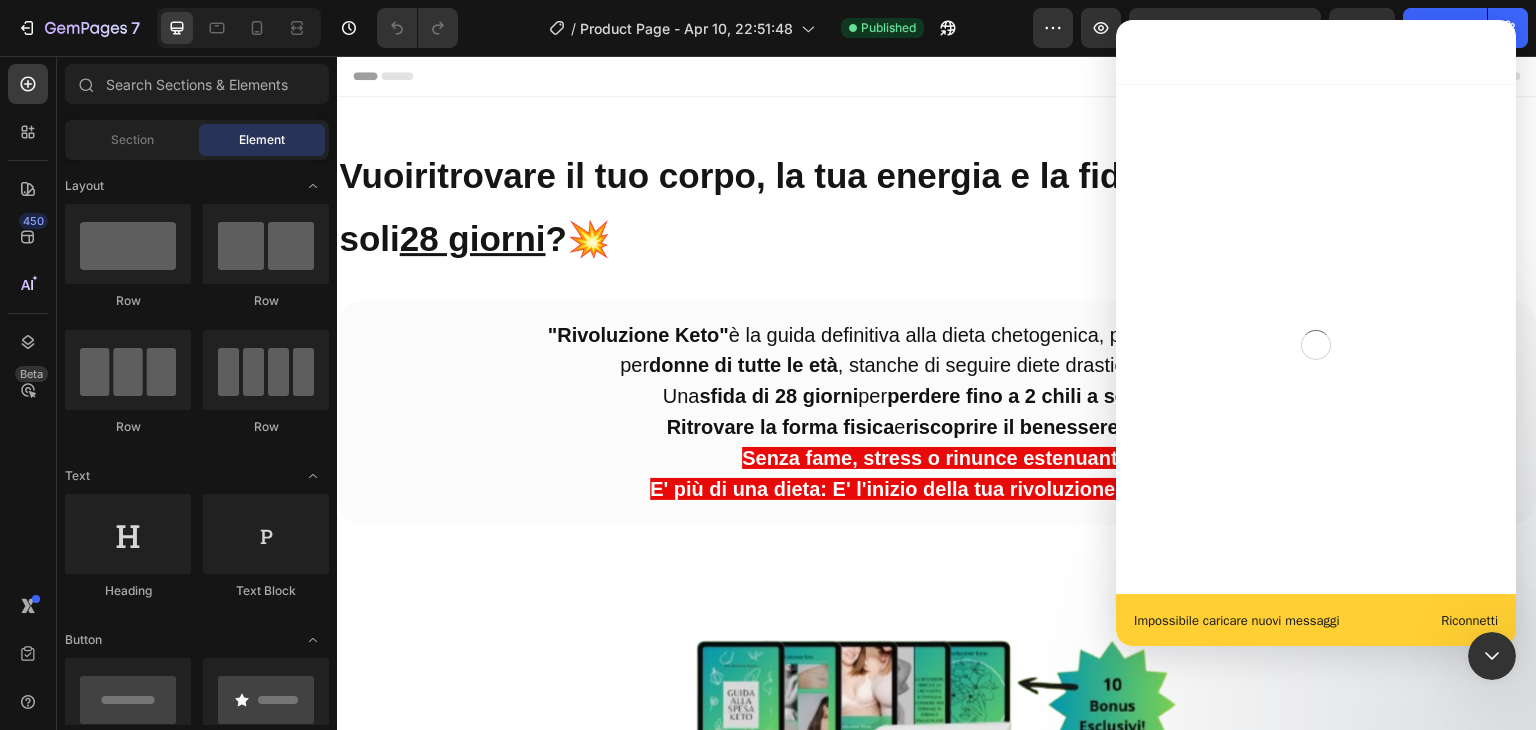 scroll, scrollTop: 0, scrollLeft: 0, axis: both 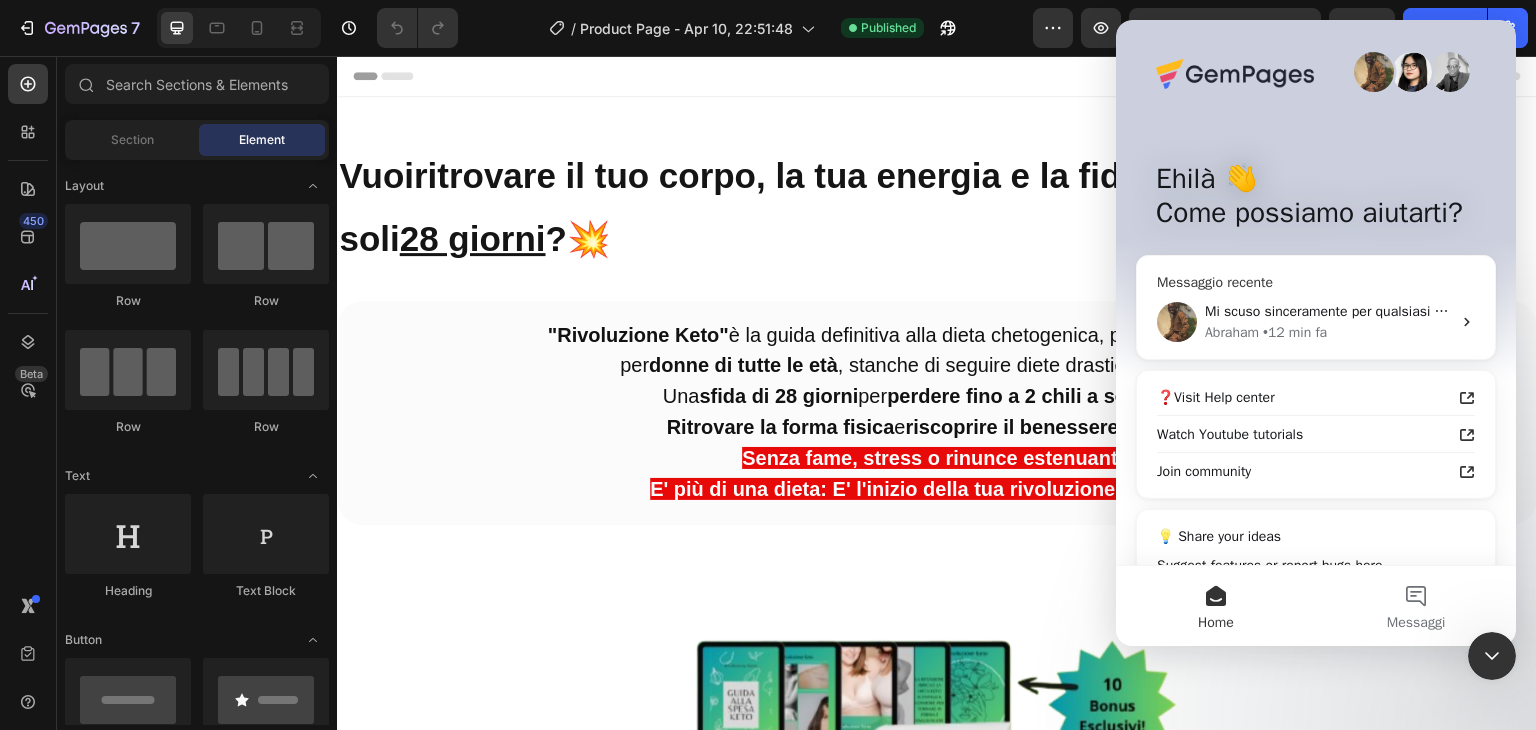 click 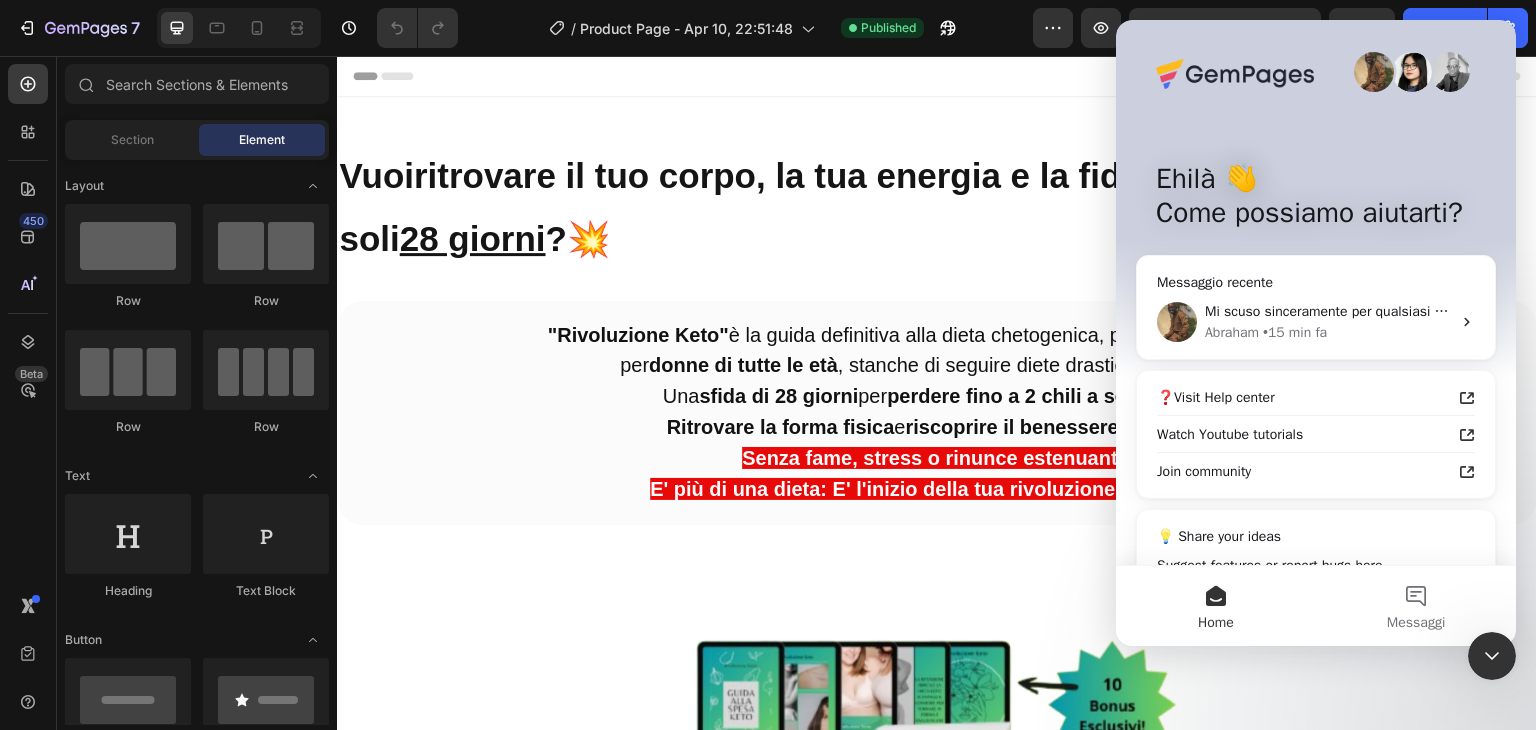 scroll, scrollTop: 0, scrollLeft: 0, axis: both 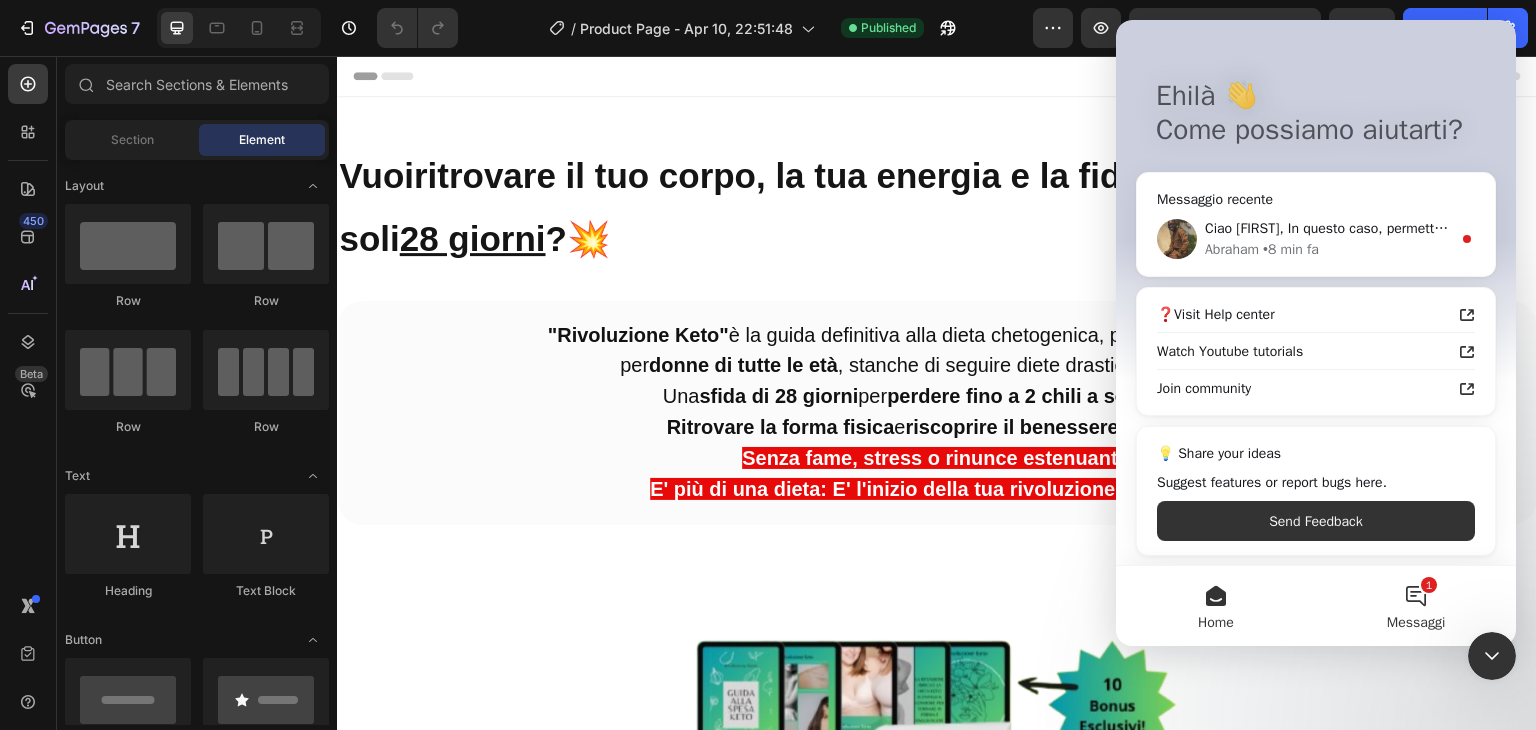 click on "1 Messaggi" at bounding box center [1416, 606] 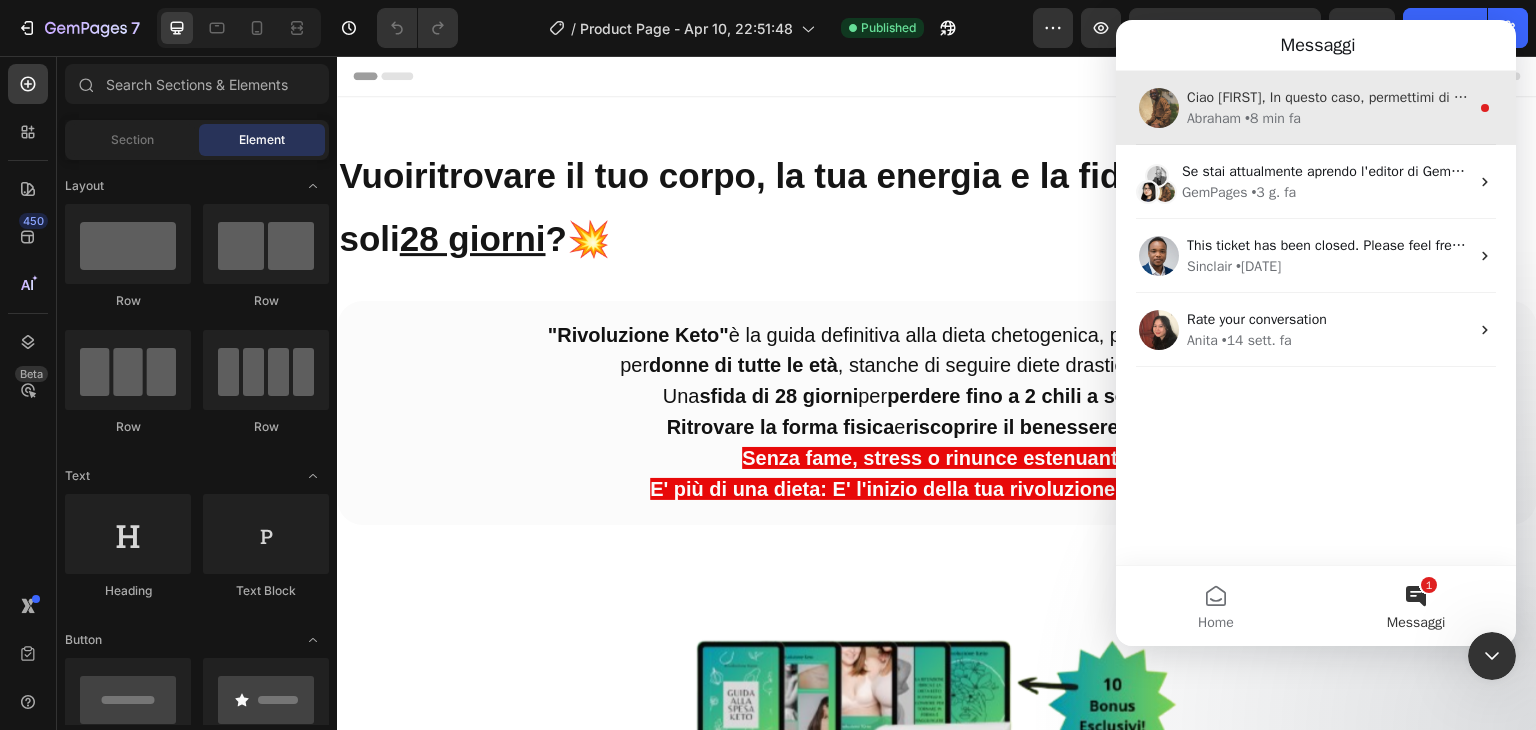 click on "Ciao [FIRST], In questo caso, permettimi di inoltrare il problema al nostro team tecnico per ulteriori verifiche. Ti chiediamo gentilmente di concederci fino a 24 ore per l'indagine, anche se potrebbe richiedere meno tempo a seconda della complessità del problema. Apprezziamo la tua pazienza e comprensione mentre lavoriamo per fornirti un aggiornamento il prima possibile. [FIRST] •  8 min fa" at bounding box center (1316, 108) 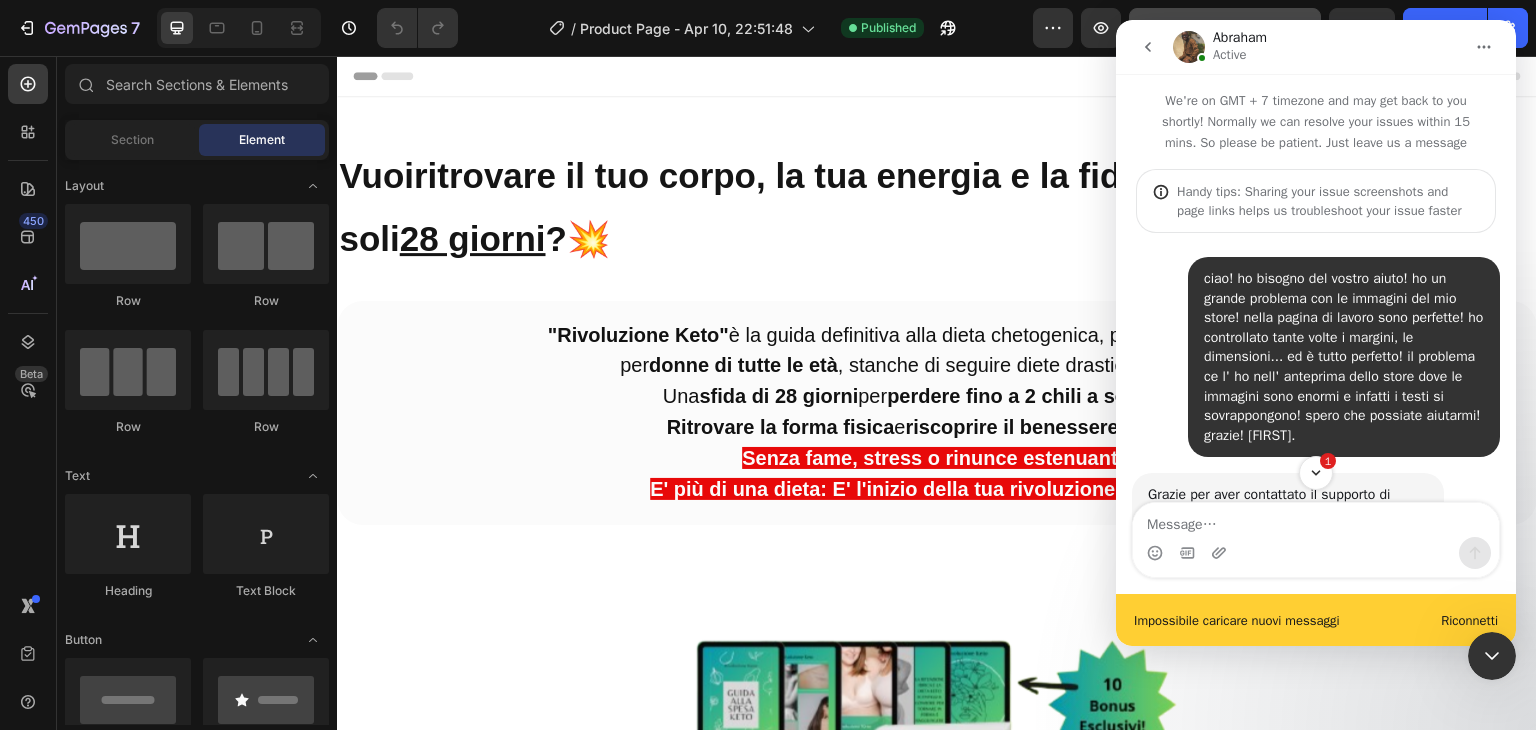scroll, scrollTop: 3, scrollLeft: 0, axis: vertical 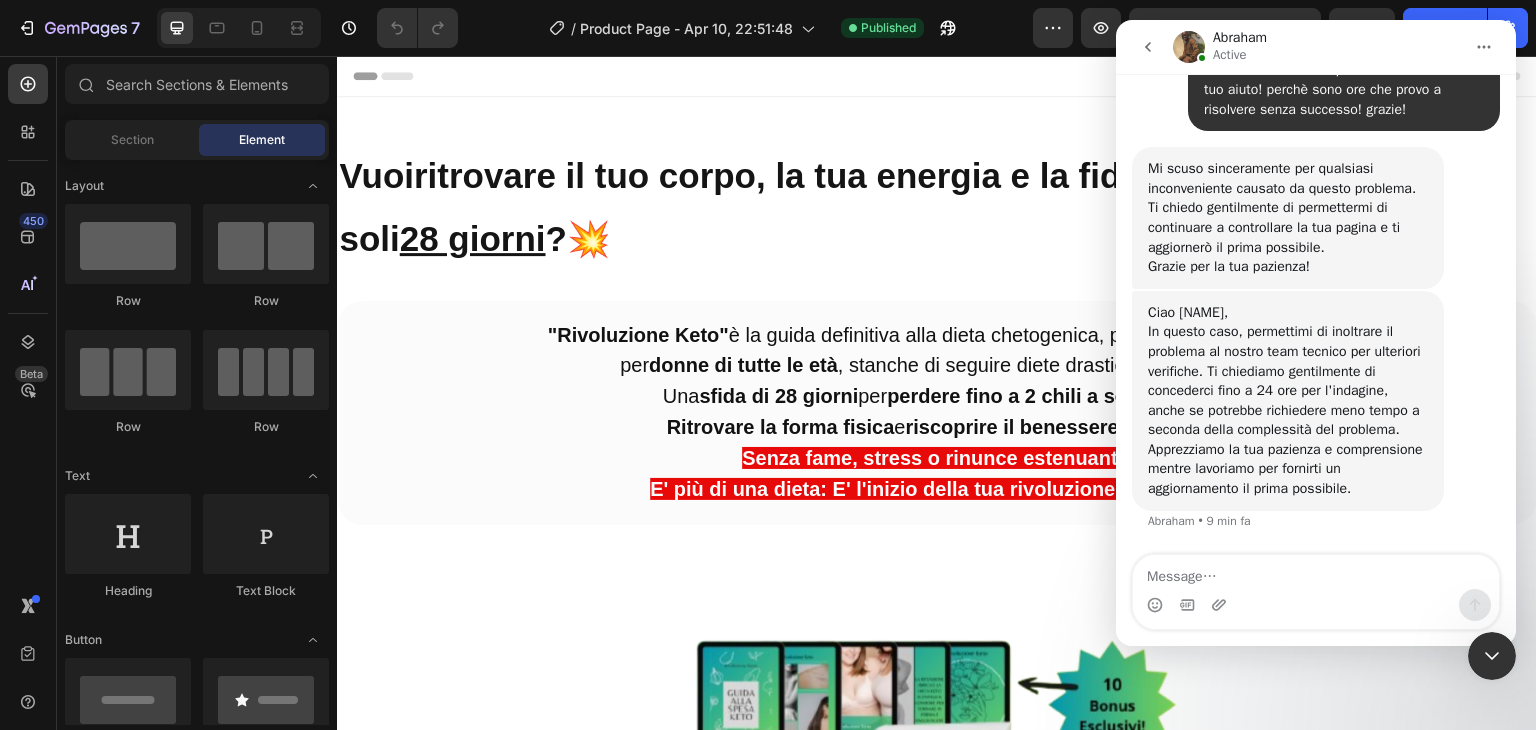 click at bounding box center (1316, 572) 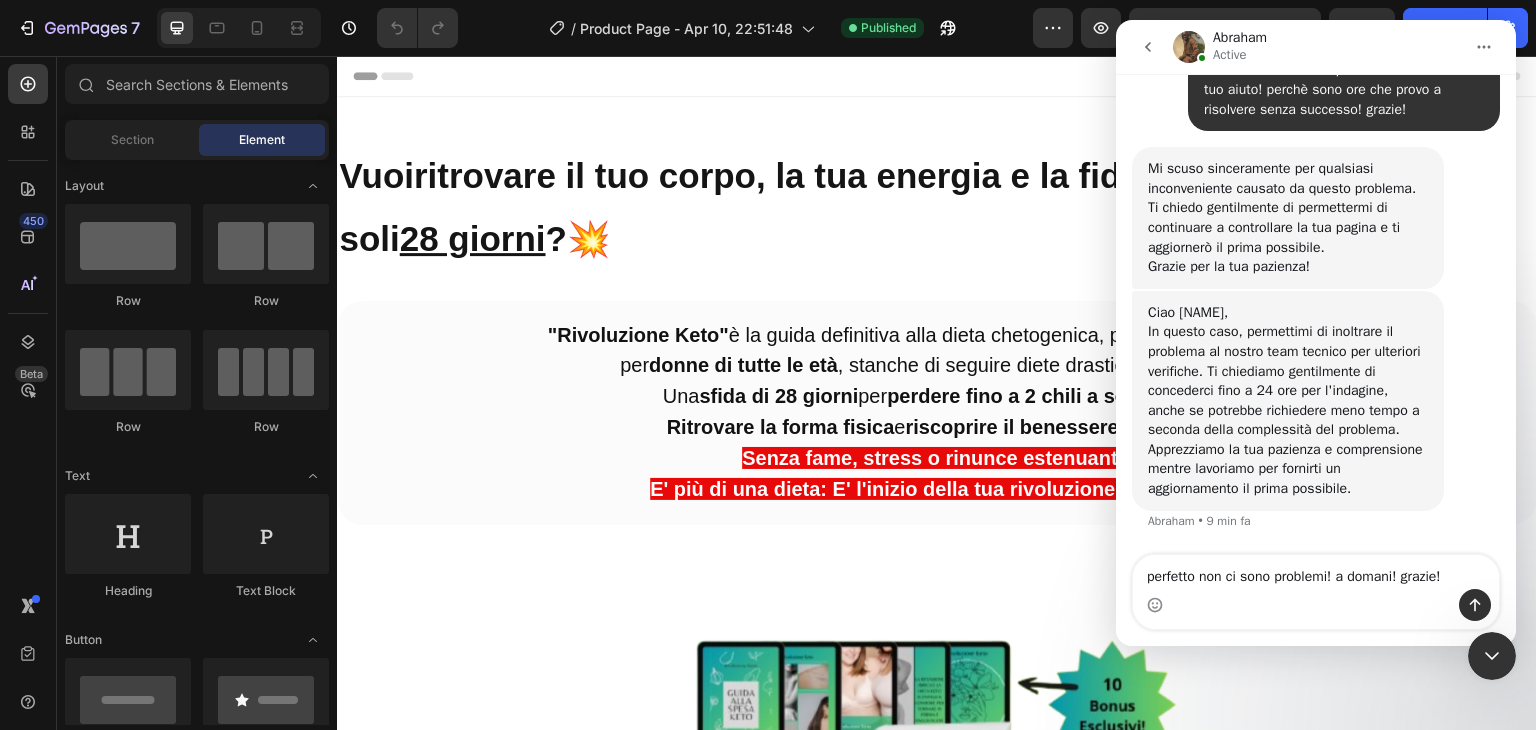 type on "perfetto non ci sono problemi! a domani! grazie!" 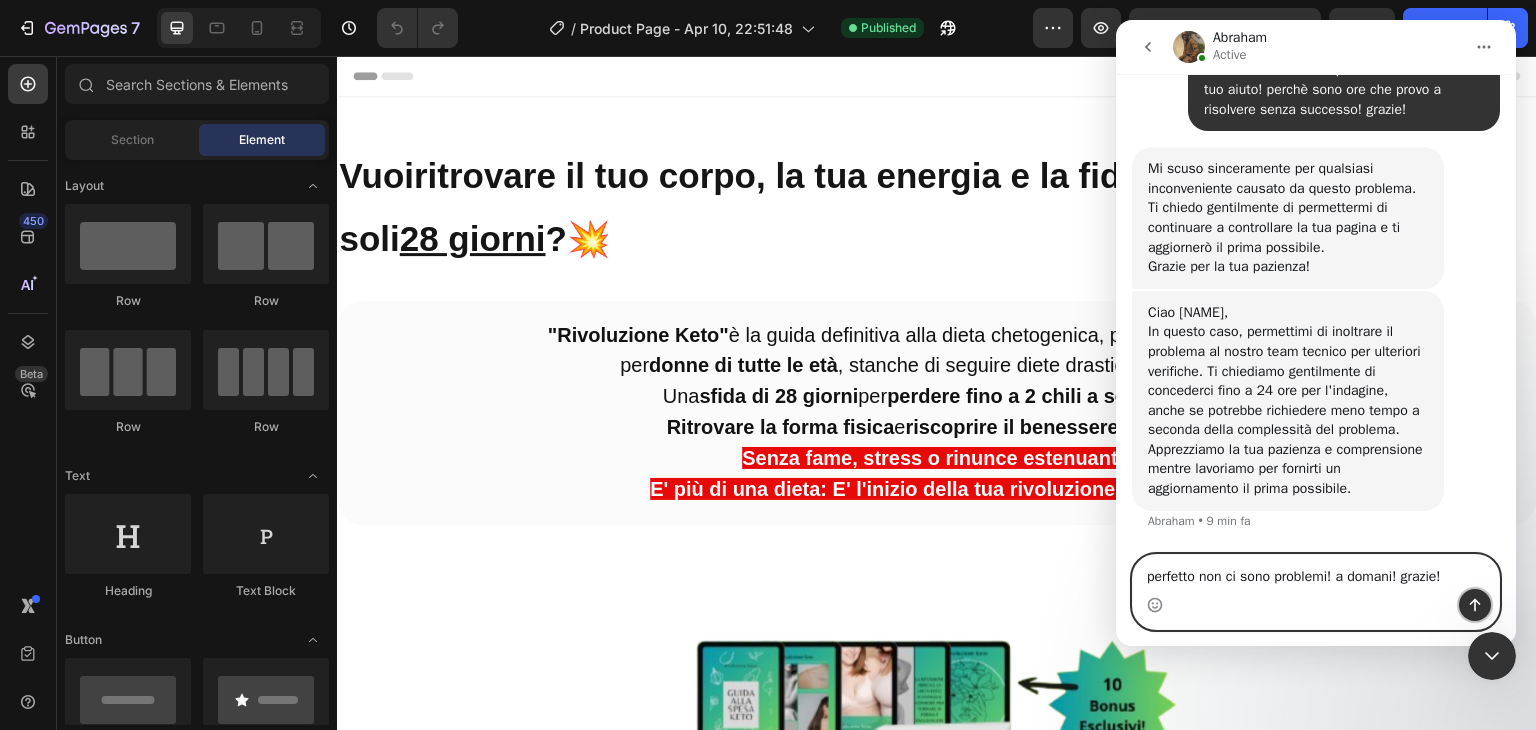 click 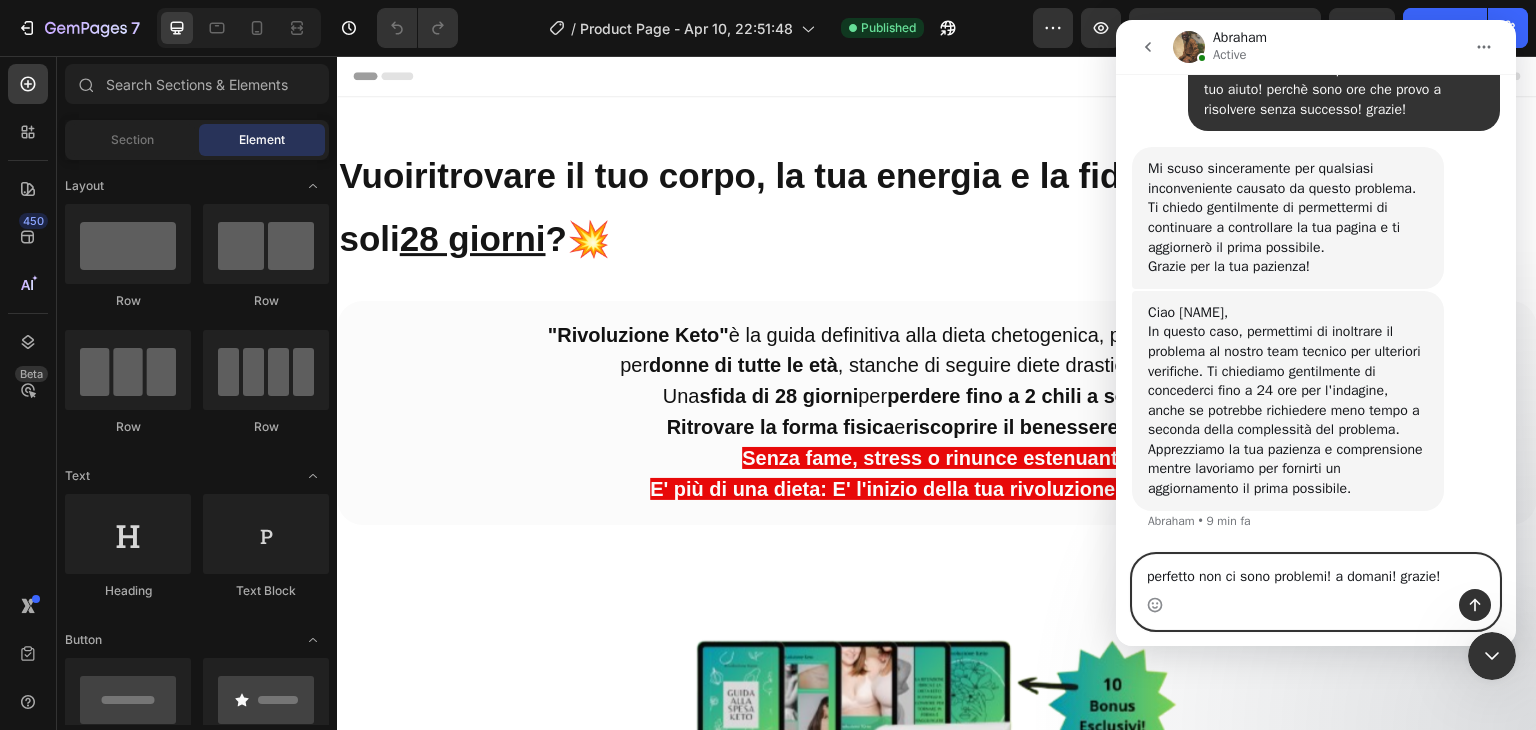 type 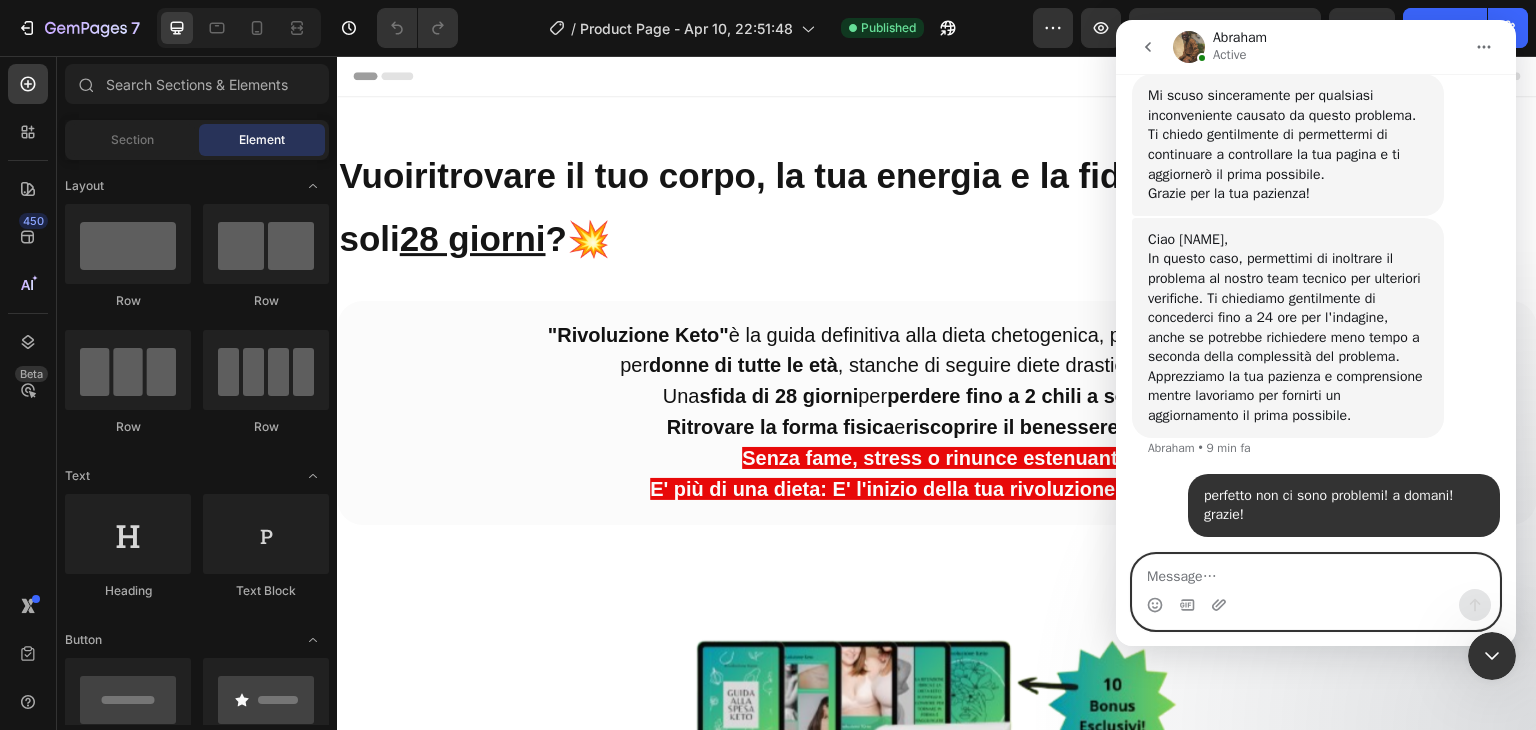 scroll, scrollTop: 1912, scrollLeft: 0, axis: vertical 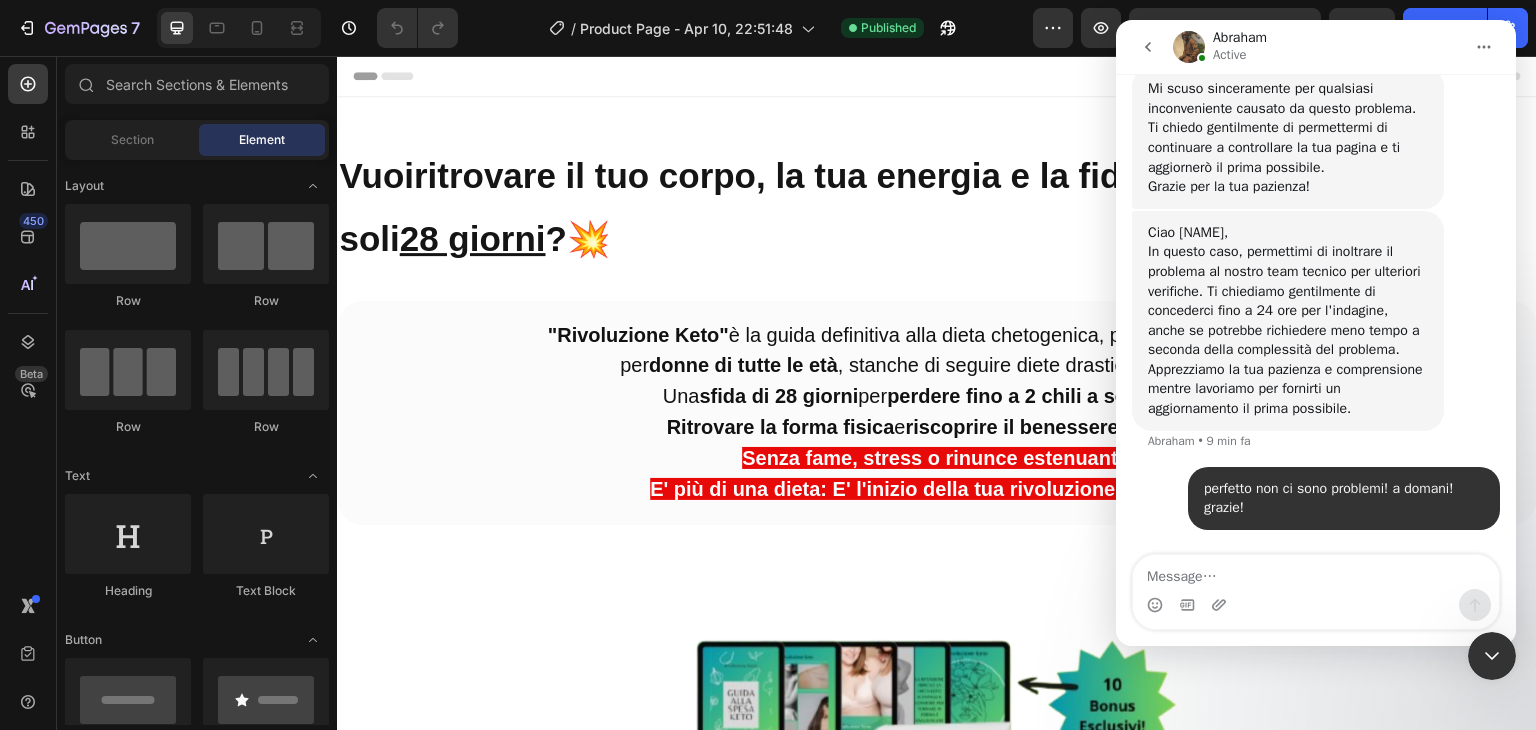 click at bounding box center [1189, 47] 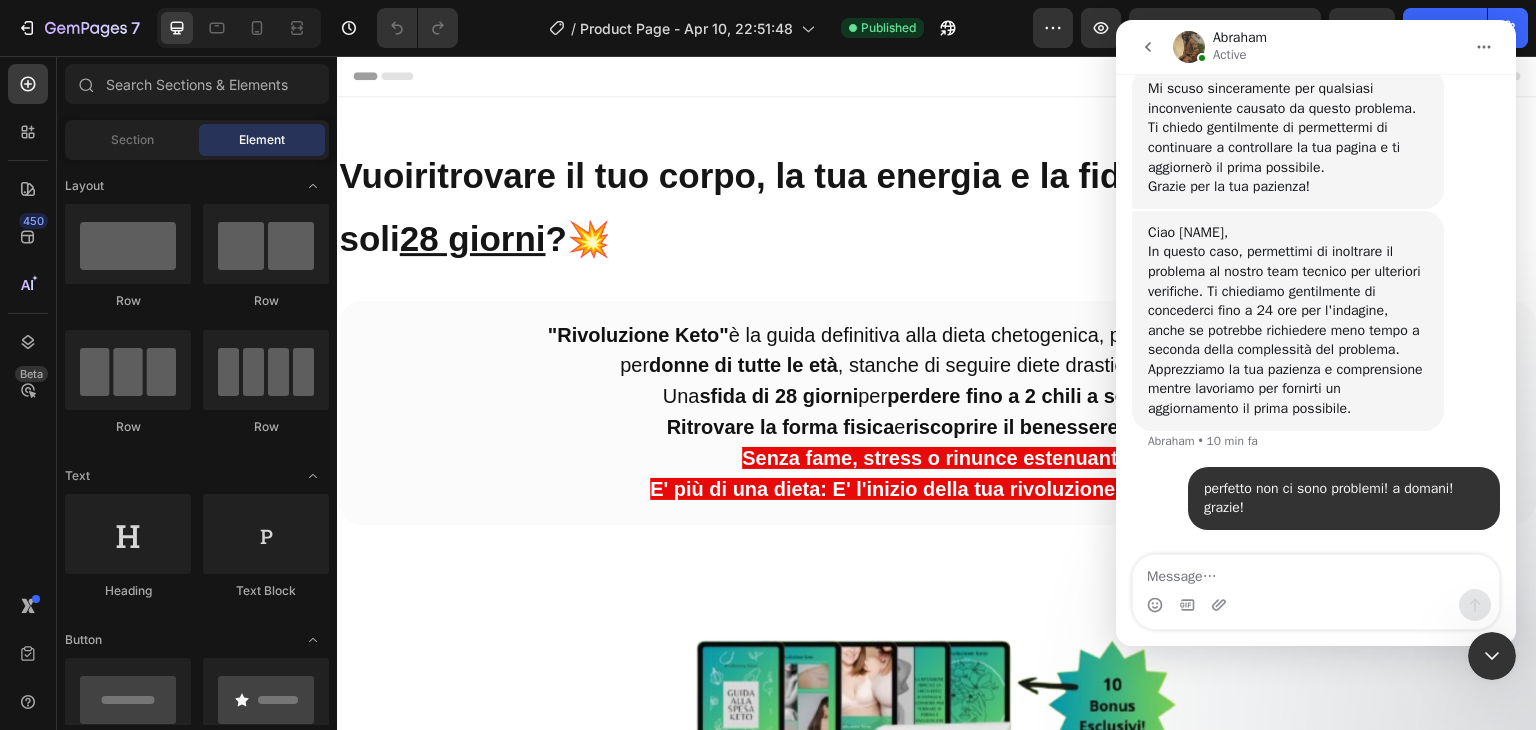 scroll, scrollTop: 1912, scrollLeft: 0, axis: vertical 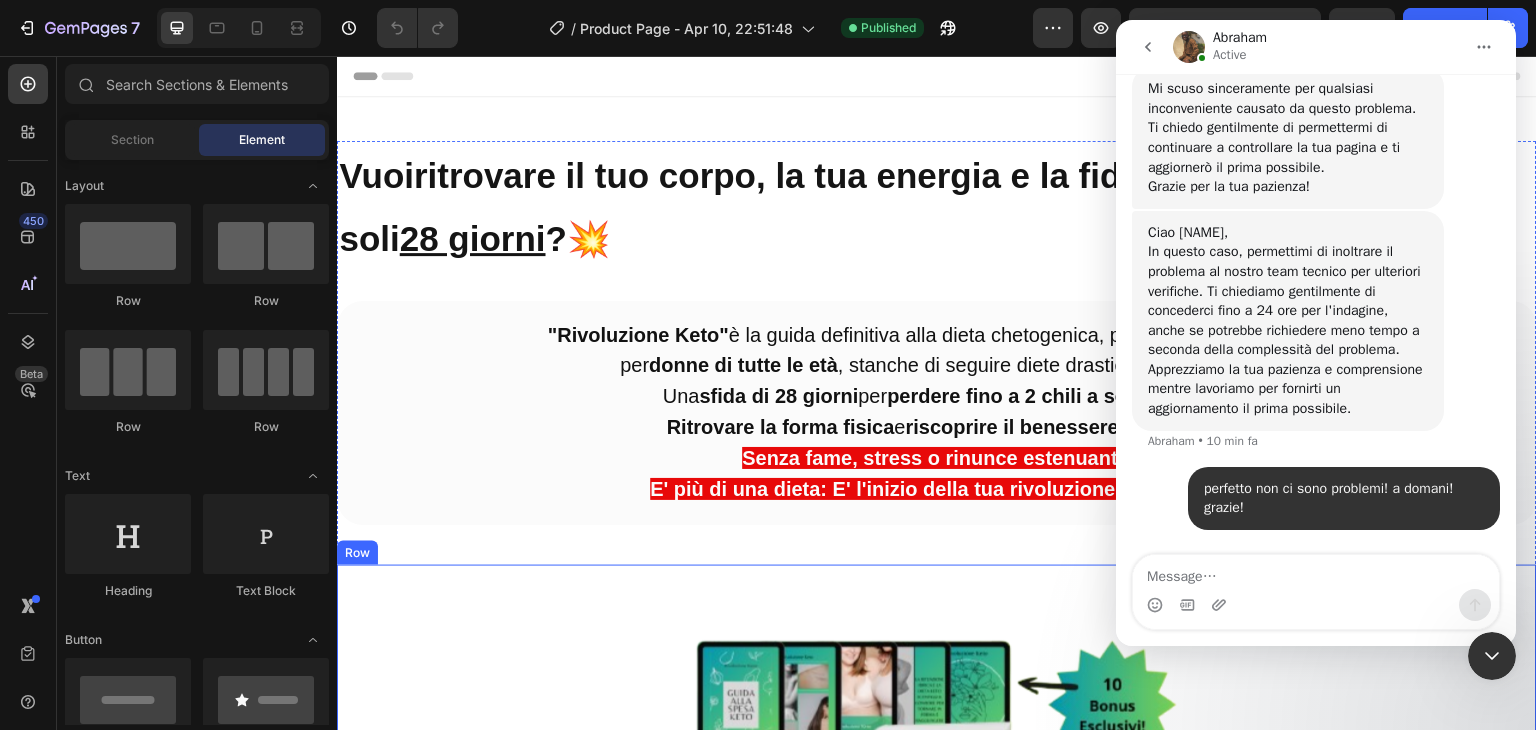 click on "Product Images "Rivoluzione Keto" La guida definitiva per dimagrire in modo sano. Product Title €49,00 Product Price Product Price €107,00 Product Price Product Price Row Scopri come la dieta chetogenica può aiutarti a trasformare il tuo corpo e ritrovare energia, senza rinunce. Product Description Setup options like colors, sizes with product variant. or sync data Product Variants Swatches Quantity Text Block 1 Product Quantity Add to cart Add to Cart Buy it now Dynamic Checkout Product" at bounding box center (937, 1271) 